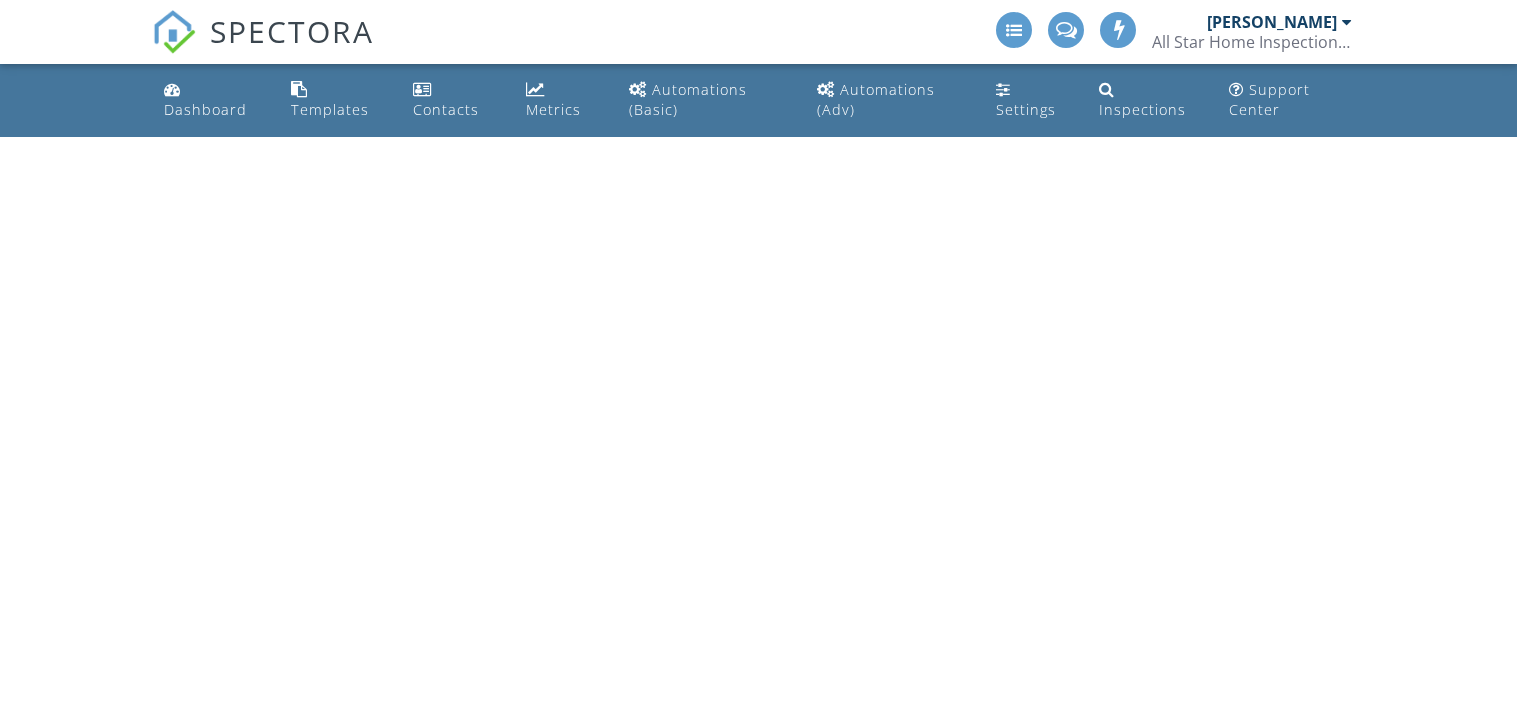 scroll, scrollTop: 0, scrollLeft: 0, axis: both 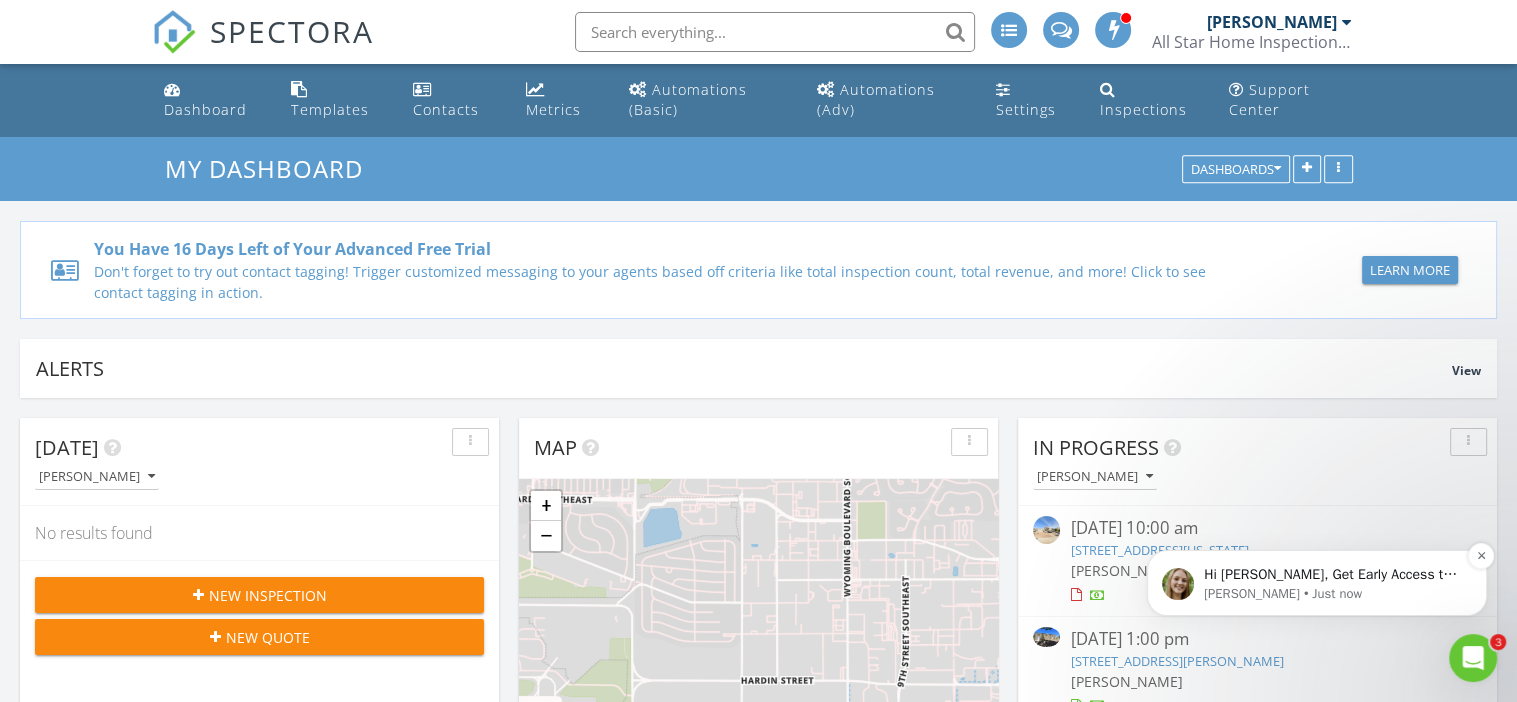 click on "Hi Bobby, Get Early Access to New Report Writing Features &amp; Updates Want to be the first to try Spectora’s latest updates? Join our early access group and be the first to use new features before they’re released. Features and updates coming soon that you will get early access to include: Update: The upgraded Rapid Fire Camera, New: Photo preview before adding images to a report, New: The .5 camera lens" at bounding box center [1333, 575] 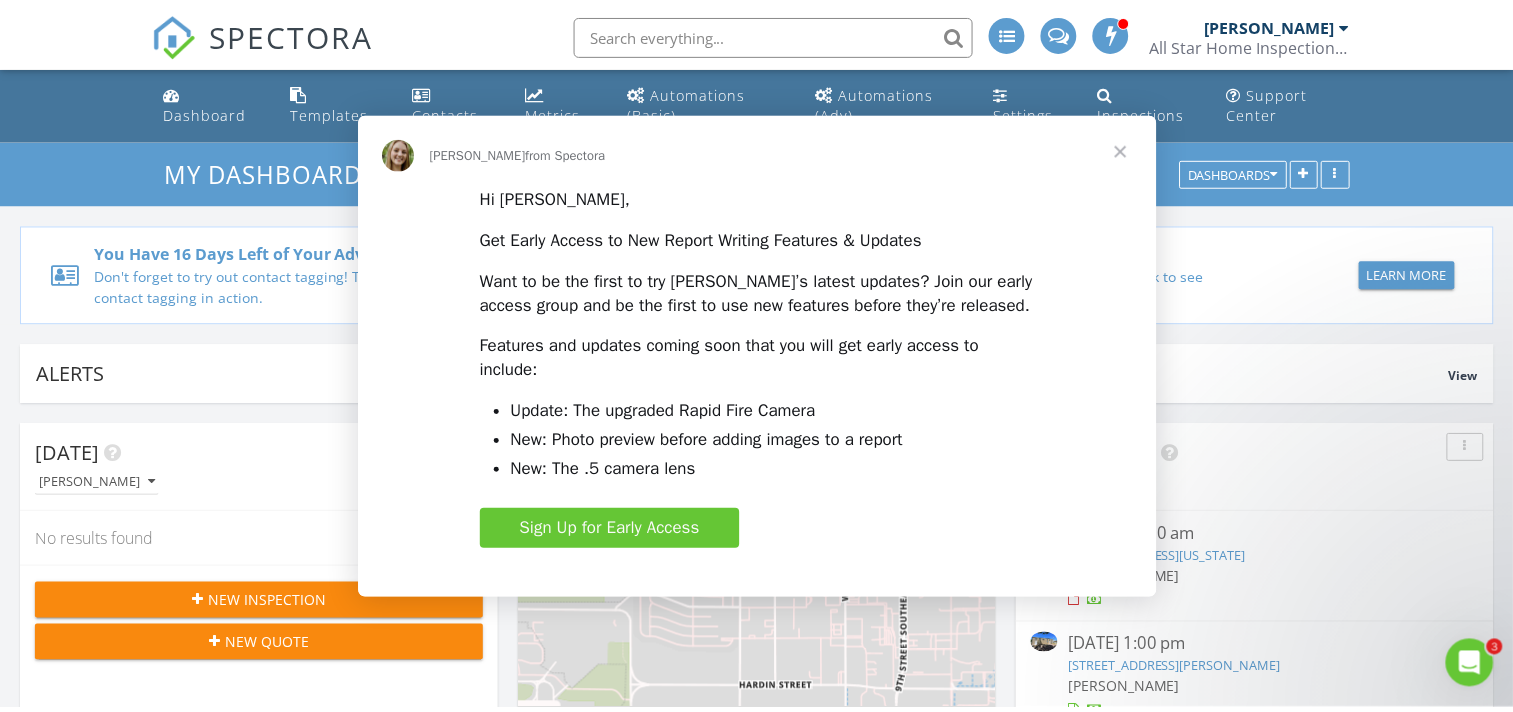 scroll, scrollTop: 0, scrollLeft: 0, axis: both 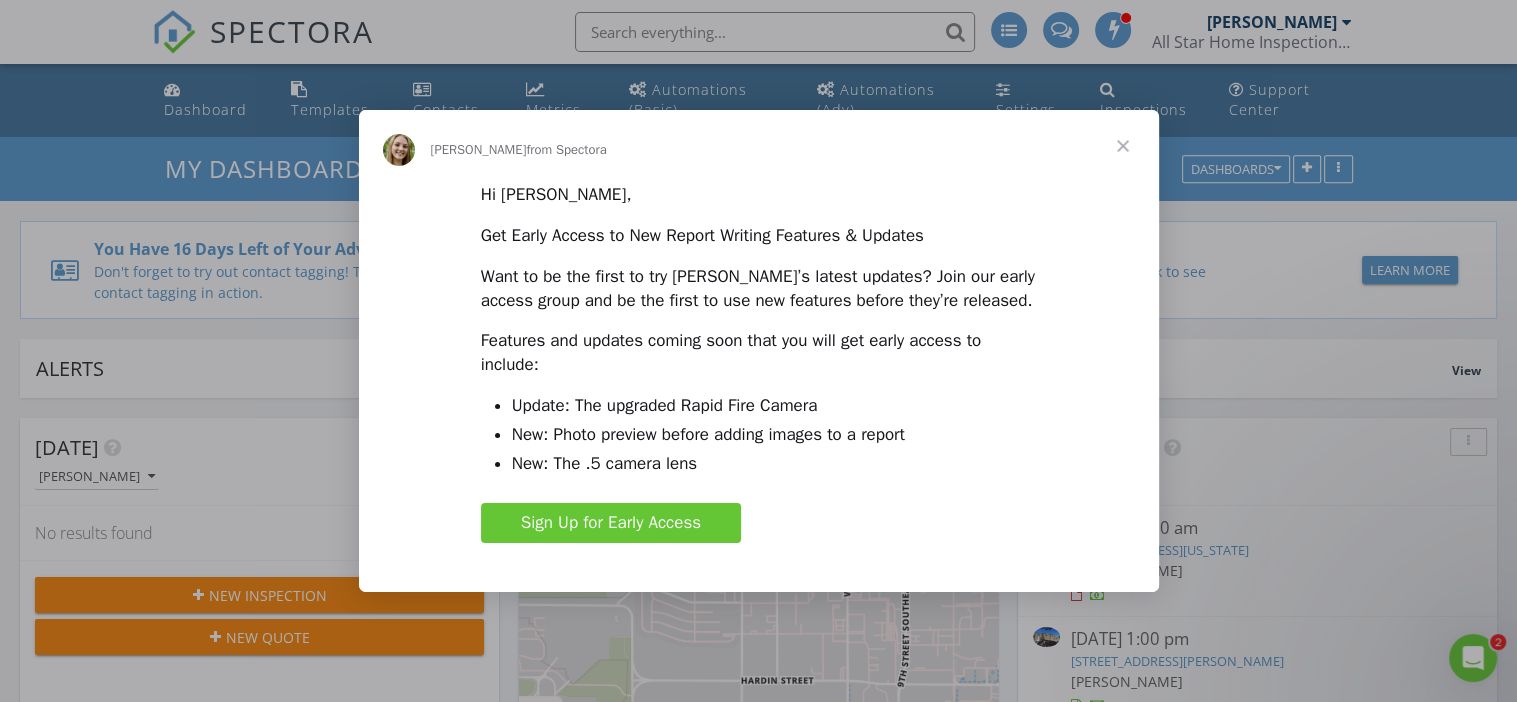 click on "Sign Up for Early Access" at bounding box center [611, 522] 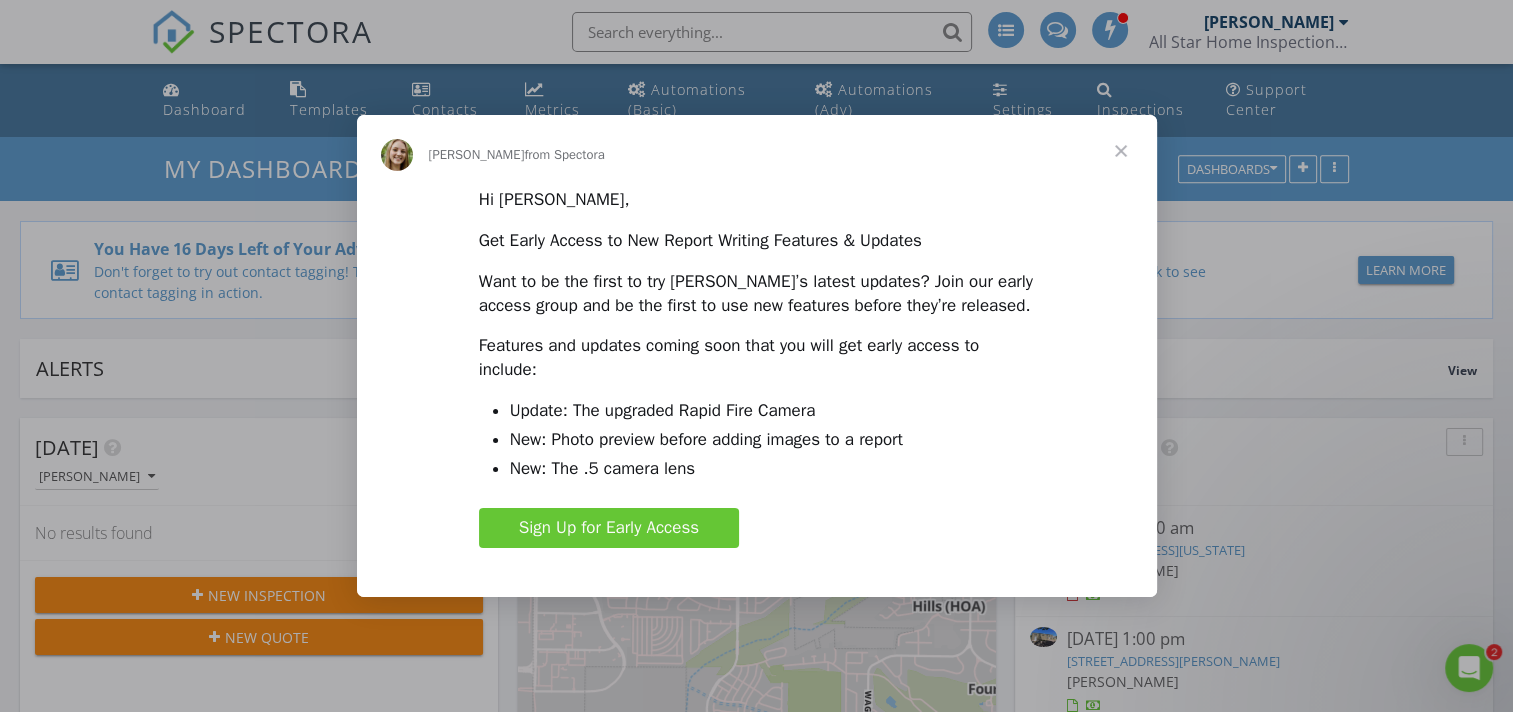 scroll, scrollTop: 1851, scrollLeft: 1544, axis: both 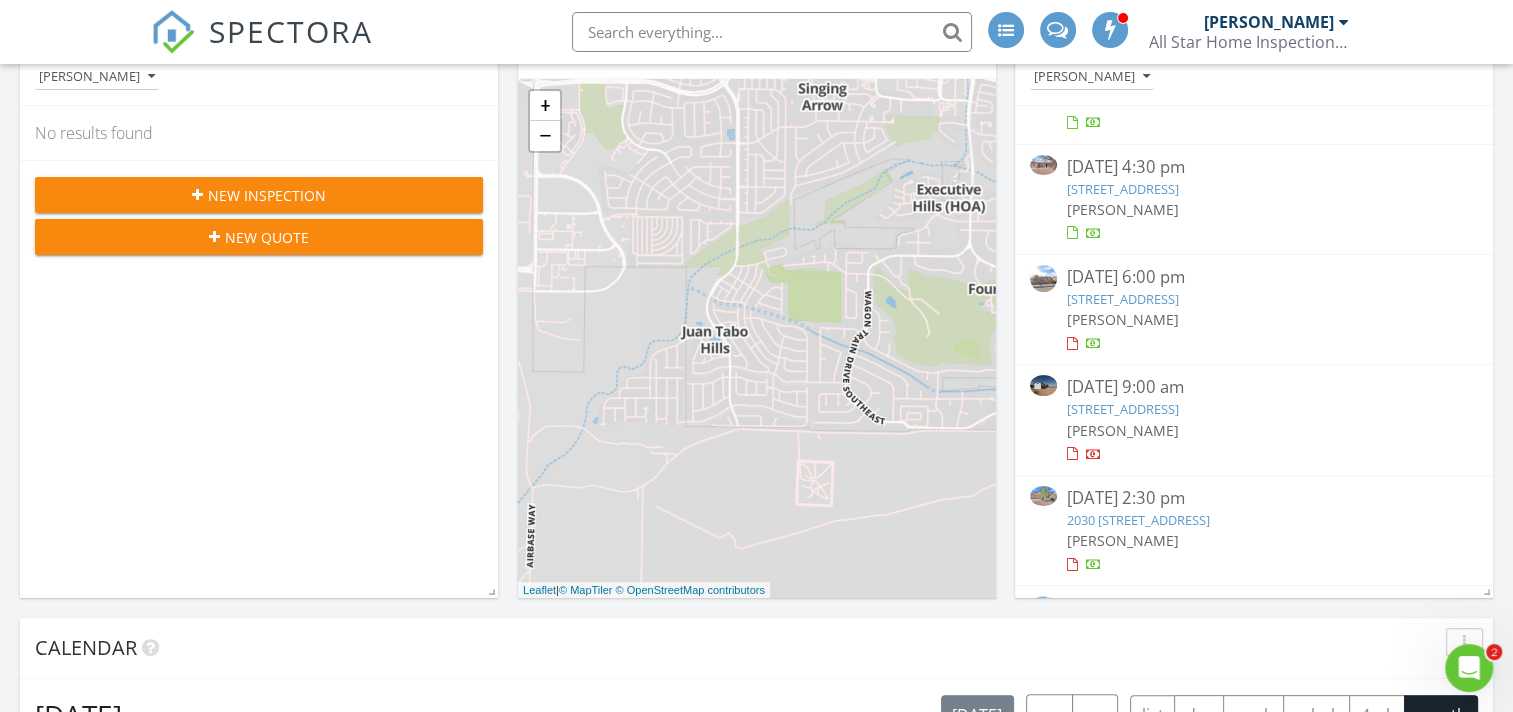 click on "1 Courte El Nido, Rio Communities, Nm 87002" at bounding box center (1123, 409) 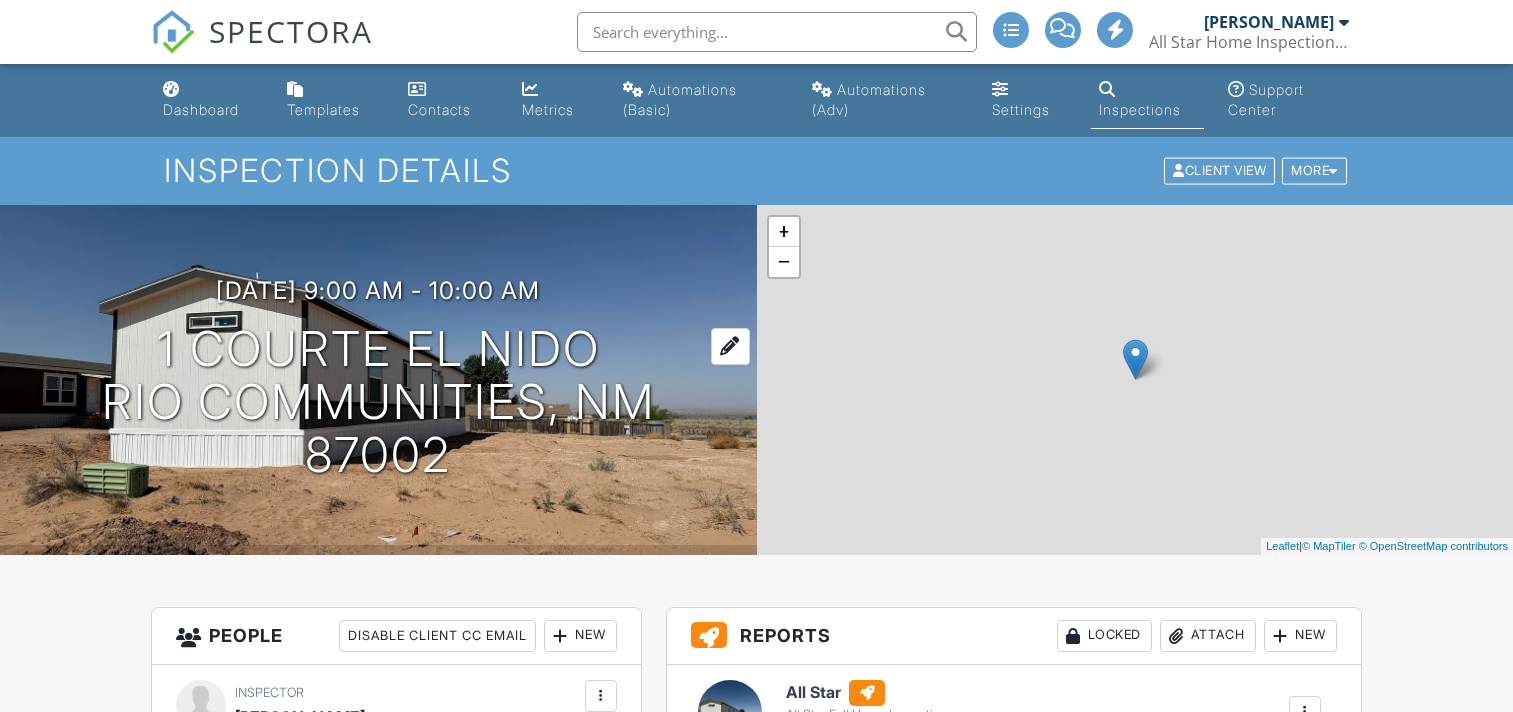 scroll, scrollTop: 0, scrollLeft: 0, axis: both 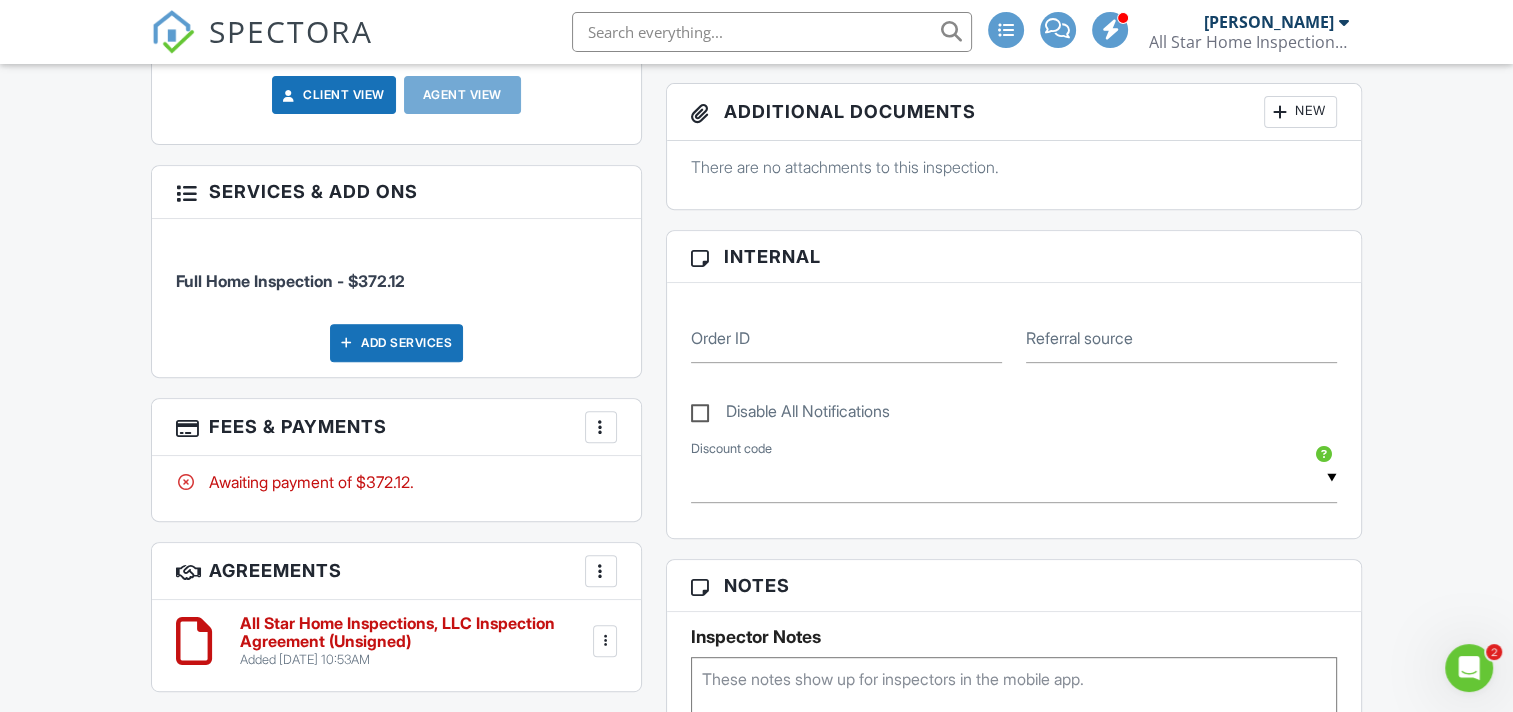 click at bounding box center (601, 427) 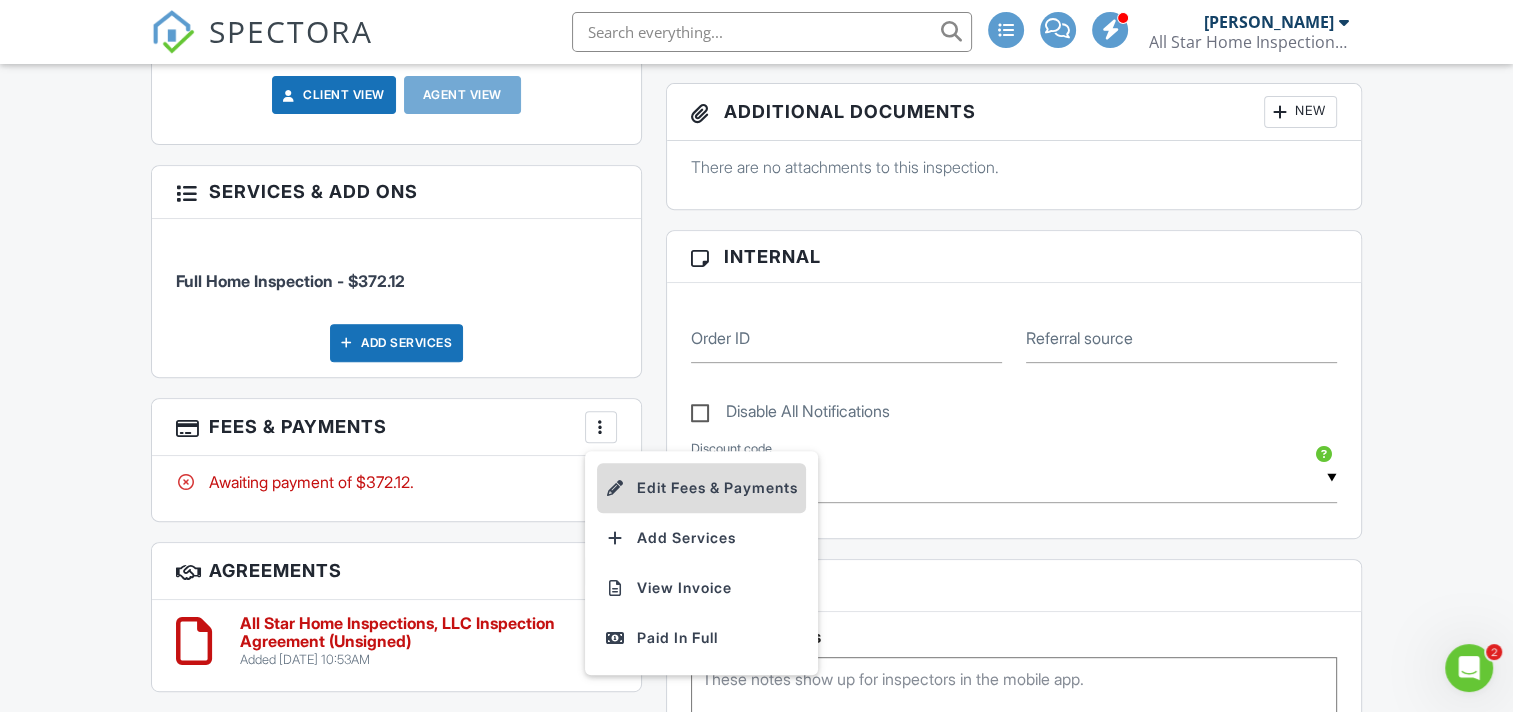click on "Edit Fees & Payments" at bounding box center (701, 488) 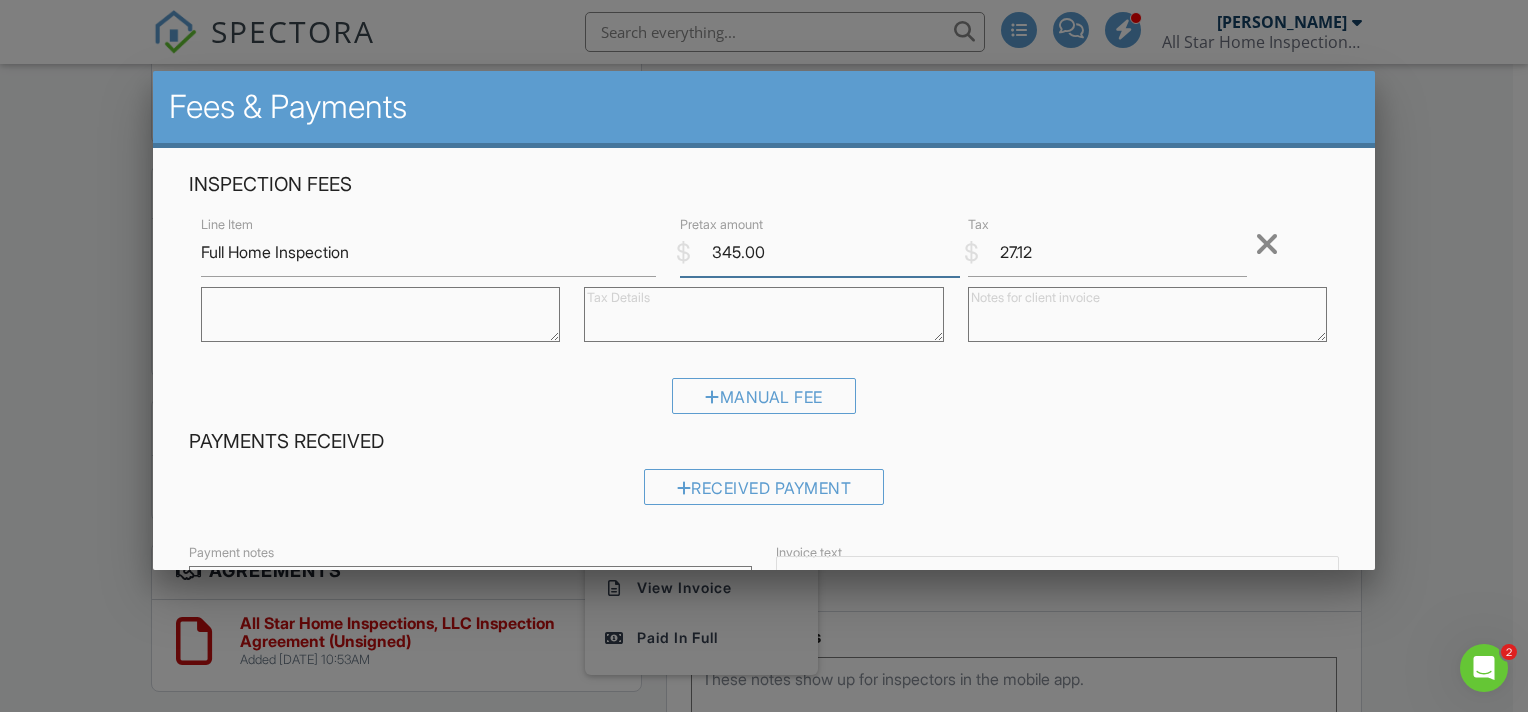 drag, startPoint x: 780, startPoint y: 255, endPoint x: 669, endPoint y: 260, distance: 111.11256 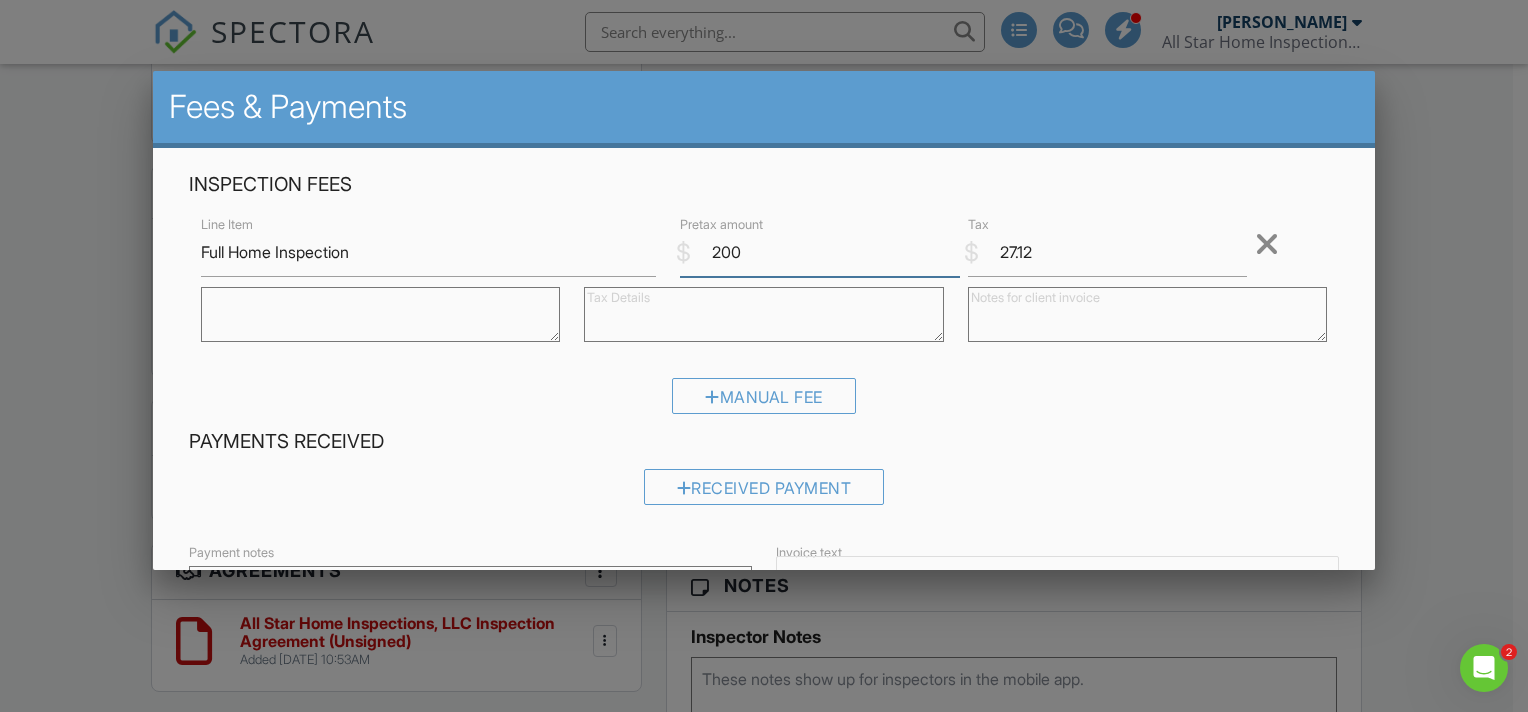 type on "200" 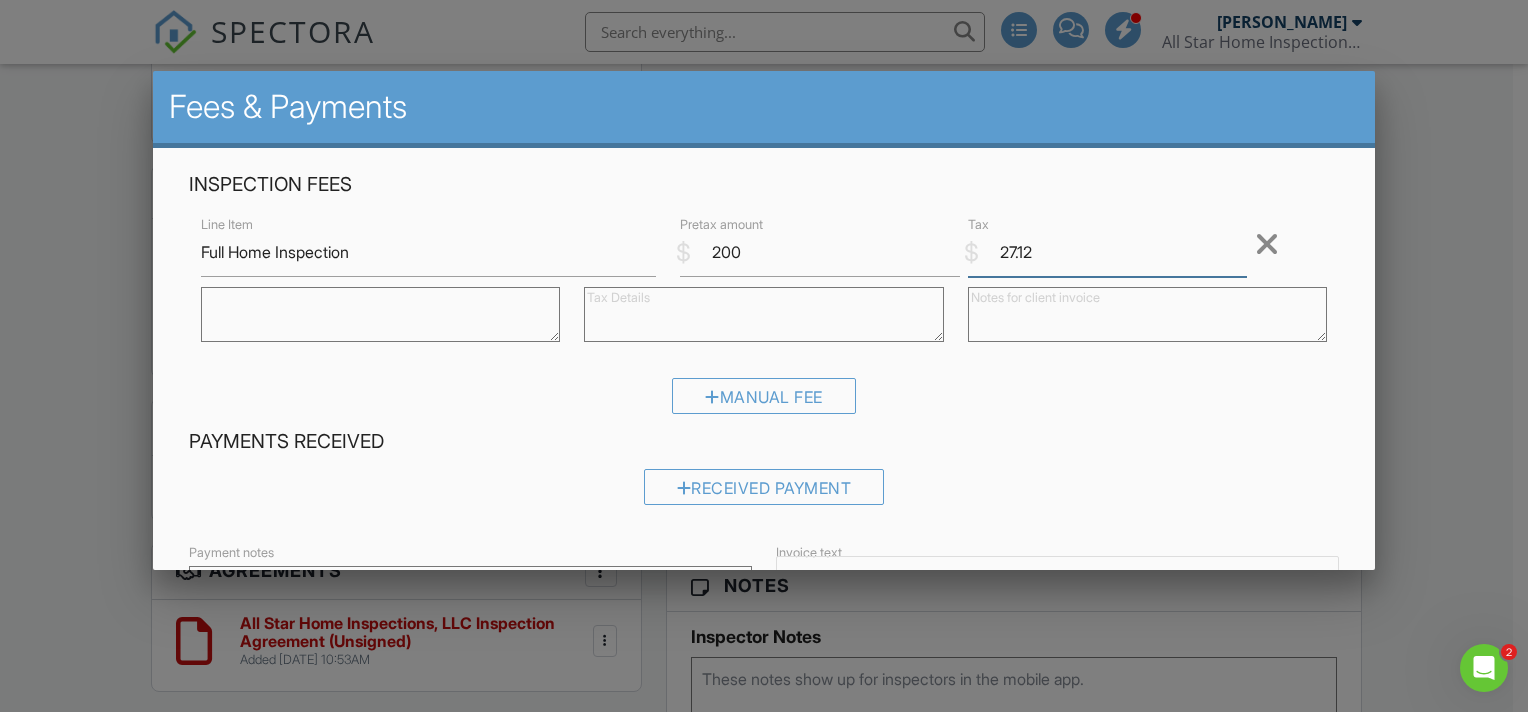 drag, startPoint x: 1046, startPoint y: 250, endPoint x: 984, endPoint y: 256, distance: 62.289646 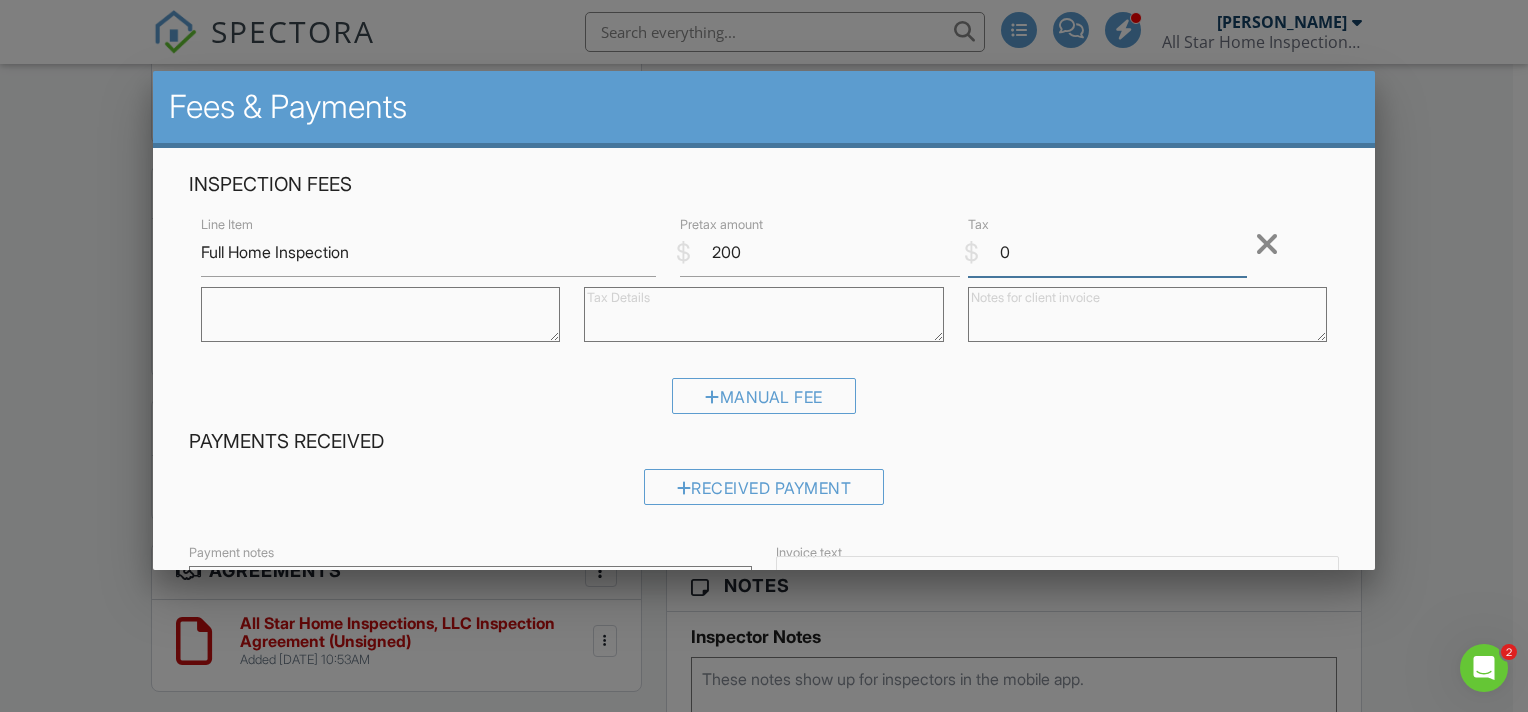 type on "0" 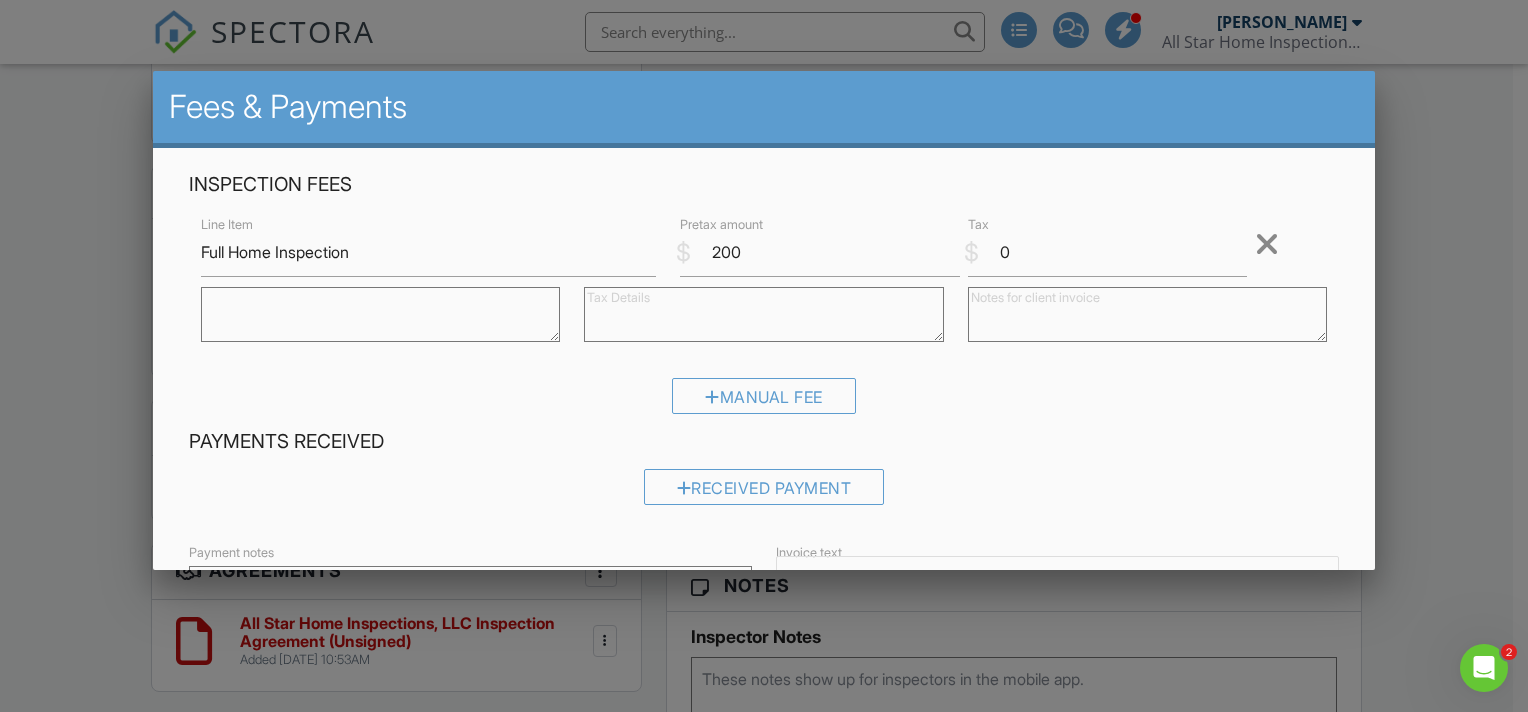 click at bounding box center (763, 314) 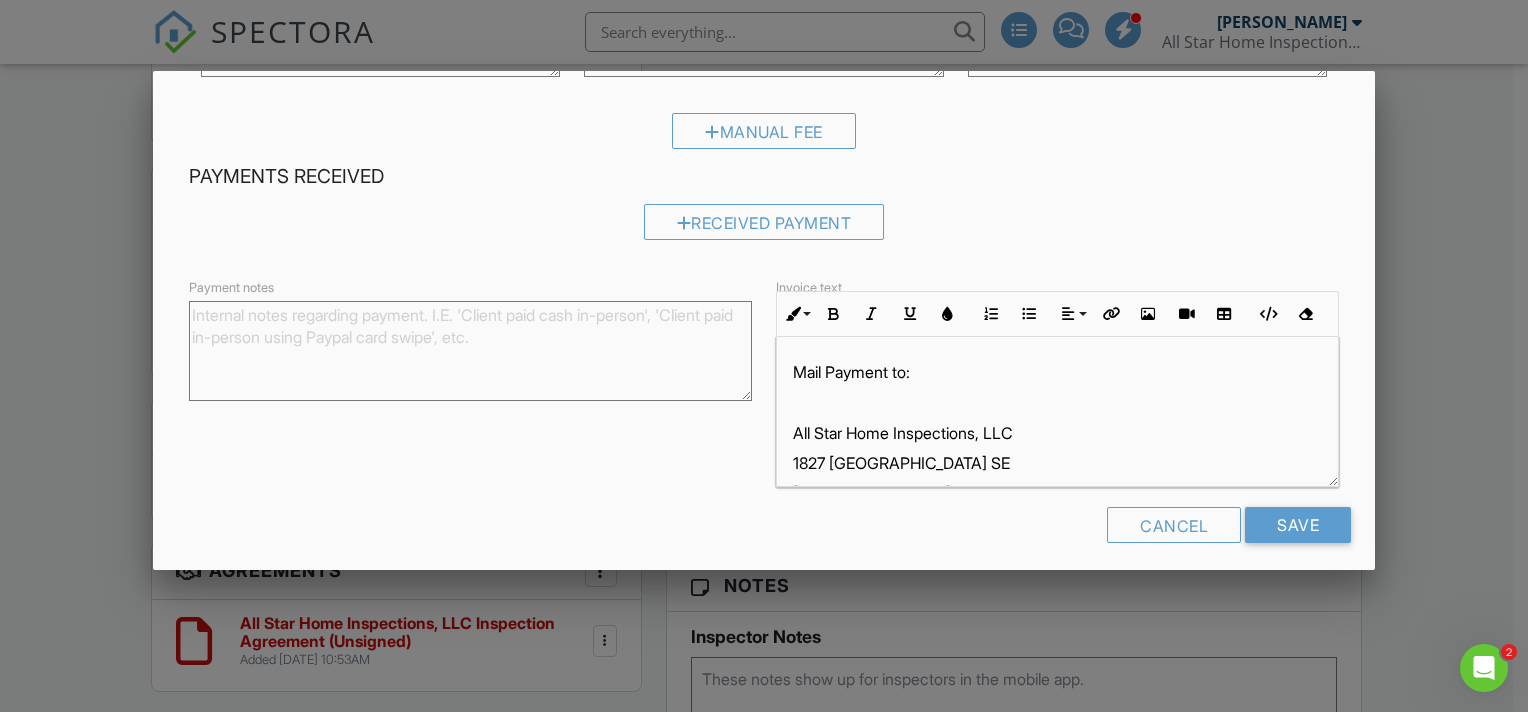 scroll, scrollTop: 276, scrollLeft: 0, axis: vertical 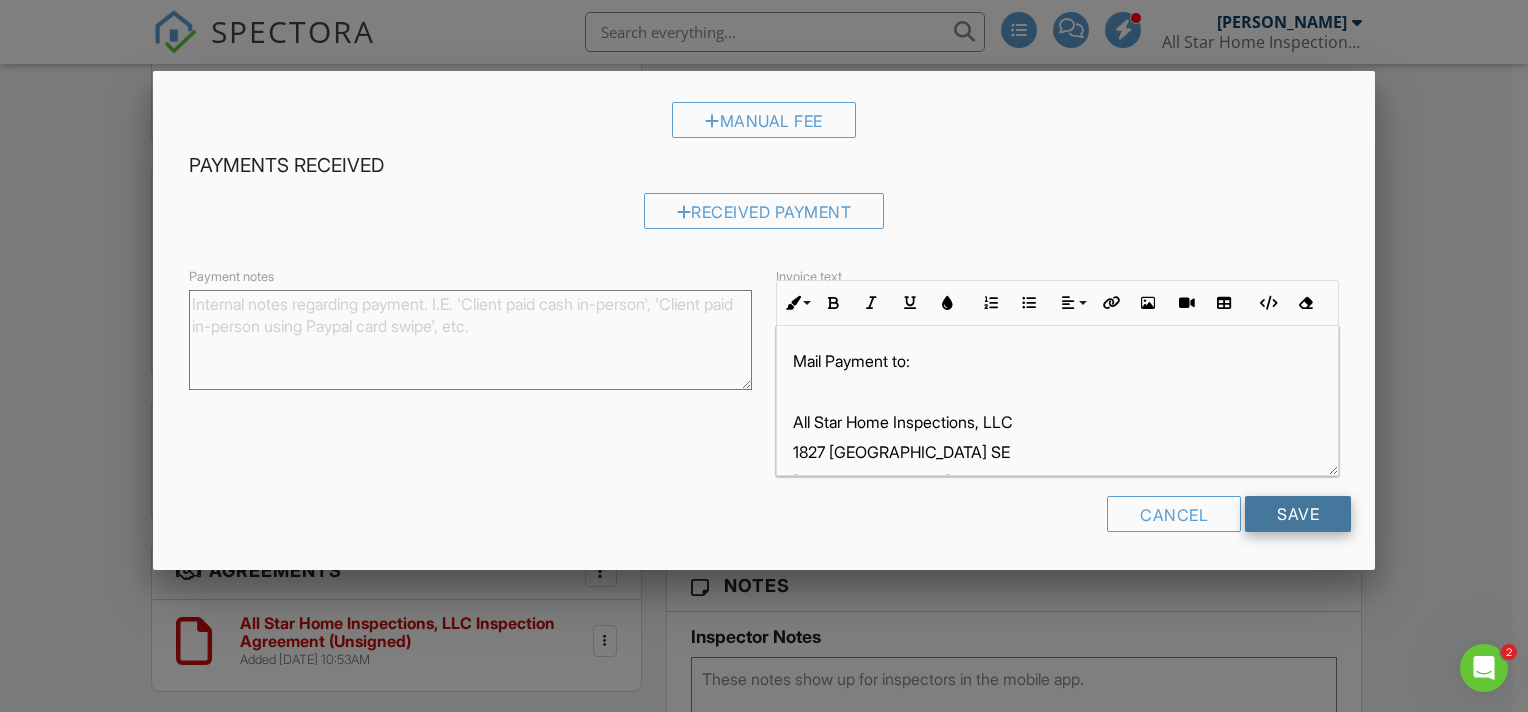 click on "Save" at bounding box center (1298, 514) 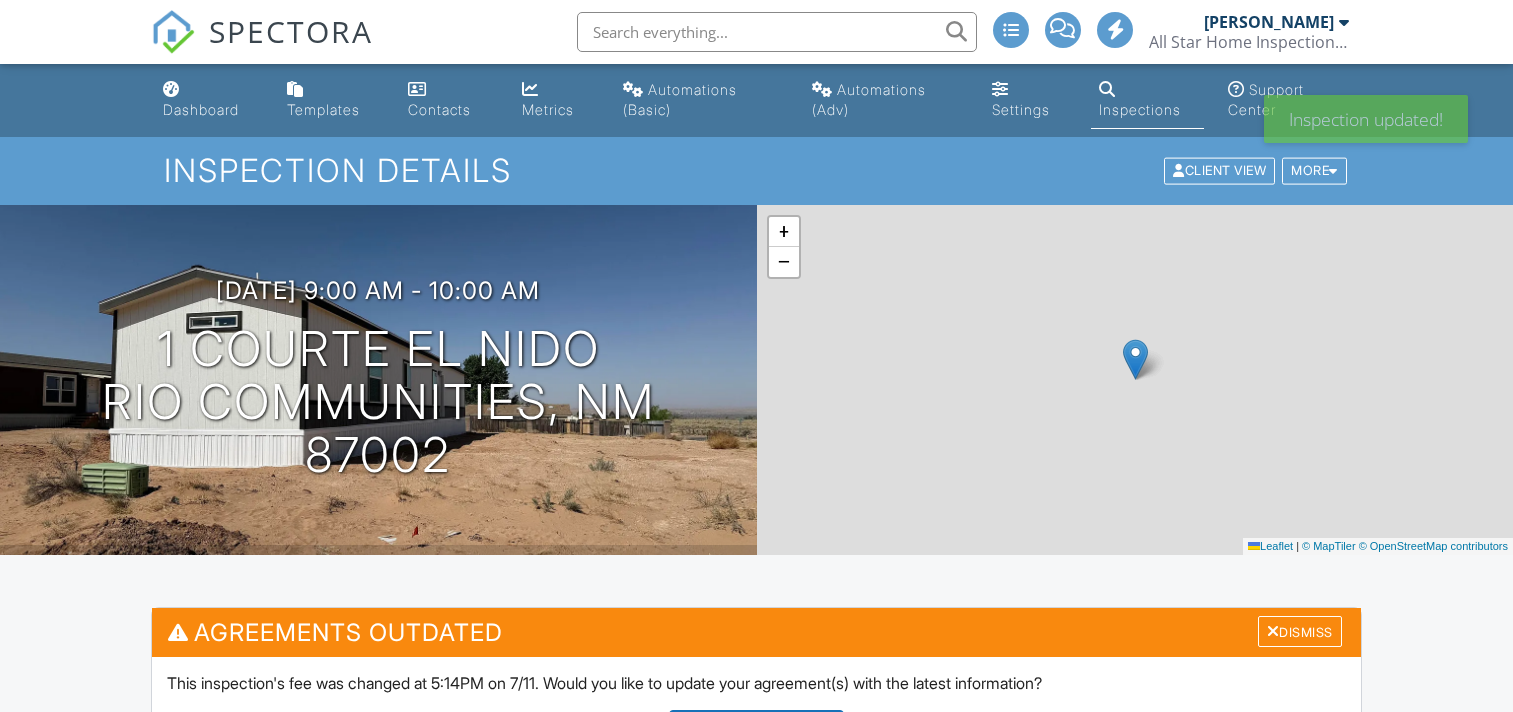 scroll, scrollTop: 0, scrollLeft: 0, axis: both 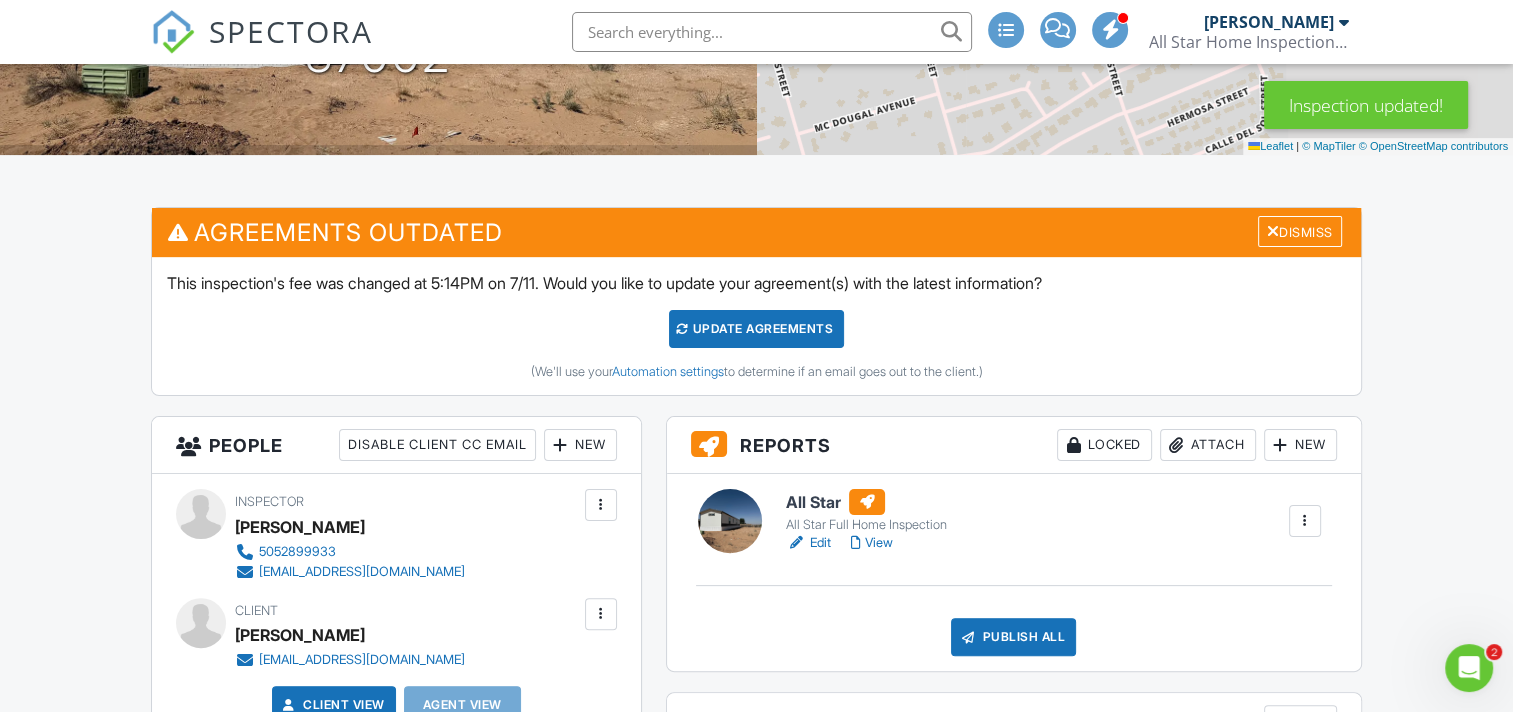 click on "Update Agreements" at bounding box center (756, 329) 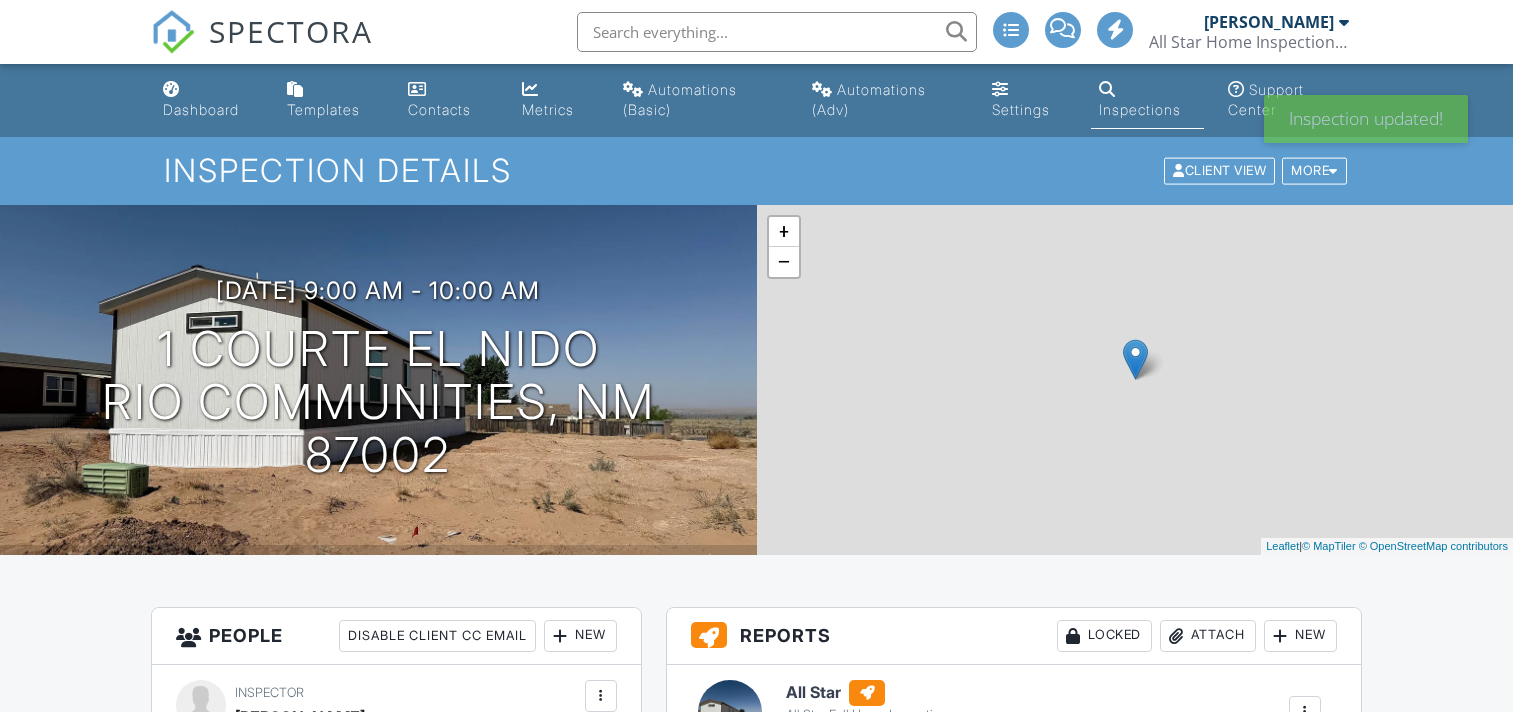 scroll, scrollTop: 0, scrollLeft: 0, axis: both 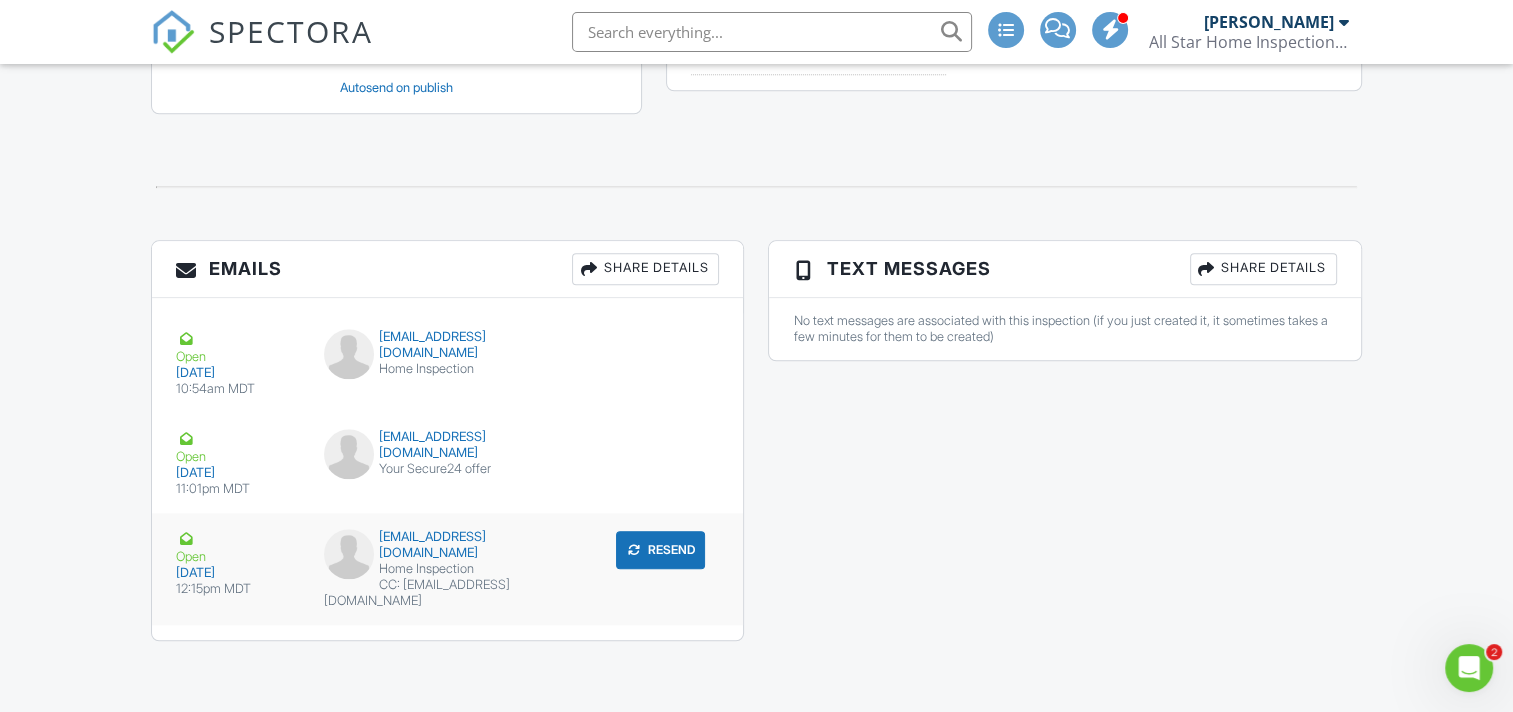 click on "Home Inspection" at bounding box center [448, 569] 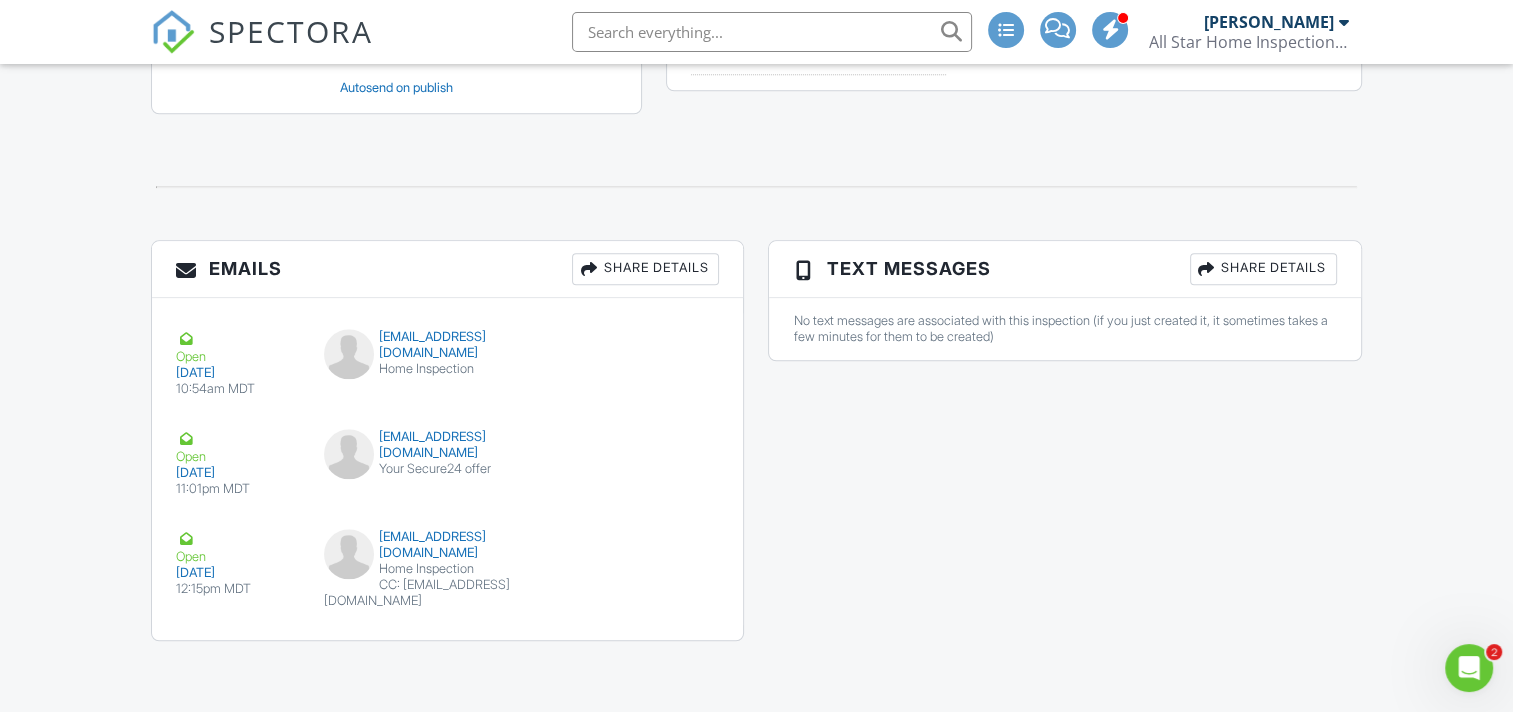 click on "Share Details" at bounding box center [645, 269] 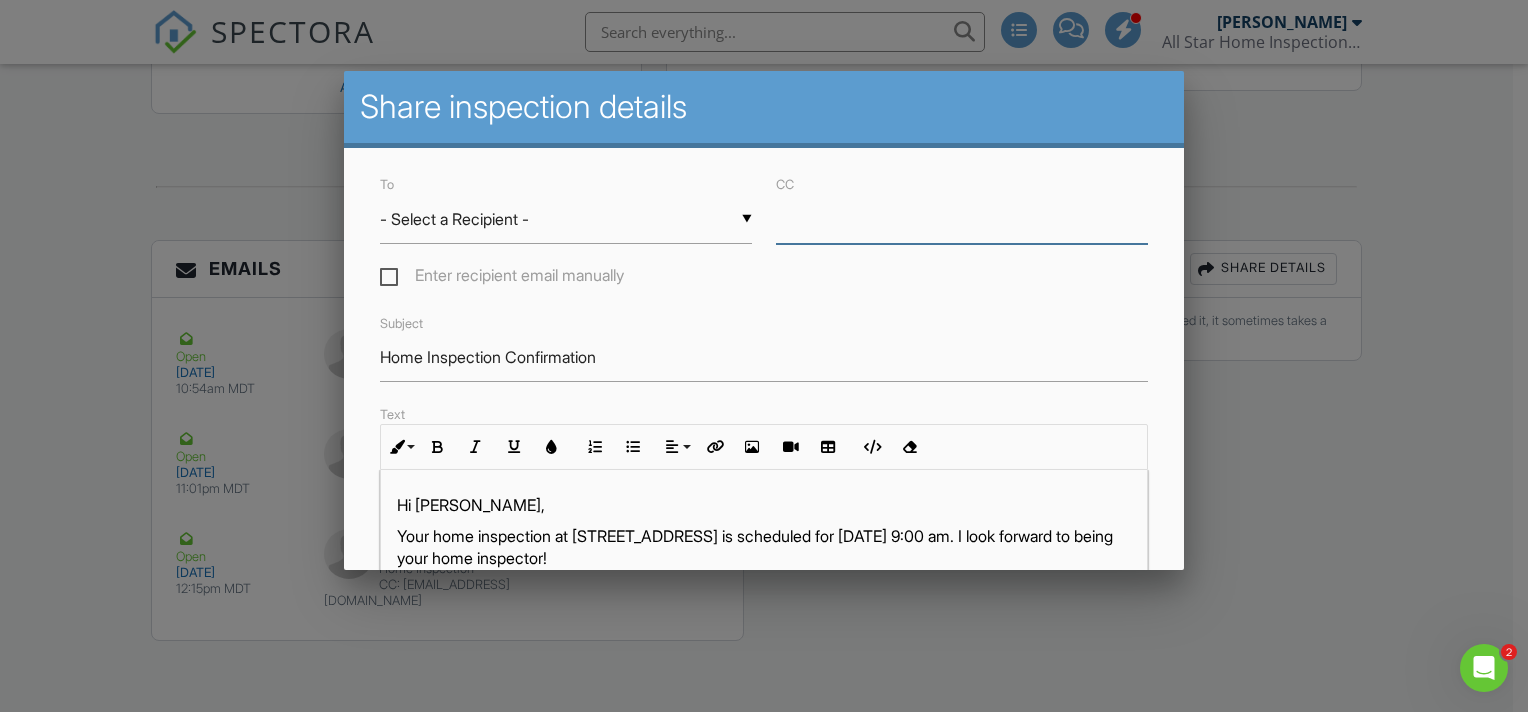 paste on "mgriegore@gmail.com" 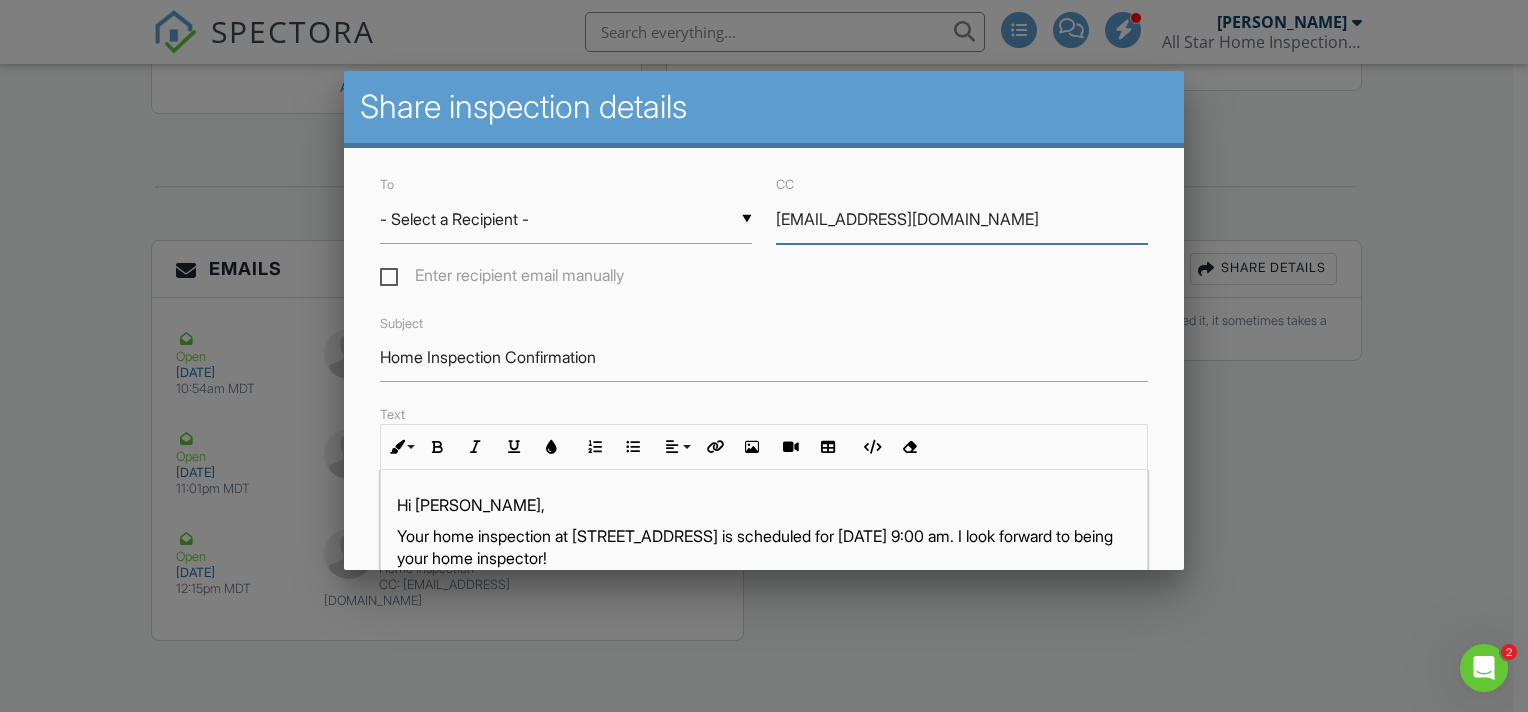 type on "mgriegore@gmail.com" 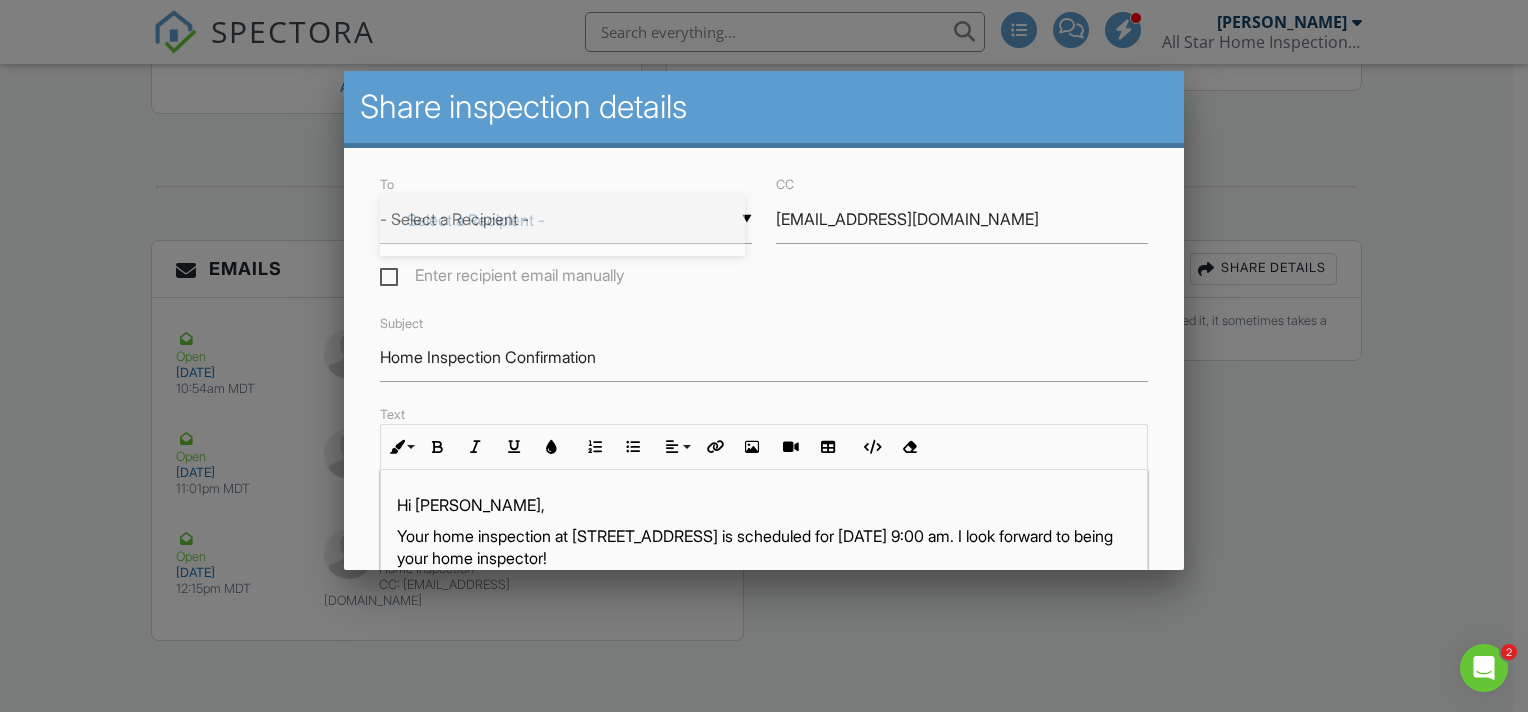 click on "▼ - Select a Recipient - - Select a Recipient - Blanca Zubiate de Loya (Client) - Select a Recipient - Blanca Zubiate de Loya (Client)" at bounding box center (566, 219) 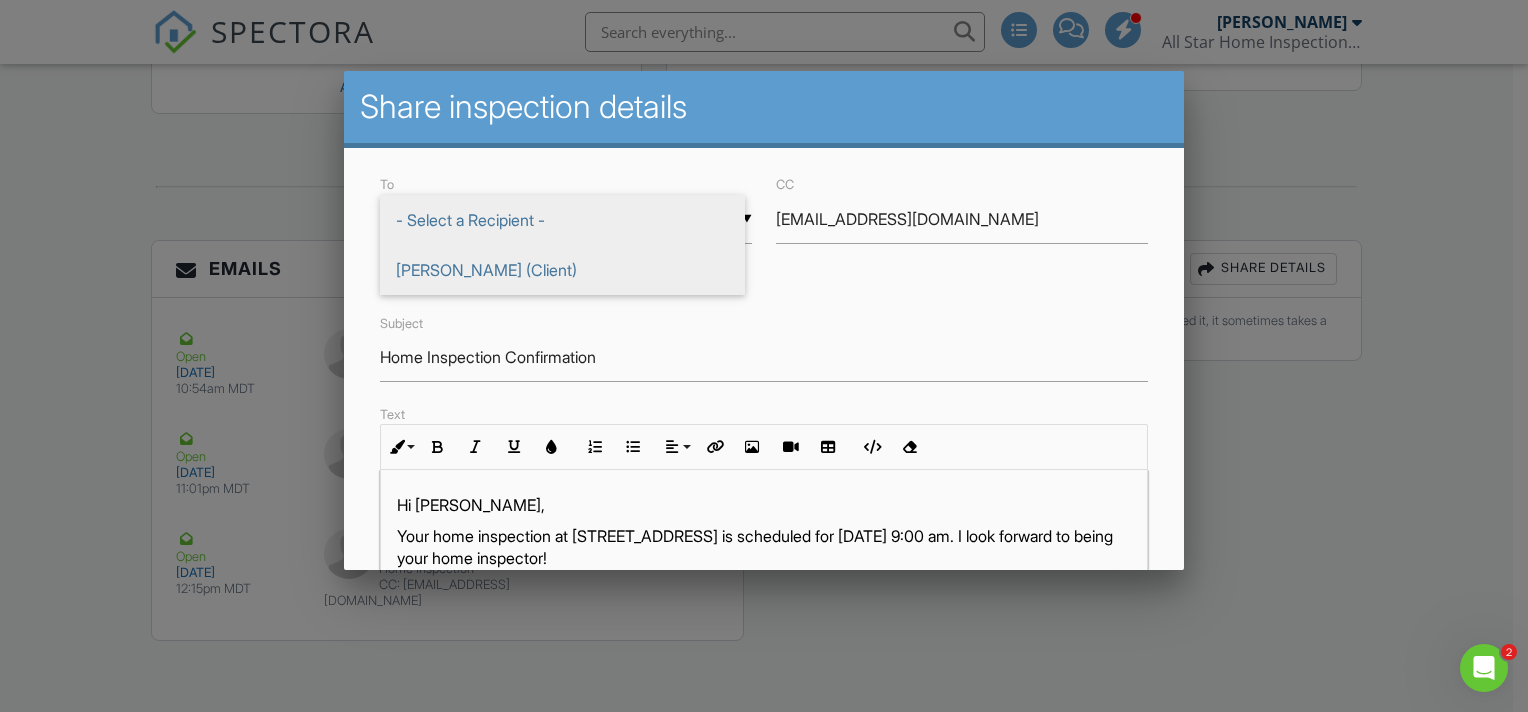 click on "Blanca Zubiate de Loya (Client)" at bounding box center (562, 270) 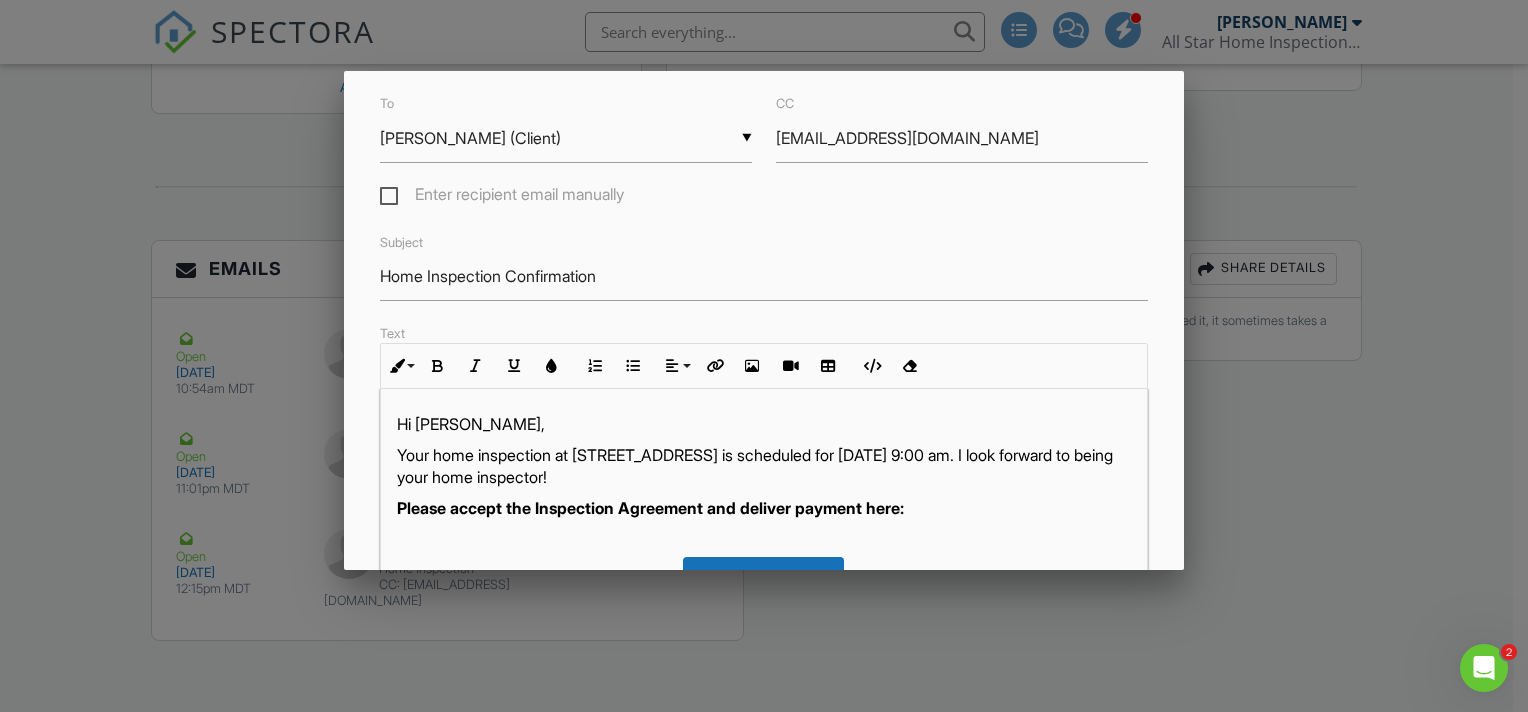 scroll, scrollTop: 133, scrollLeft: 0, axis: vertical 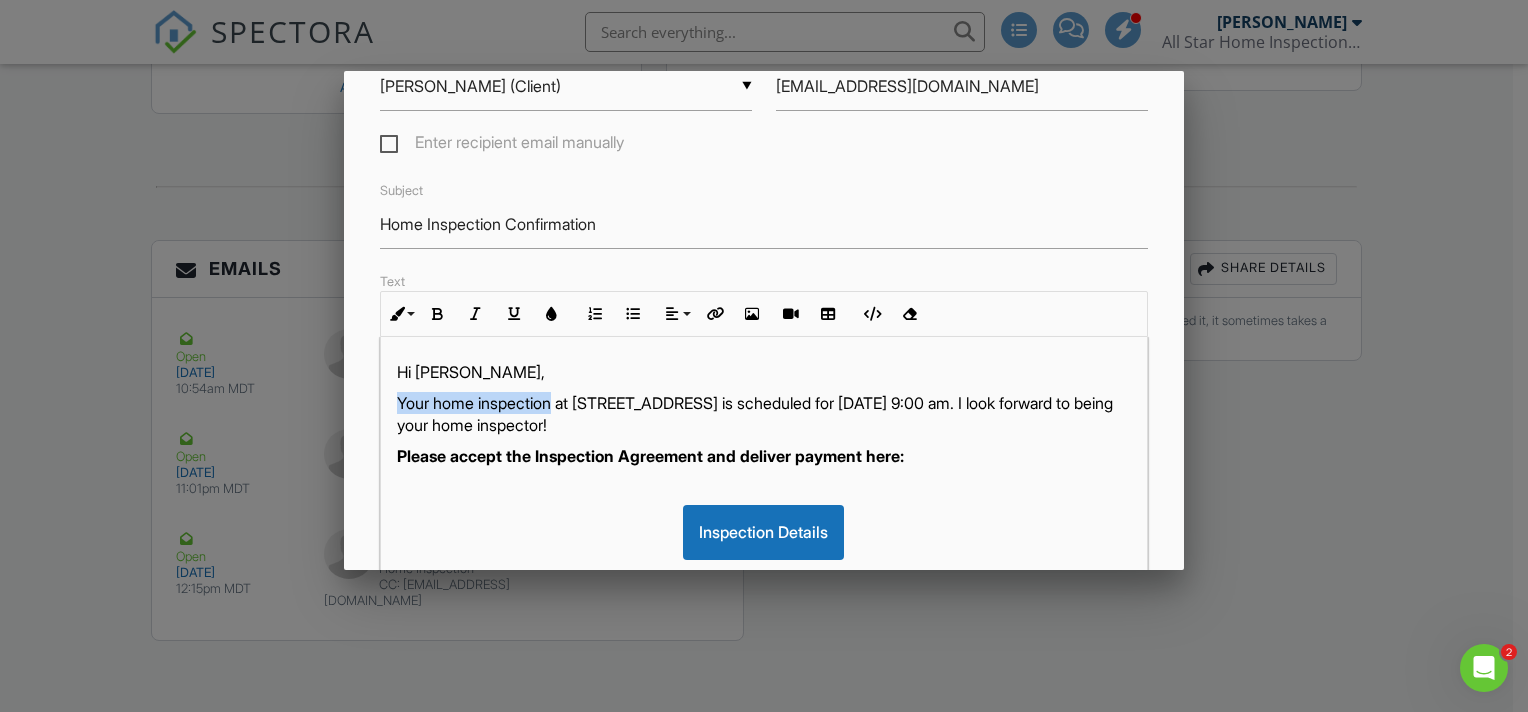 drag, startPoint x: 397, startPoint y: 400, endPoint x: 556, endPoint y: 388, distance: 159.4522 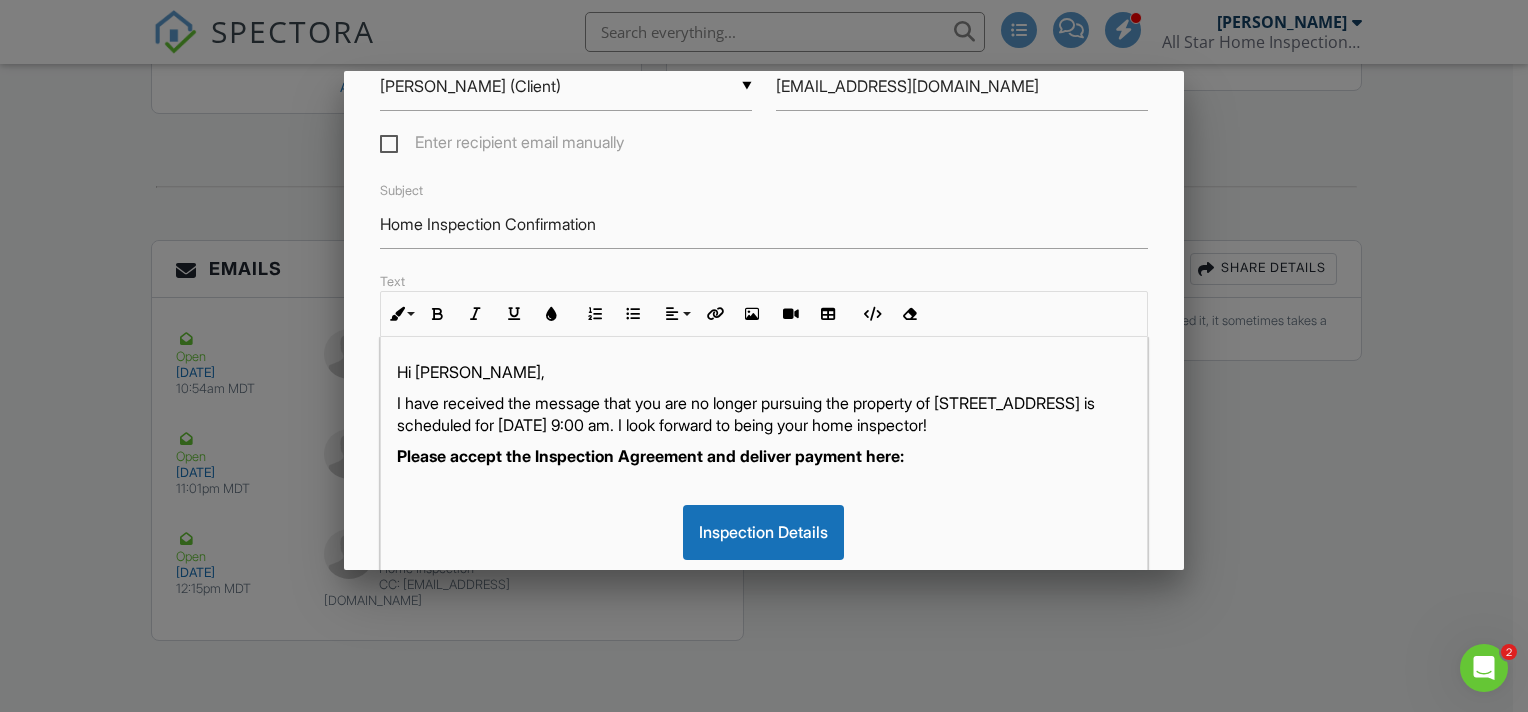 drag, startPoint x: 608, startPoint y: 421, endPoint x: 640, endPoint y: 450, distance: 43.185646 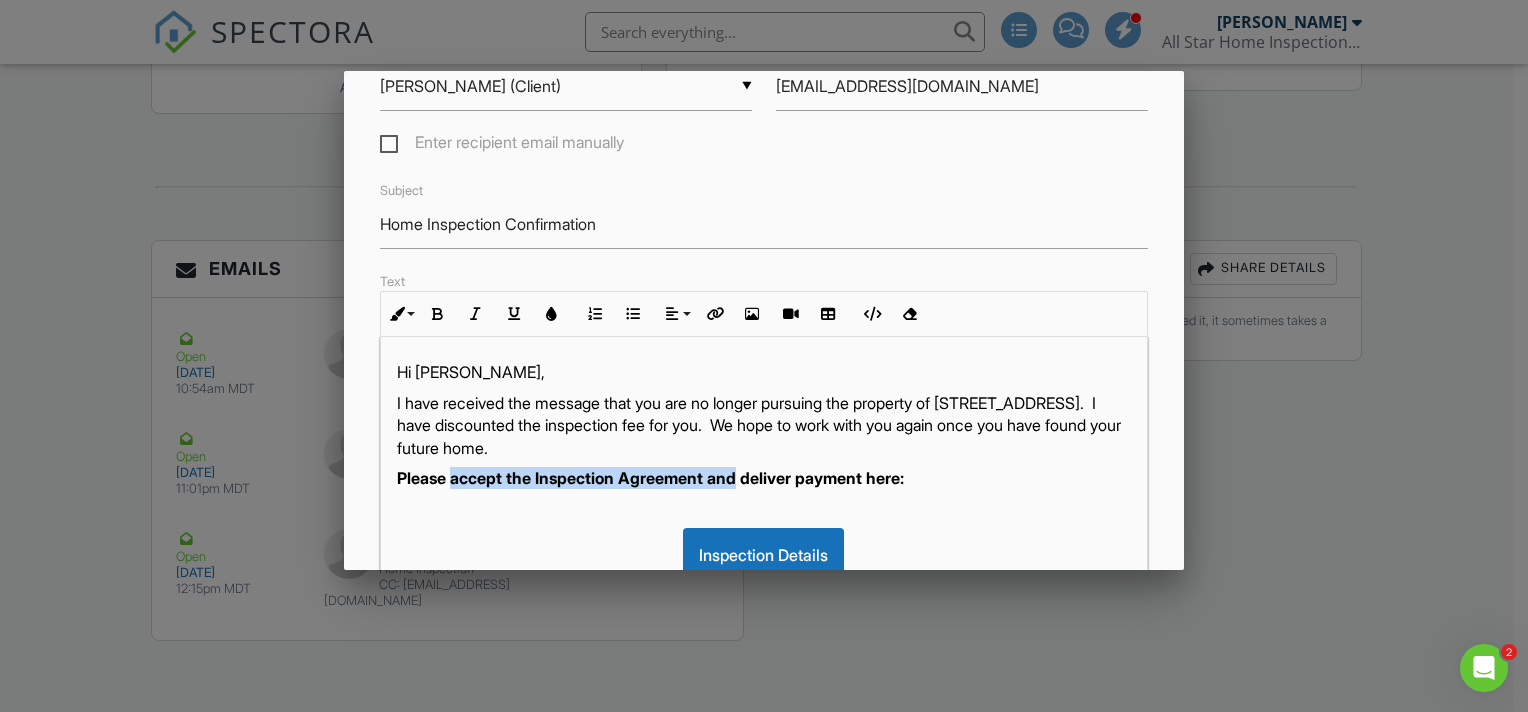 drag, startPoint x: 743, startPoint y: 476, endPoint x: 455, endPoint y: 483, distance: 288.08505 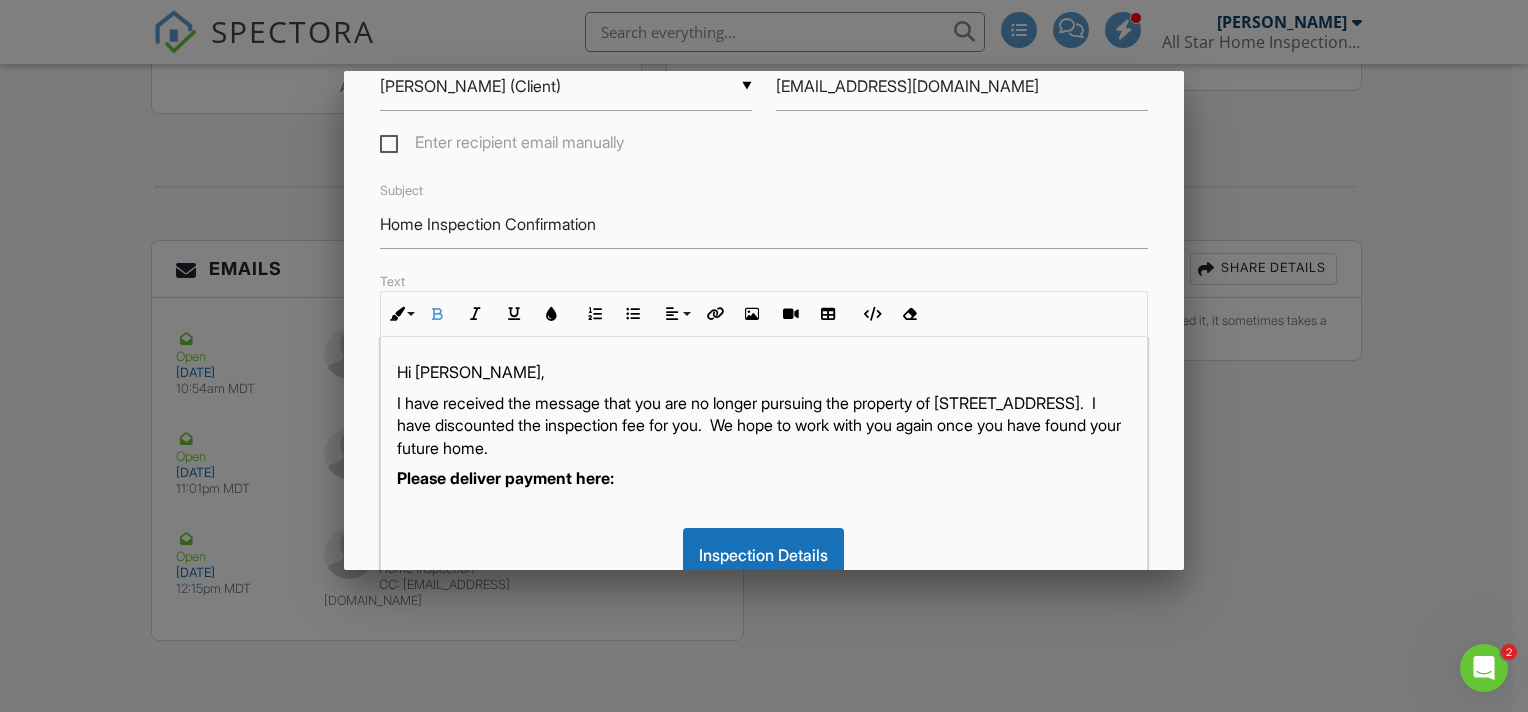 scroll, scrollTop: 0, scrollLeft: 0, axis: both 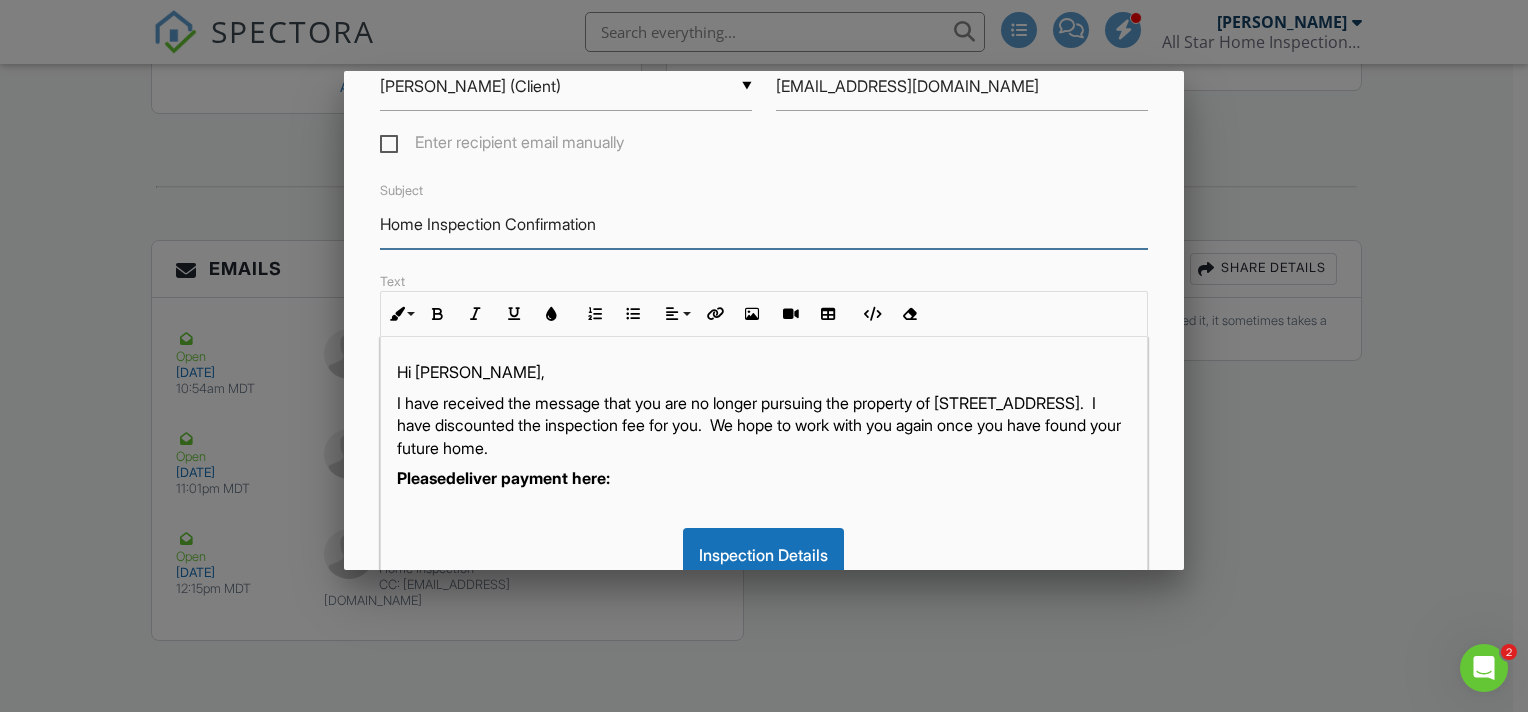 drag, startPoint x: 625, startPoint y: 216, endPoint x: 503, endPoint y: 224, distance: 122.26202 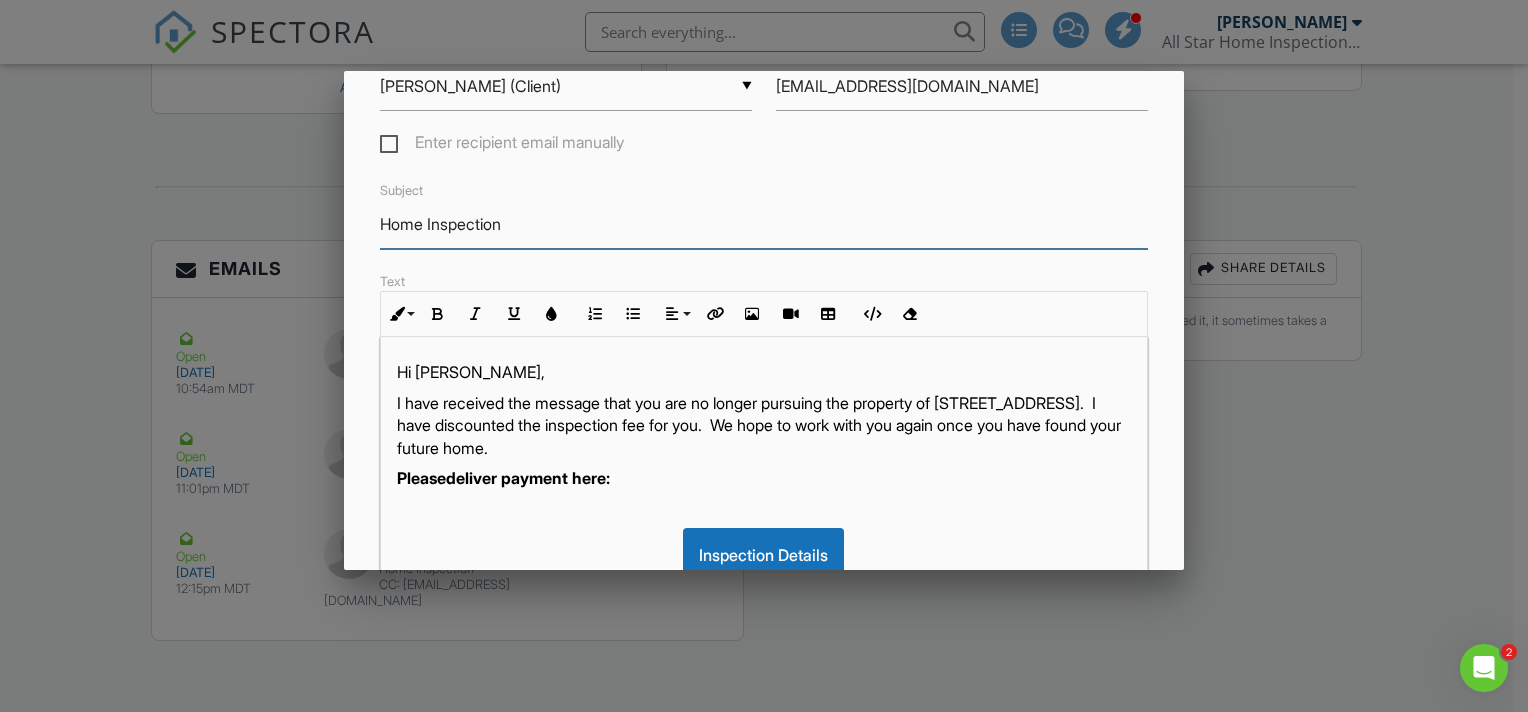 type on "Home Inspection" 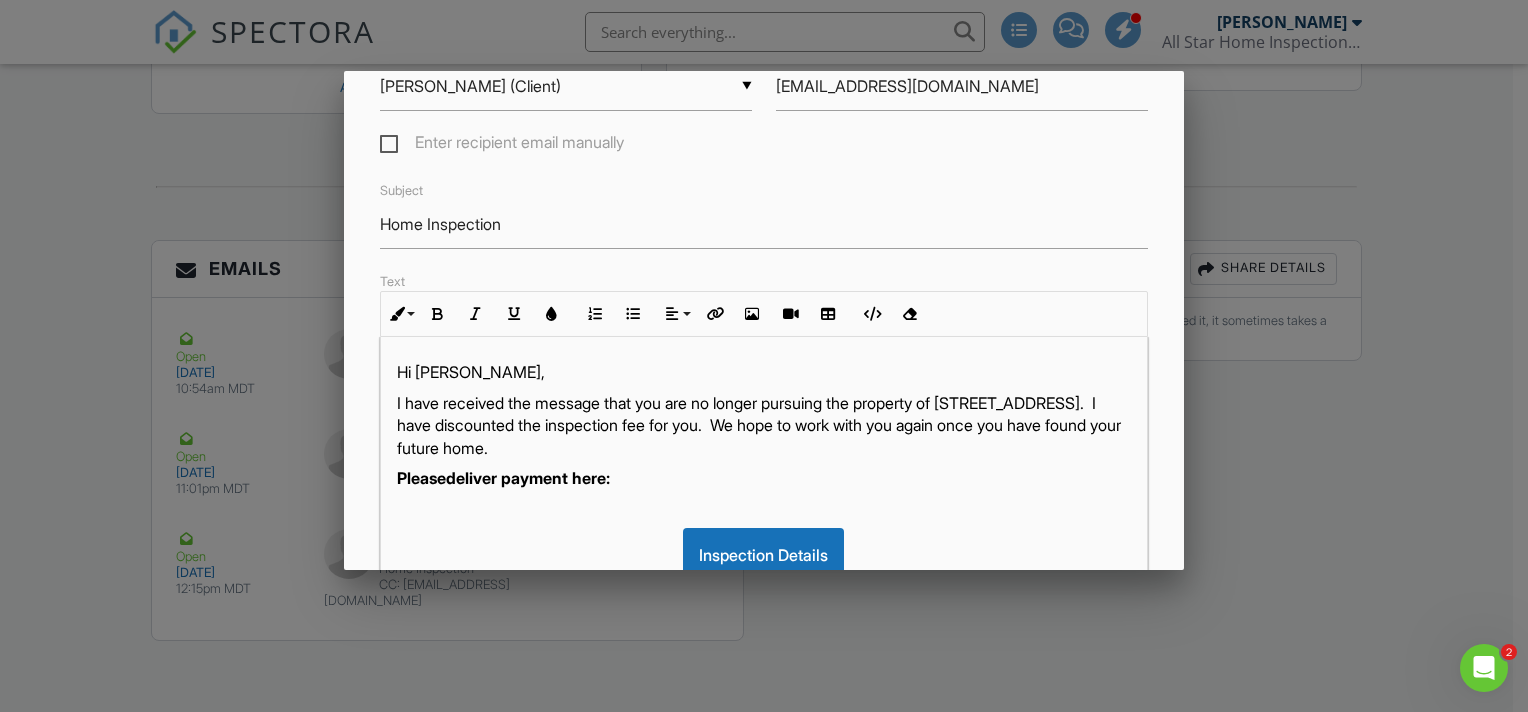 click on "Hi Blanca, I have received the message that you are no longer pursuing the property of 1 Courte El Nido, Rio Communities, Nm 87002.  I have discounted the inspection fee for you.  We hope to work with you again once you have found your future home. Please  ​ ​ deliver payment here: Inspection Details Let me know if you have any questions! Thank you!" at bounding box center (764, 587) 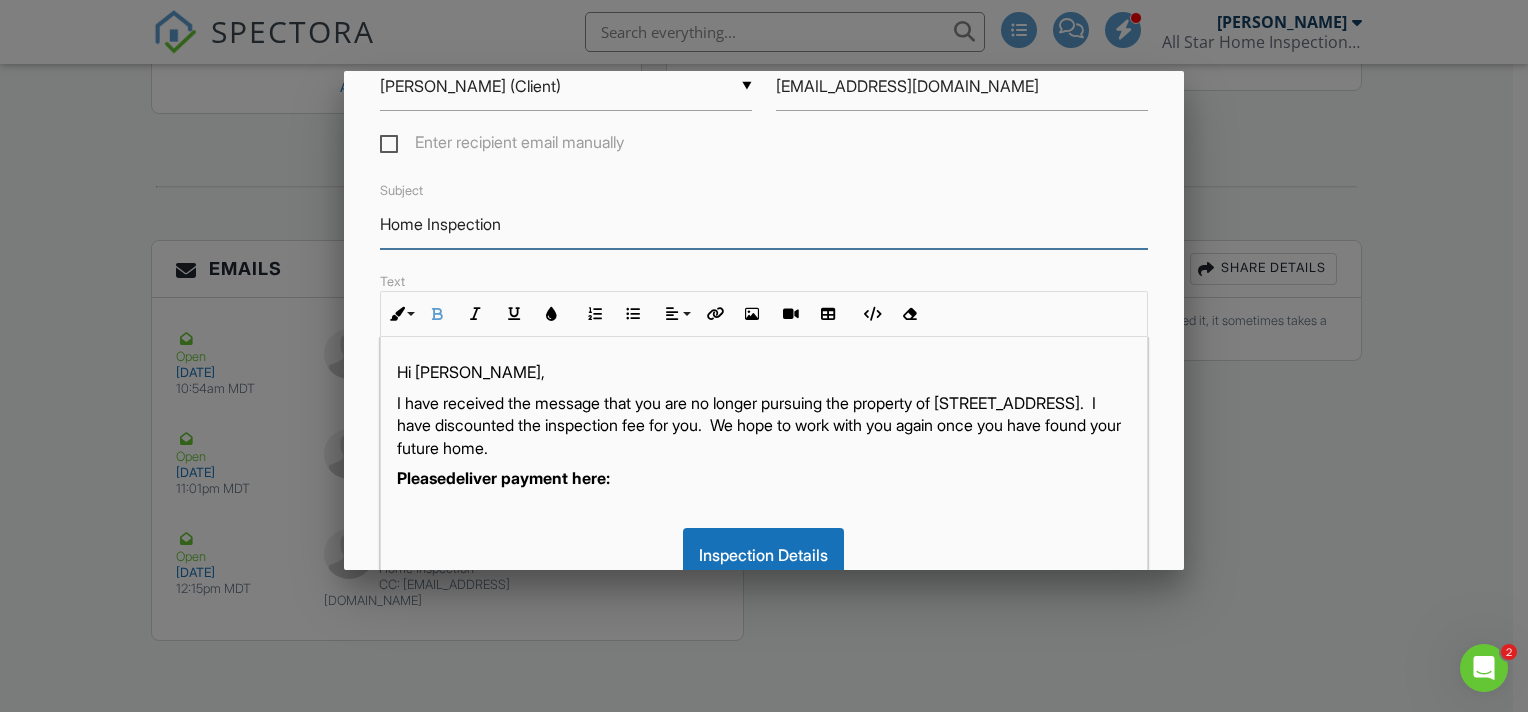 click on "Home Inspection" at bounding box center [764, 224] 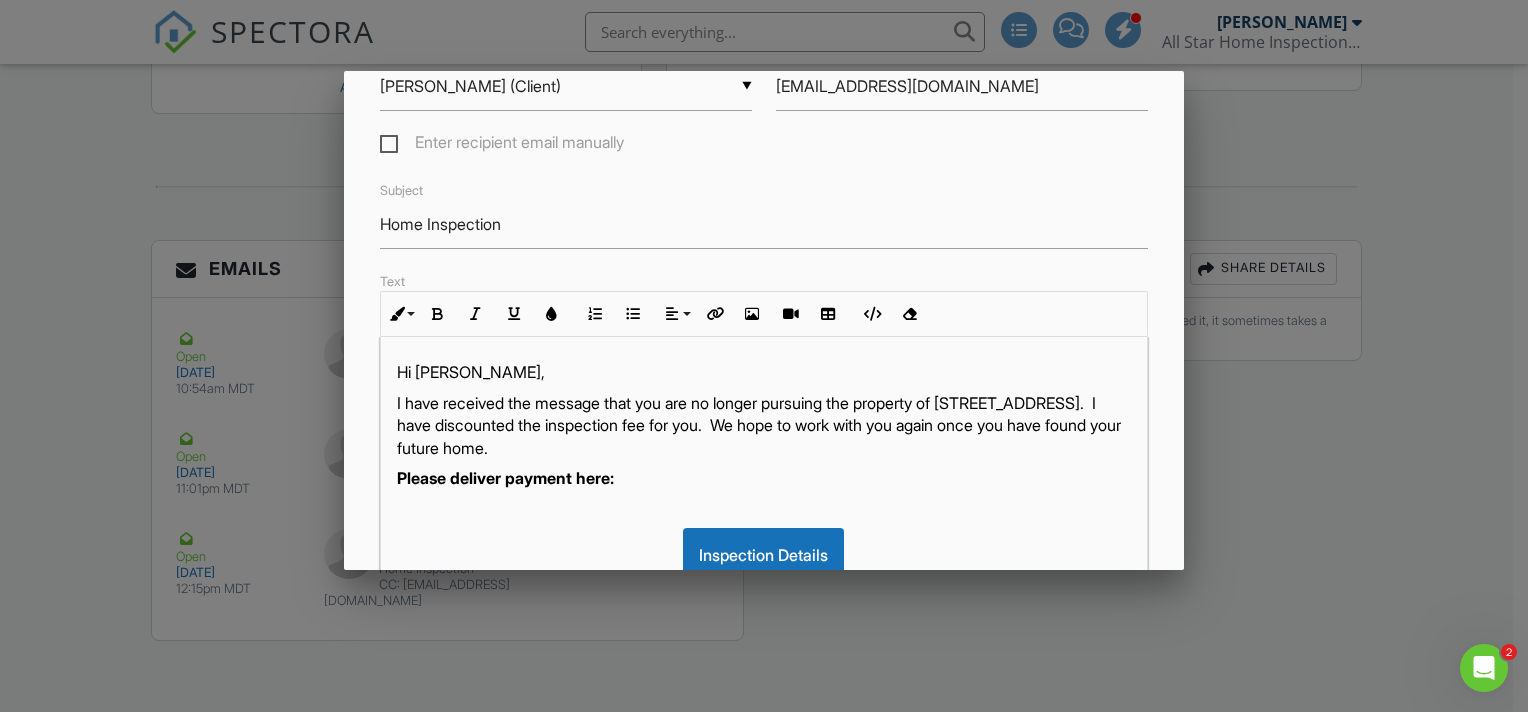 click on "Please deliver payment here: ​ ​" at bounding box center [764, 478] 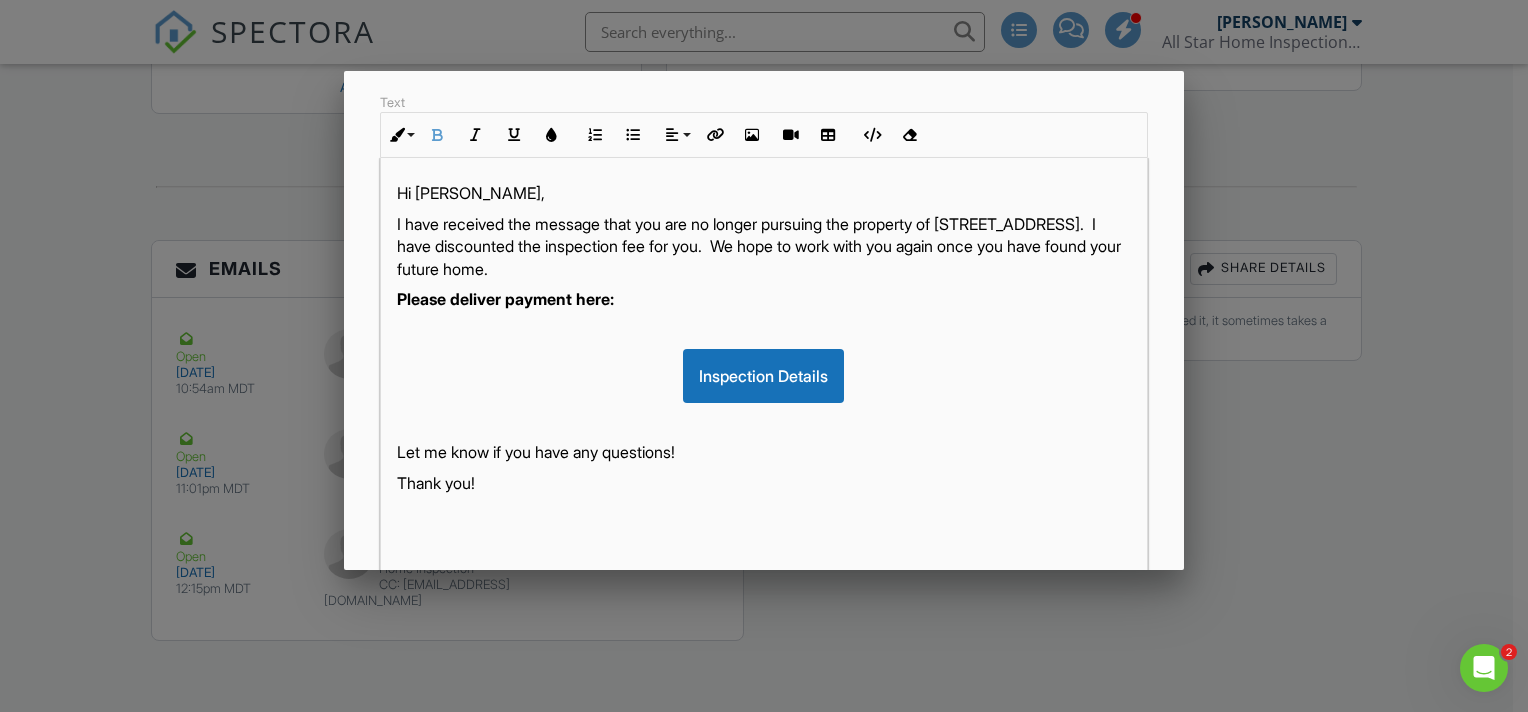 scroll, scrollTop: 530, scrollLeft: 0, axis: vertical 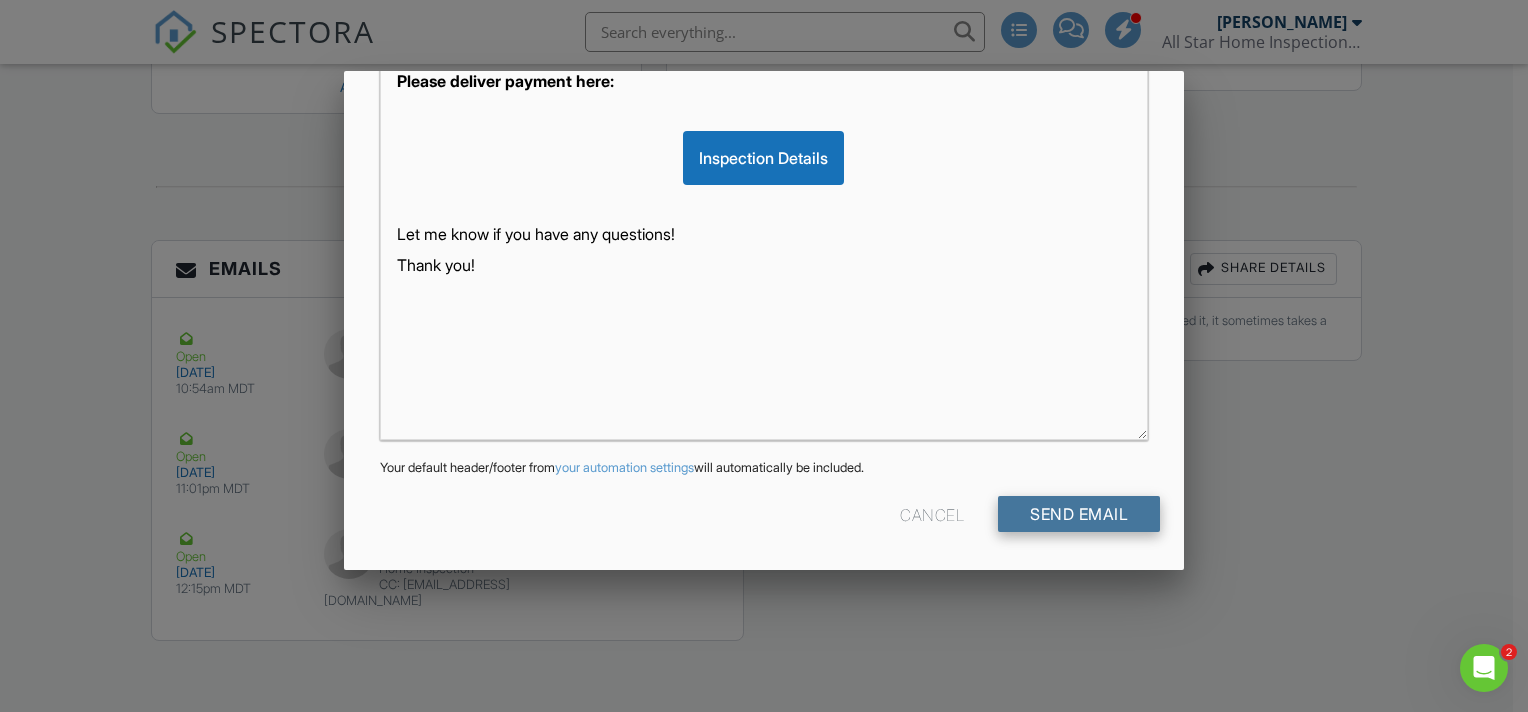 click on "Send Email" at bounding box center [1079, 514] 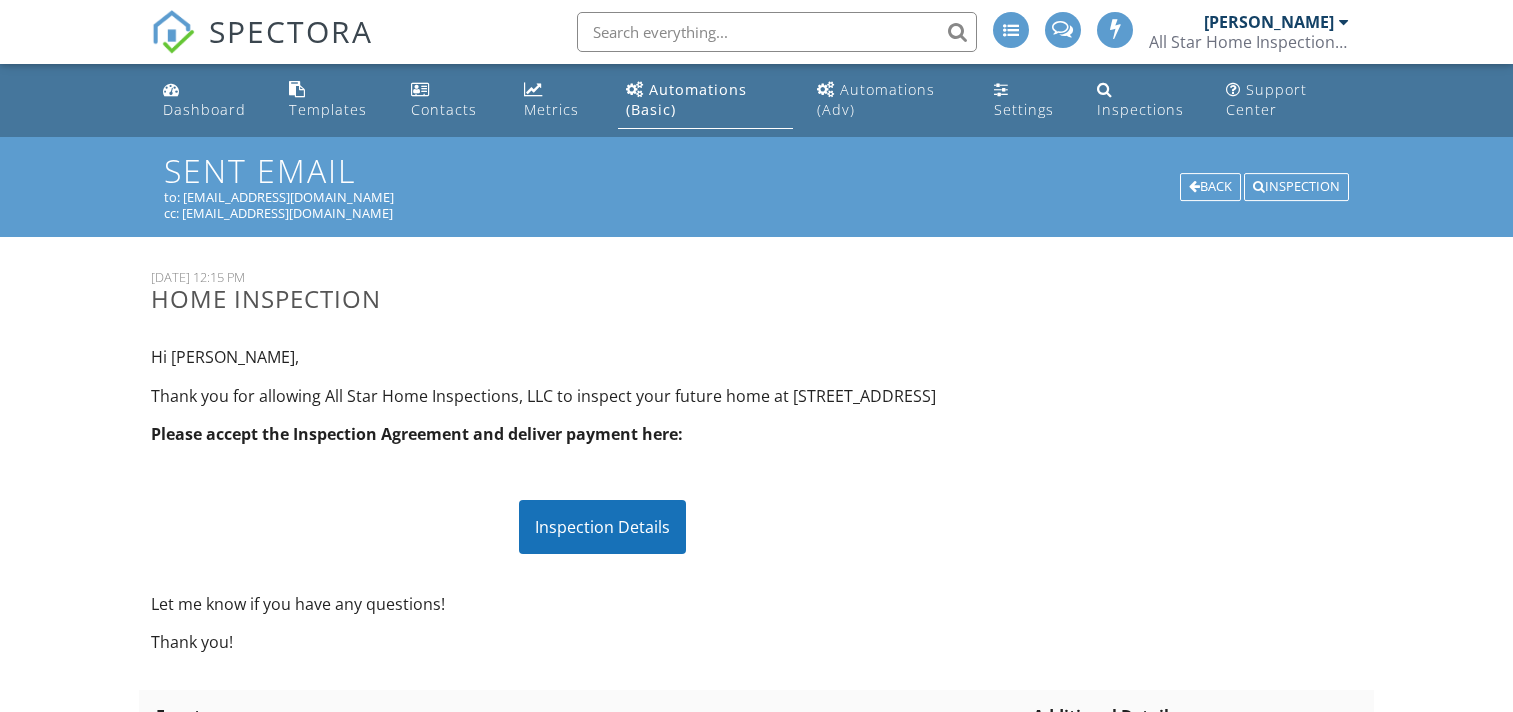 scroll, scrollTop: 0, scrollLeft: 0, axis: both 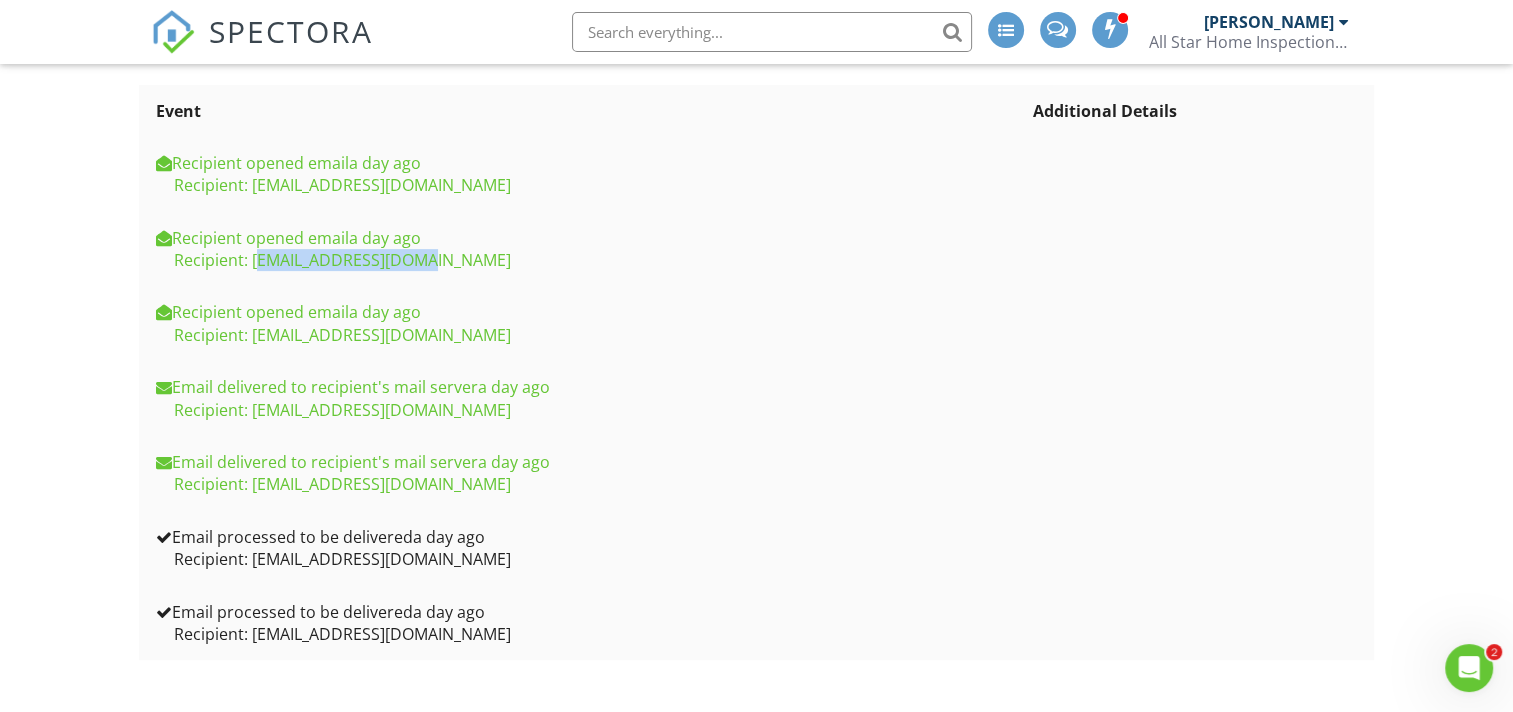 drag, startPoint x: 255, startPoint y: 260, endPoint x: 421, endPoint y: 259, distance: 166.003 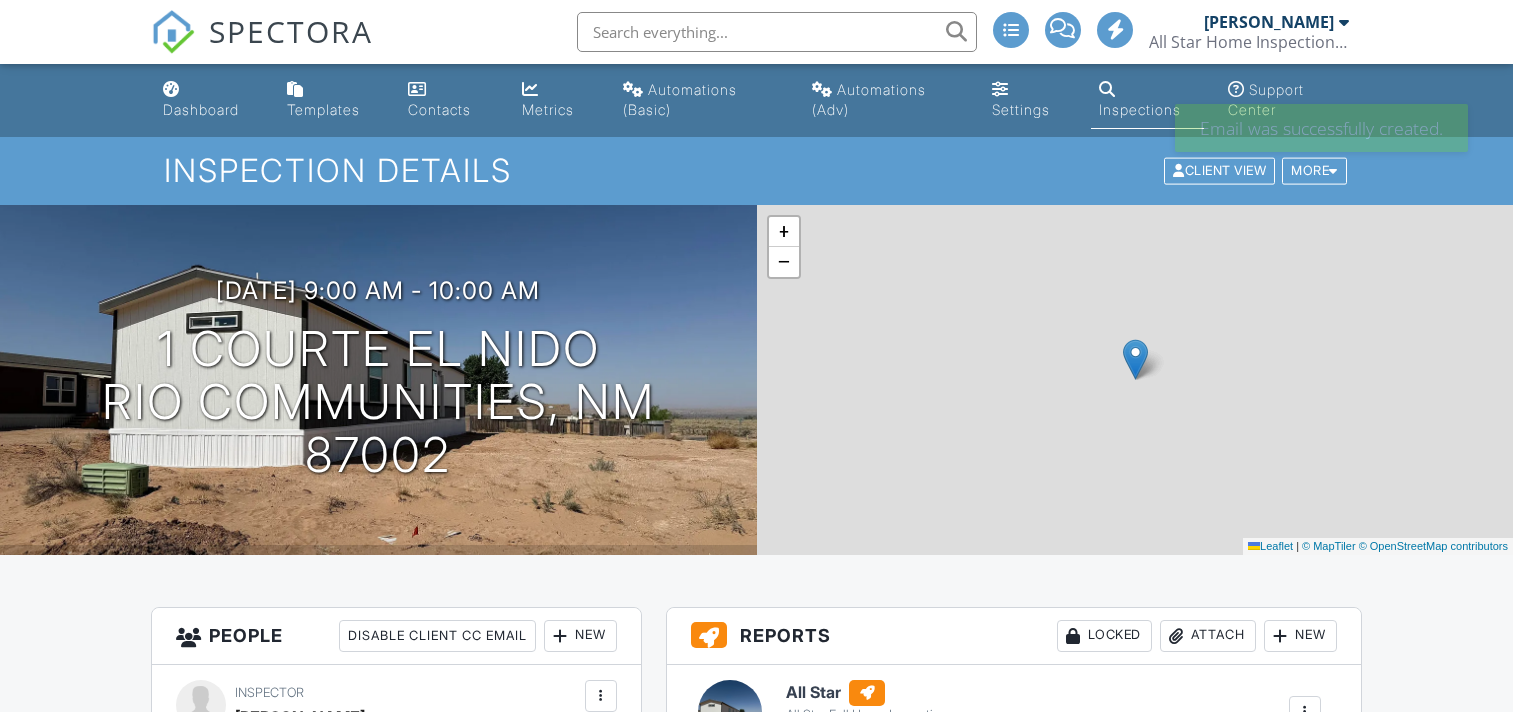 scroll, scrollTop: 0, scrollLeft: 0, axis: both 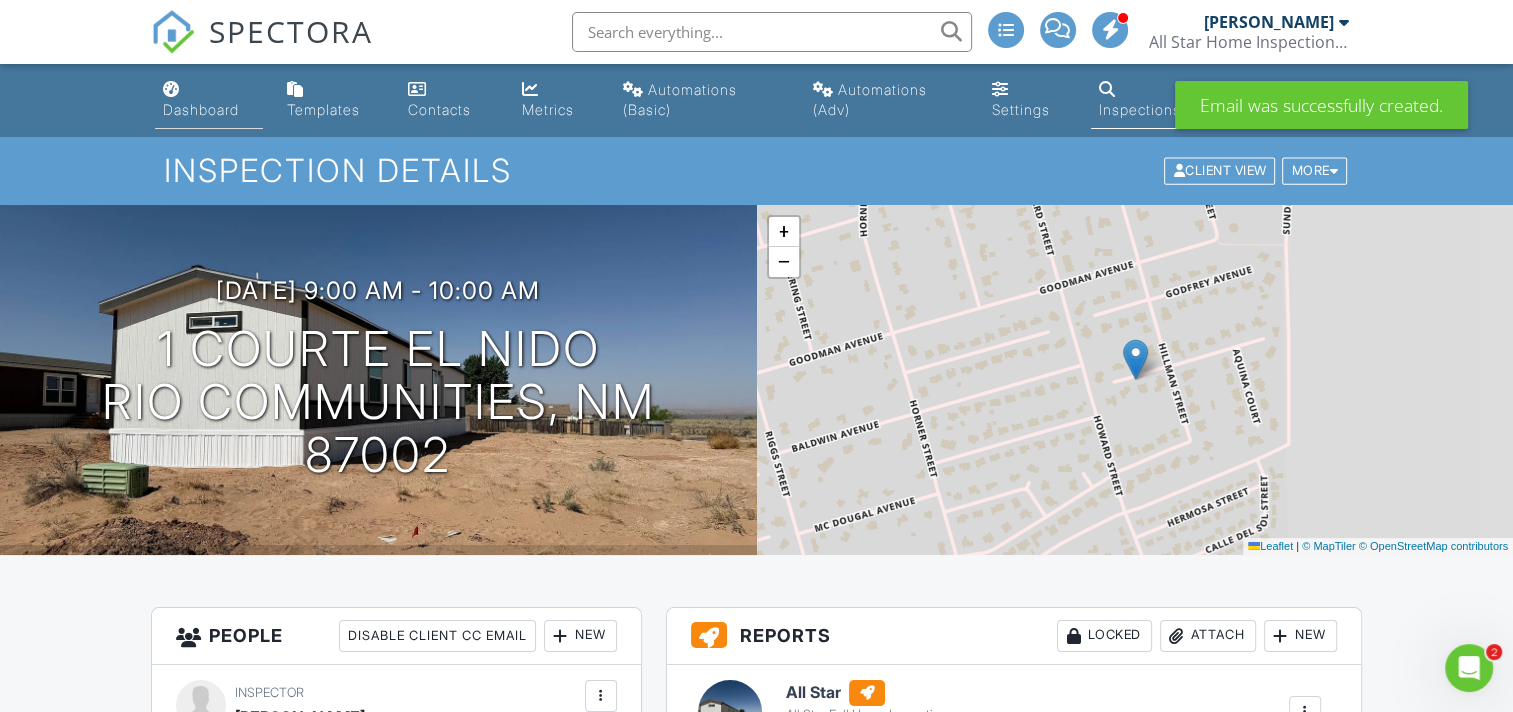 click on "Dashboard" at bounding box center (201, 109) 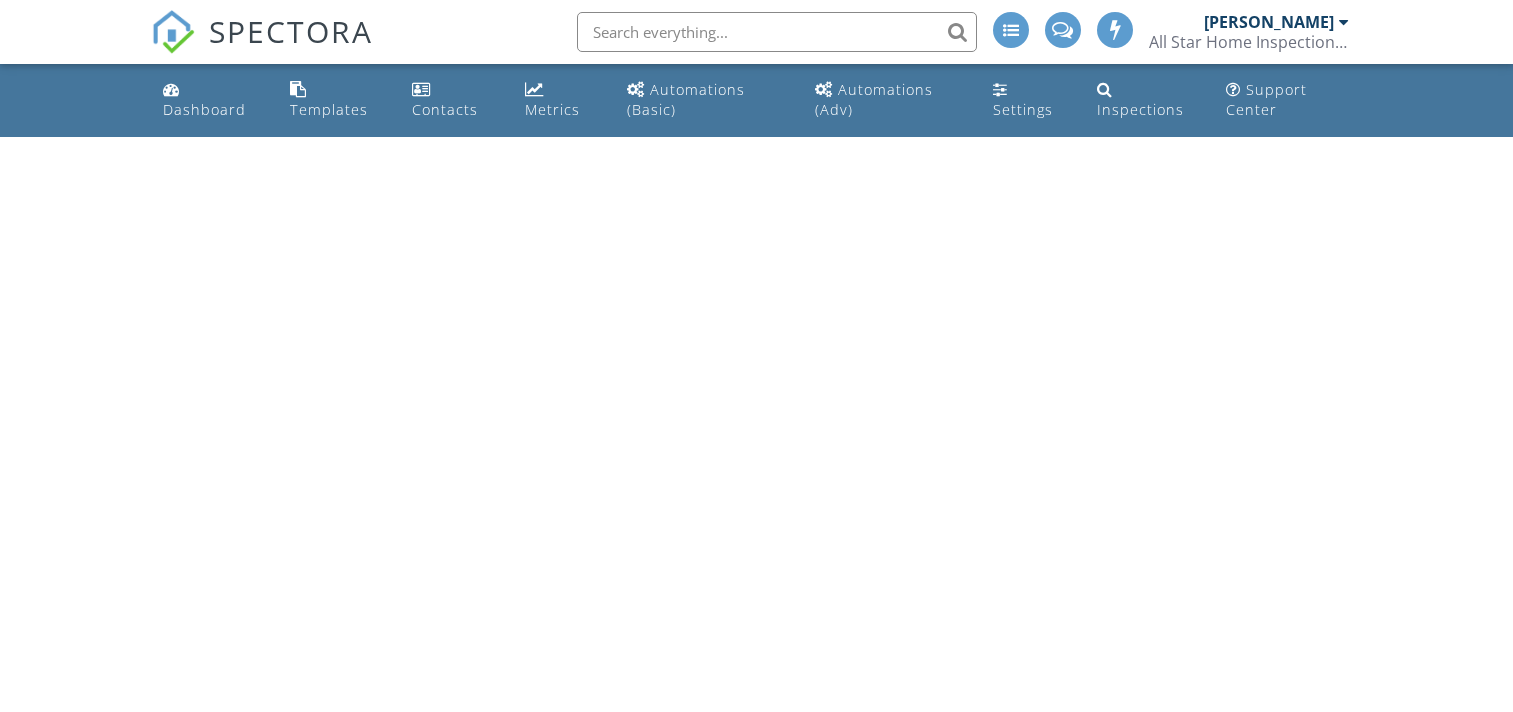 scroll, scrollTop: 0, scrollLeft: 0, axis: both 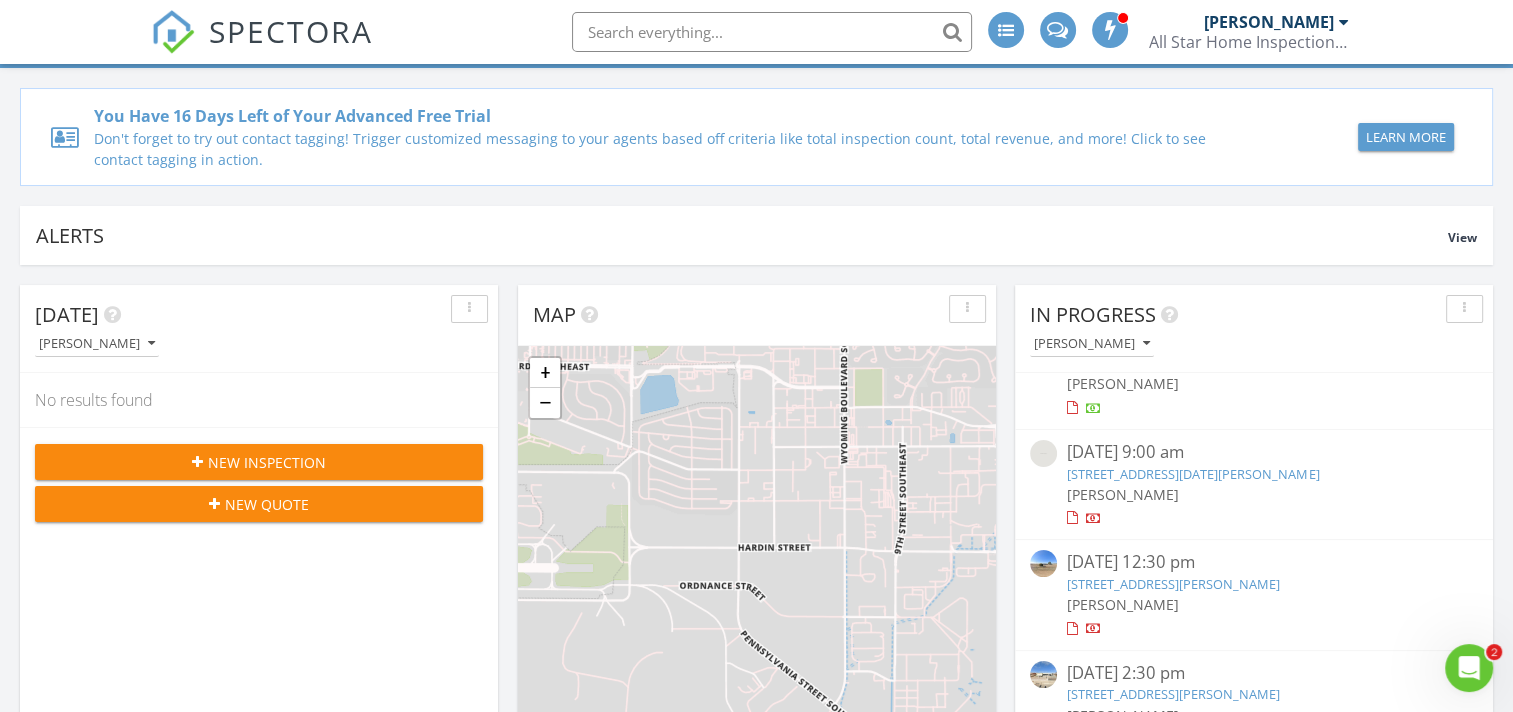 click on "[STREET_ADDRESS][DATE][PERSON_NAME]" at bounding box center (1193, 474) 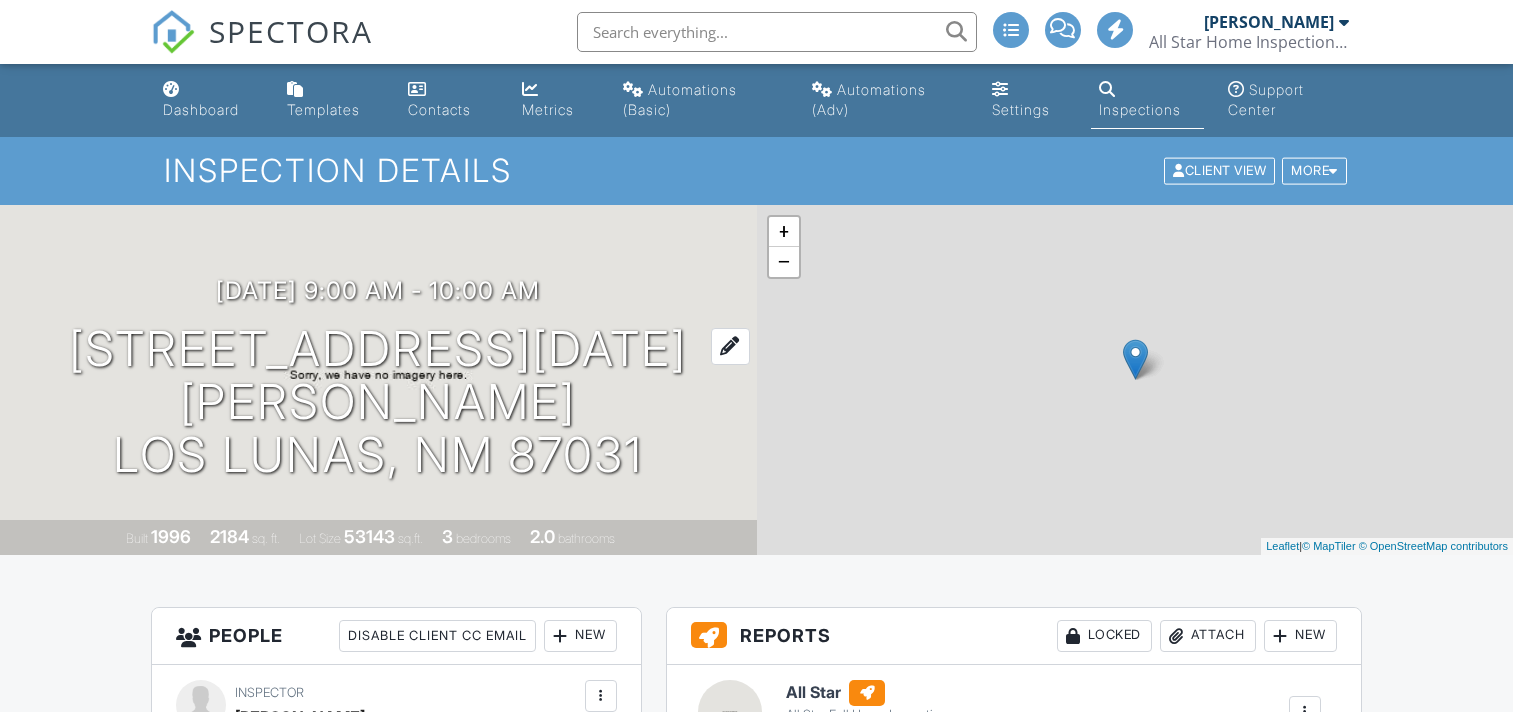 scroll, scrollTop: 0, scrollLeft: 0, axis: both 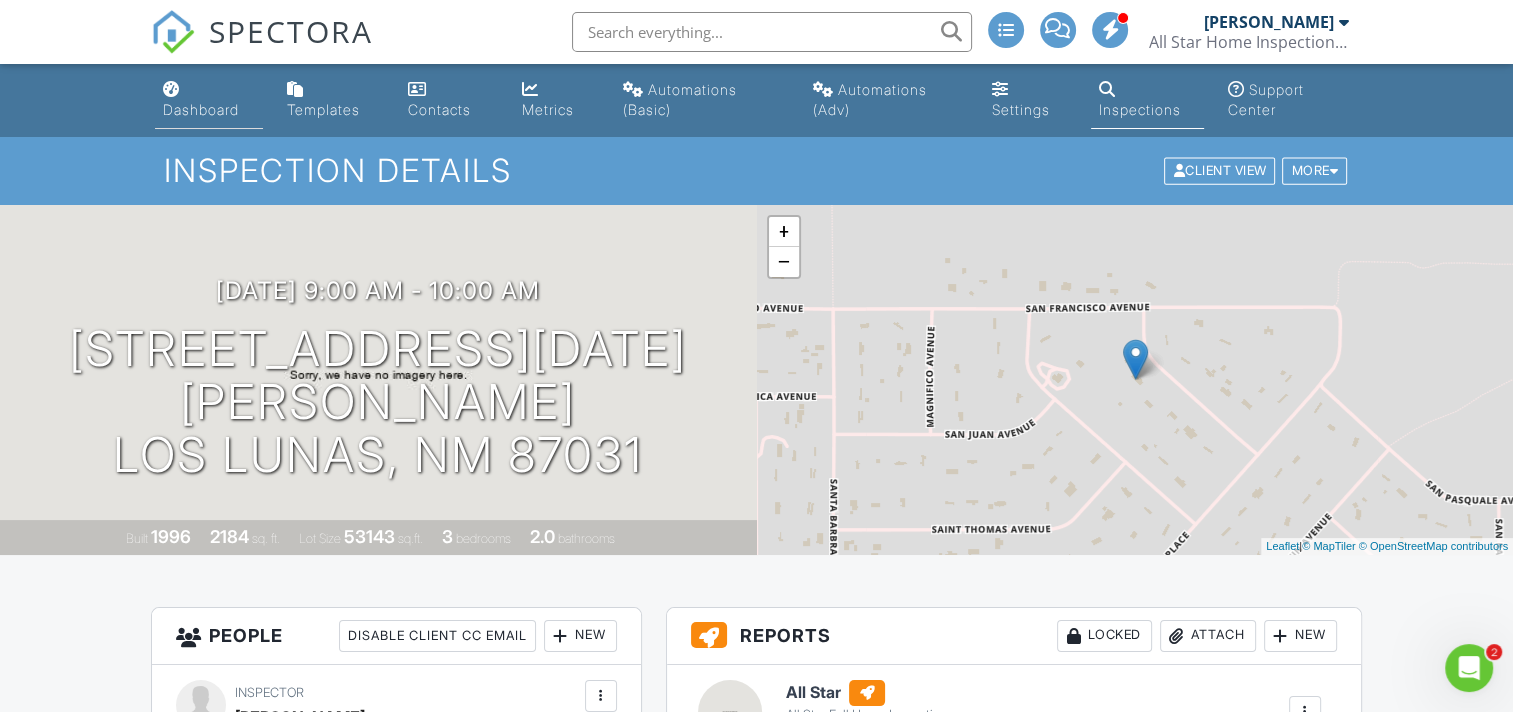 click on "Dashboard" at bounding box center (201, 109) 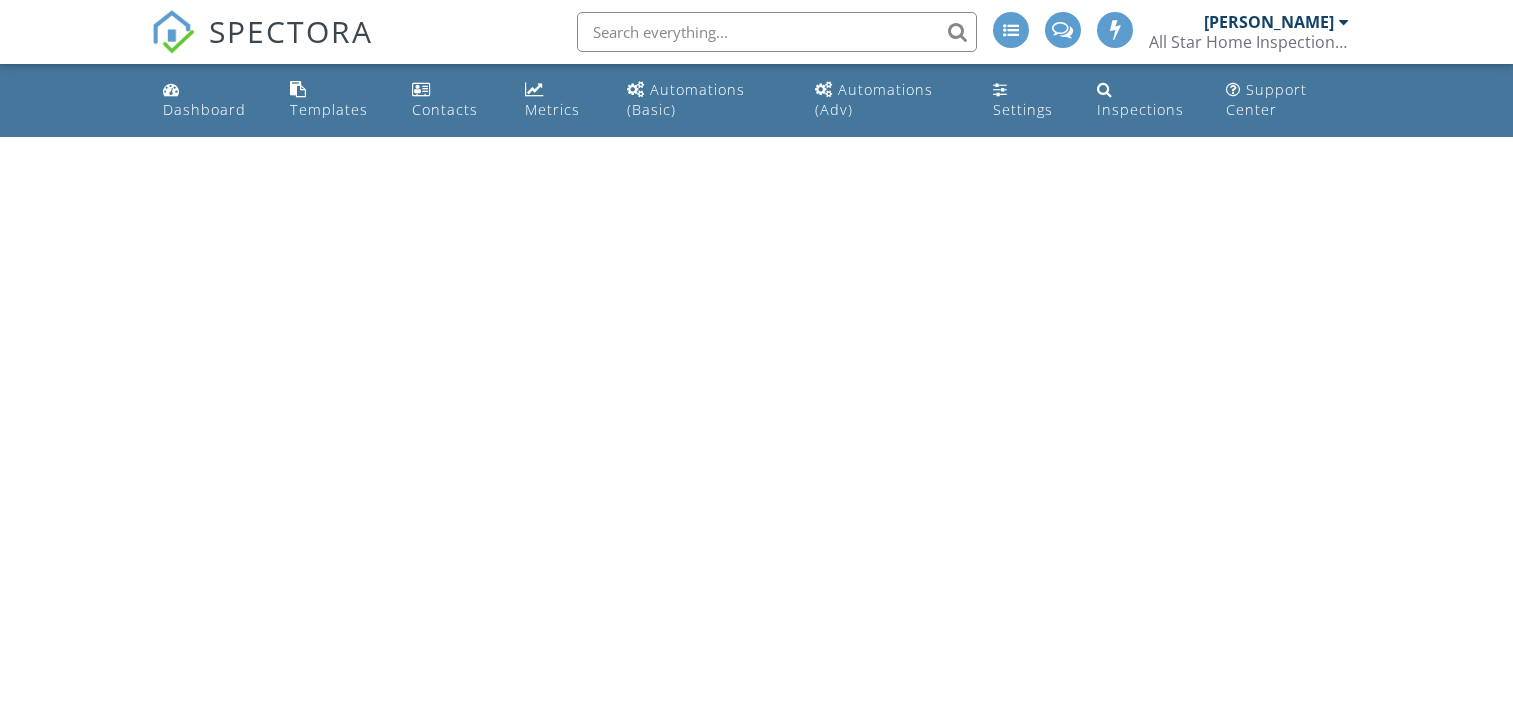 scroll, scrollTop: 0, scrollLeft: 0, axis: both 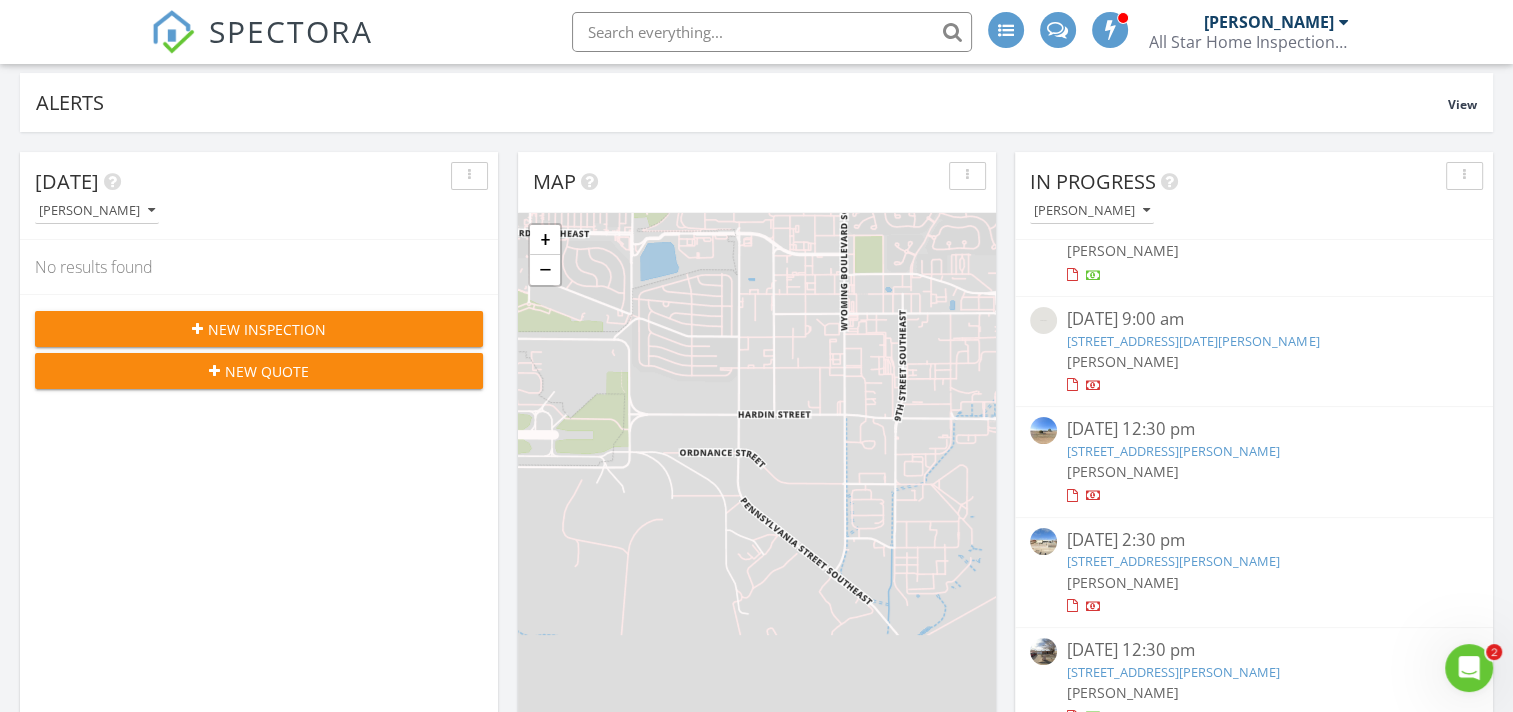 click on "[STREET_ADDRESS][PERSON_NAME]" at bounding box center [1173, 451] 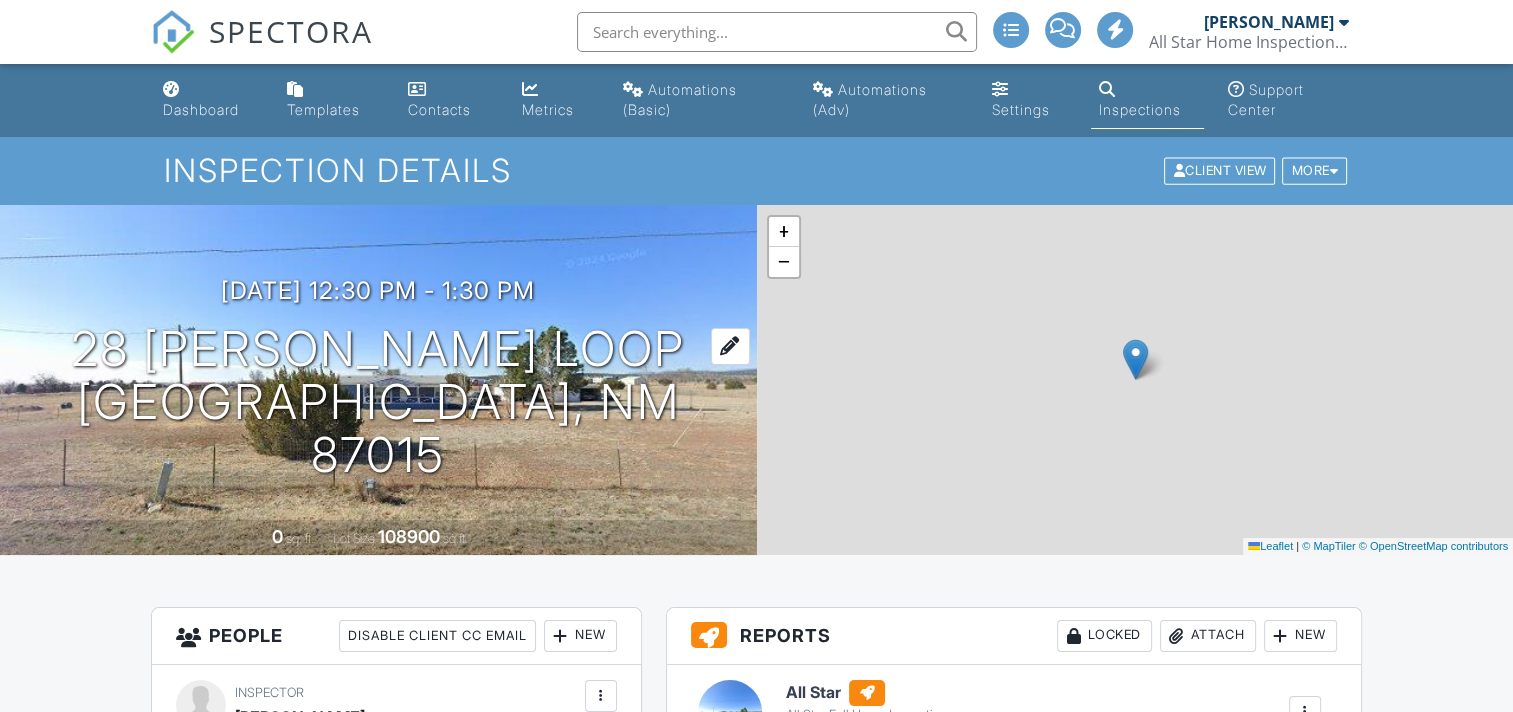 scroll, scrollTop: 96, scrollLeft: 0, axis: vertical 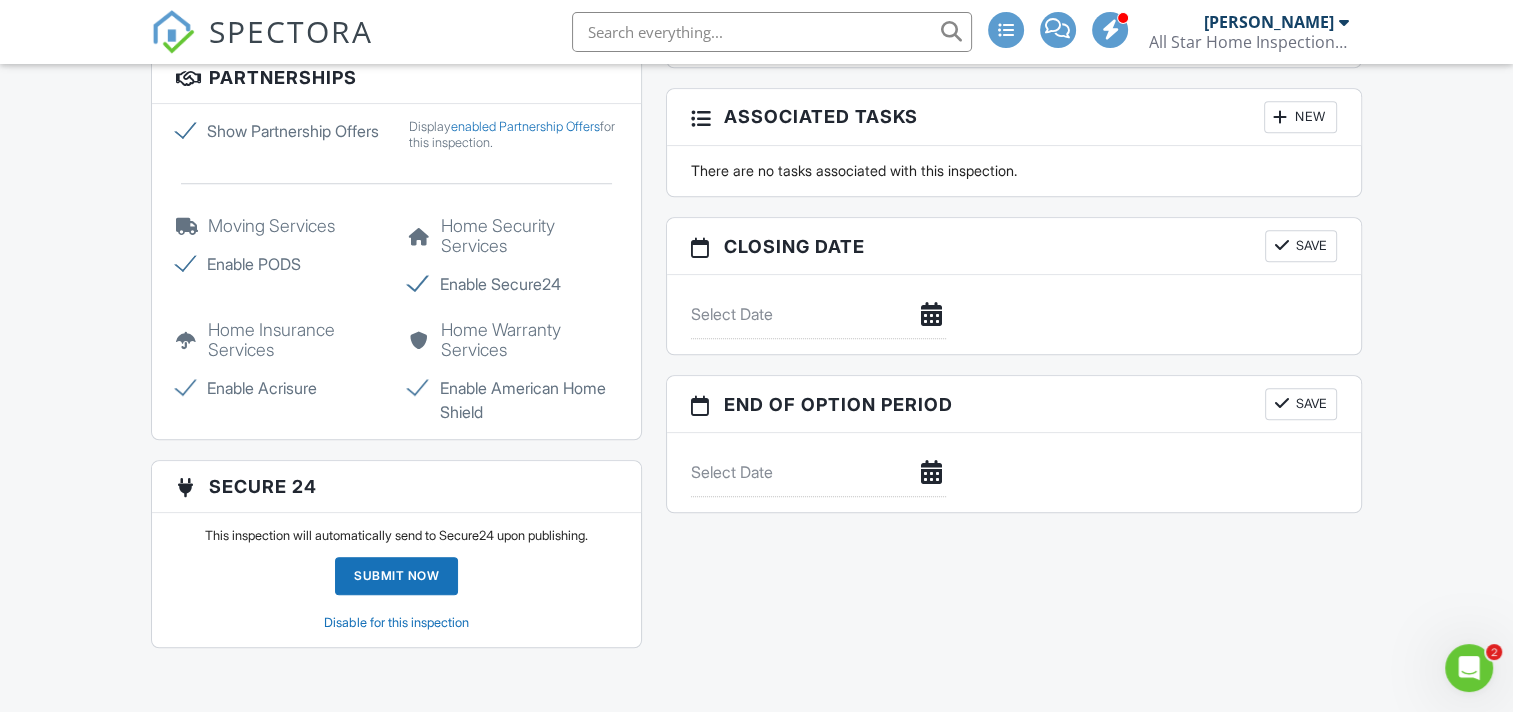 click on "Submit Now" at bounding box center (396, 576) 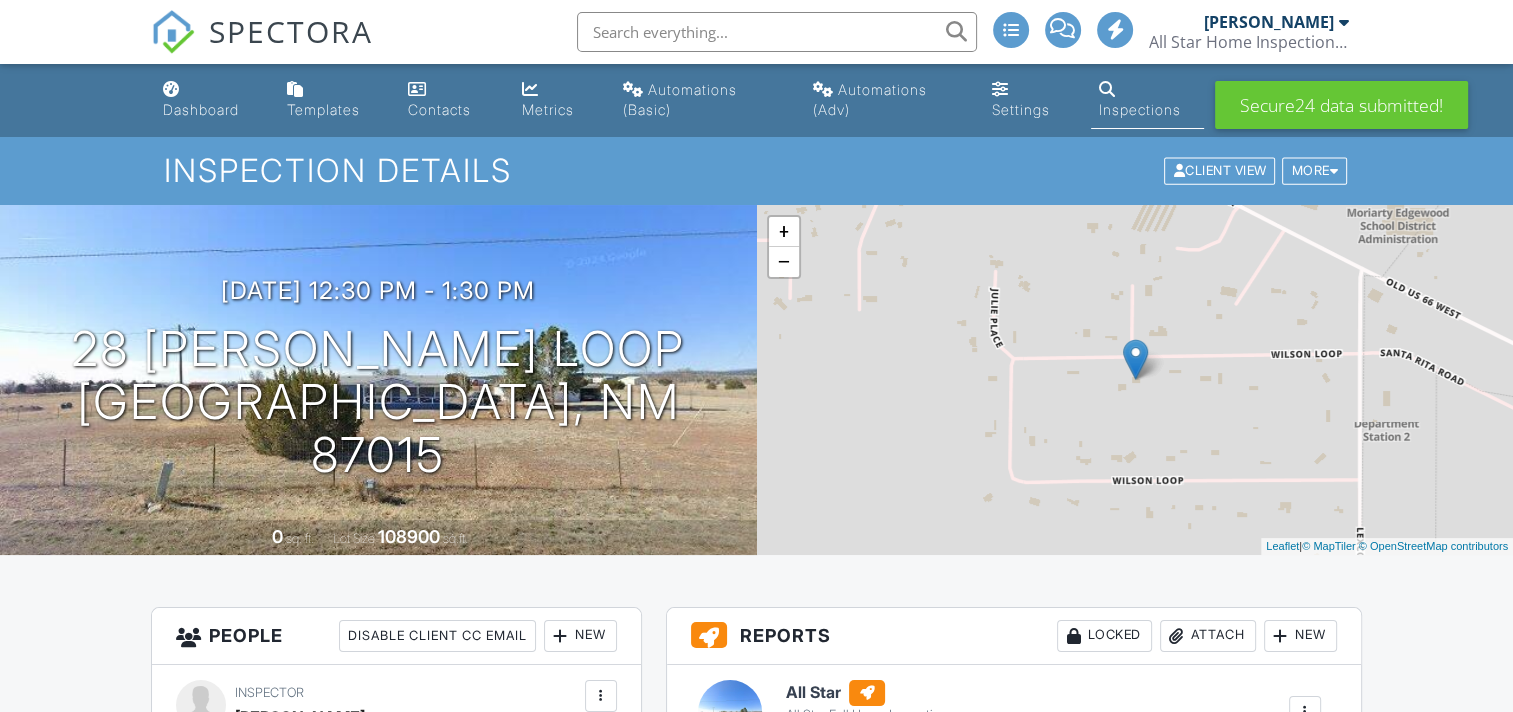 scroll, scrollTop: 859, scrollLeft: 0, axis: vertical 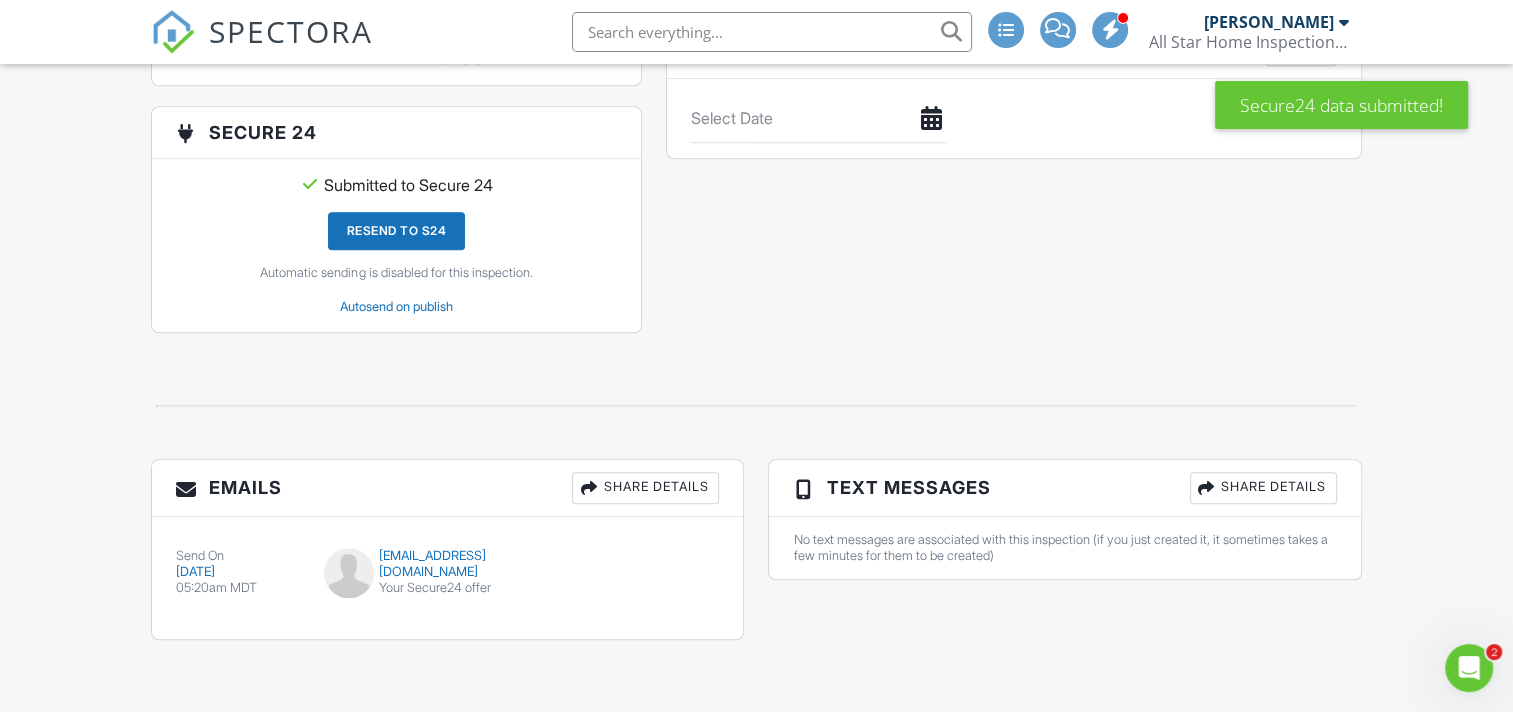 click on "Share Details" at bounding box center (645, 488) 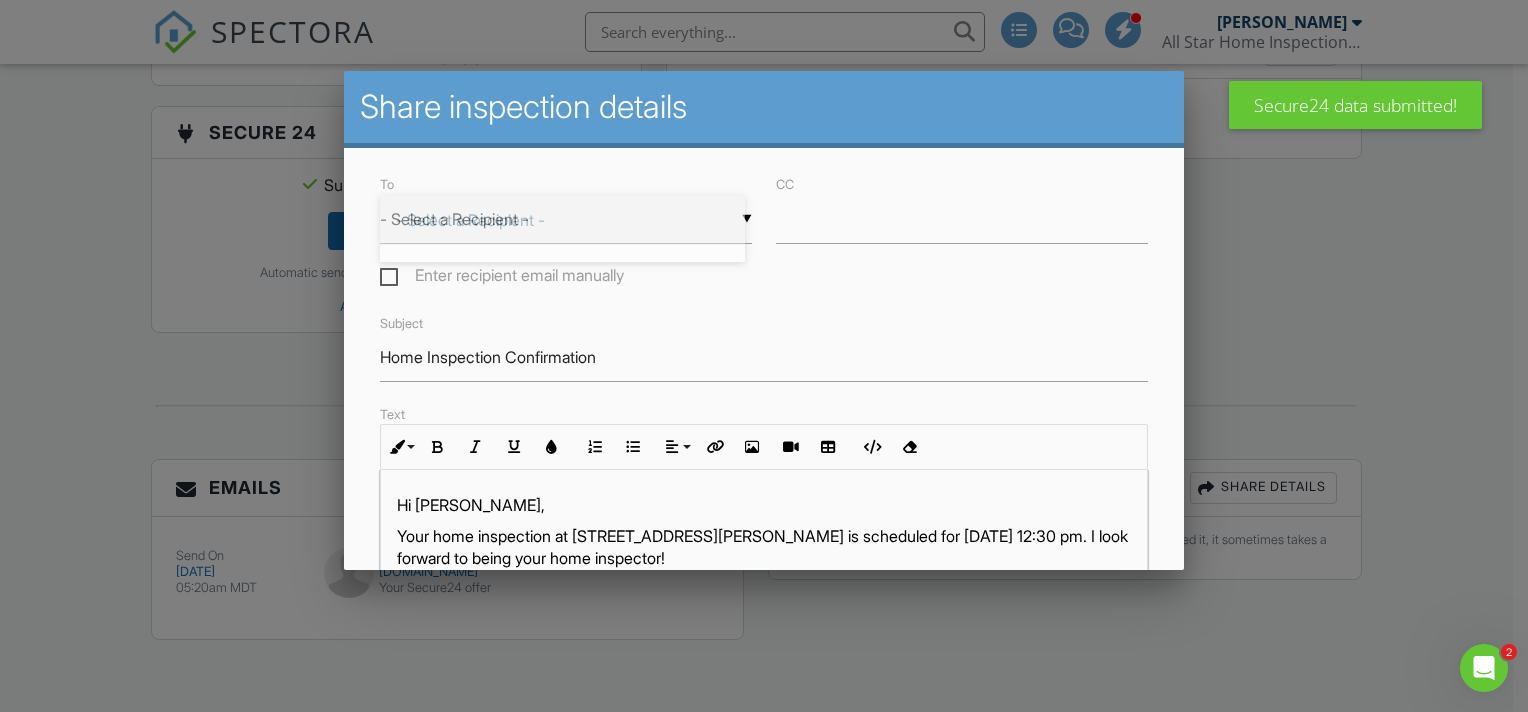 click on "▼ - Select a Recipient - - Select a Recipient - Rebecca Bridges (Client) - Select a Recipient - Rebecca Bridges (Client)" at bounding box center [566, 219] 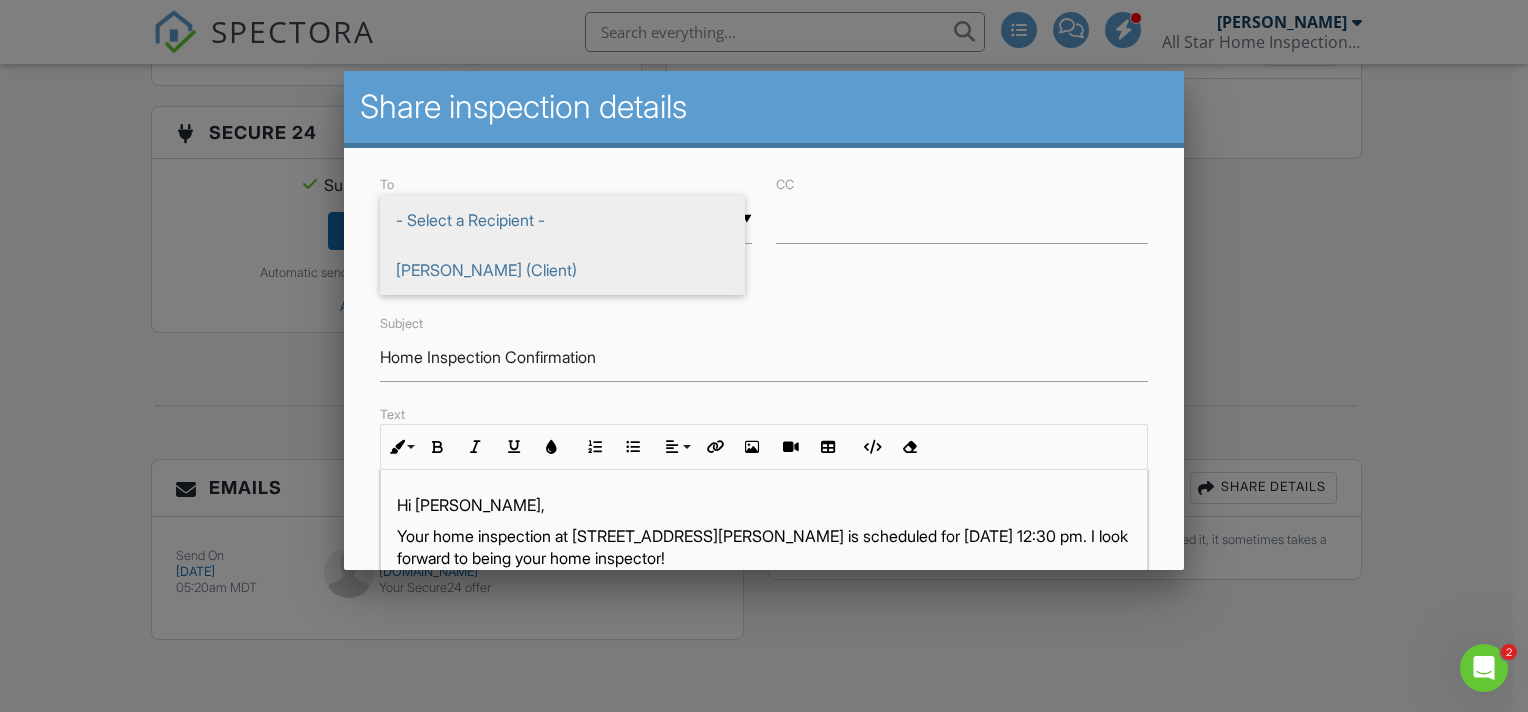 click on "Rebecca Bridges (Client)" at bounding box center [562, 270] 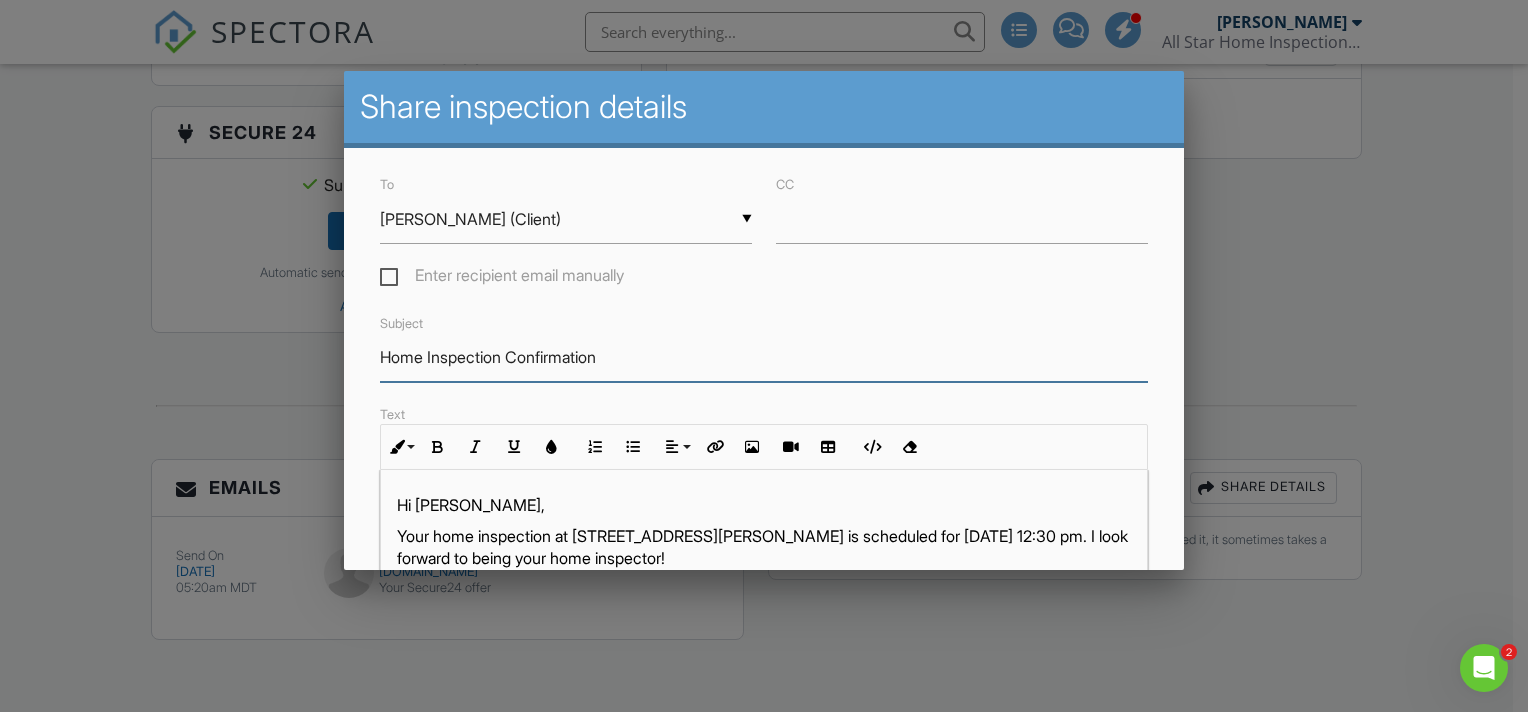 drag, startPoint x: 633, startPoint y: 360, endPoint x: 511, endPoint y: 373, distance: 122.69067 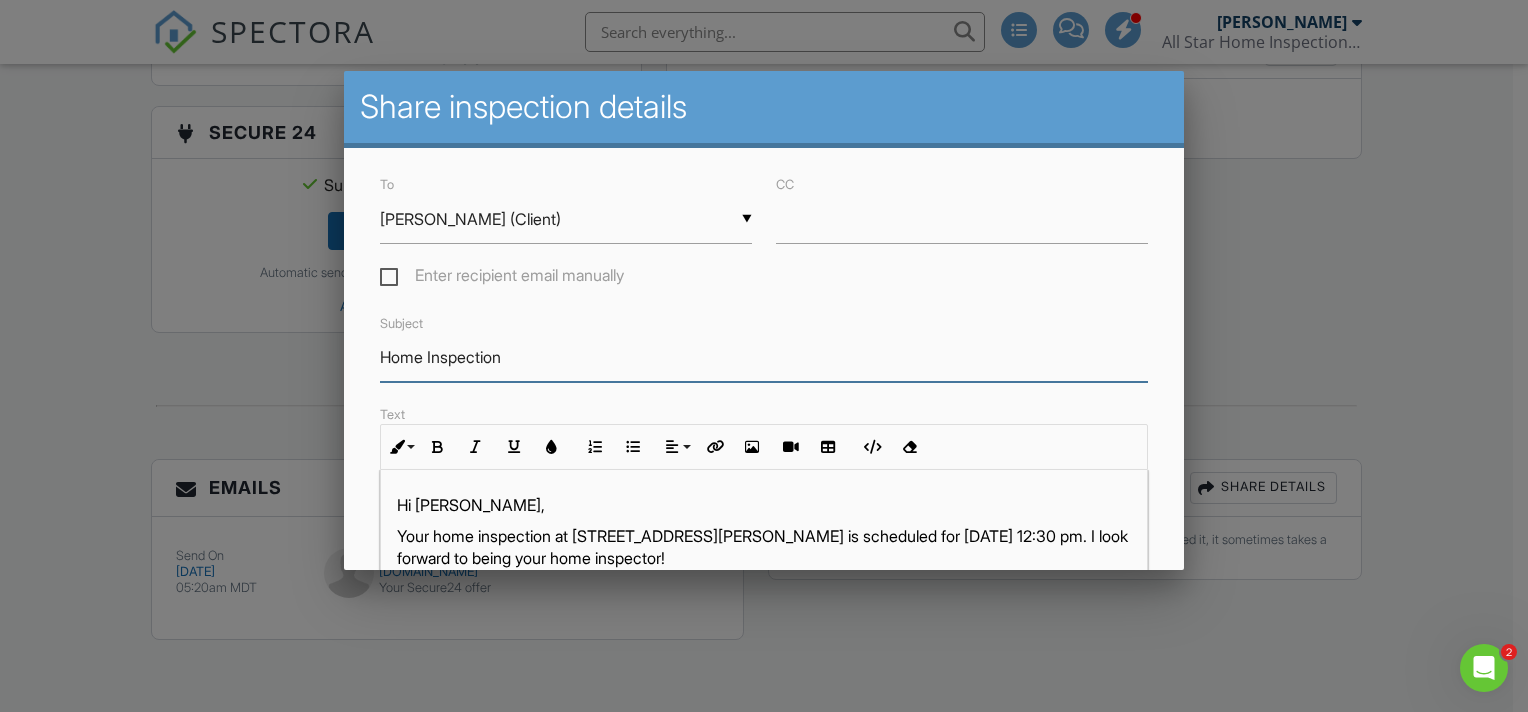 click on "Home Inspection" at bounding box center (764, 357) 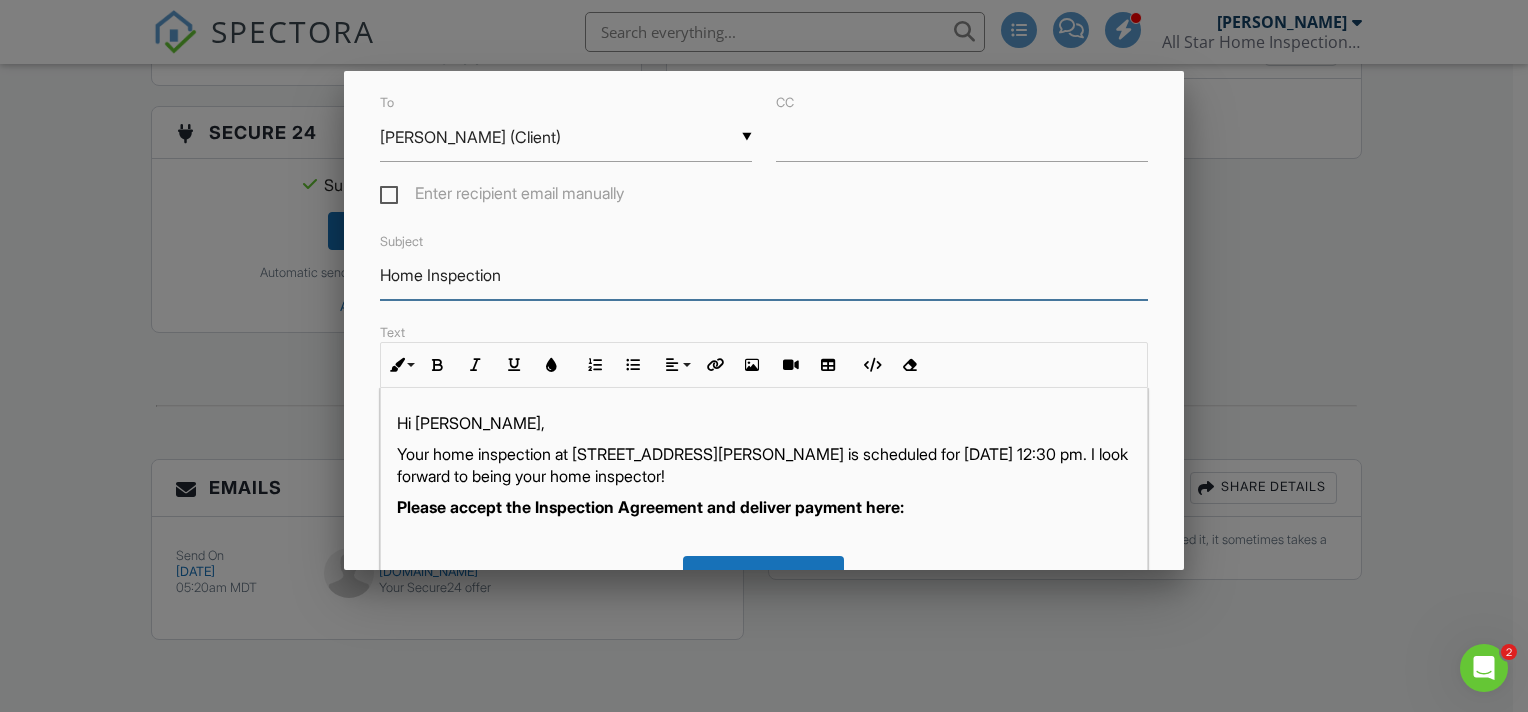 scroll, scrollTop: 133, scrollLeft: 0, axis: vertical 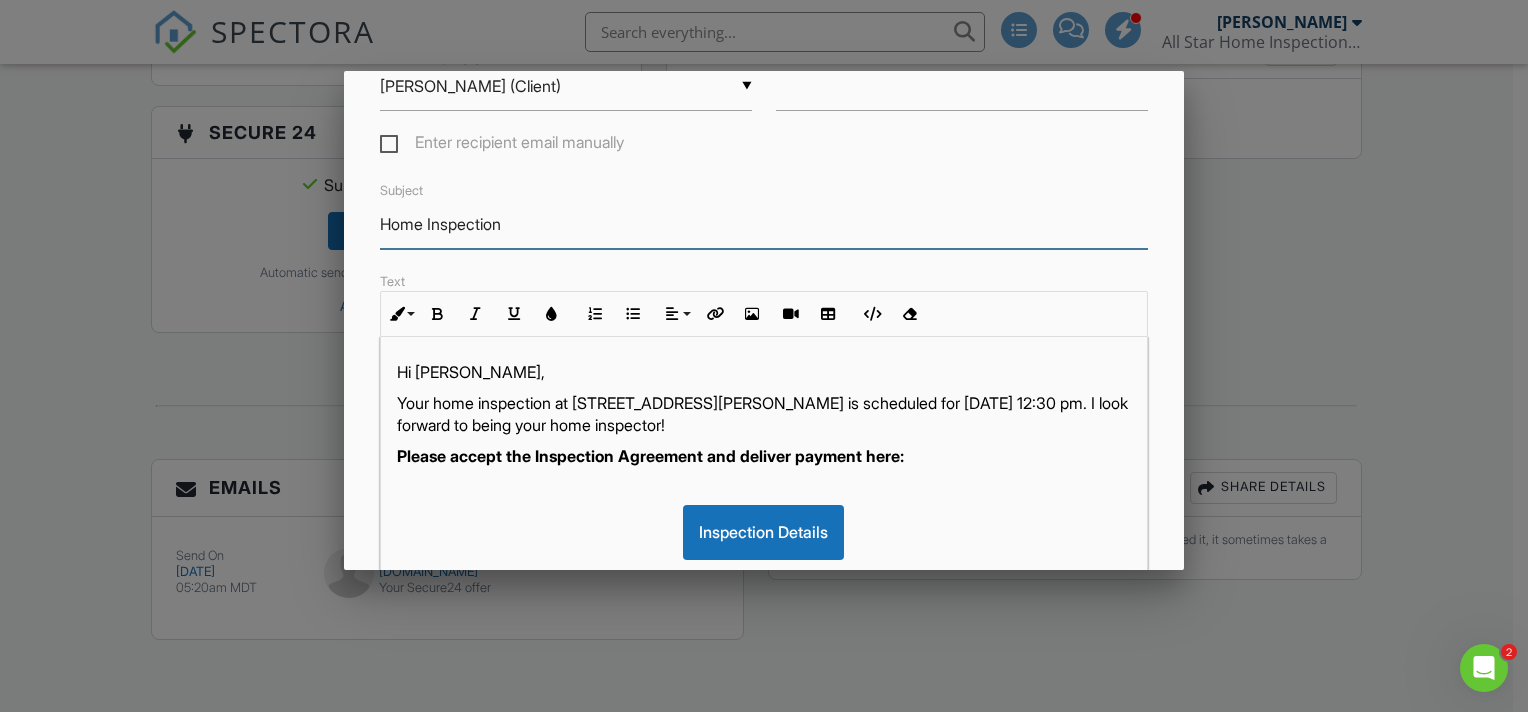 type on "Home Inspection" 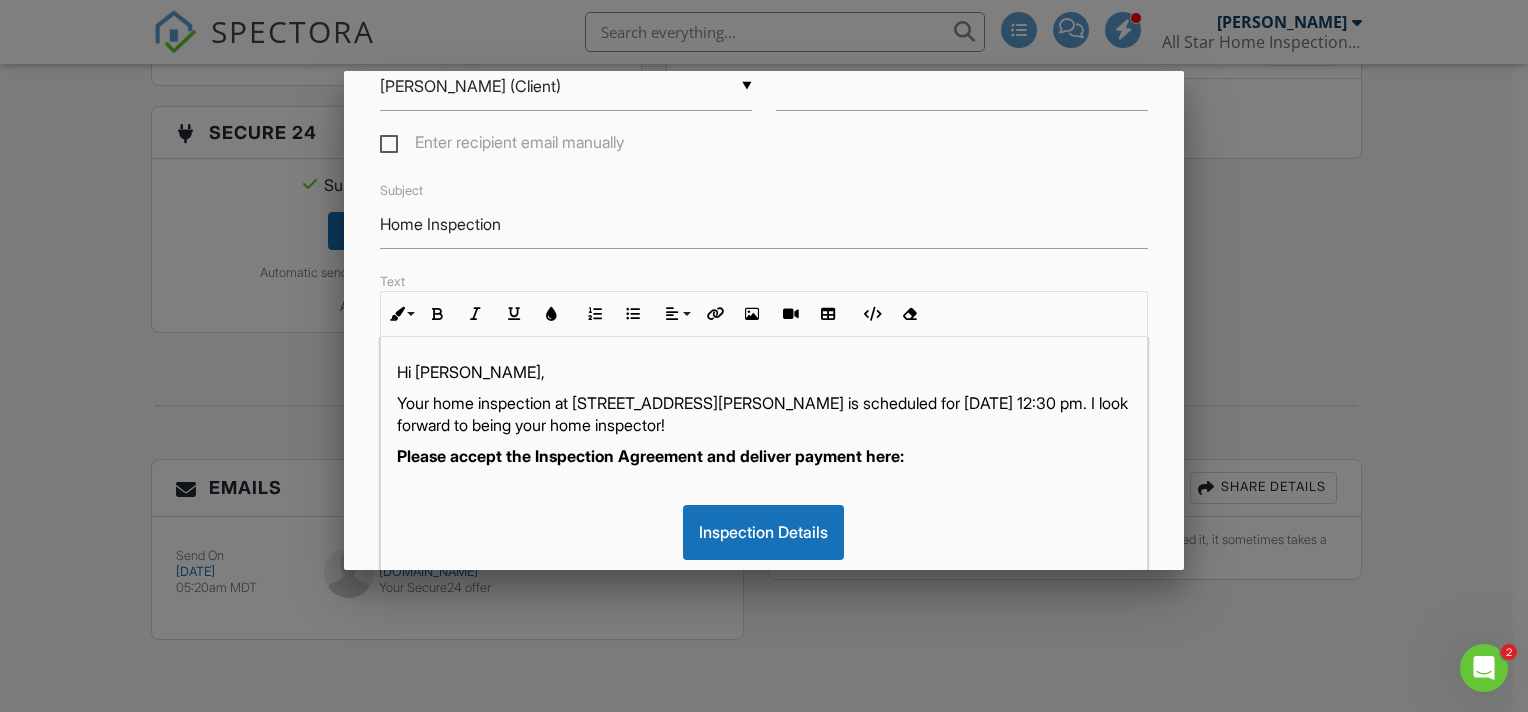 click on "Your home inspection at 28 Wilson Loop, Edgewood, NM 87015 is scheduled for 07/08/2025 at 12:30 pm. I look forward to being your home inspector!" at bounding box center (764, 414) 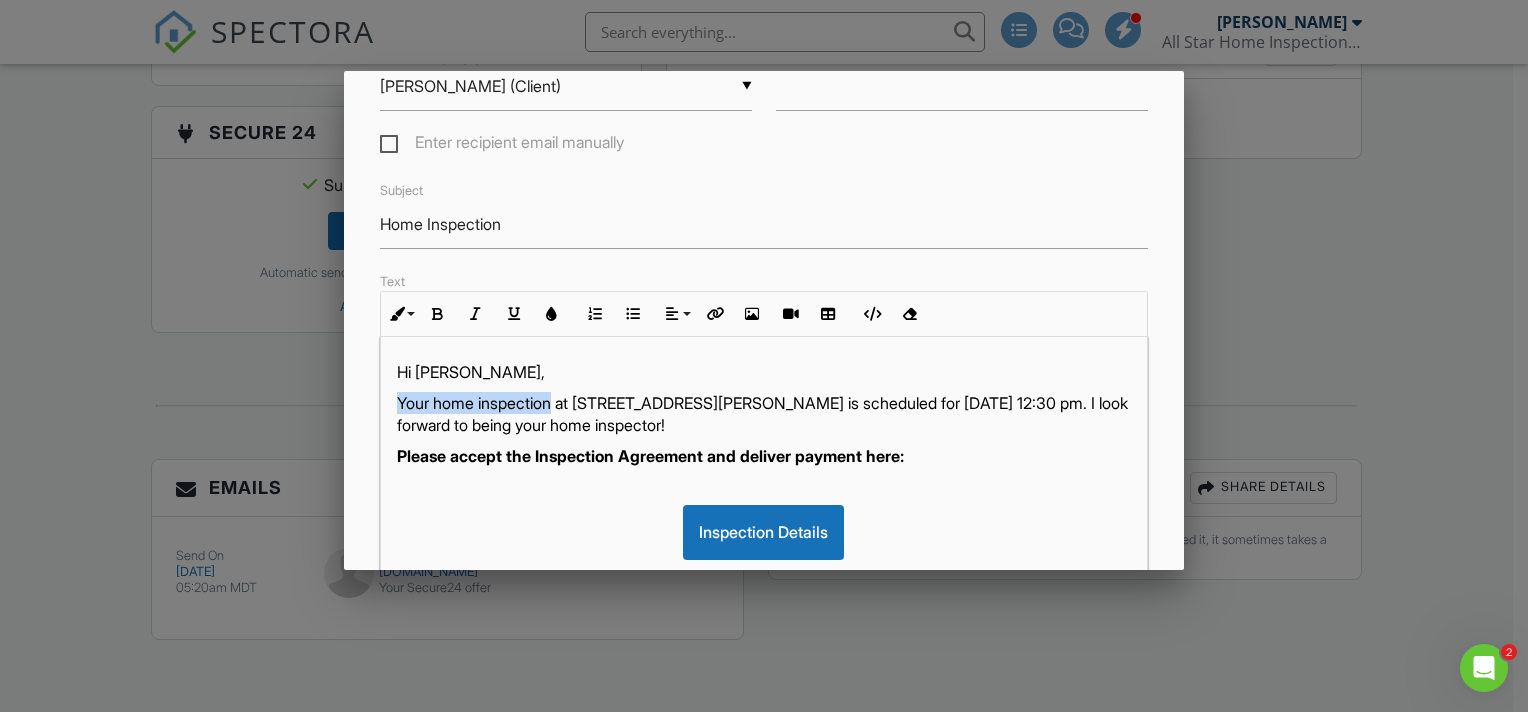drag, startPoint x: 392, startPoint y: 400, endPoint x: 559, endPoint y: 398, distance: 167.01198 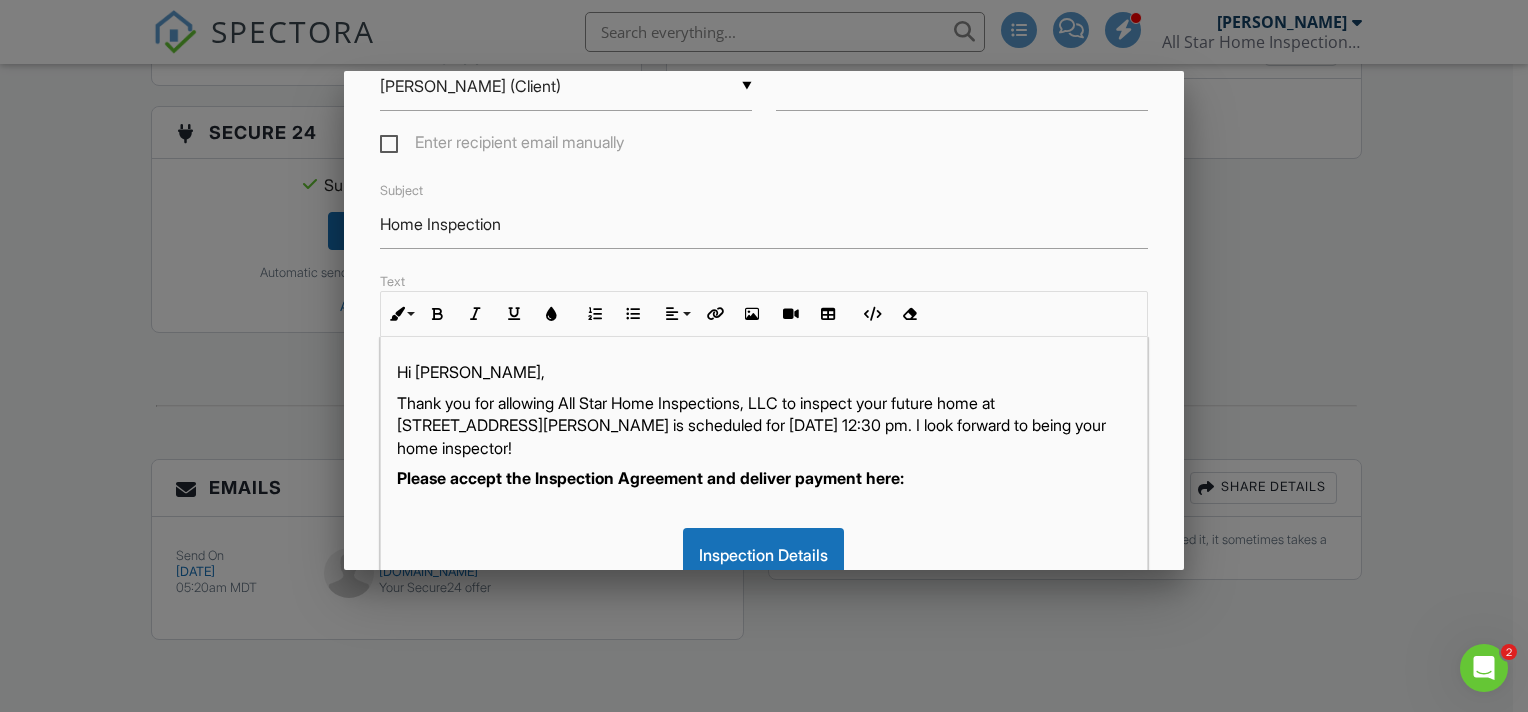 drag, startPoint x: 662, startPoint y: 425, endPoint x: 700, endPoint y: 441, distance: 41.231056 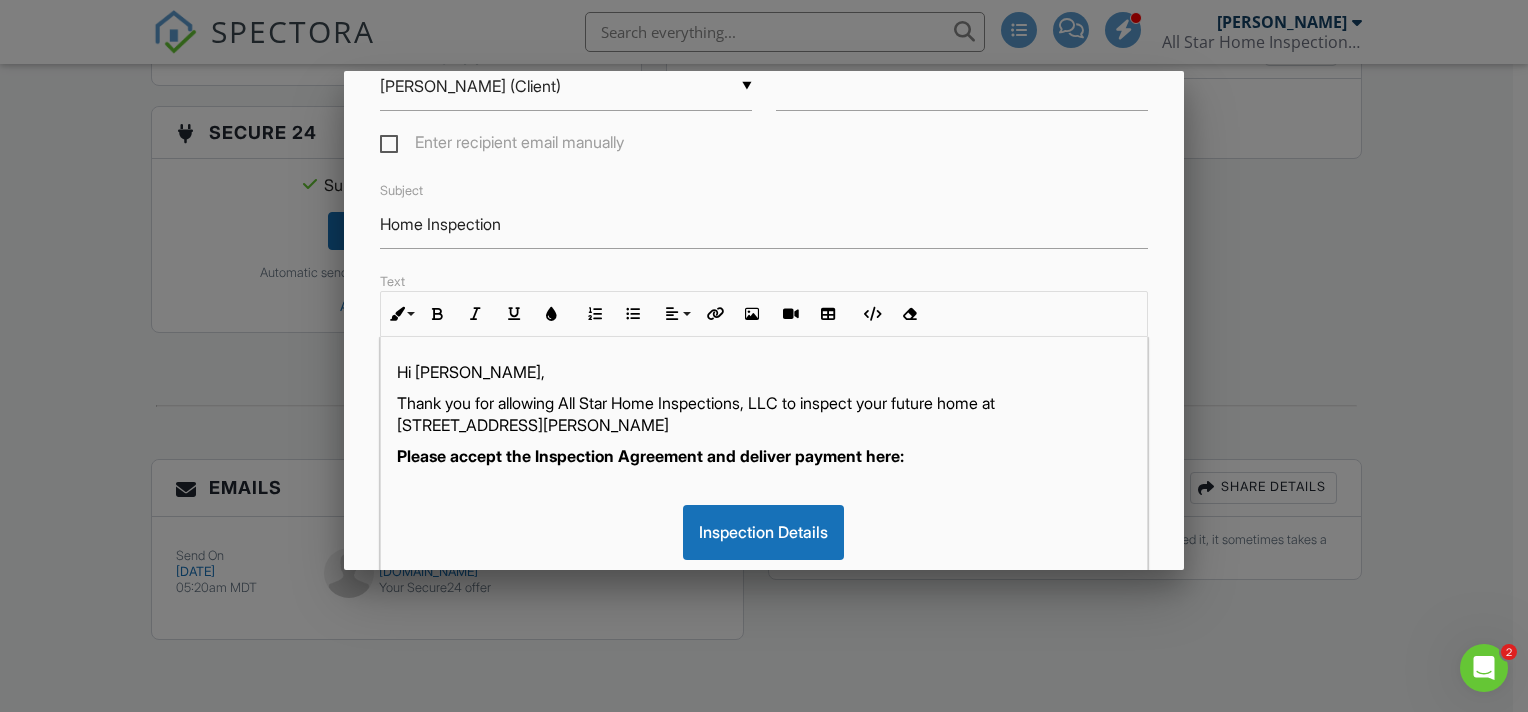 scroll, scrollTop: 530, scrollLeft: 0, axis: vertical 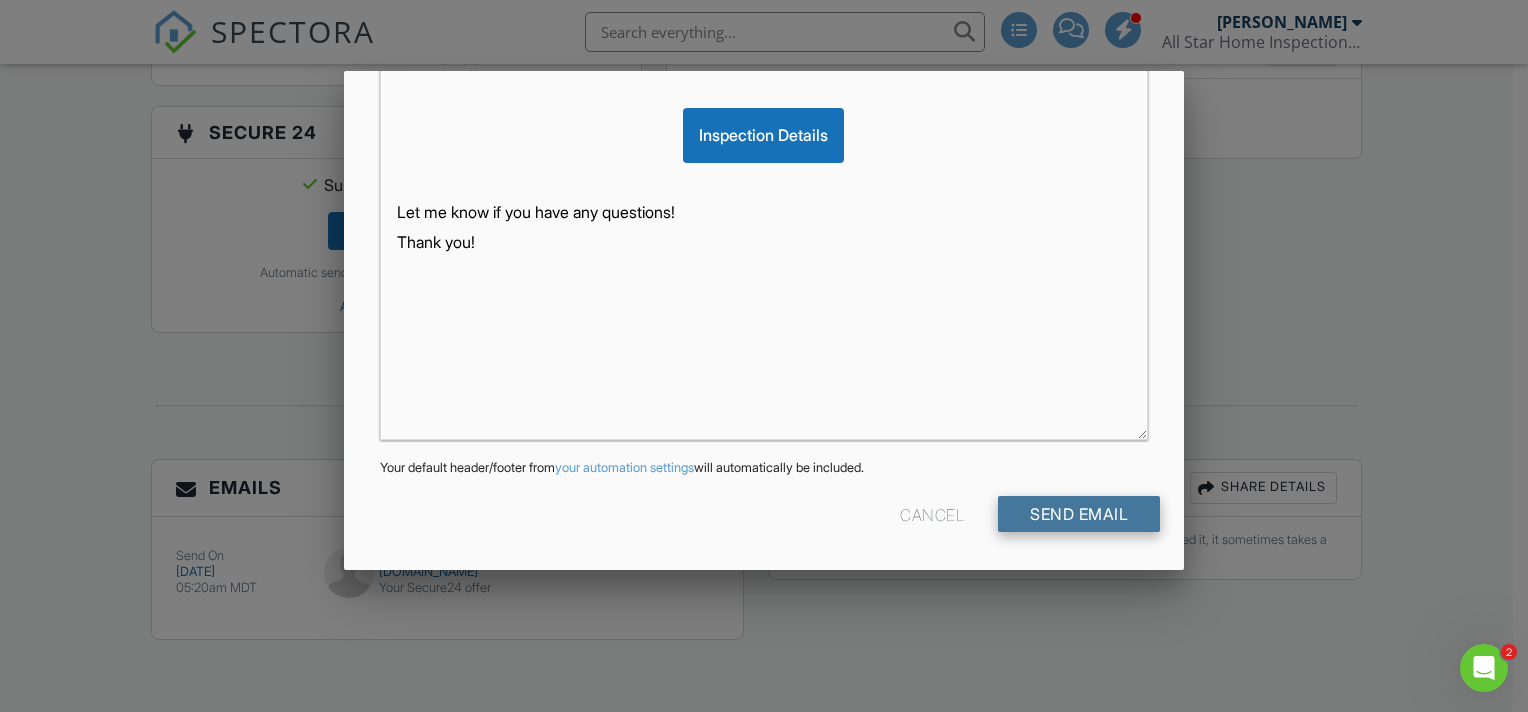 click on "Send Email" at bounding box center [1079, 514] 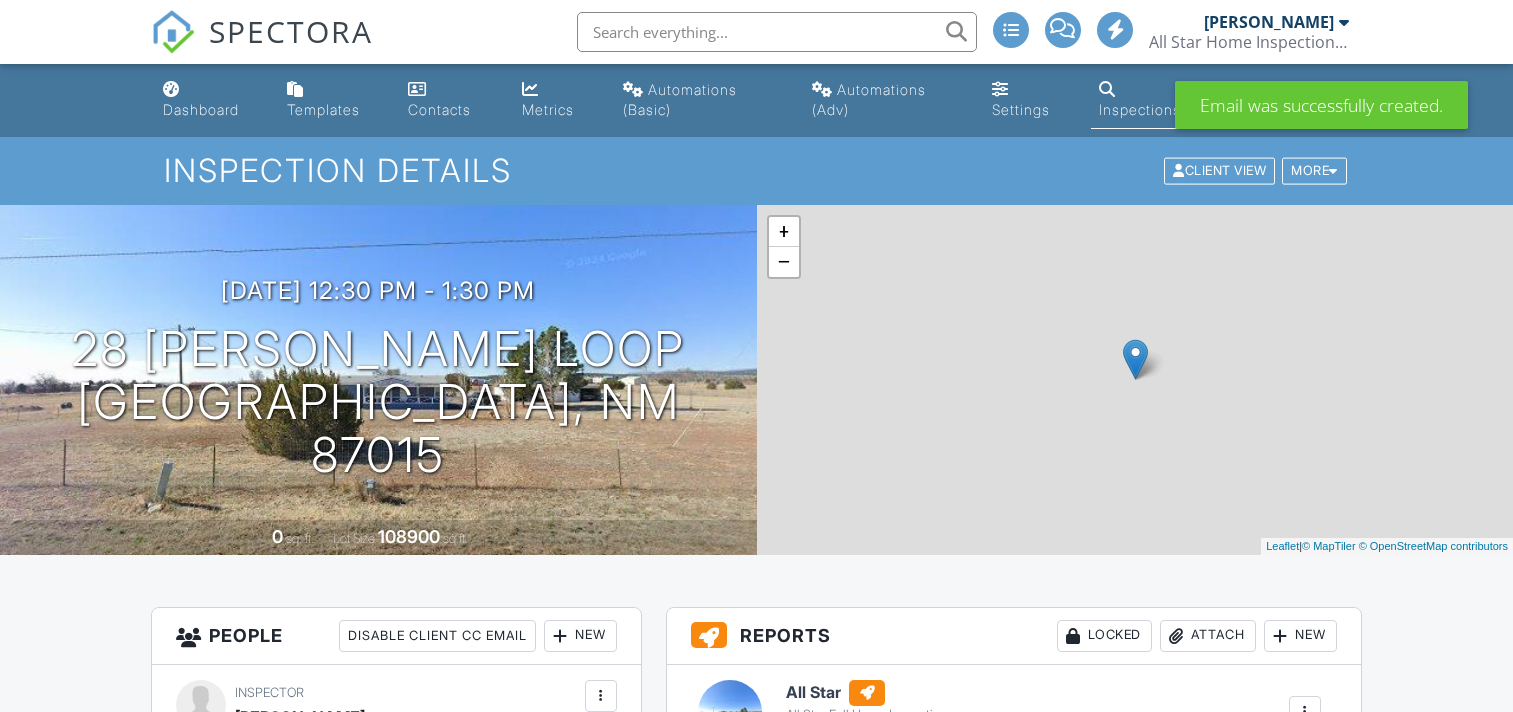 scroll, scrollTop: 0, scrollLeft: 0, axis: both 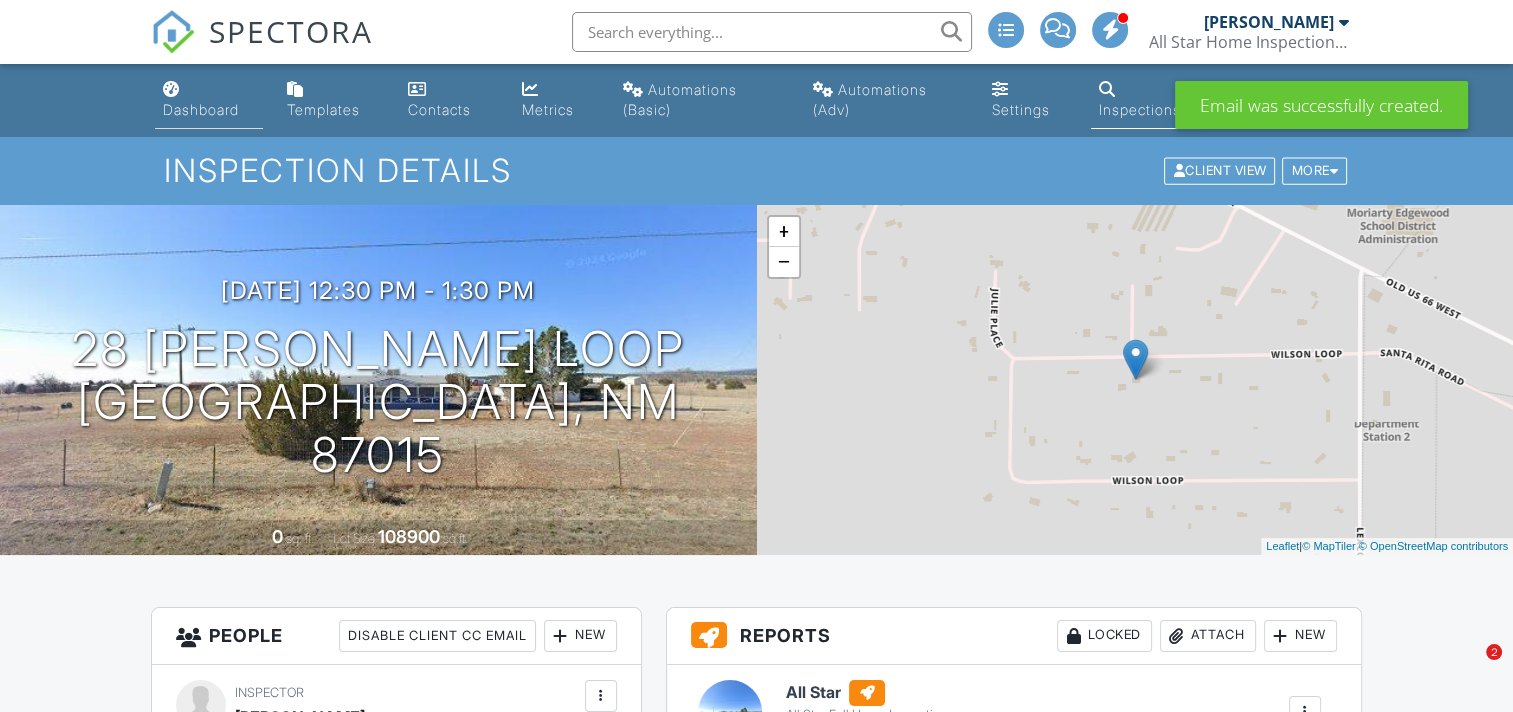 click on "Dashboard" at bounding box center (201, 109) 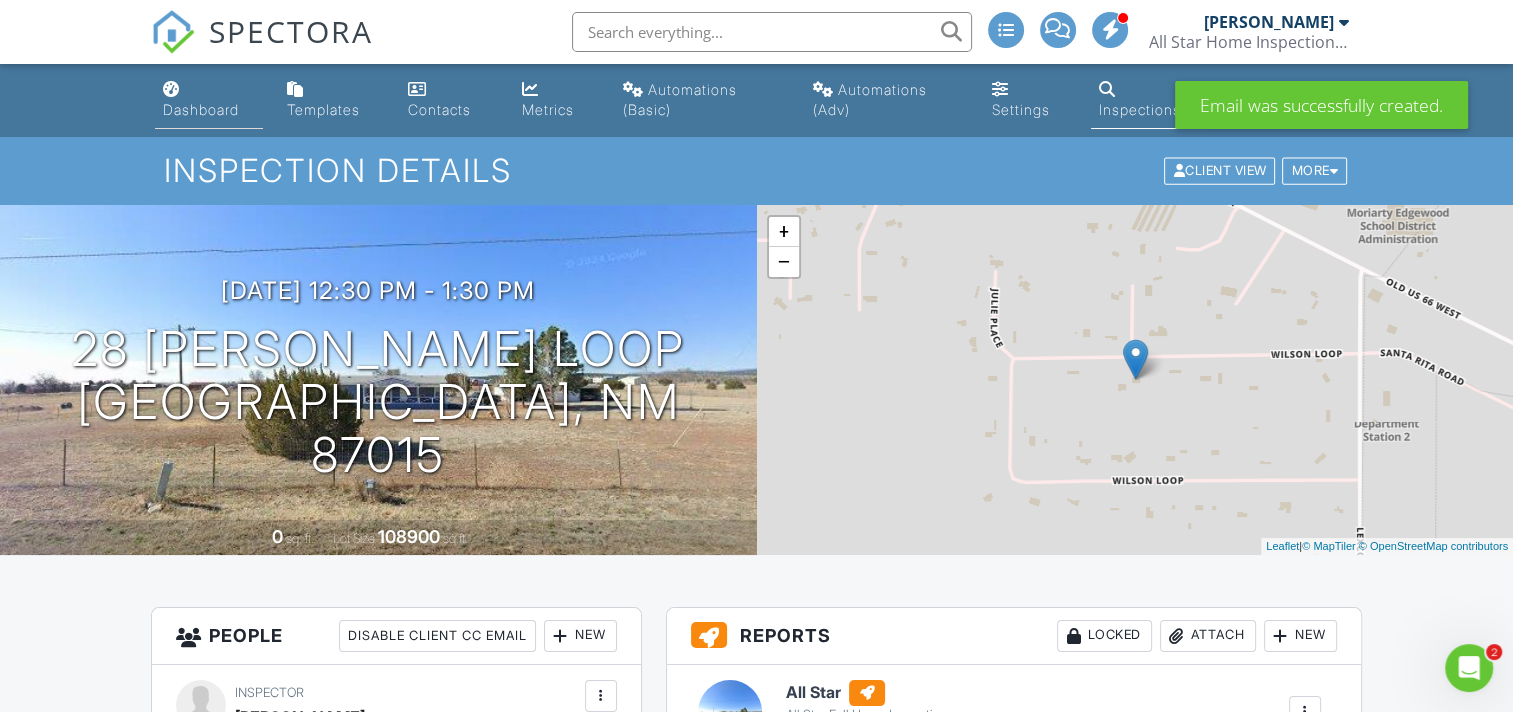 scroll, scrollTop: 0, scrollLeft: 0, axis: both 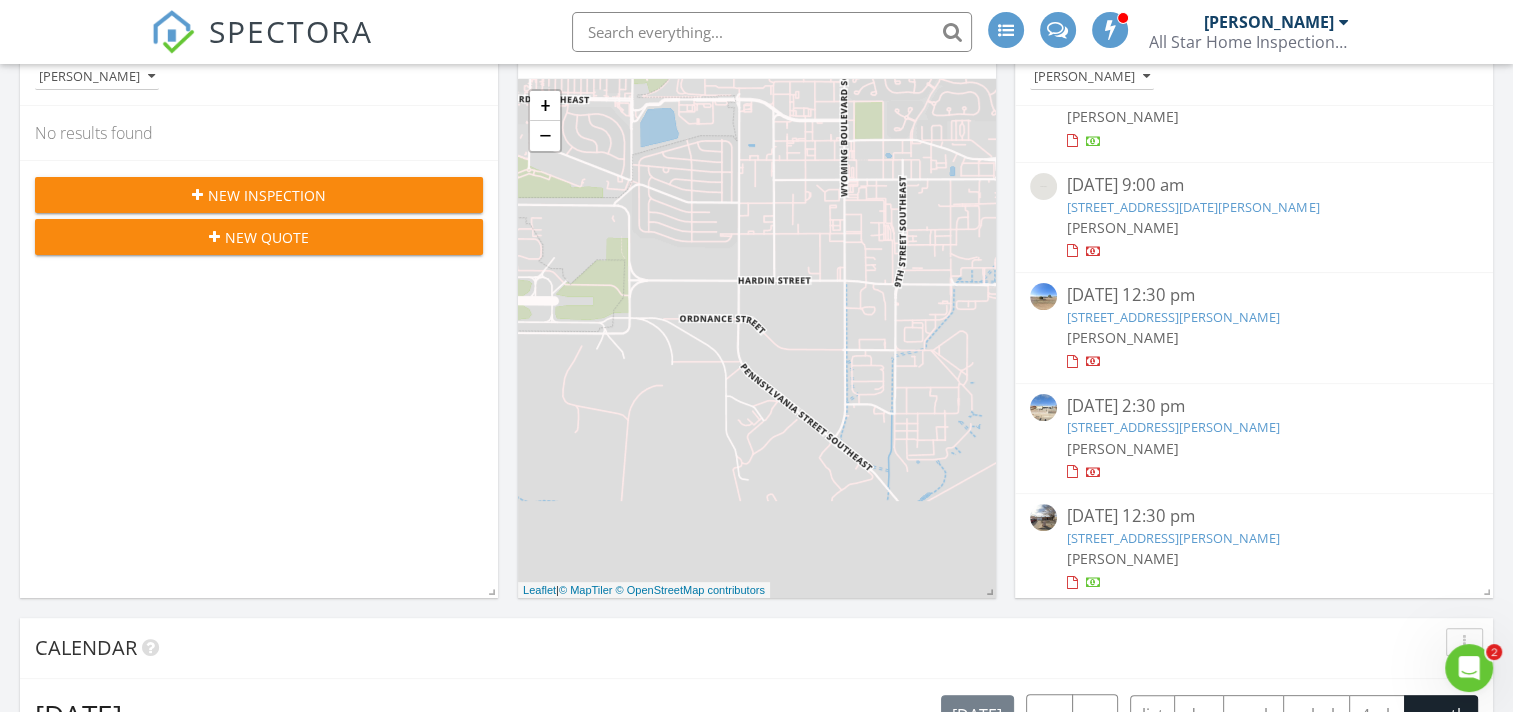 click on "[STREET_ADDRESS][PERSON_NAME]" at bounding box center [1173, 427] 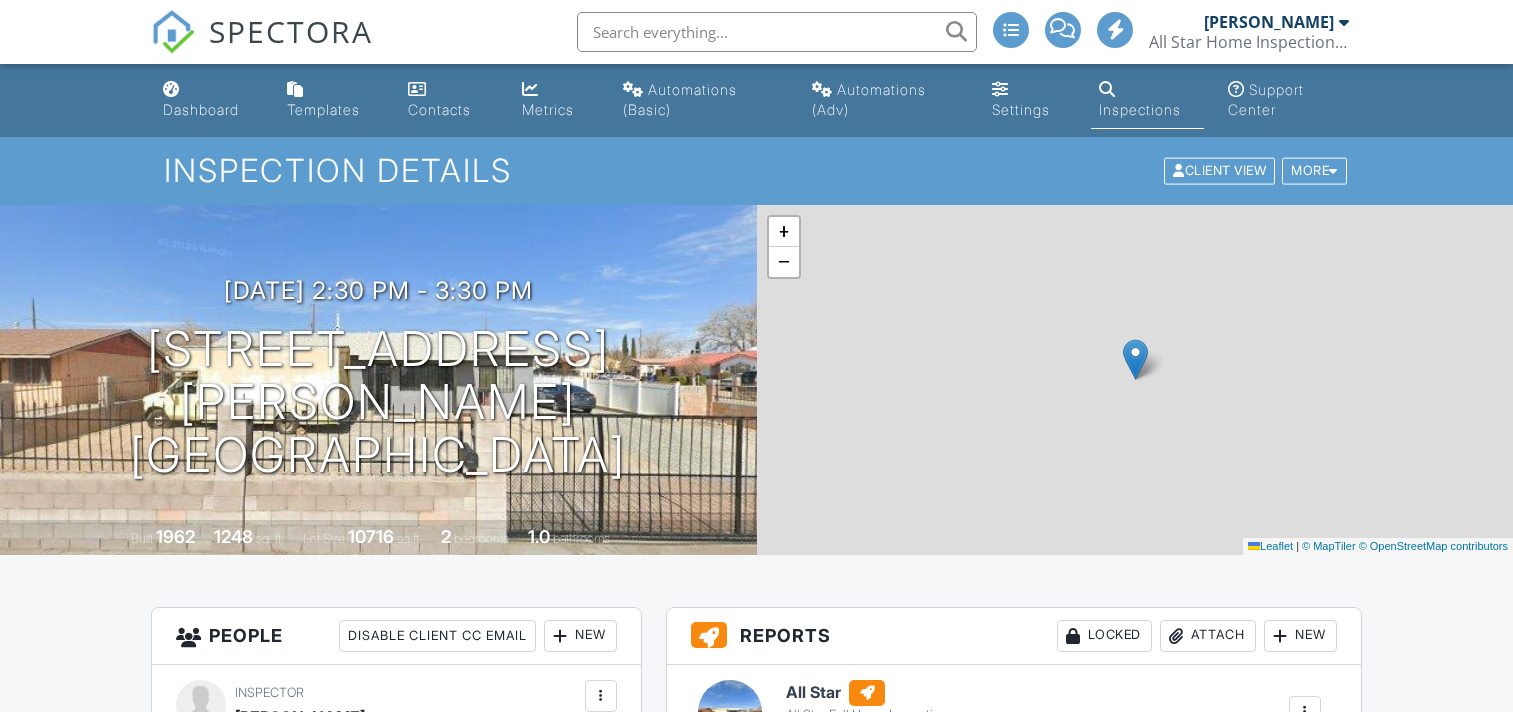 scroll, scrollTop: 0, scrollLeft: 0, axis: both 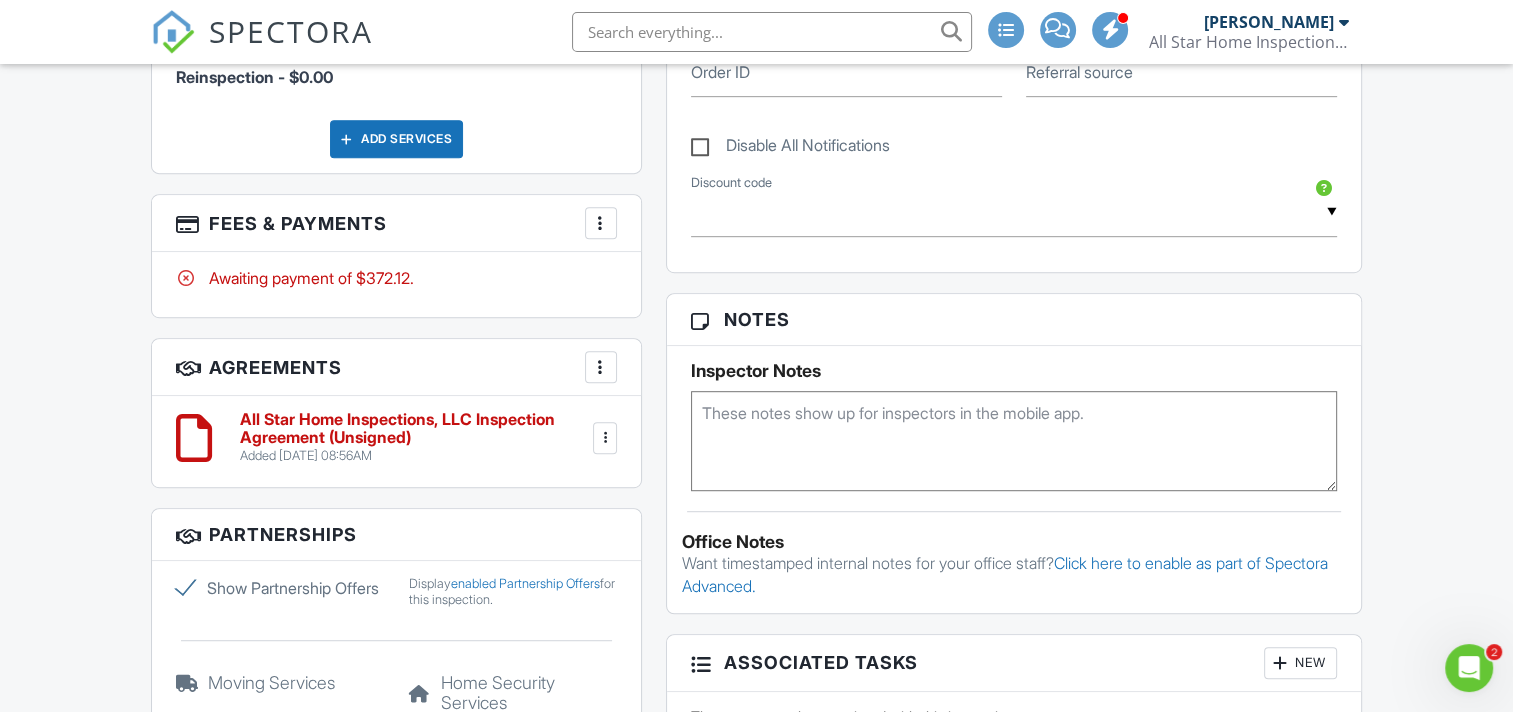 click at bounding box center [601, 223] 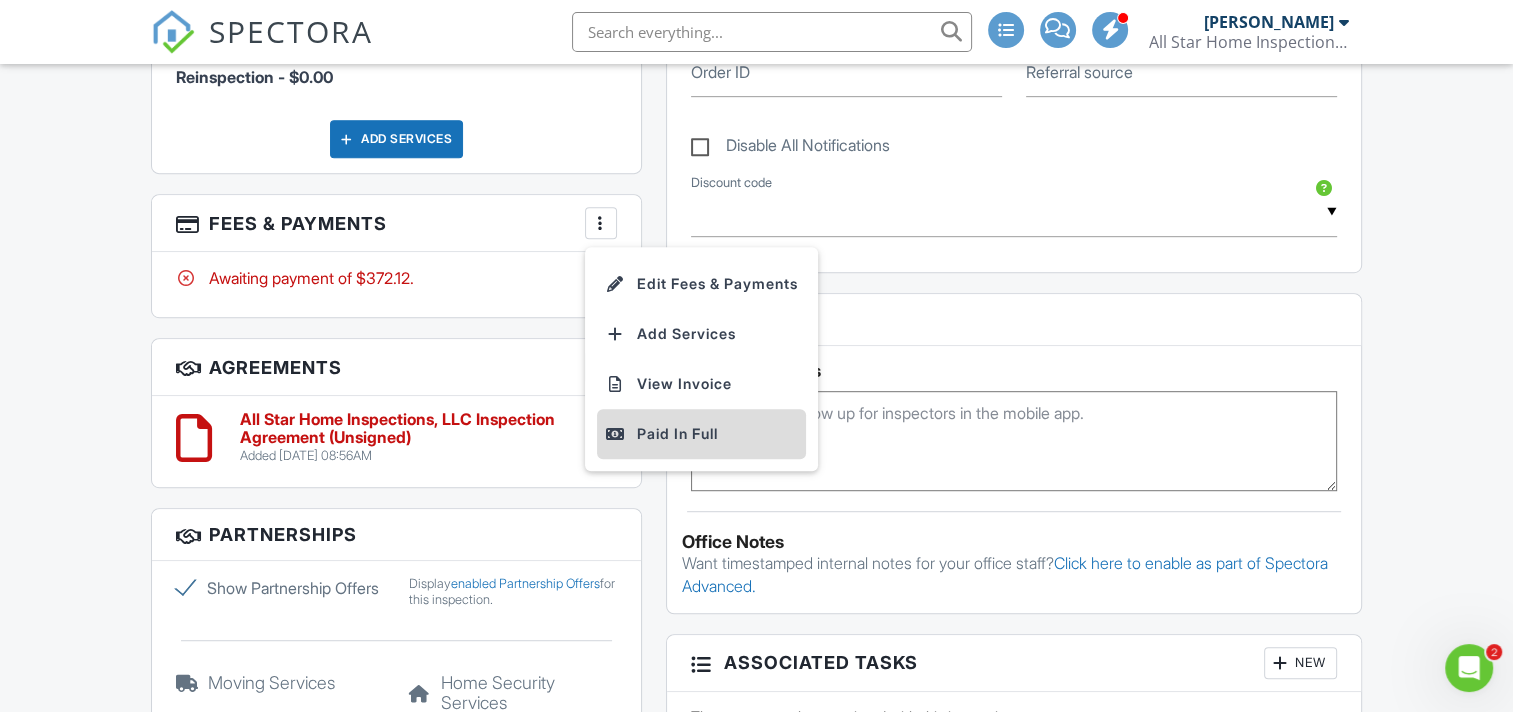 click on "Paid In Full" at bounding box center [701, 434] 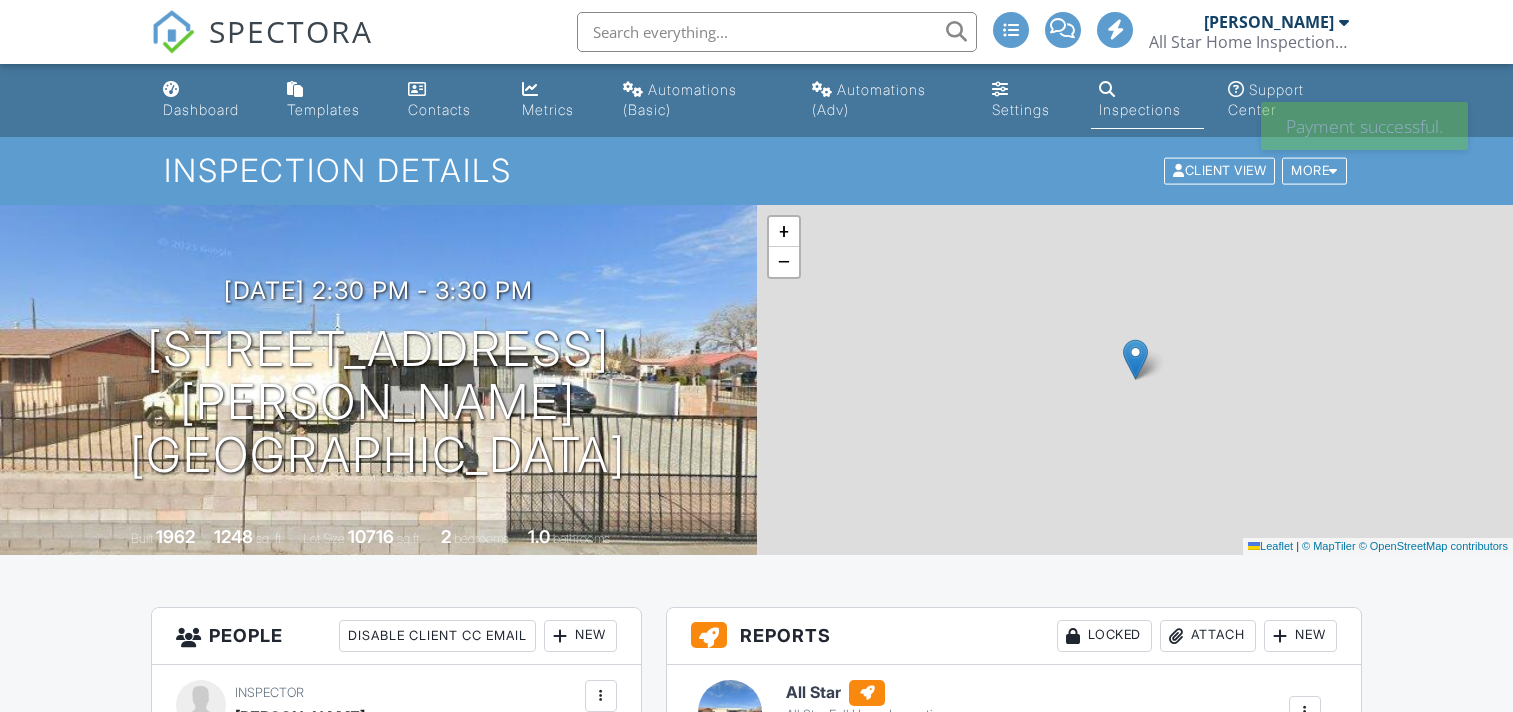 scroll, scrollTop: 0, scrollLeft: 0, axis: both 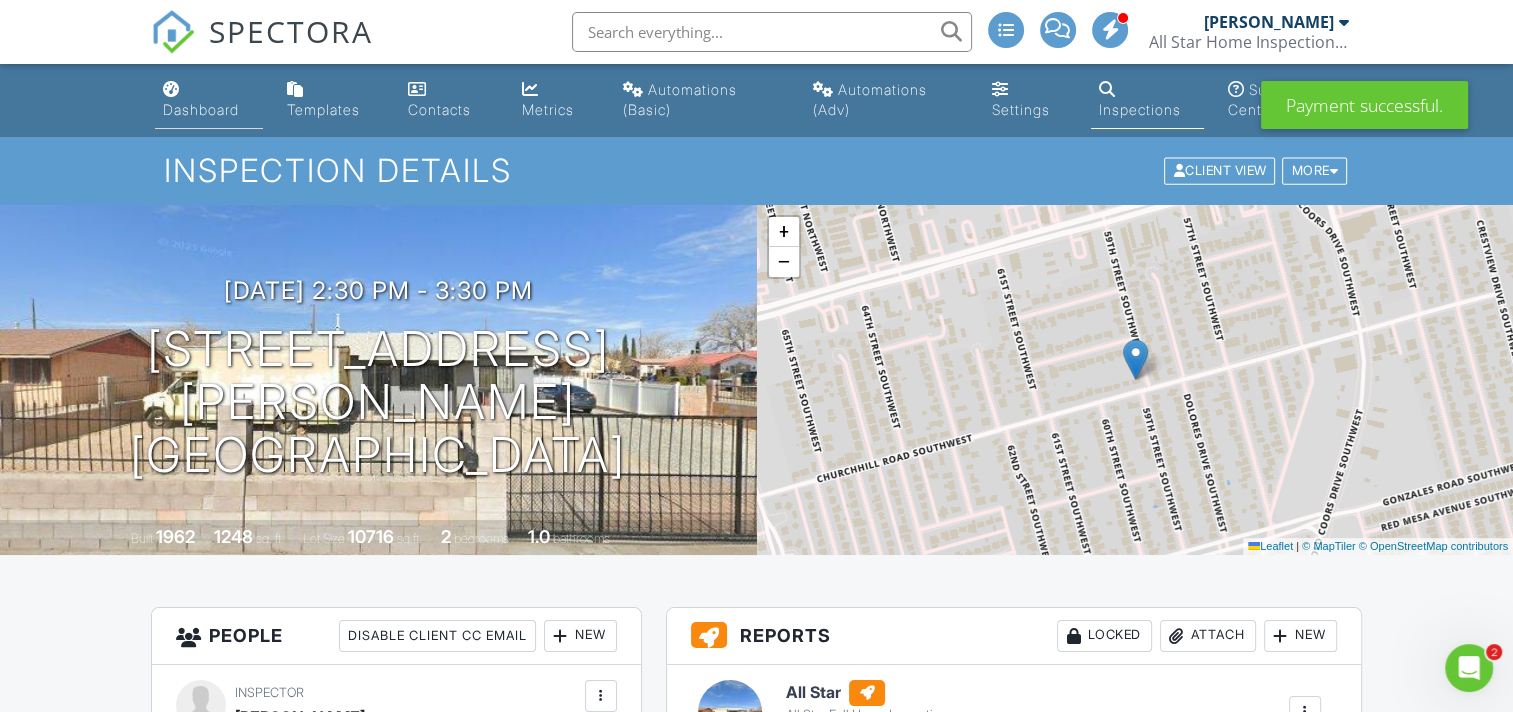 click on "Dashboard" at bounding box center [201, 109] 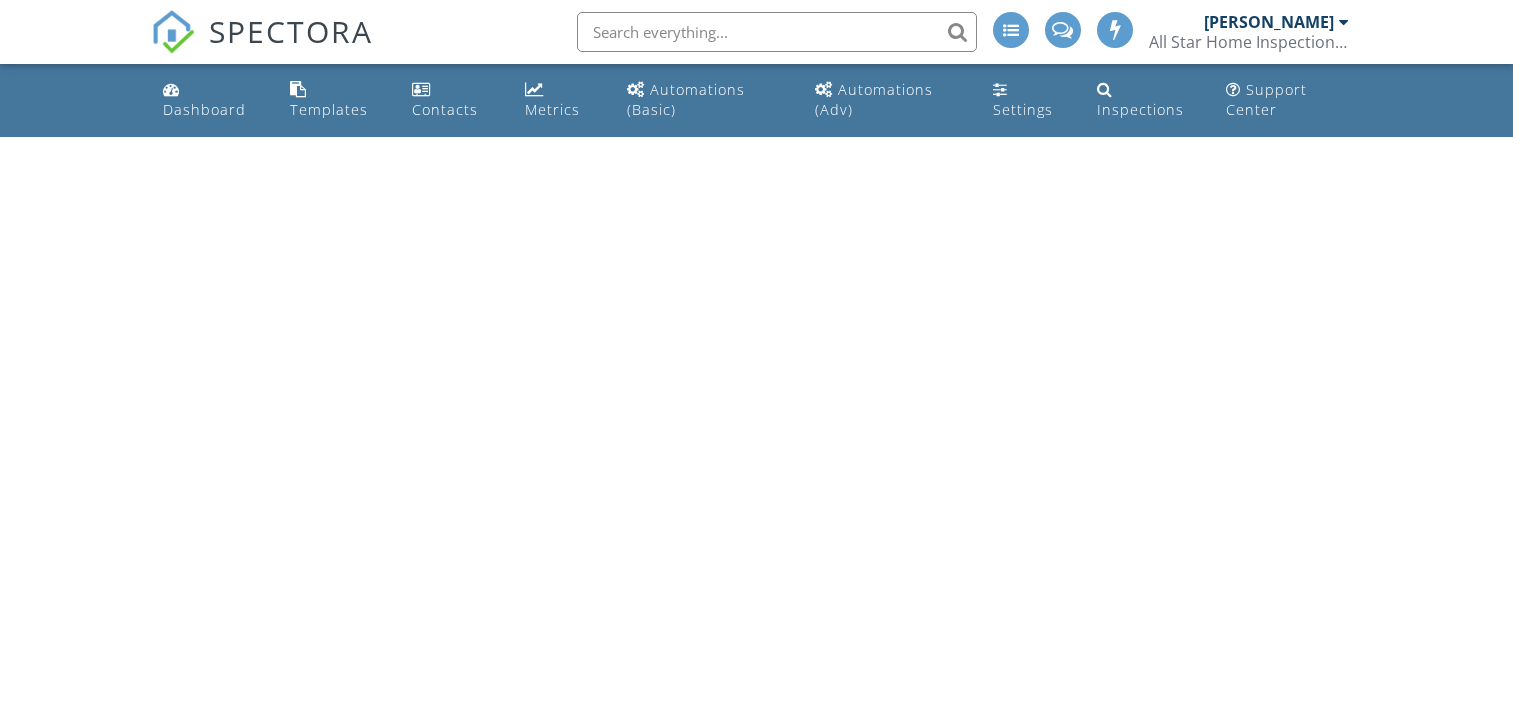 scroll, scrollTop: 0, scrollLeft: 0, axis: both 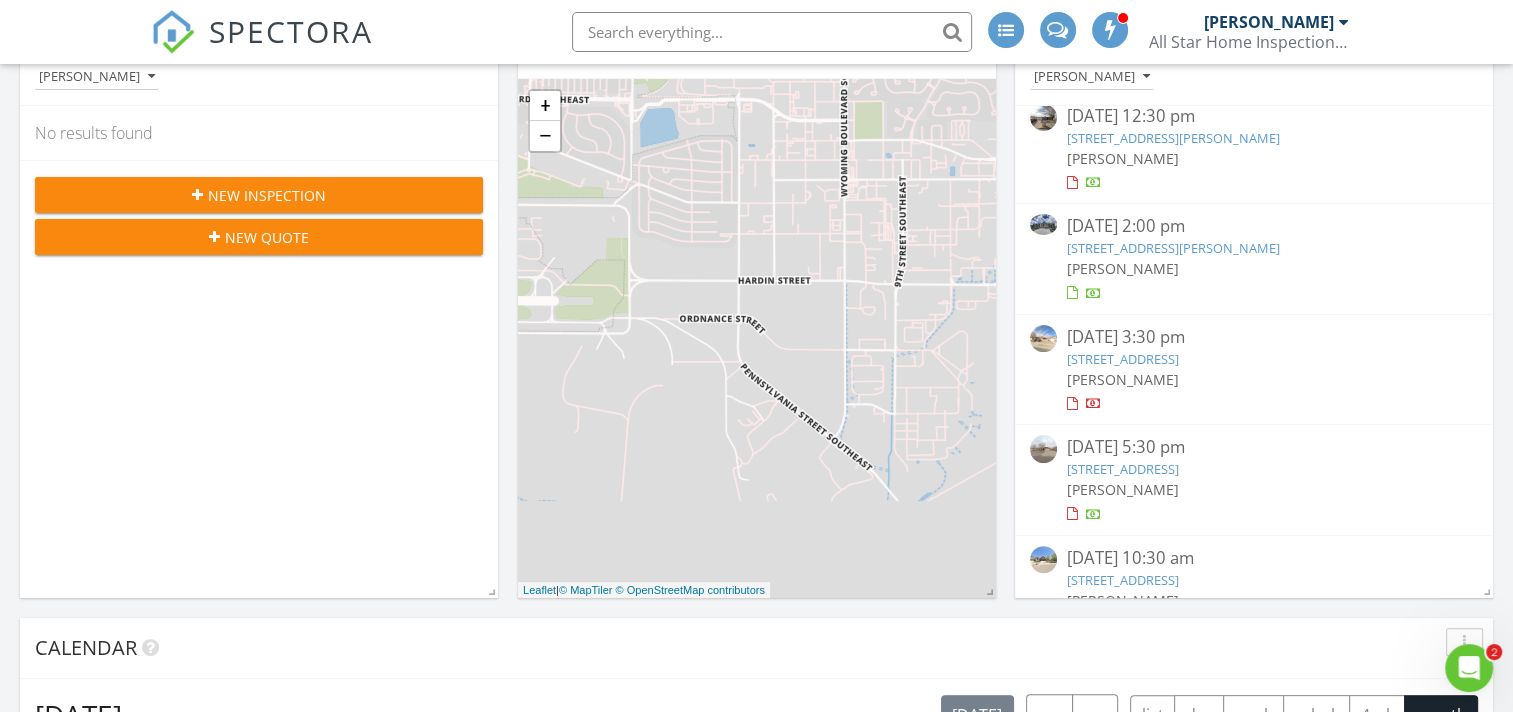 click on "6127 Celestial Ave NW, Albuquerque, NM 87114" at bounding box center [1123, 359] 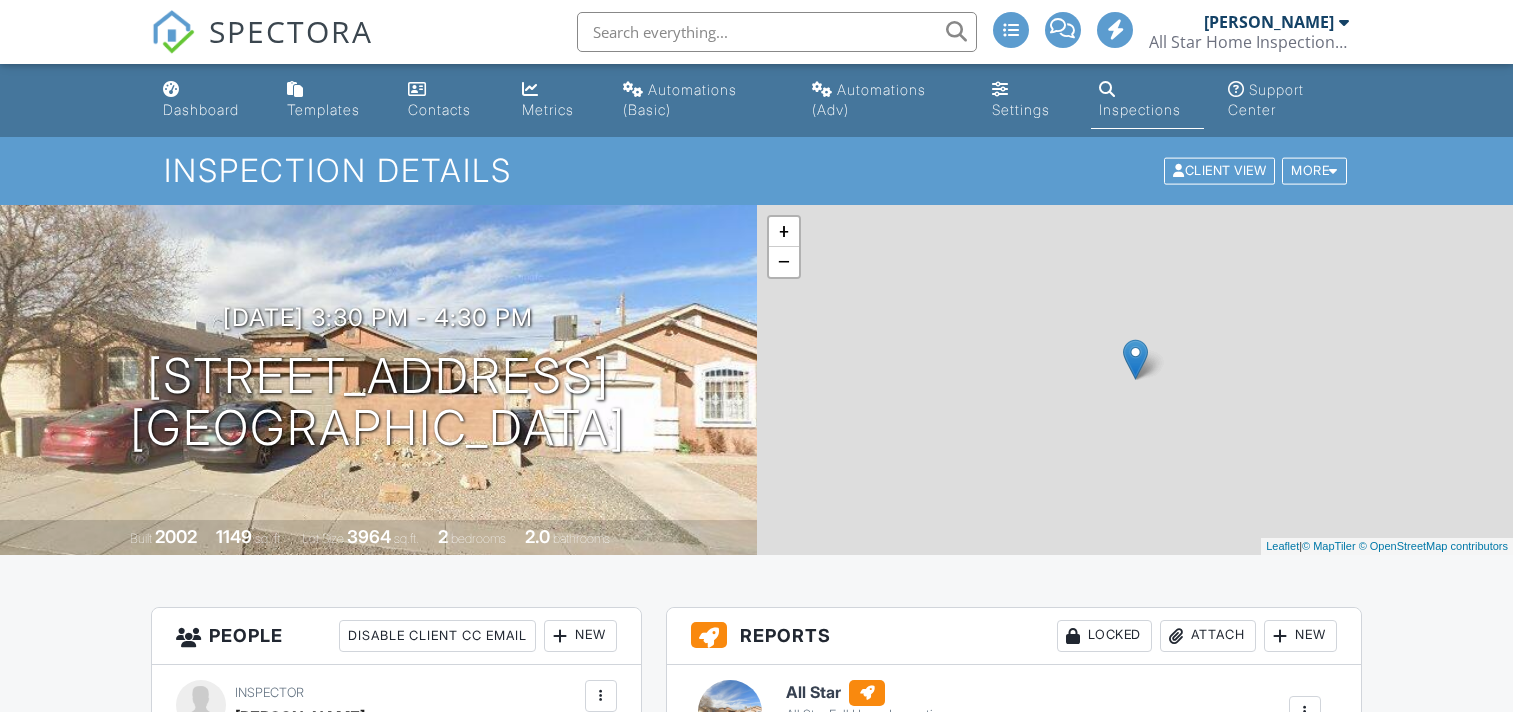 scroll, scrollTop: 0, scrollLeft: 0, axis: both 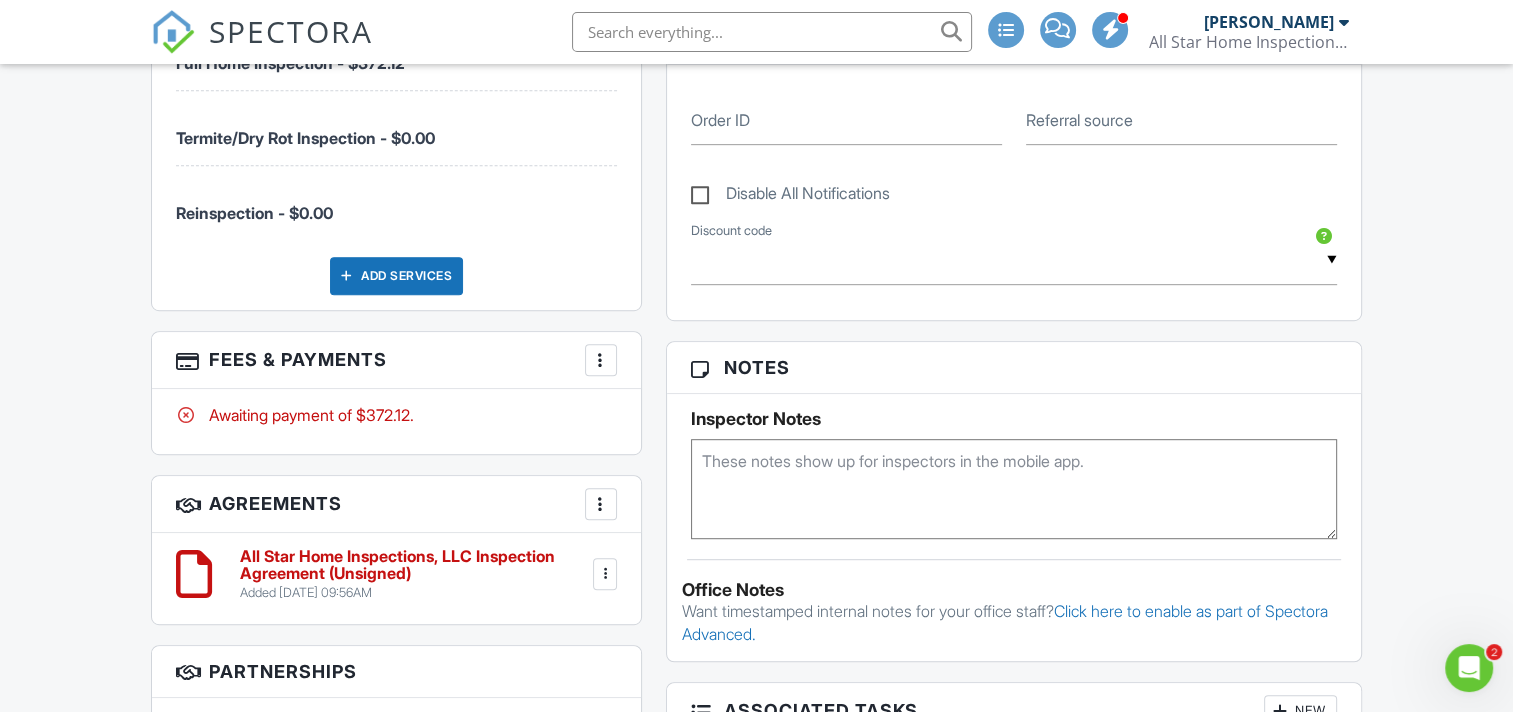 click at bounding box center (601, 360) 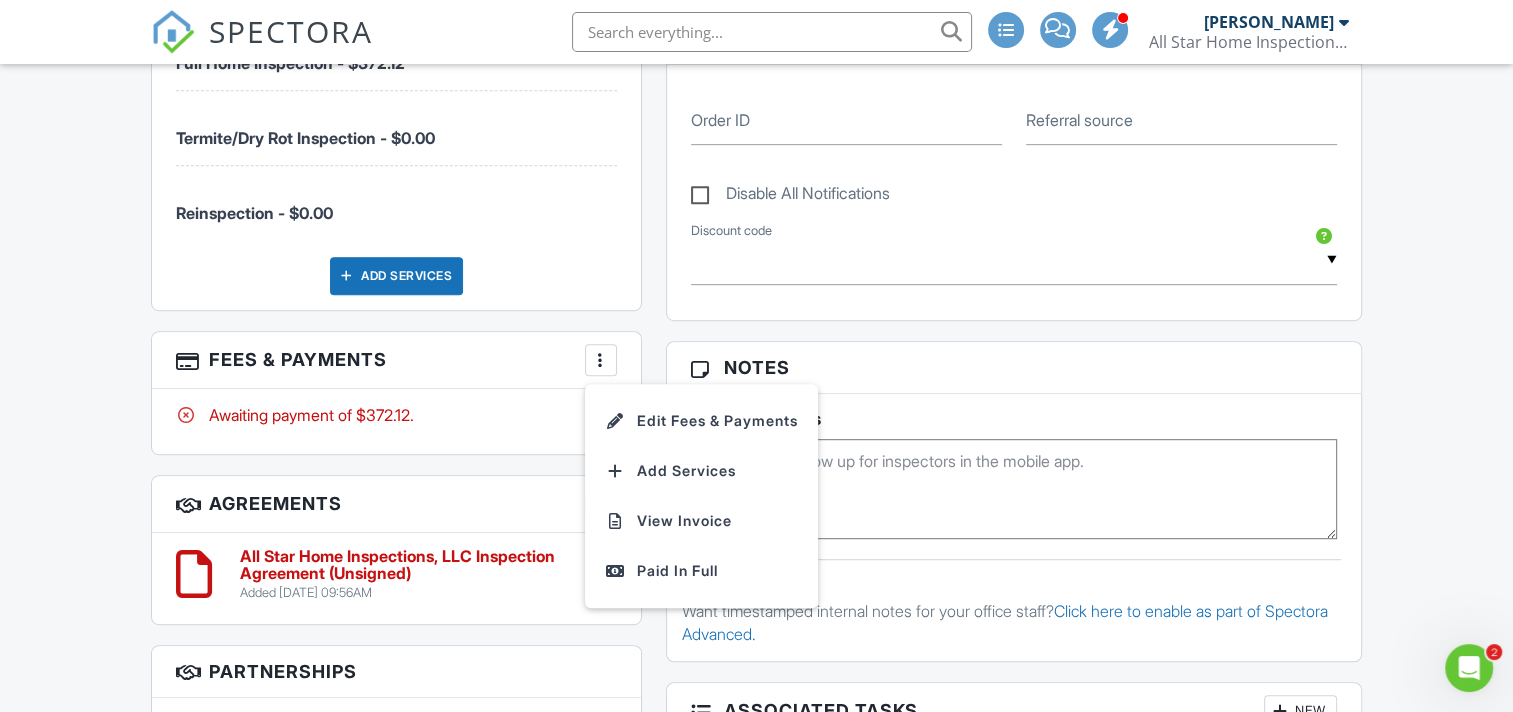 click on "Dashboard
Templates
Contacts
Metrics
Automations (Basic)
Automations (Adv)
Settings
Inspections
Support Center
Inspection Details
Client View
More
Property Details
Reschedule
Reorder / Copy
Share
Cancel
Delete
Print Order
Convert to V9
Enable Pass on CC Fees
View Change Log
07/09/2025  3:30 pm
- 4:30 pm
6127 Celestial Ave NW
Albuquerque, NM 87114
Built
2002
1149
sq. ft.
Lot Size
3964
sq.ft.
2
bedrooms
2.0
bathrooms
+ − Leaflet  |  © MapTiler   © OpenStreetMap contributors
All emails and texts are disabled for this inspection!
Turn on emails and texts
Turn on and Requeue Notifications
Reports
Locked
Attach
New" at bounding box center [756, 407] 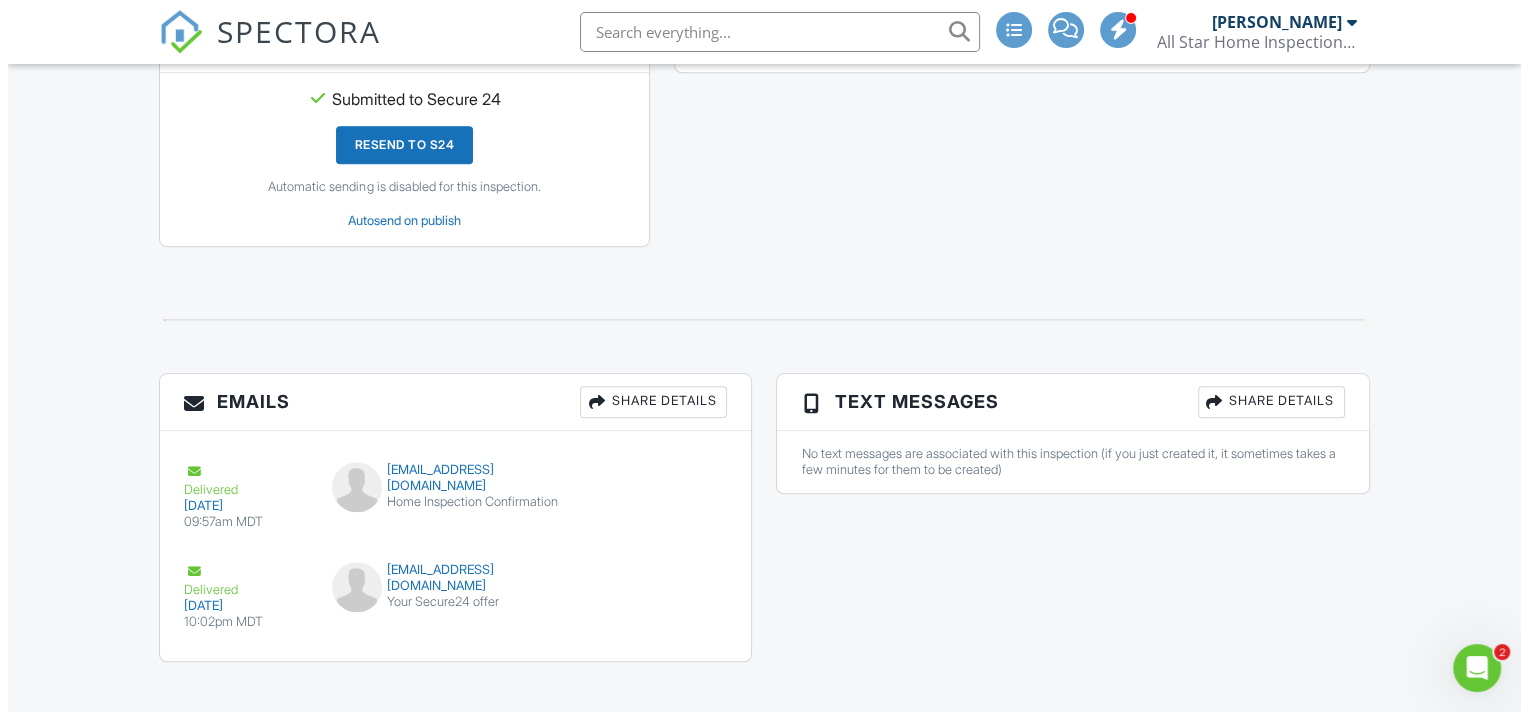 scroll, scrollTop: 2084, scrollLeft: 0, axis: vertical 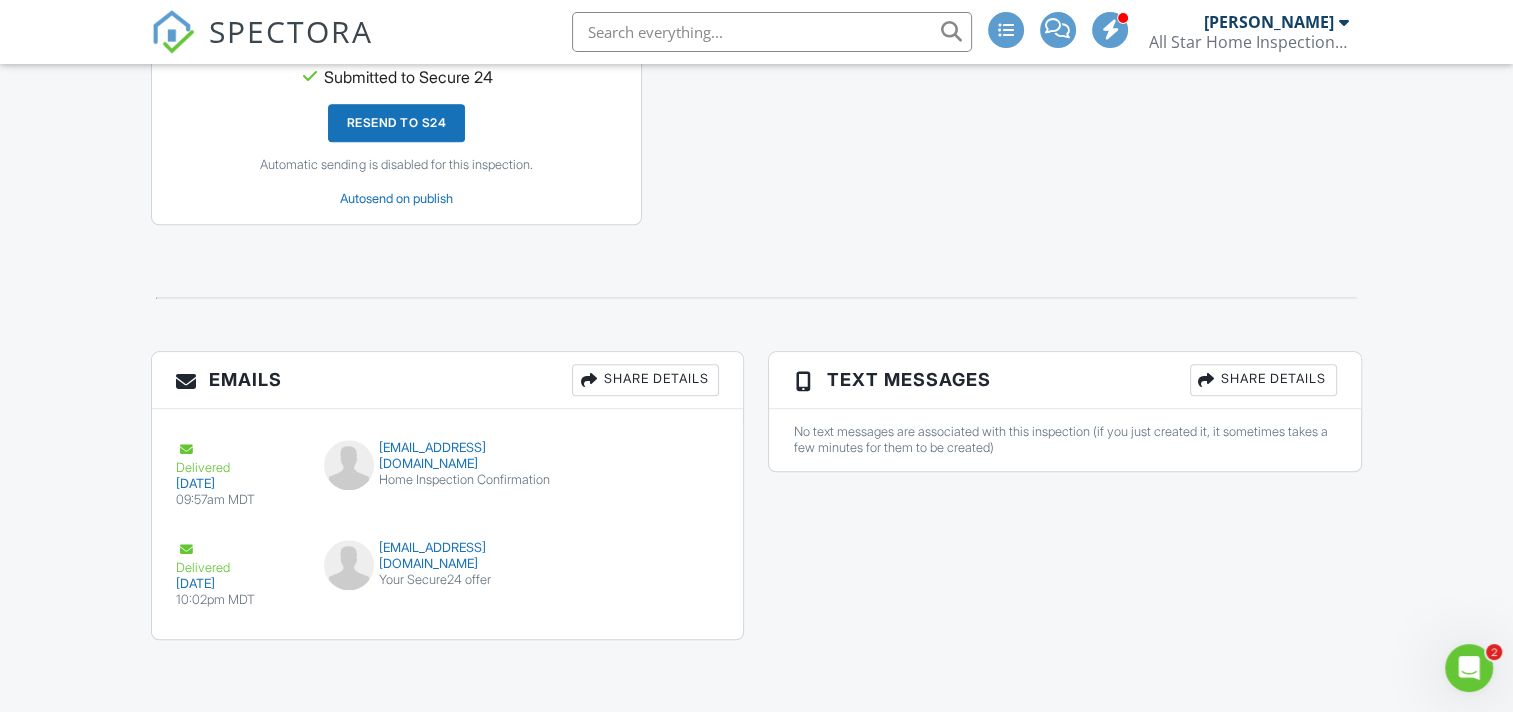 click on "Share Details" at bounding box center [645, 380] 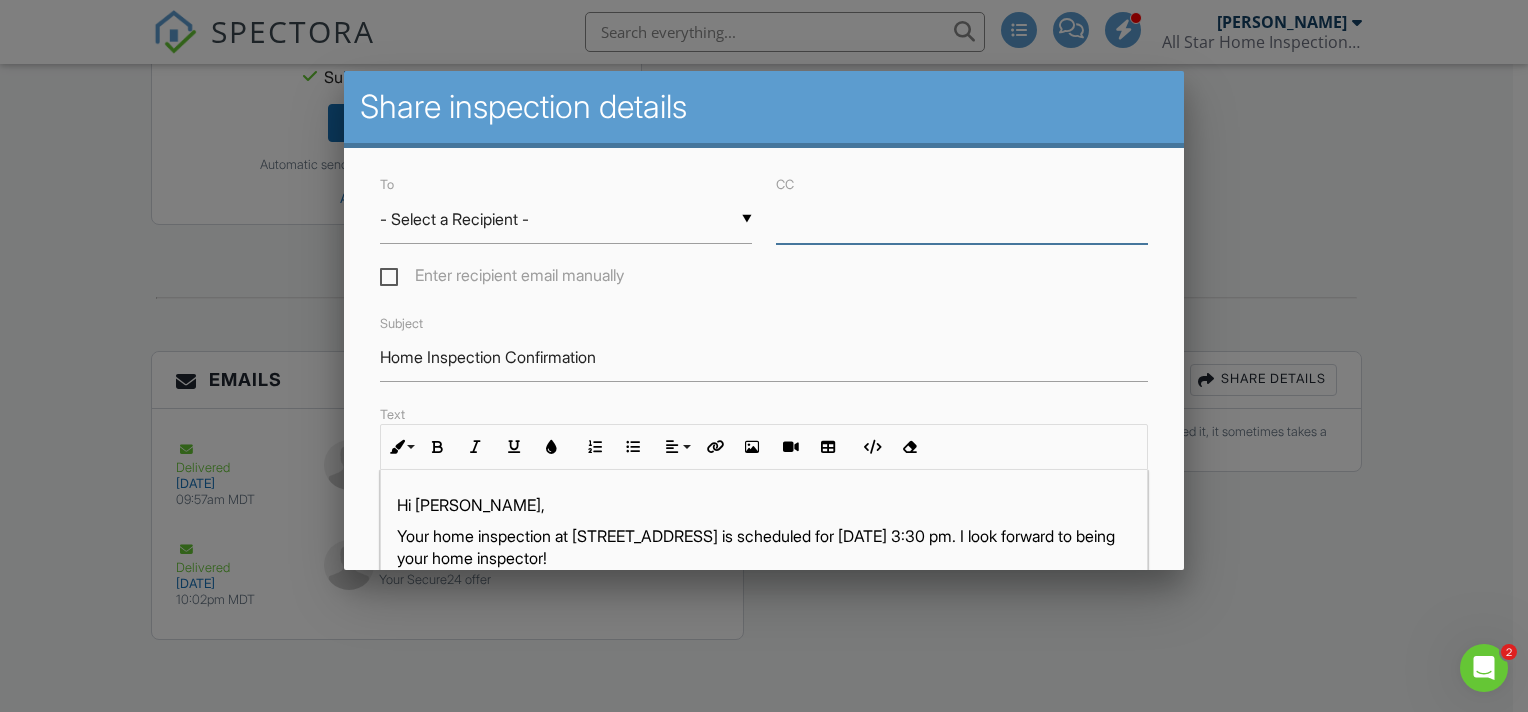 click on "CC" at bounding box center (962, 219) 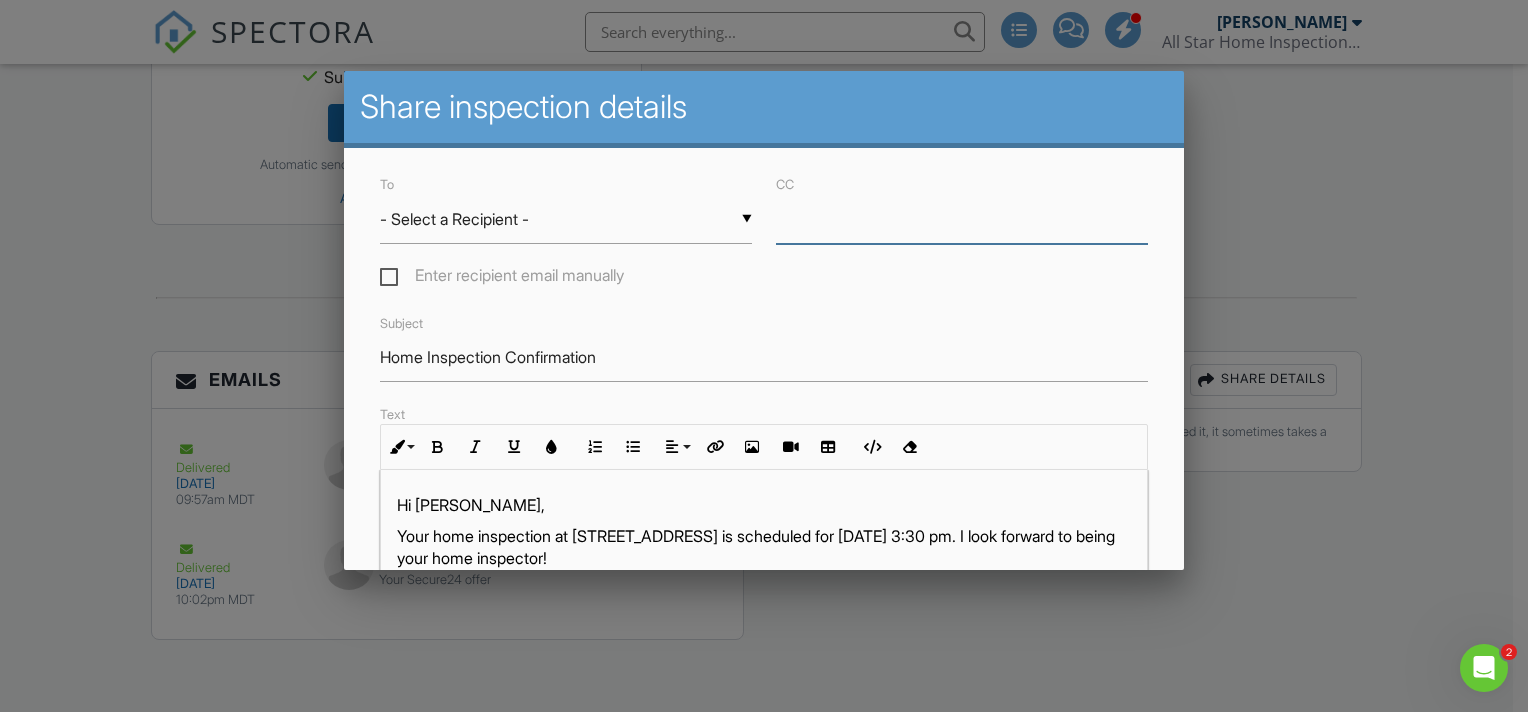 paste on "roseyre.padua@gmail.com" 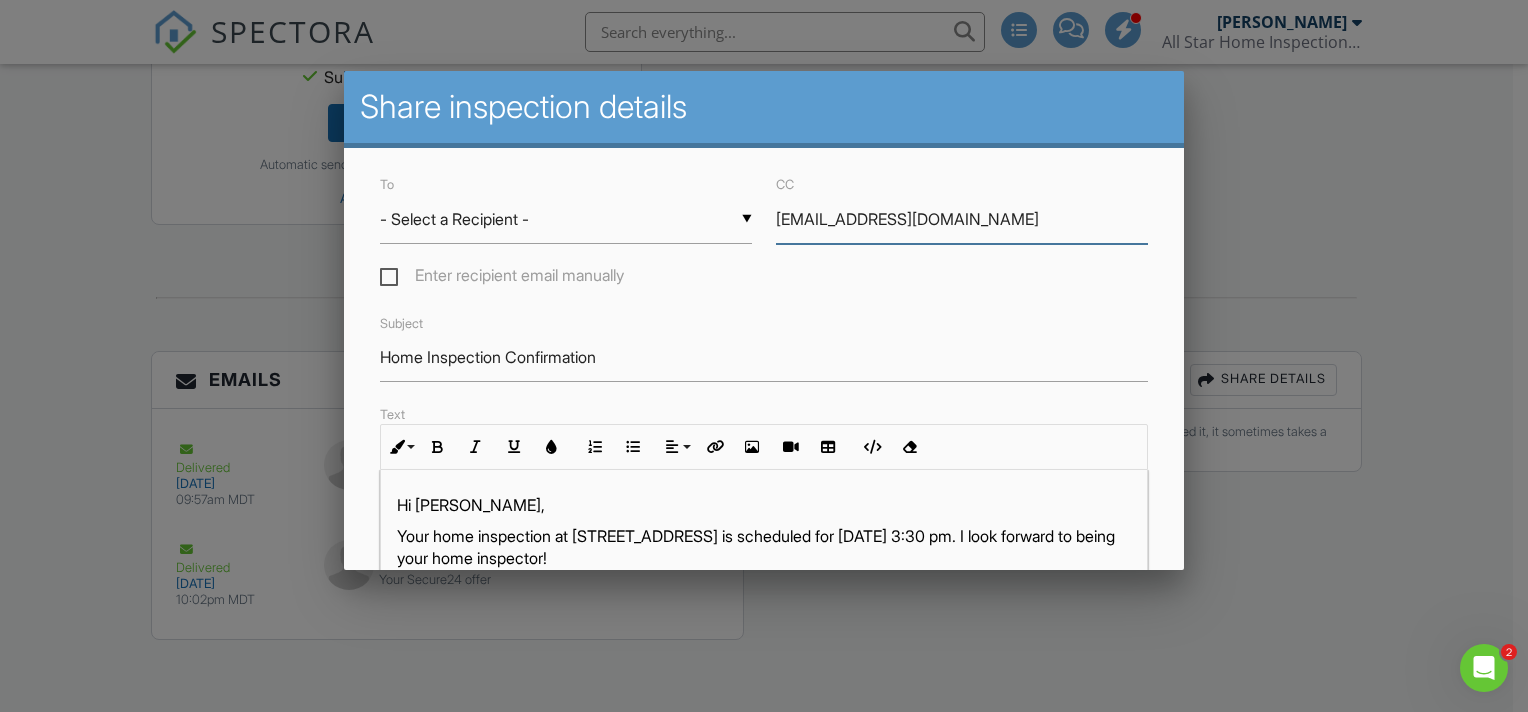 type on "roseyre.padua@gmail.com" 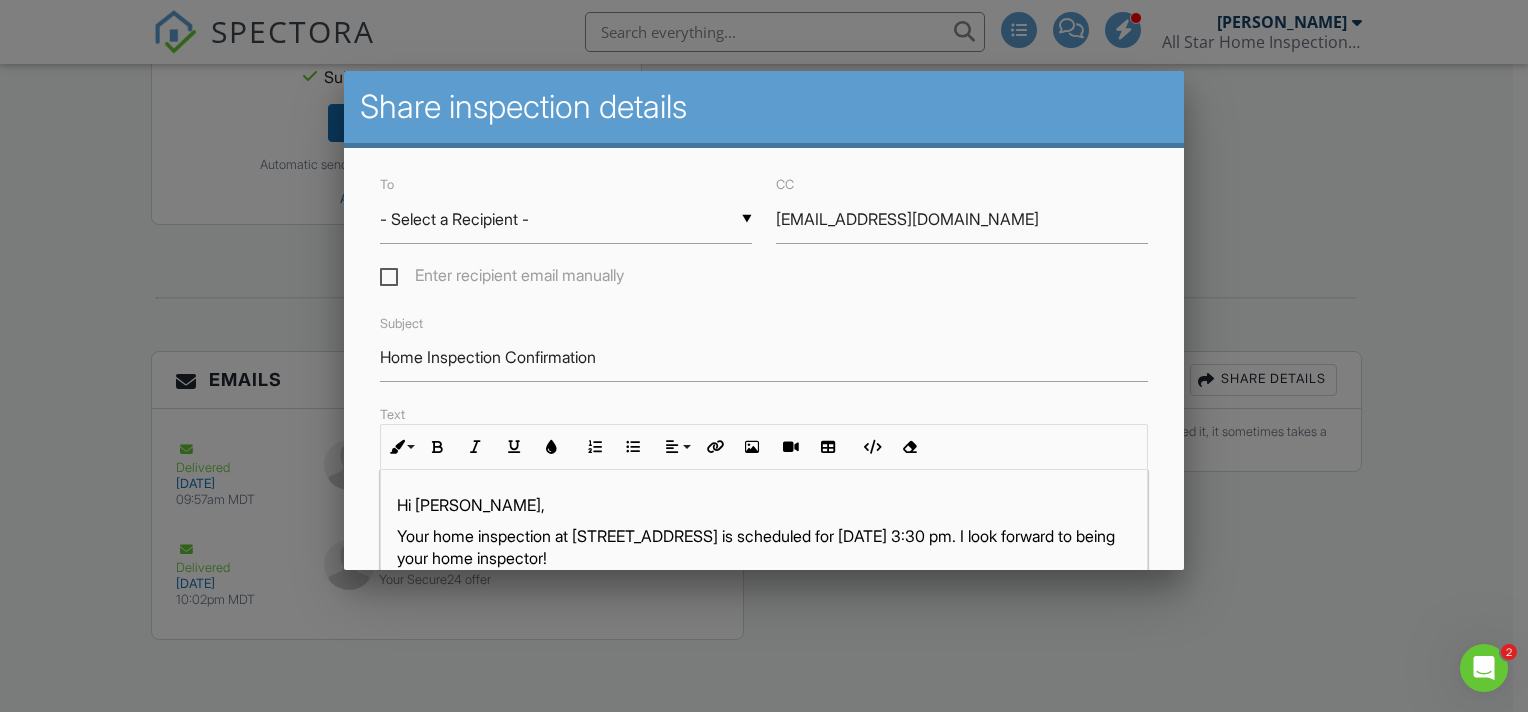click on "▼ - Select a Recipient - - Select a Recipient - Timothy Paiz (Client) - Select a Recipient - Timothy Paiz (Client)" at bounding box center (566, 219) 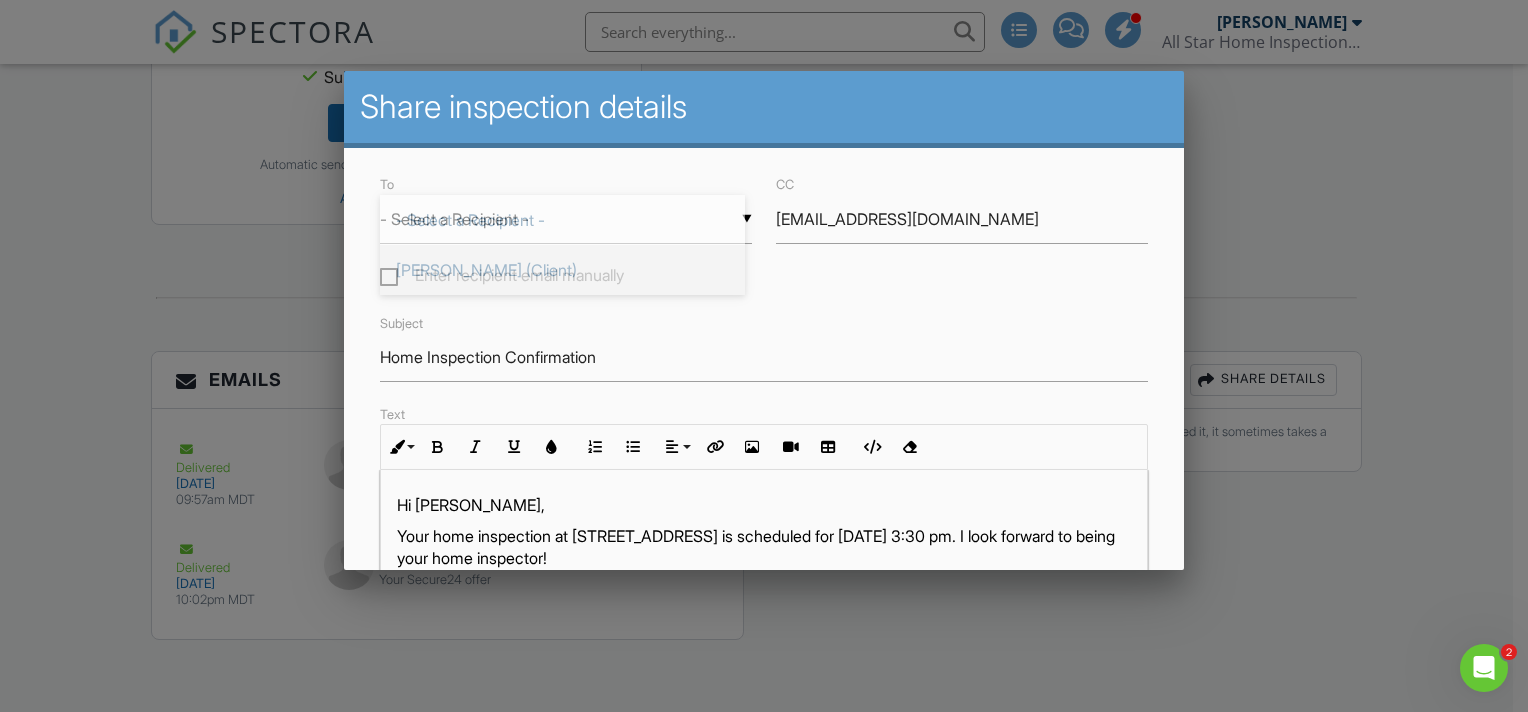 click on "Timothy Paiz (Client)" at bounding box center [562, 270] 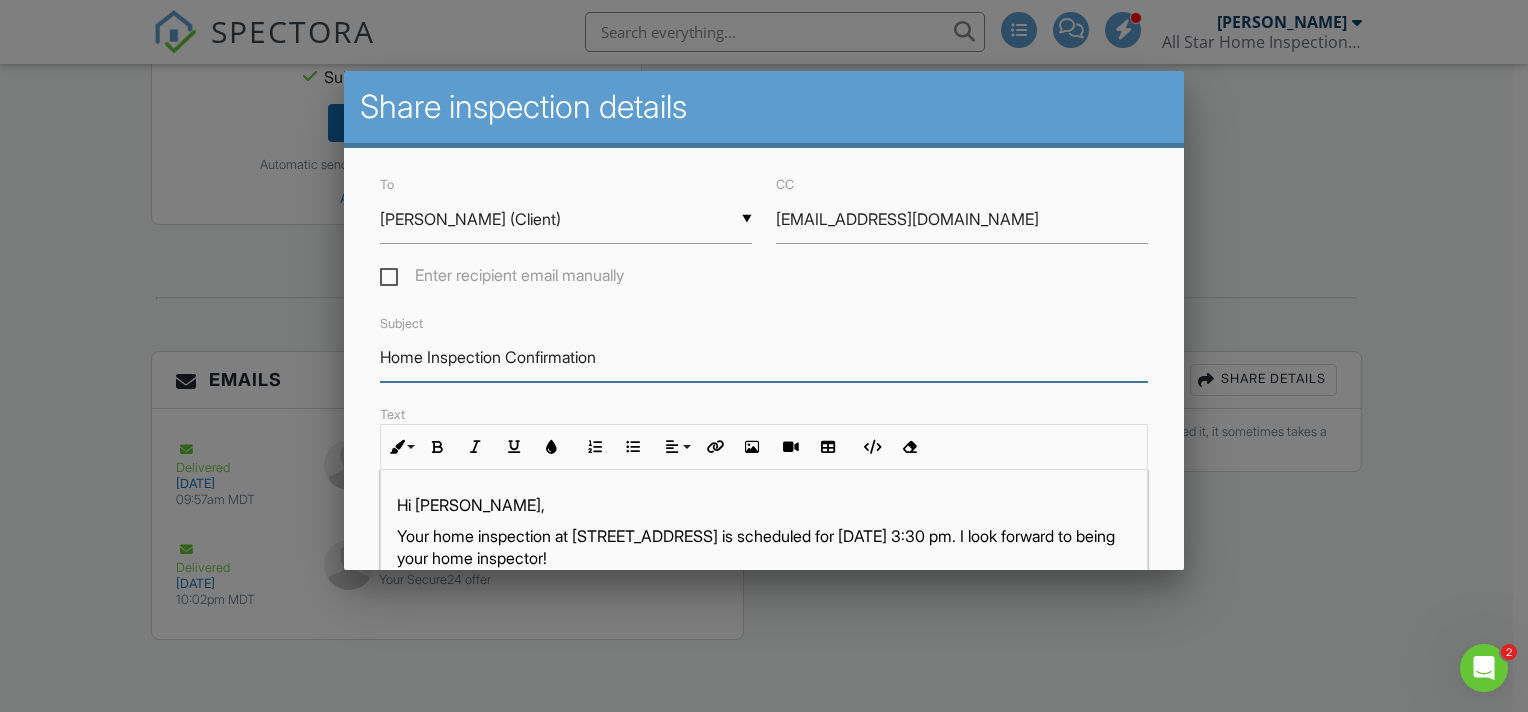drag, startPoint x: 640, startPoint y: 357, endPoint x: 512, endPoint y: 358, distance: 128.0039 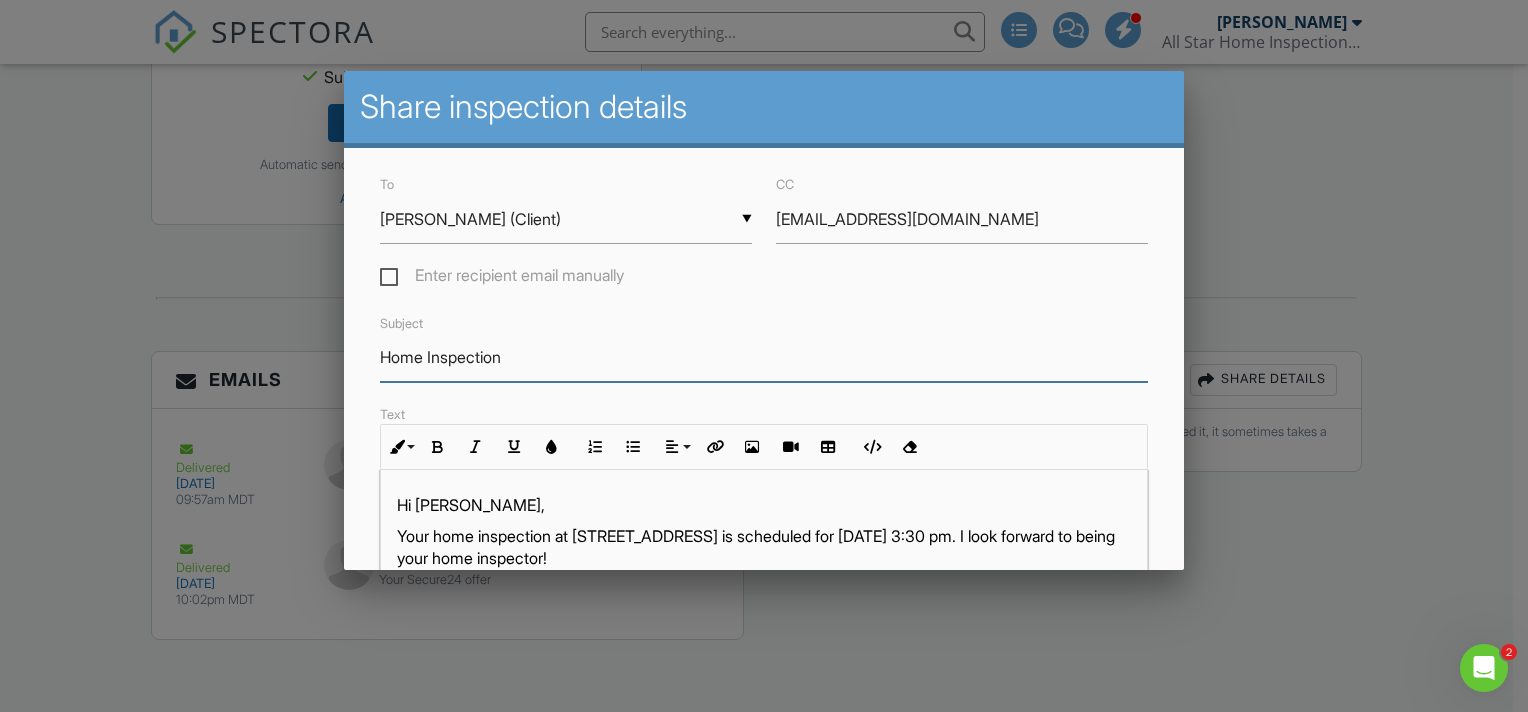 click on "Home Inspection" at bounding box center [764, 357] 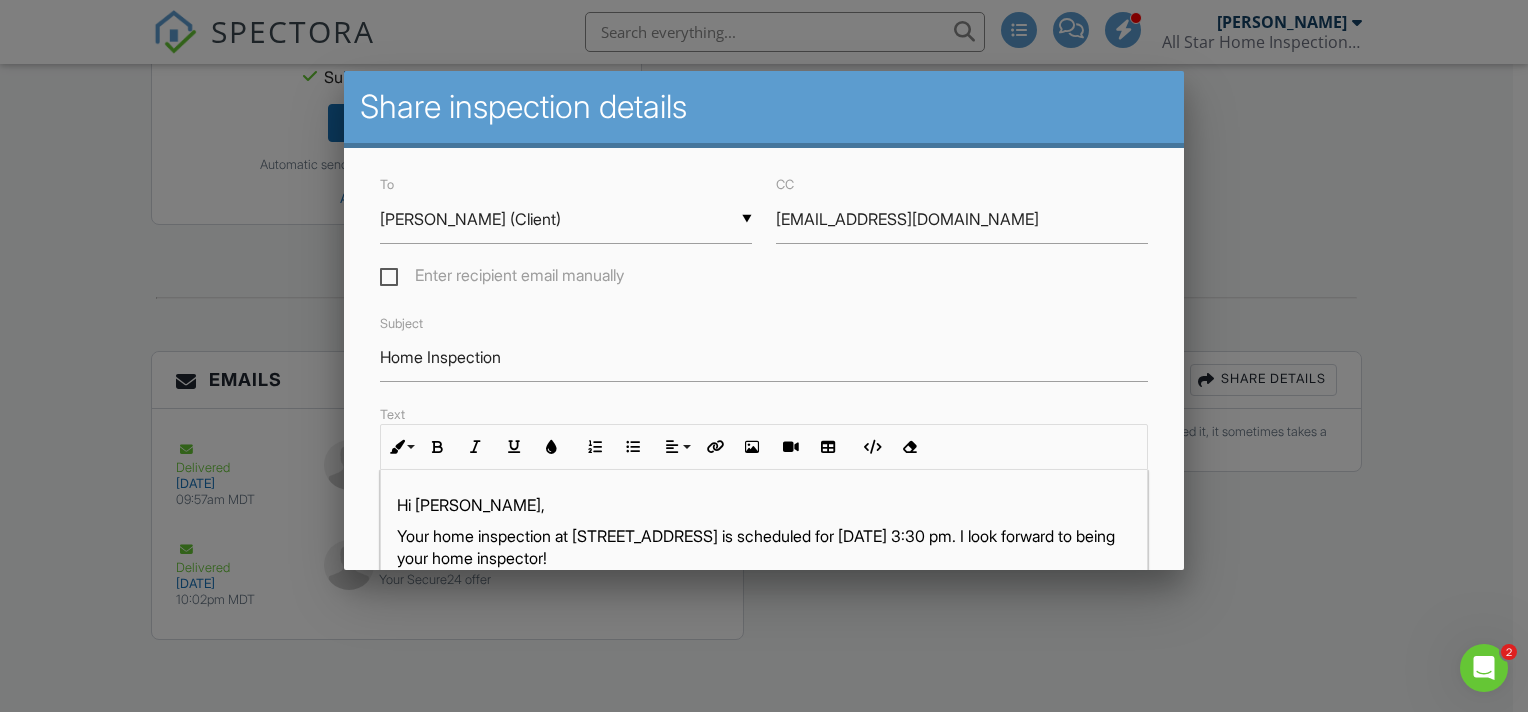 click on "Hi Timothy," at bounding box center [764, 505] 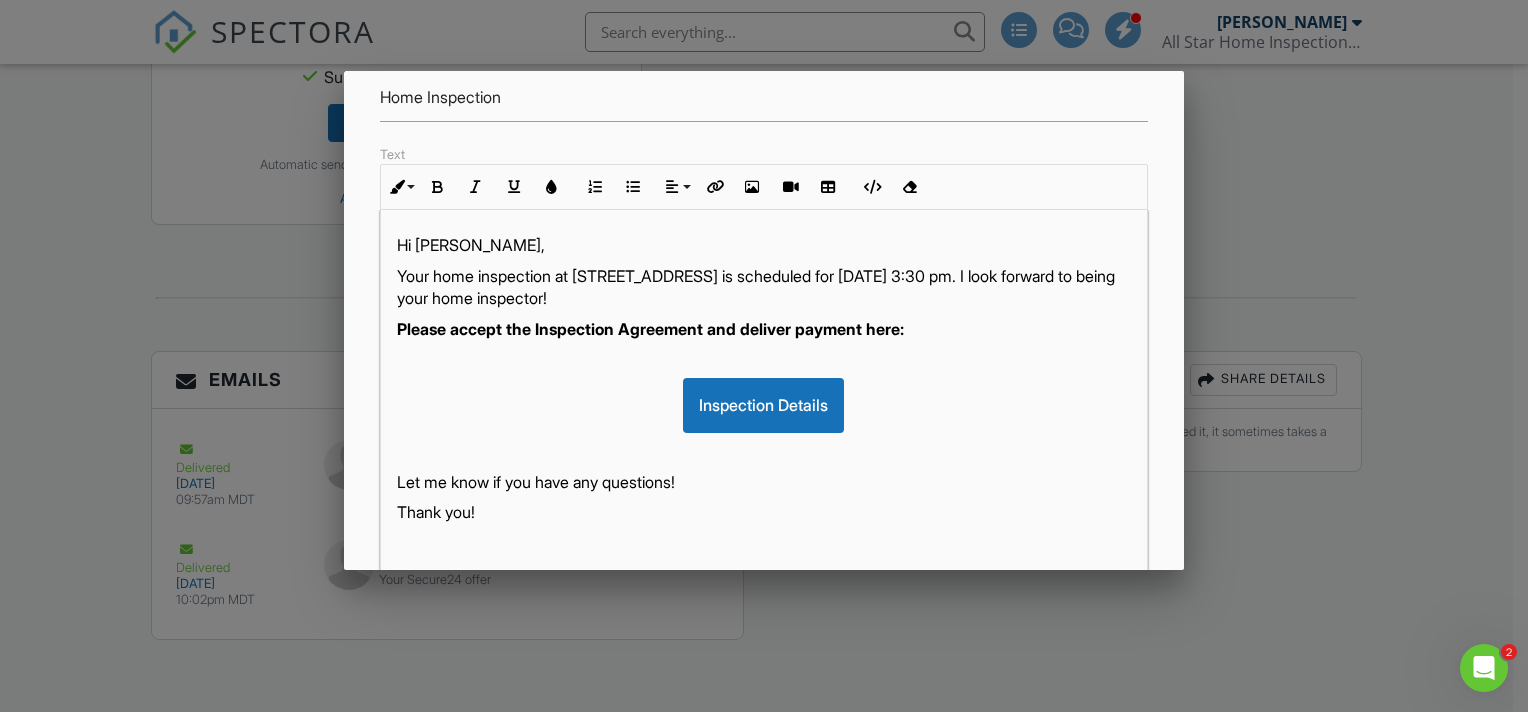 scroll, scrollTop: 266, scrollLeft: 0, axis: vertical 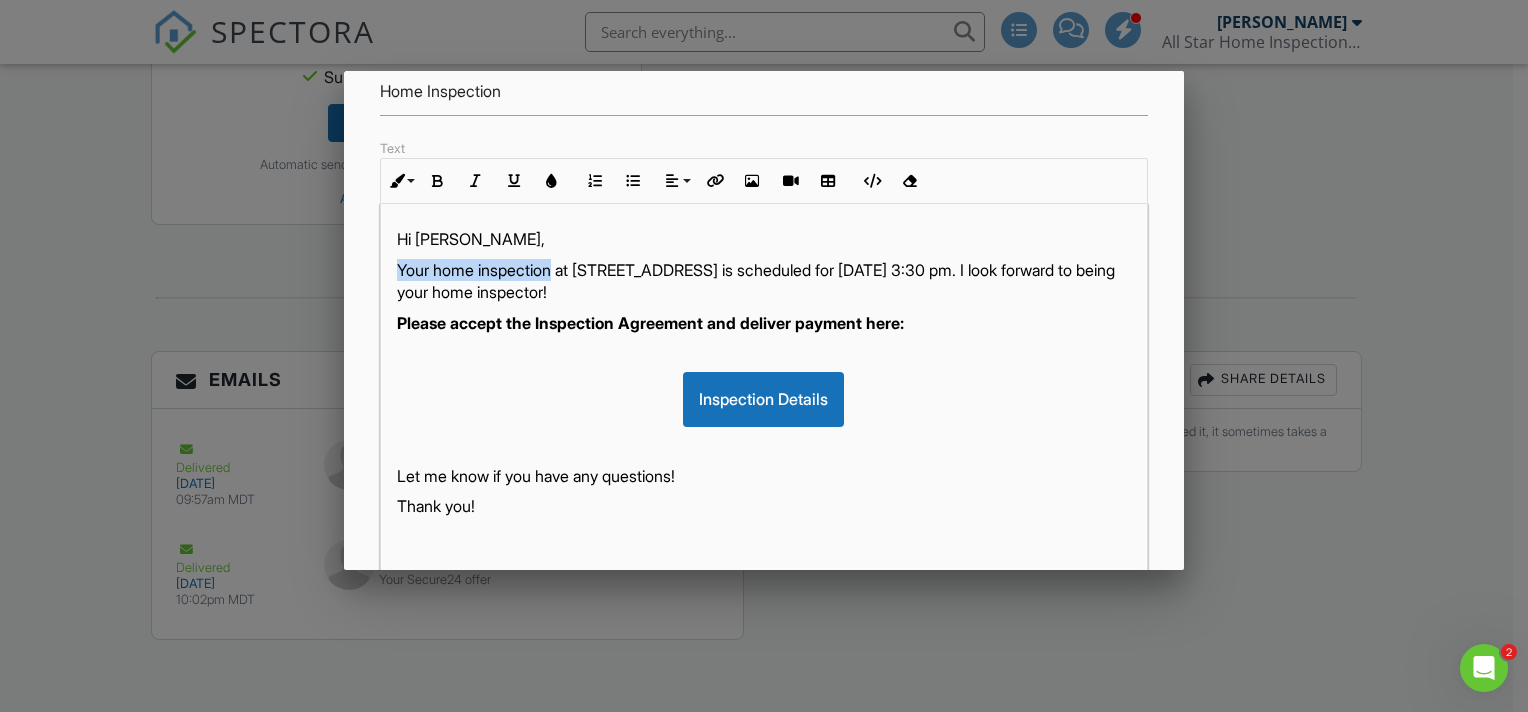 drag, startPoint x: 392, startPoint y: 268, endPoint x: 556, endPoint y: 268, distance: 164 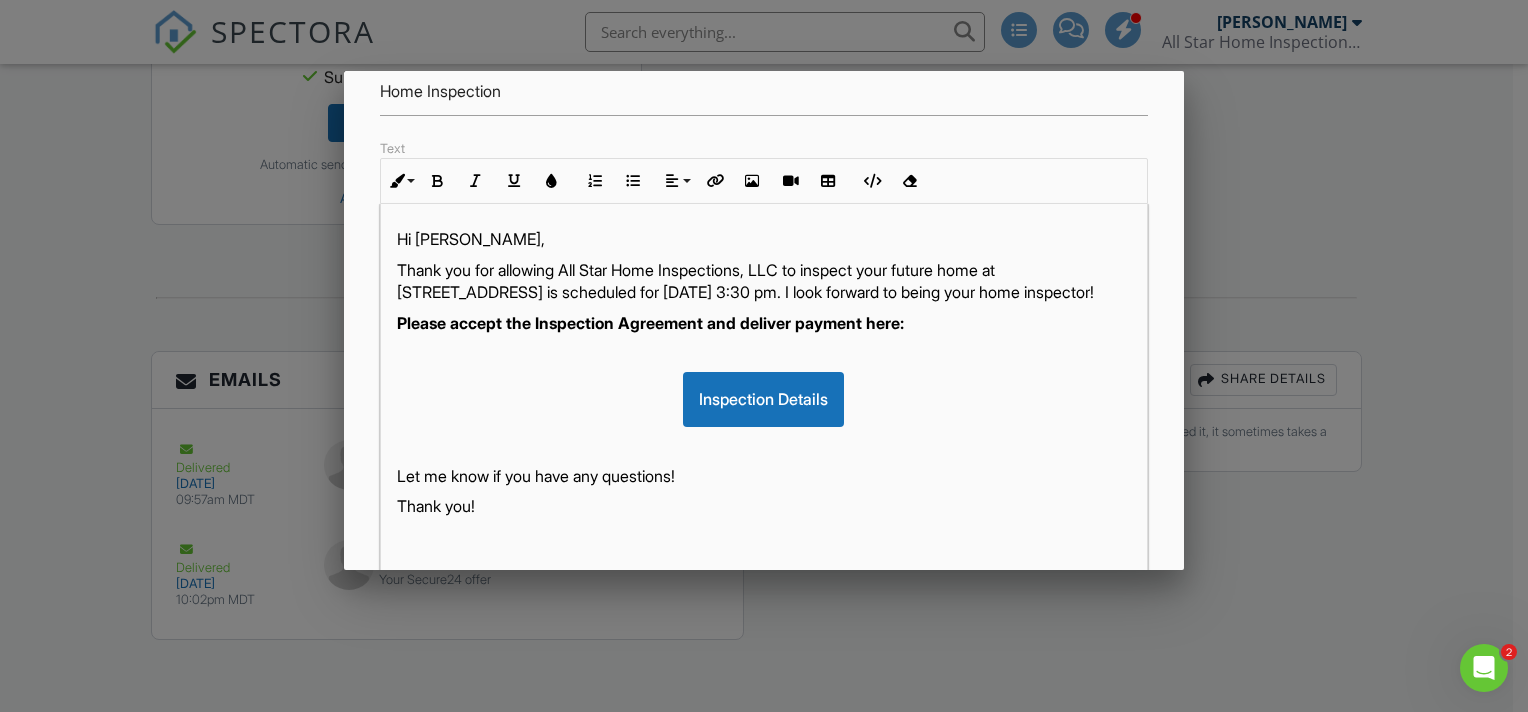 drag, startPoint x: 712, startPoint y: 291, endPoint x: 738, endPoint y: 306, distance: 30.016663 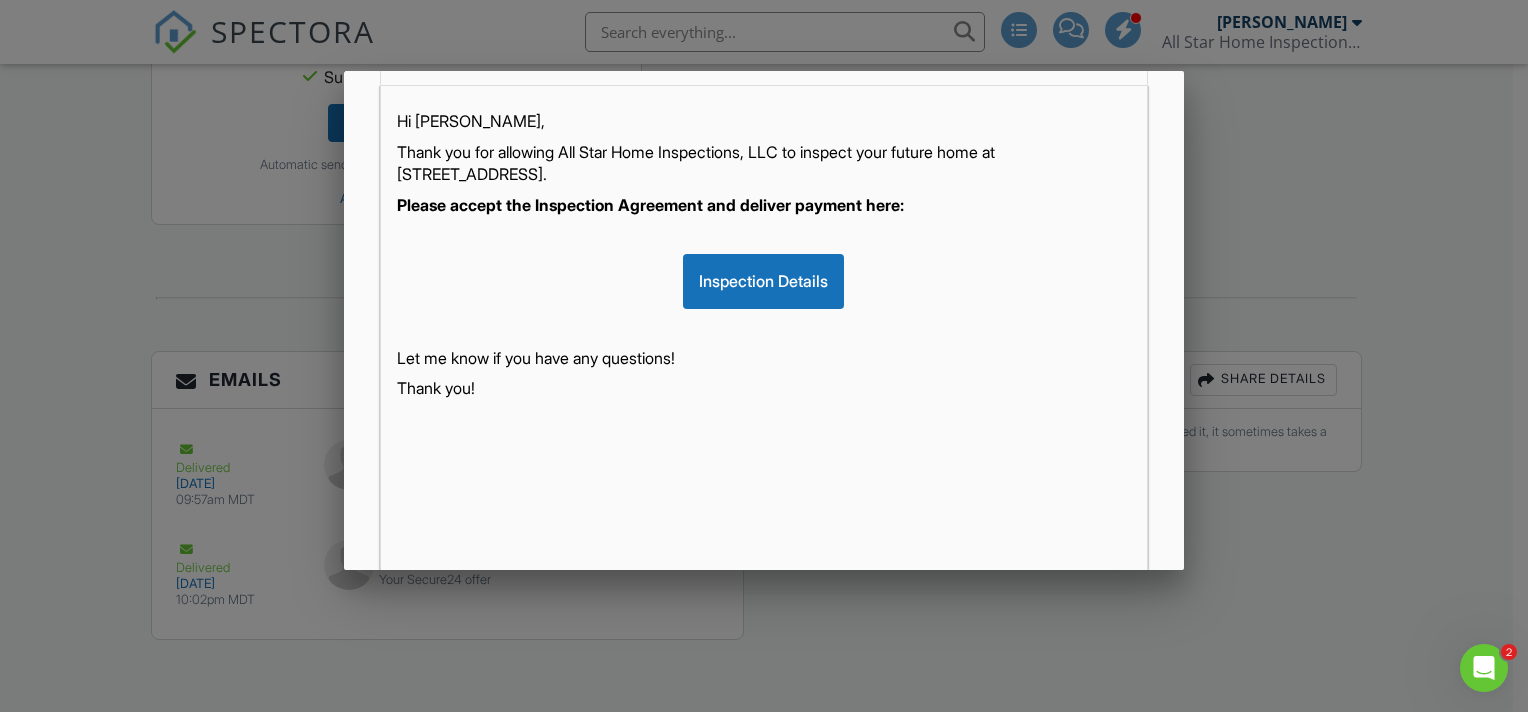 scroll, scrollTop: 530, scrollLeft: 0, axis: vertical 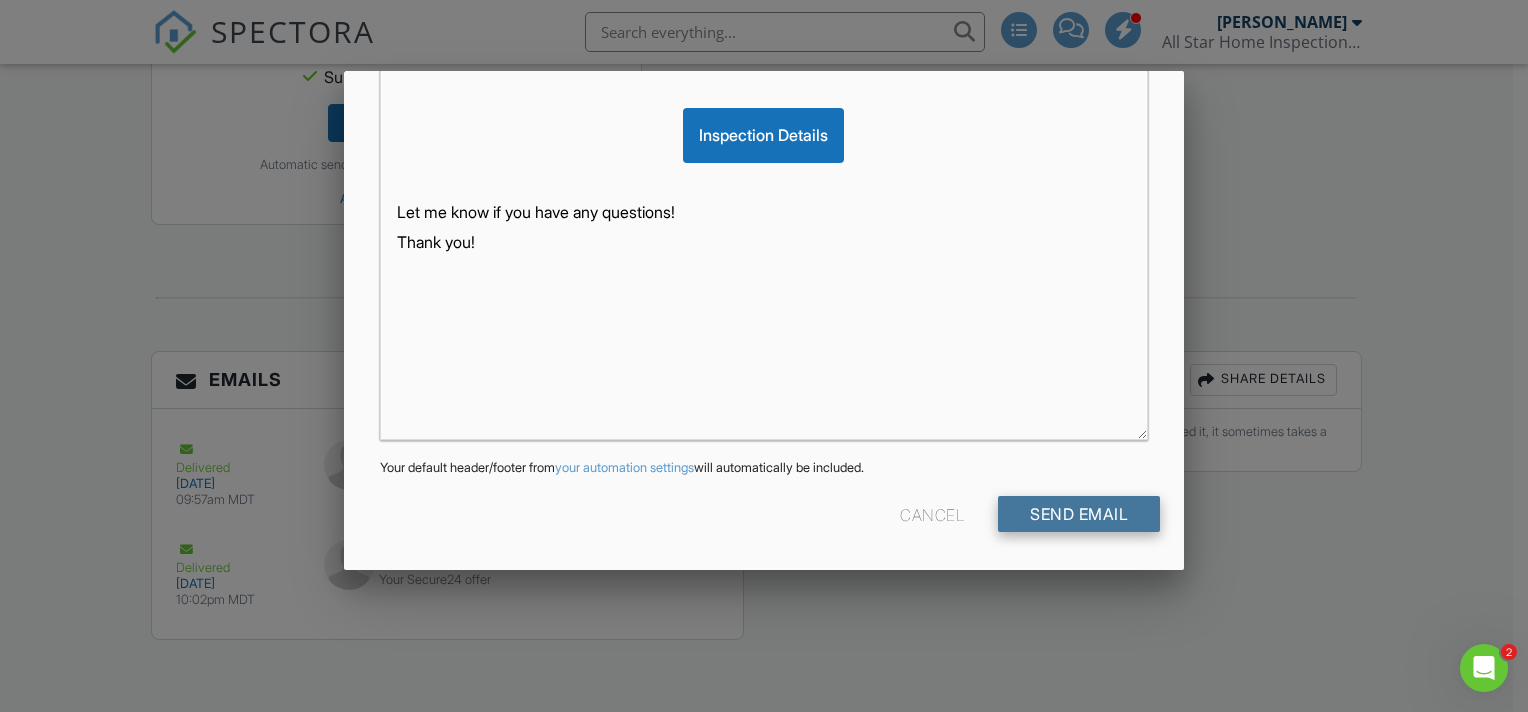 click on "Send Email" at bounding box center [1079, 514] 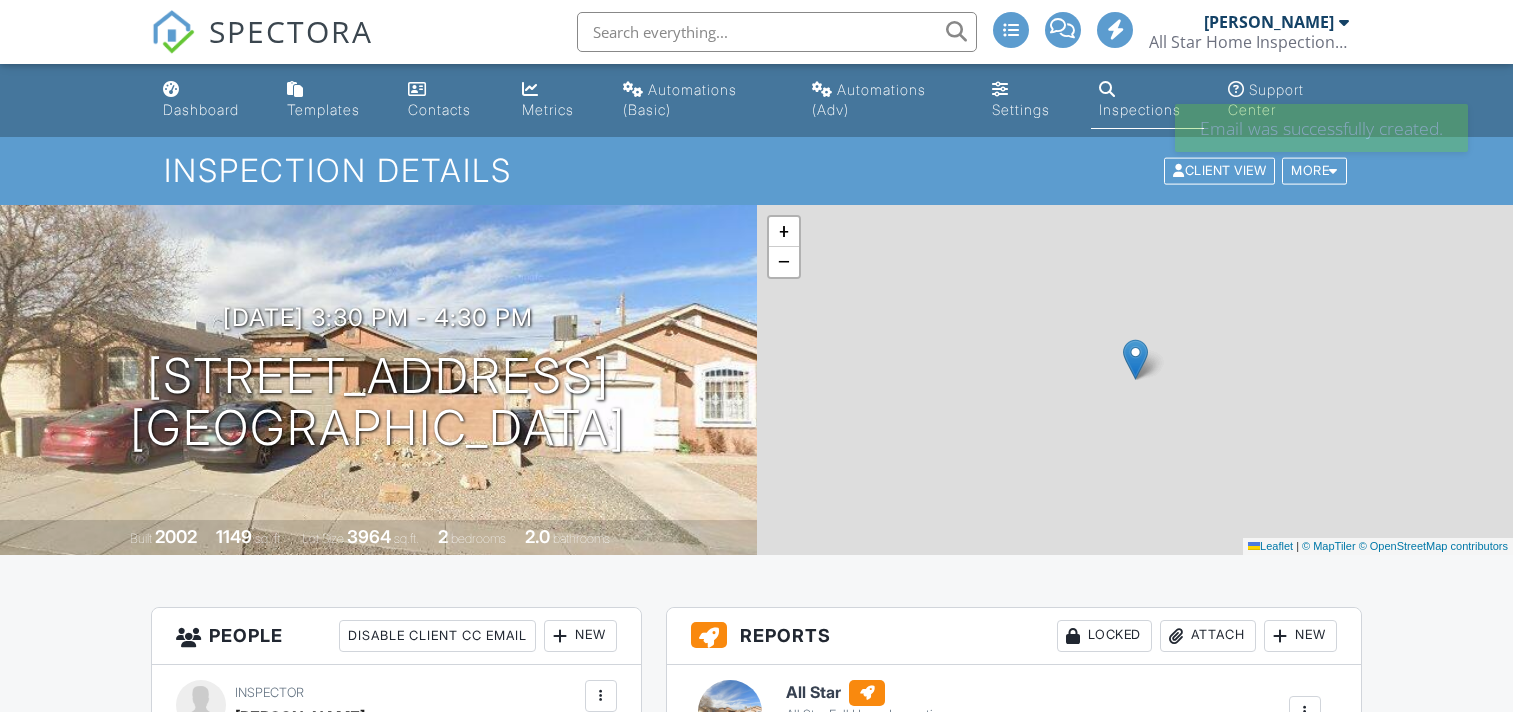 scroll, scrollTop: 0, scrollLeft: 0, axis: both 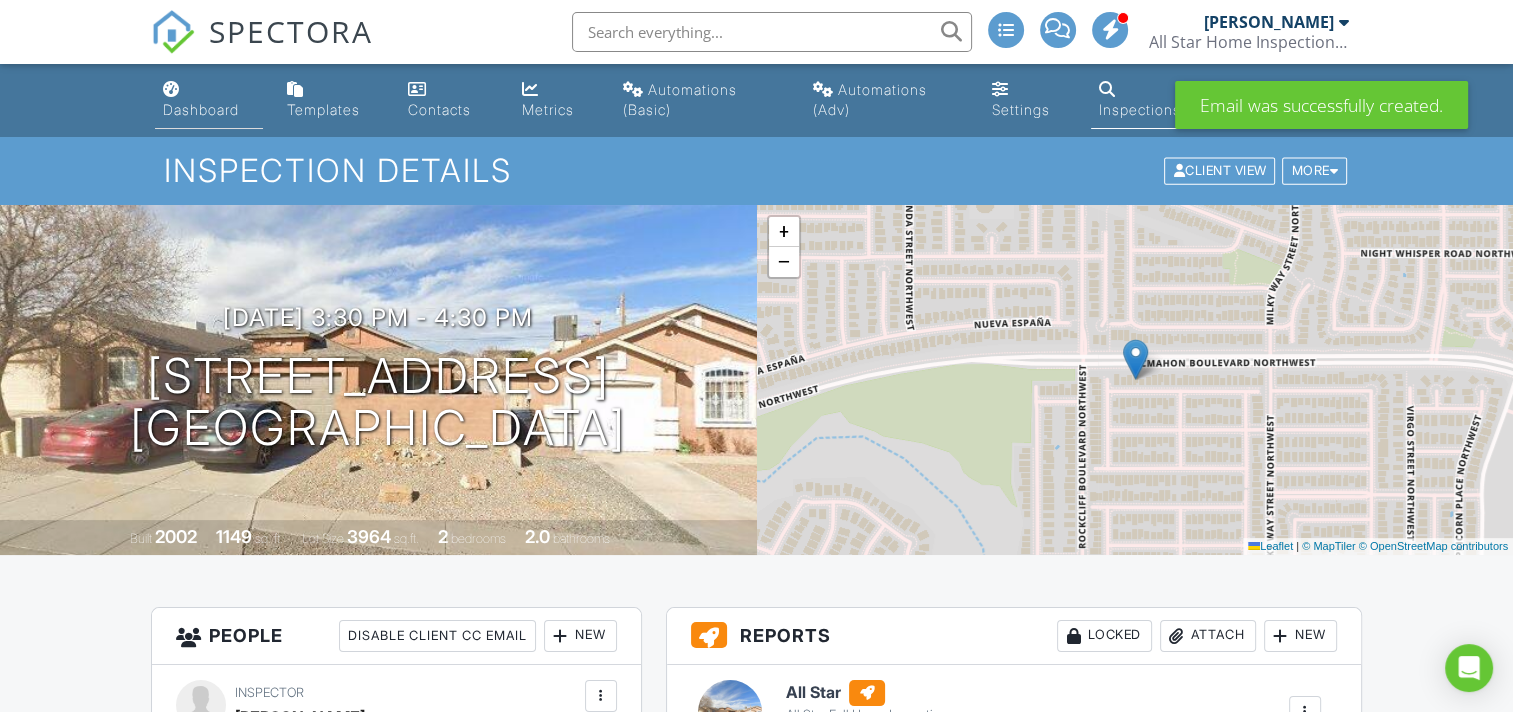 click on "Dashboard" at bounding box center (201, 109) 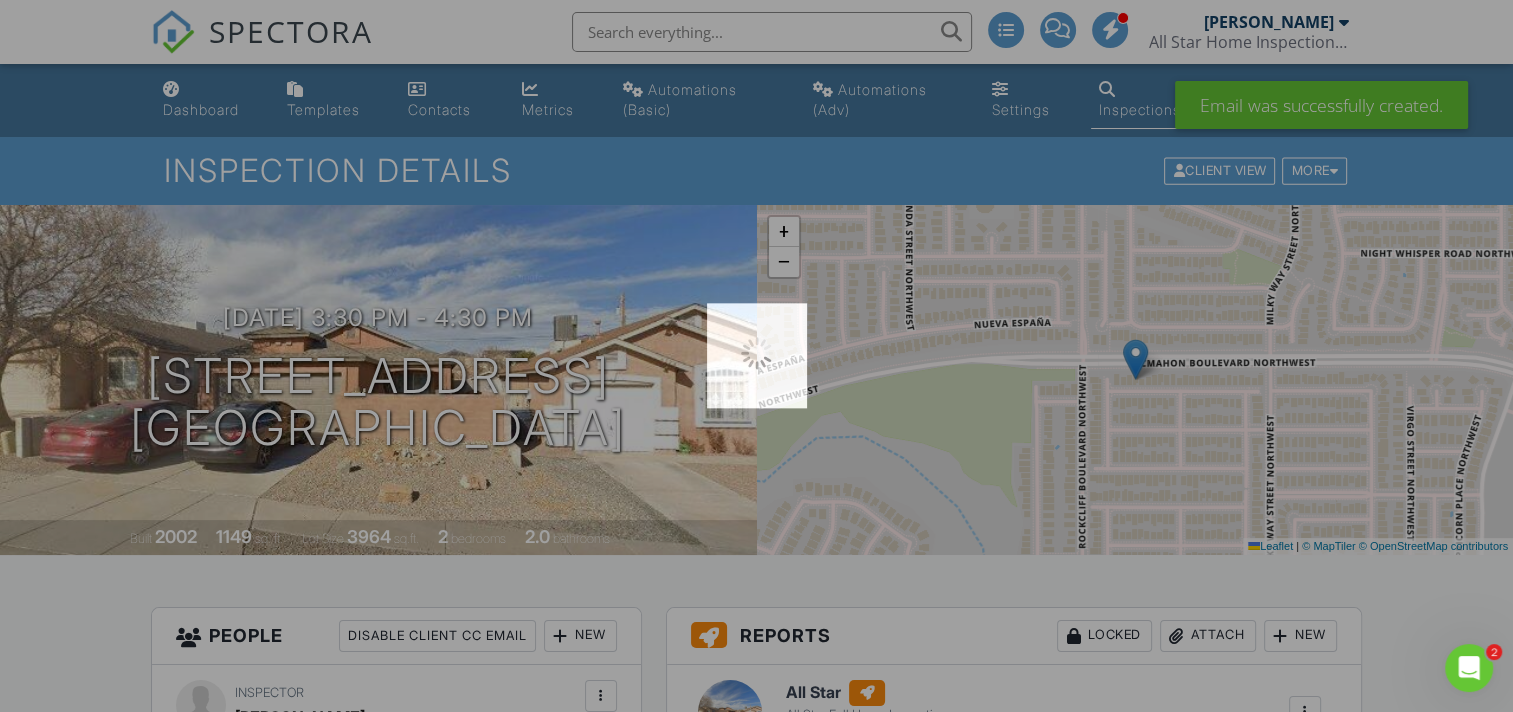 scroll, scrollTop: 0, scrollLeft: 0, axis: both 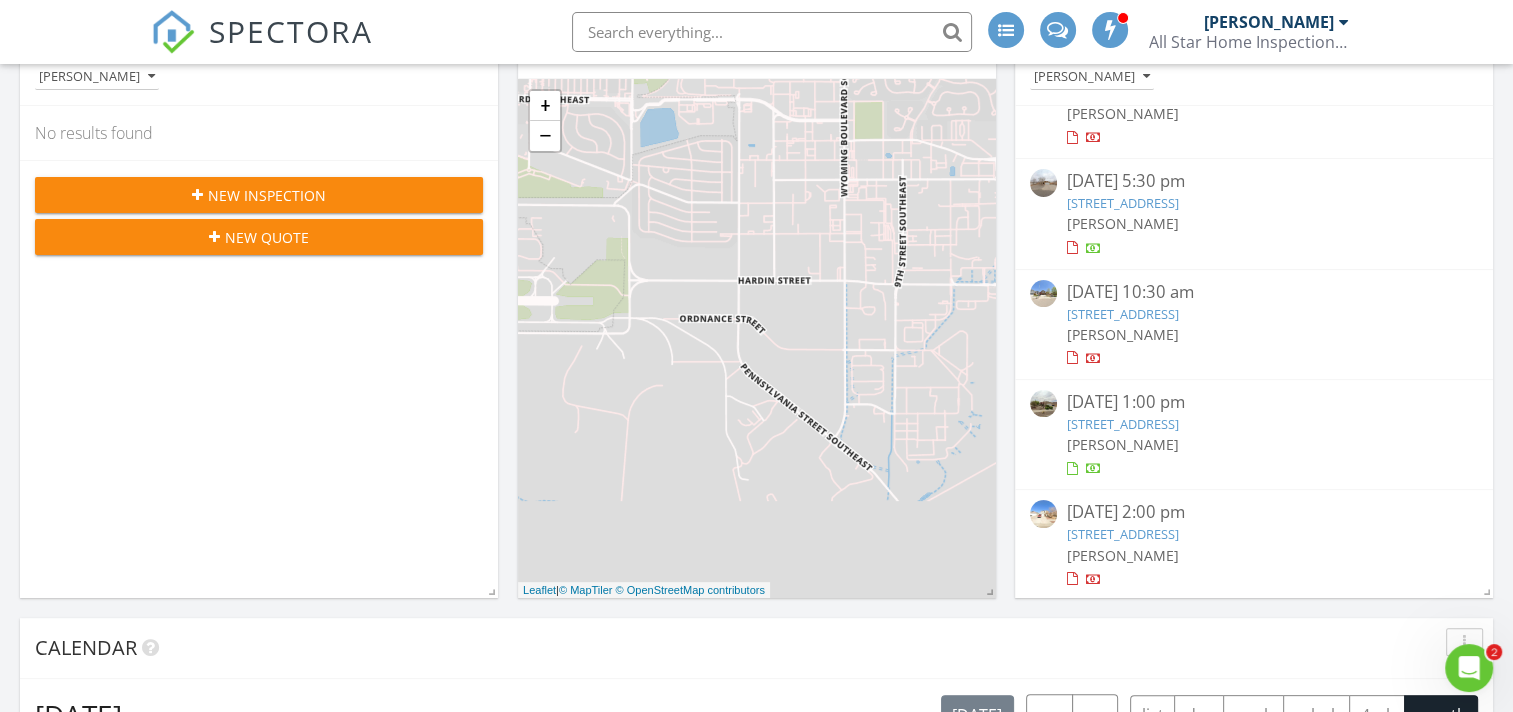 click on "3904 Oasis Springs Rd NE, Rio Rancho, NM 87144" at bounding box center (1123, 314) 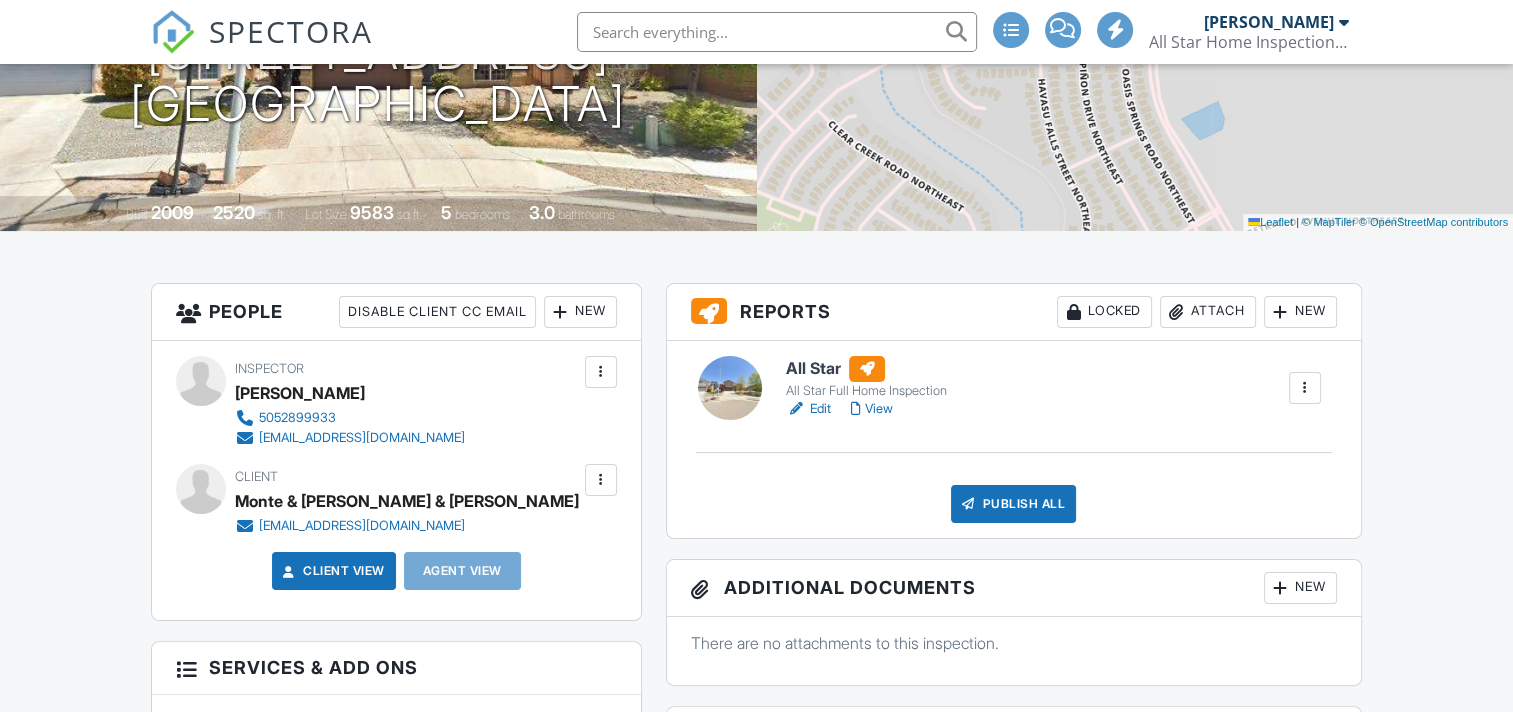 scroll, scrollTop: 390, scrollLeft: 0, axis: vertical 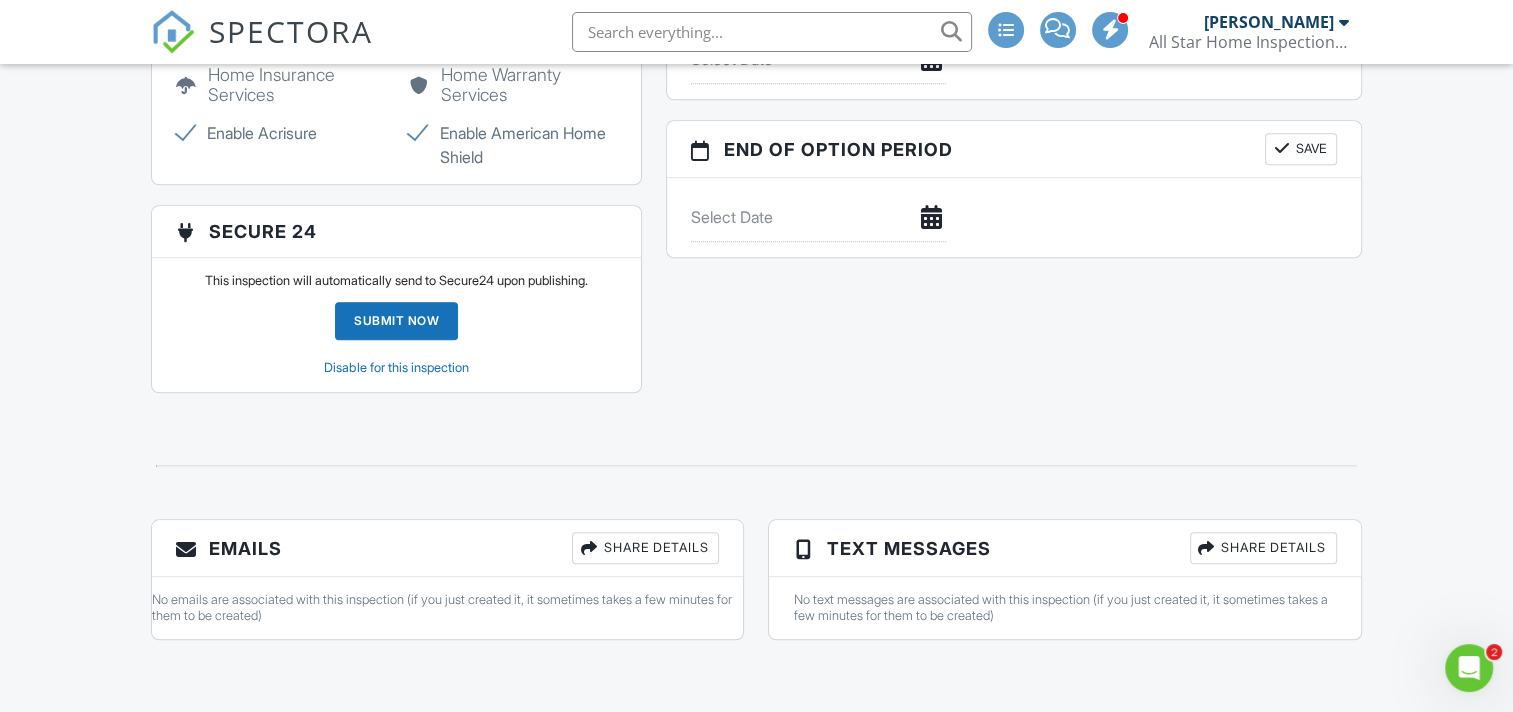 click on "Submit Now" at bounding box center (396, 321) 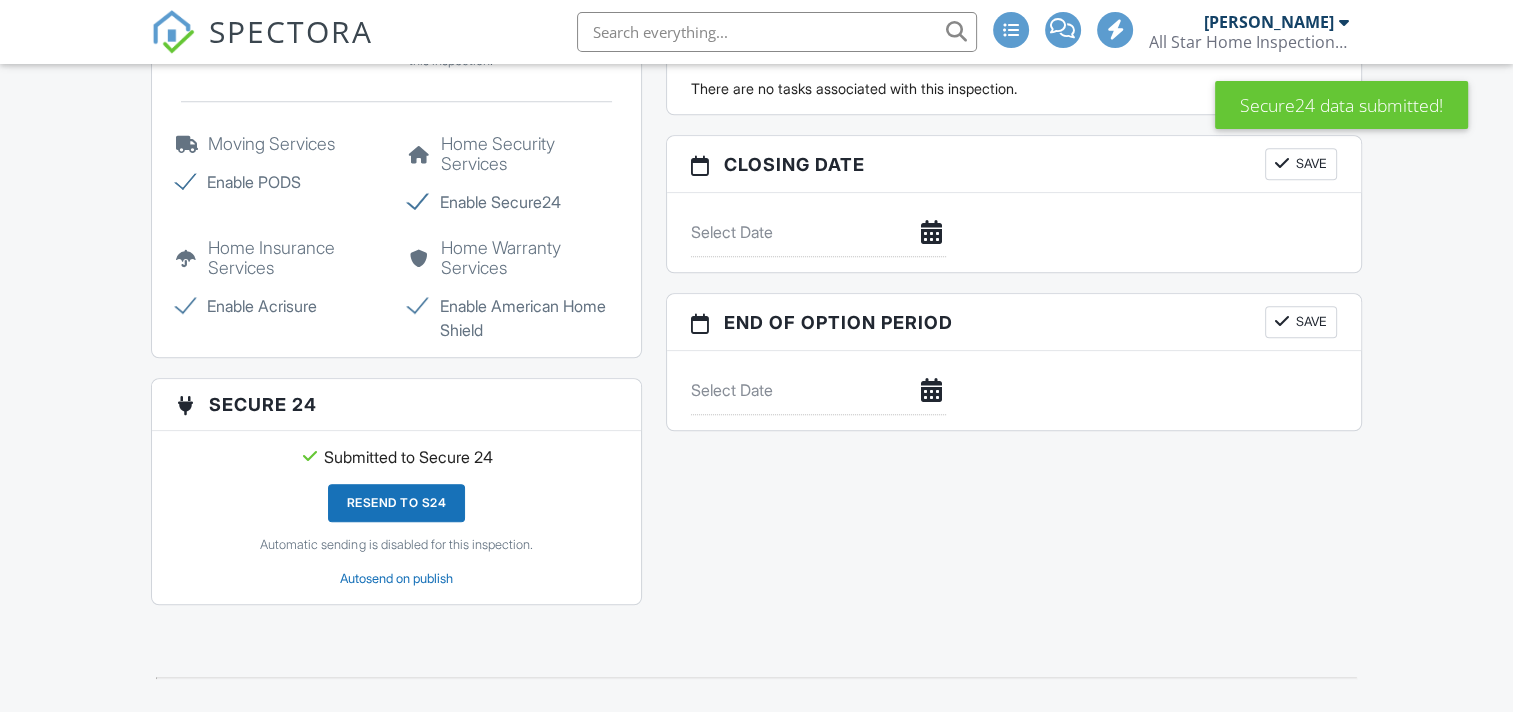scroll, scrollTop: 0, scrollLeft: 0, axis: both 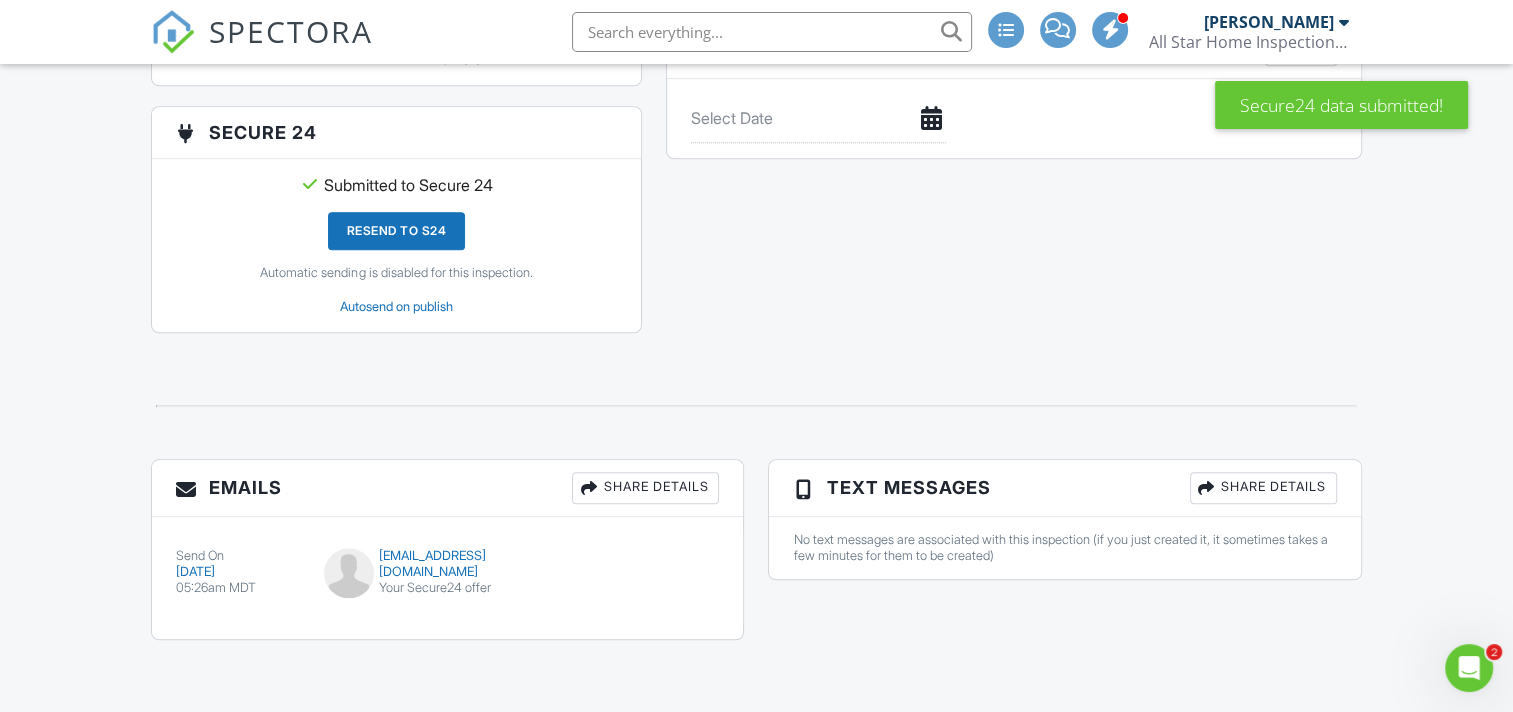 click on "Share Details" at bounding box center (645, 488) 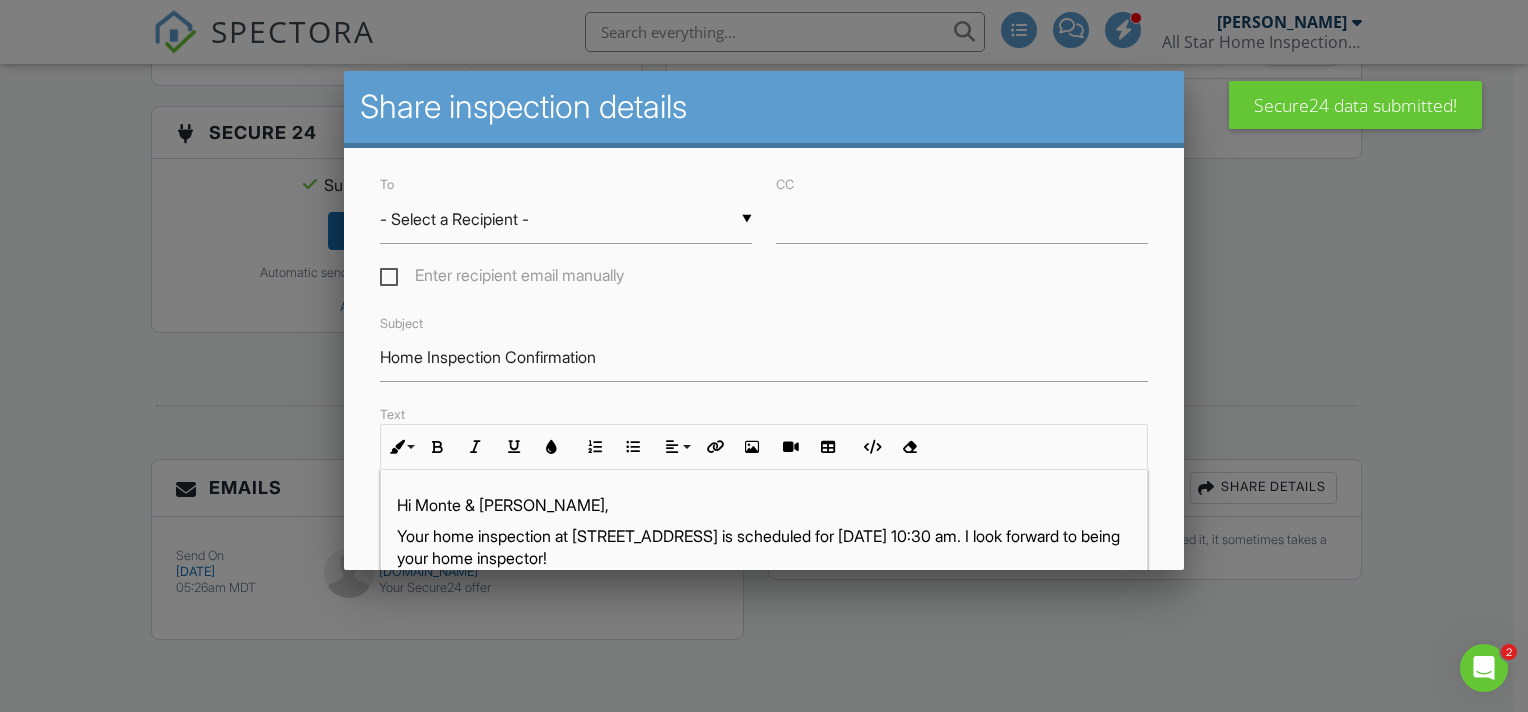 click on "▼ - Select a Recipient - - Select a Recipient - Monte & Isabel Guiterrez & Rodriguez (Client) - Select a Recipient - Monte & Isabel Guiterrez & Rodriguez (Client)" at bounding box center [566, 219] 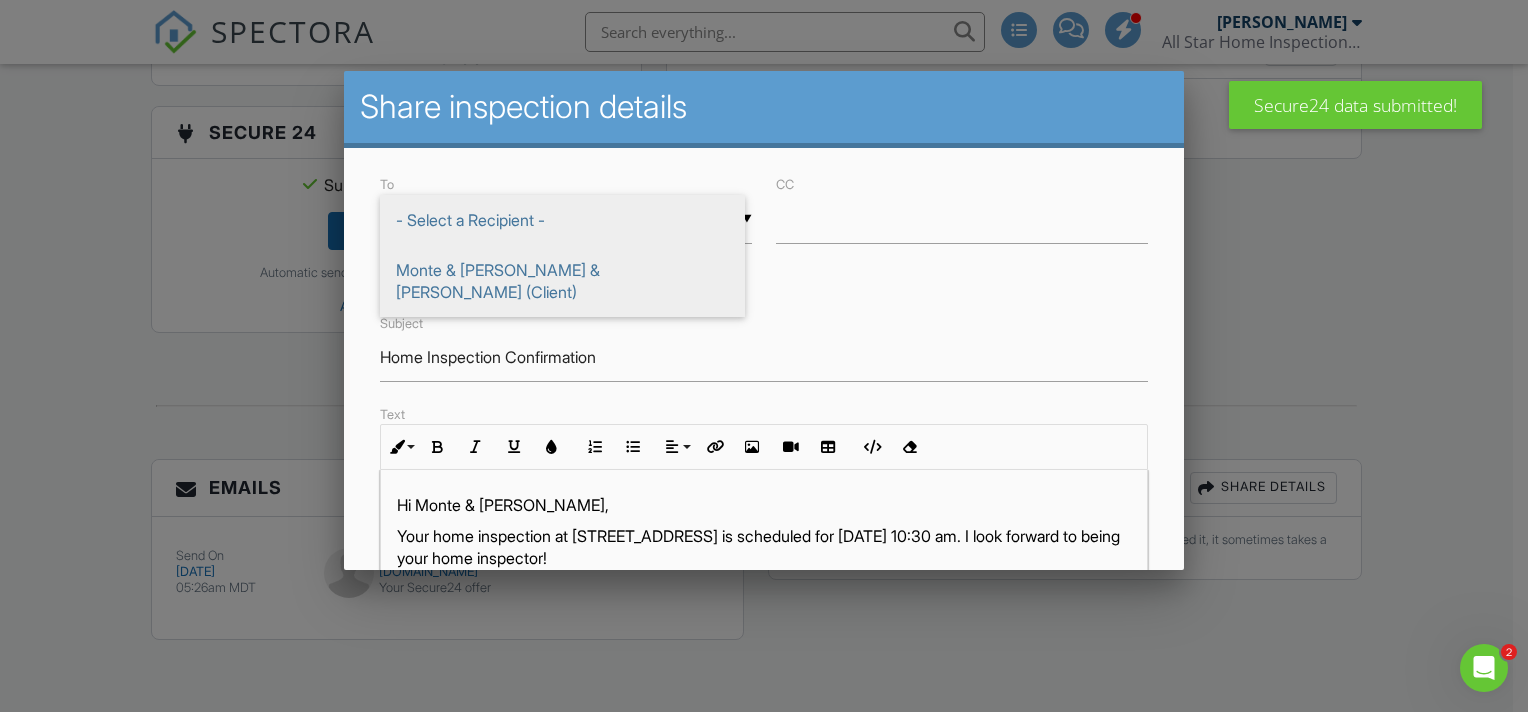 click on "Monte & Isabel Guiterrez & Rodriguez (Client)" at bounding box center [562, 281] 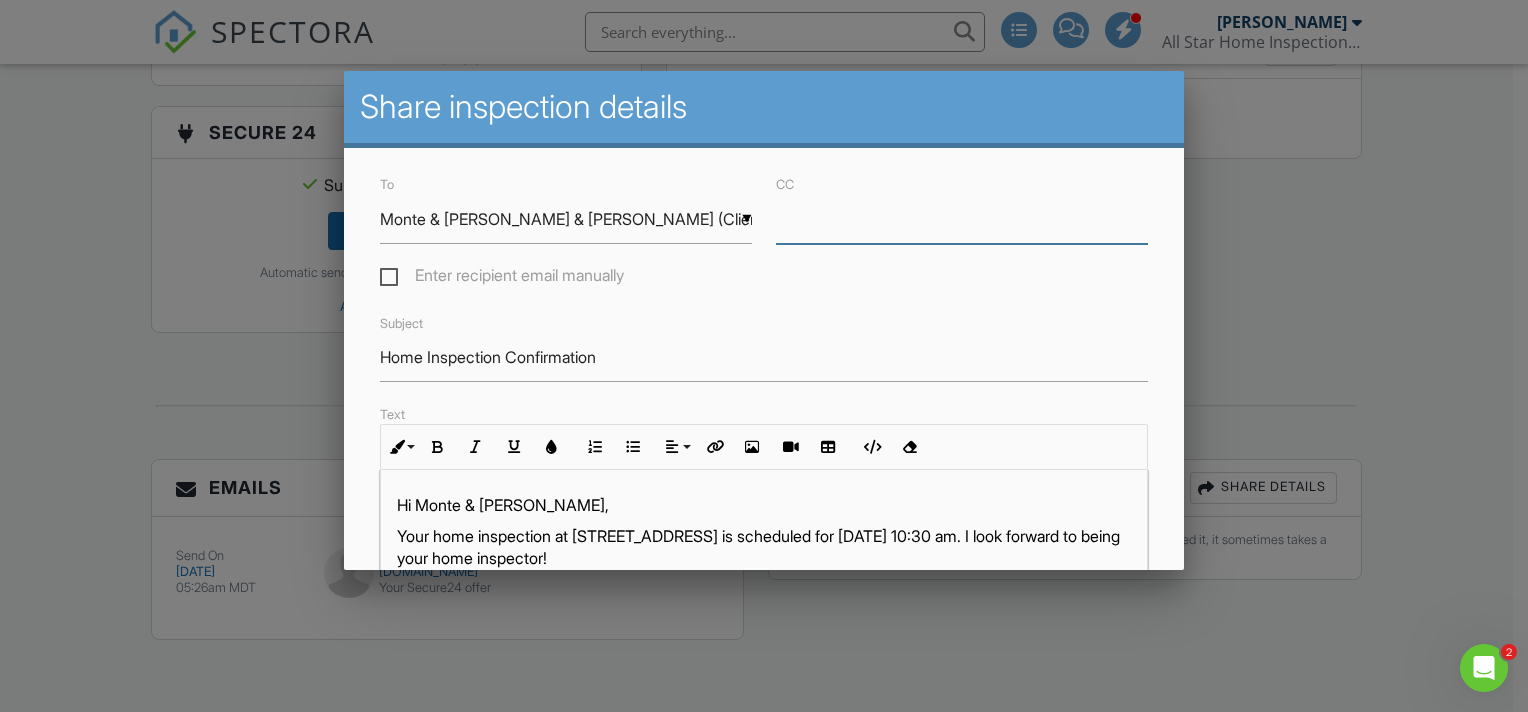 click on "CC" at bounding box center (962, 219) 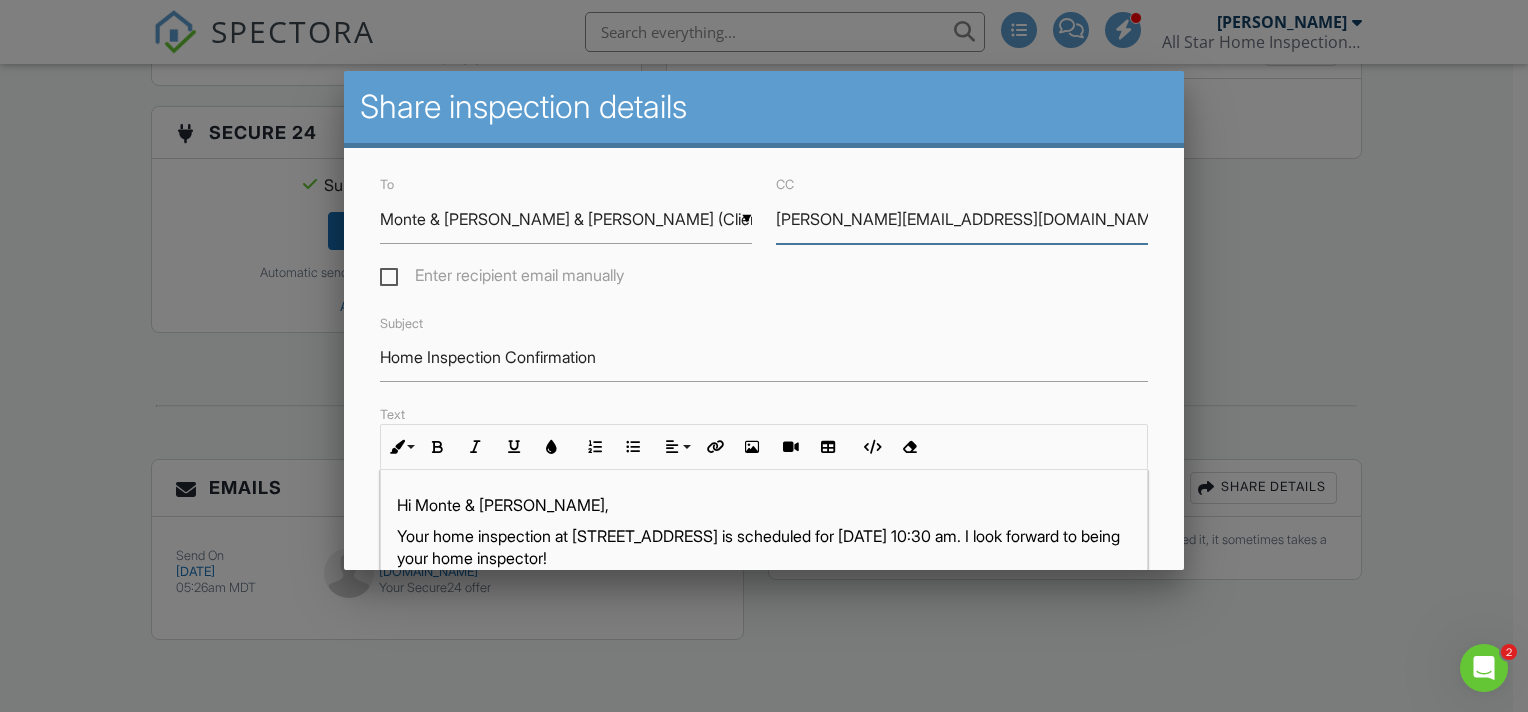 type on "thomas@mregrp.com" 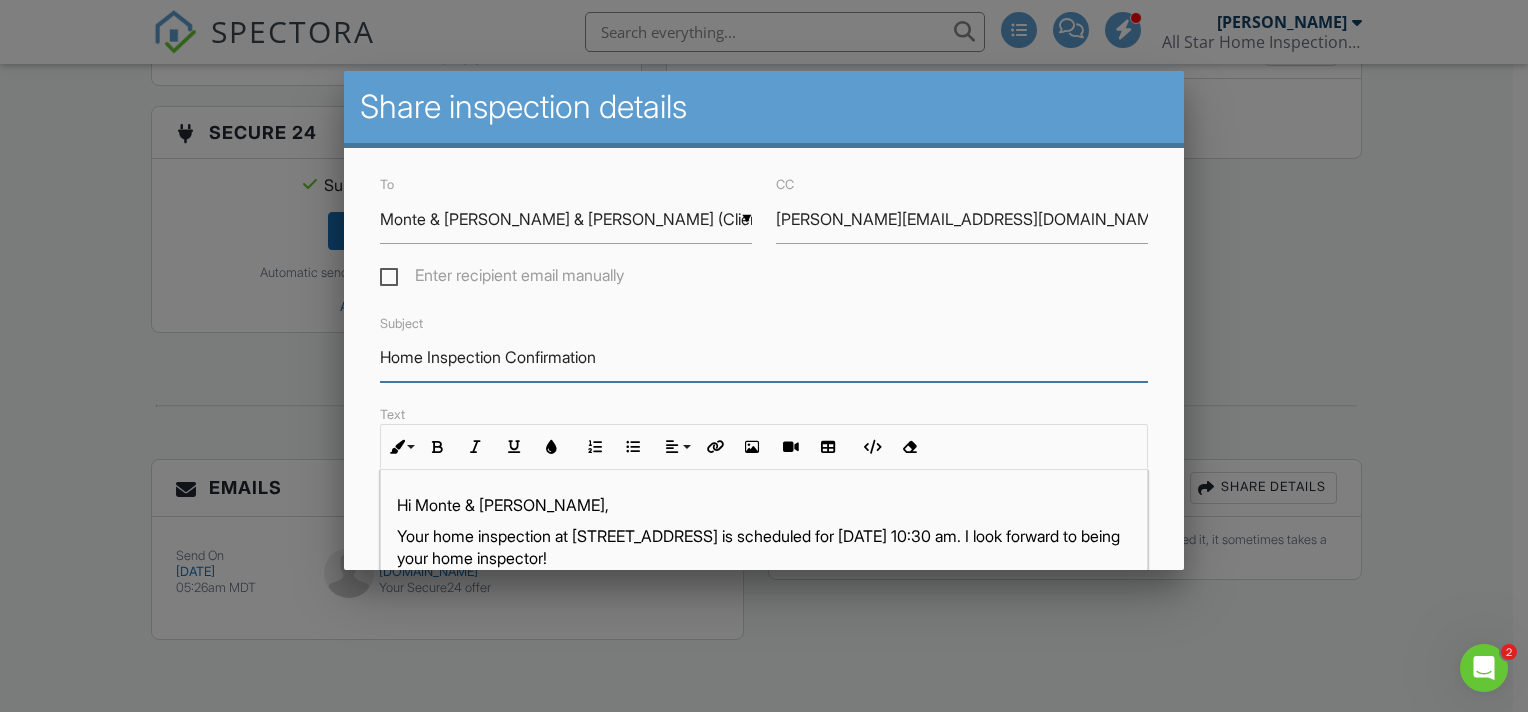 click on "Home Inspection Confirmation" at bounding box center (764, 357) 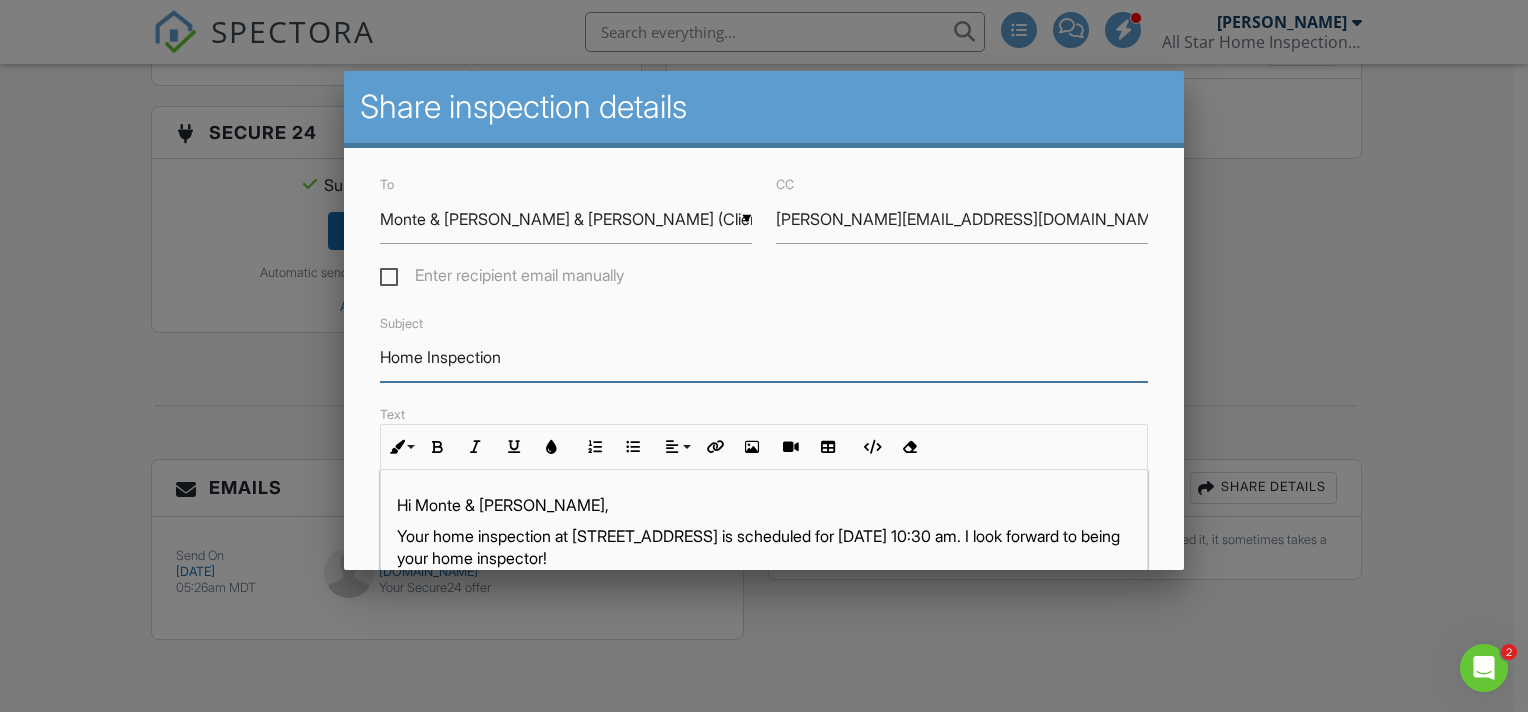 type on "Home Inspection" 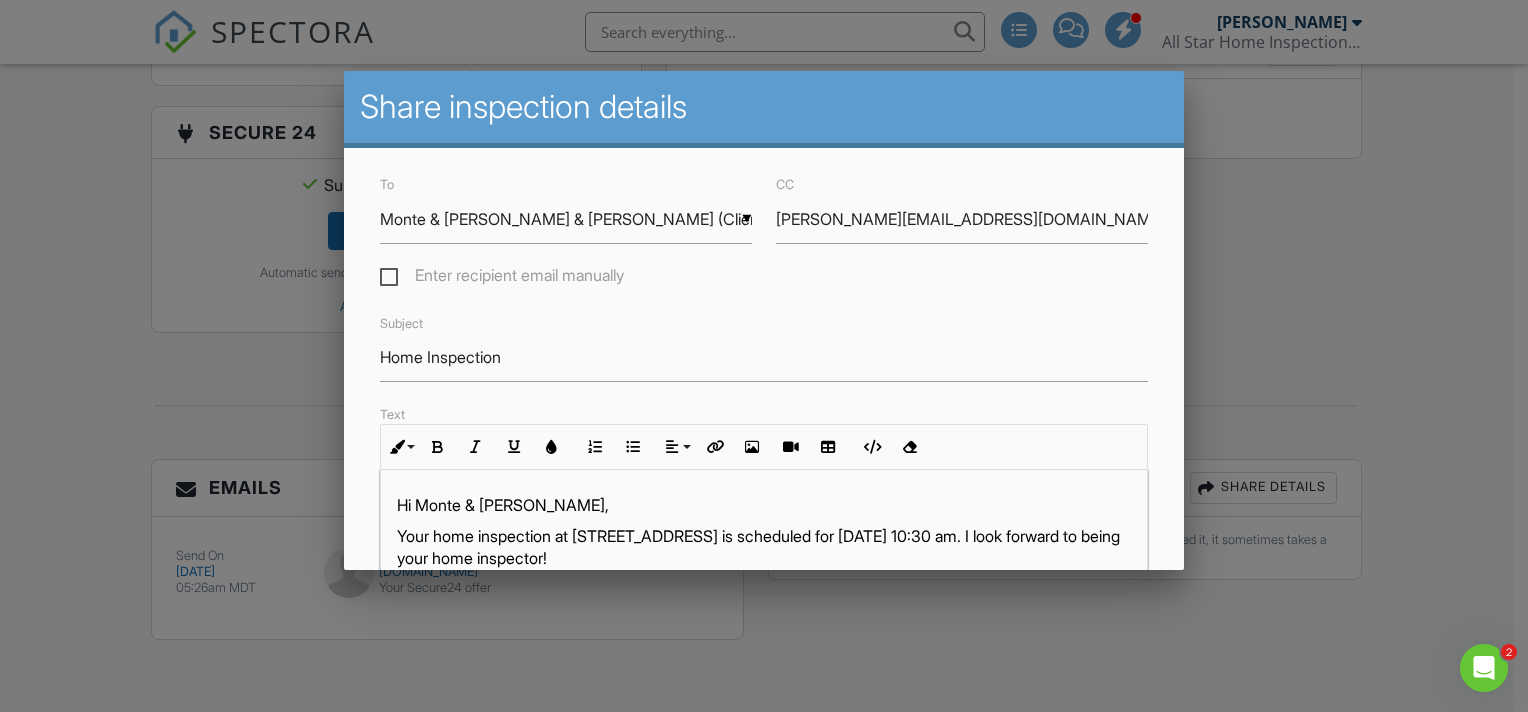 click on "To
▼ Monte & Isabel Guiterrez & Rodriguez (Client) - Select a Recipient - Monte & Isabel Guiterrez & Rodriguez (Client) - Select a Recipient - Monte & Isabel Guiterrez & Rodriguez (Client)
belrod0303@gmail.com
Enter recipient email manually
CC
thomas@mregrp.com
Subject
Home Inspection
Text
Inline Style XLarge Large Normal Small Light Small/Light Bold Italic Underline Colors Ordered List Unordered List Align Align Left Align Center Align Right Align Justify Insert Link Insert Image Insert Video Insert Table Code View Clear Formatting Hi Monte & Isabel, Your home inspection at 3904 Oasis Springs Rd NE, Rio Rancho, NM 87144 is scheduled for 07/10/2025 at 10:30 am. I look forward to being your home inspector! Please accept the Inspection Agreement and deliver payment here: Inspection Details Let me know if you have any questions! Thank you!
Your default header/footer from  your automation settings  will automatically be included.
Cancel" at bounding box center [764, 624] 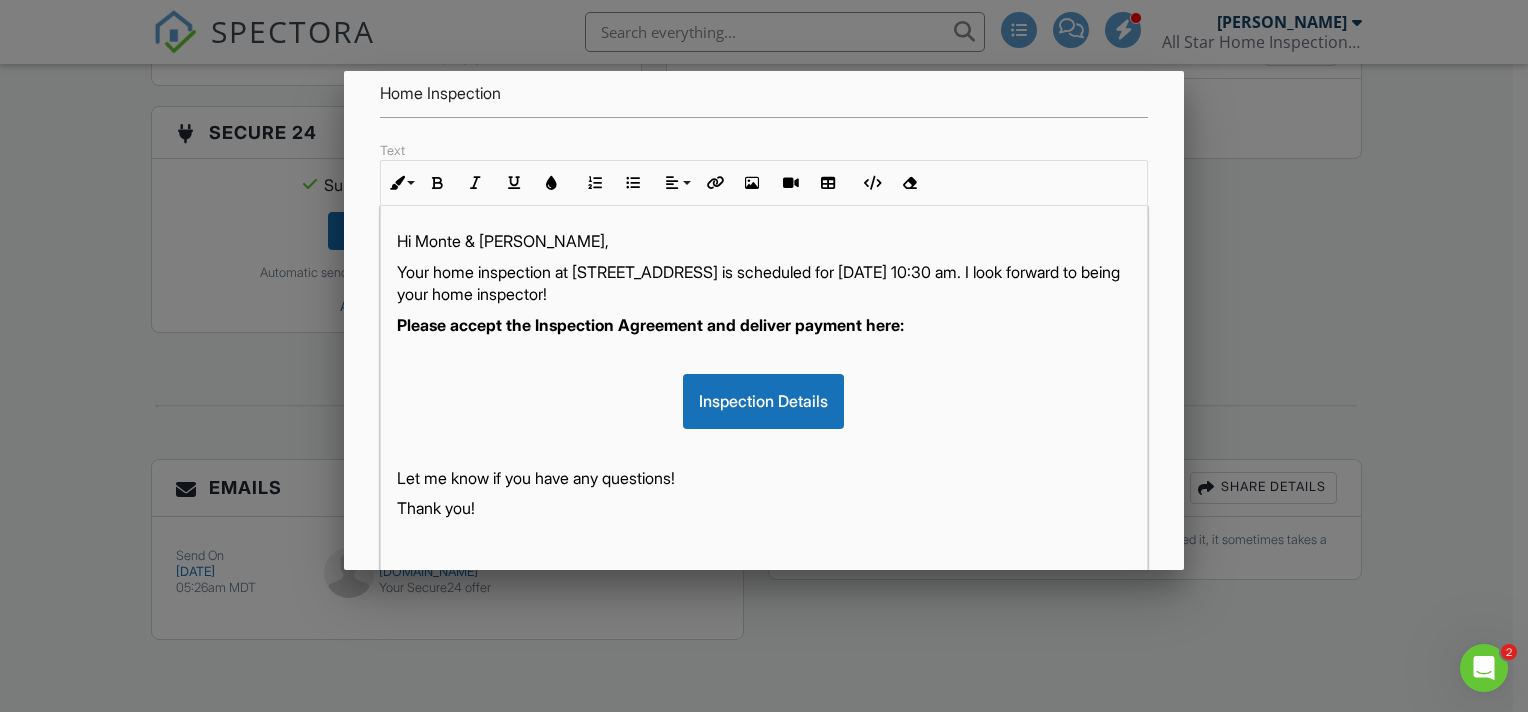 scroll, scrollTop: 266, scrollLeft: 0, axis: vertical 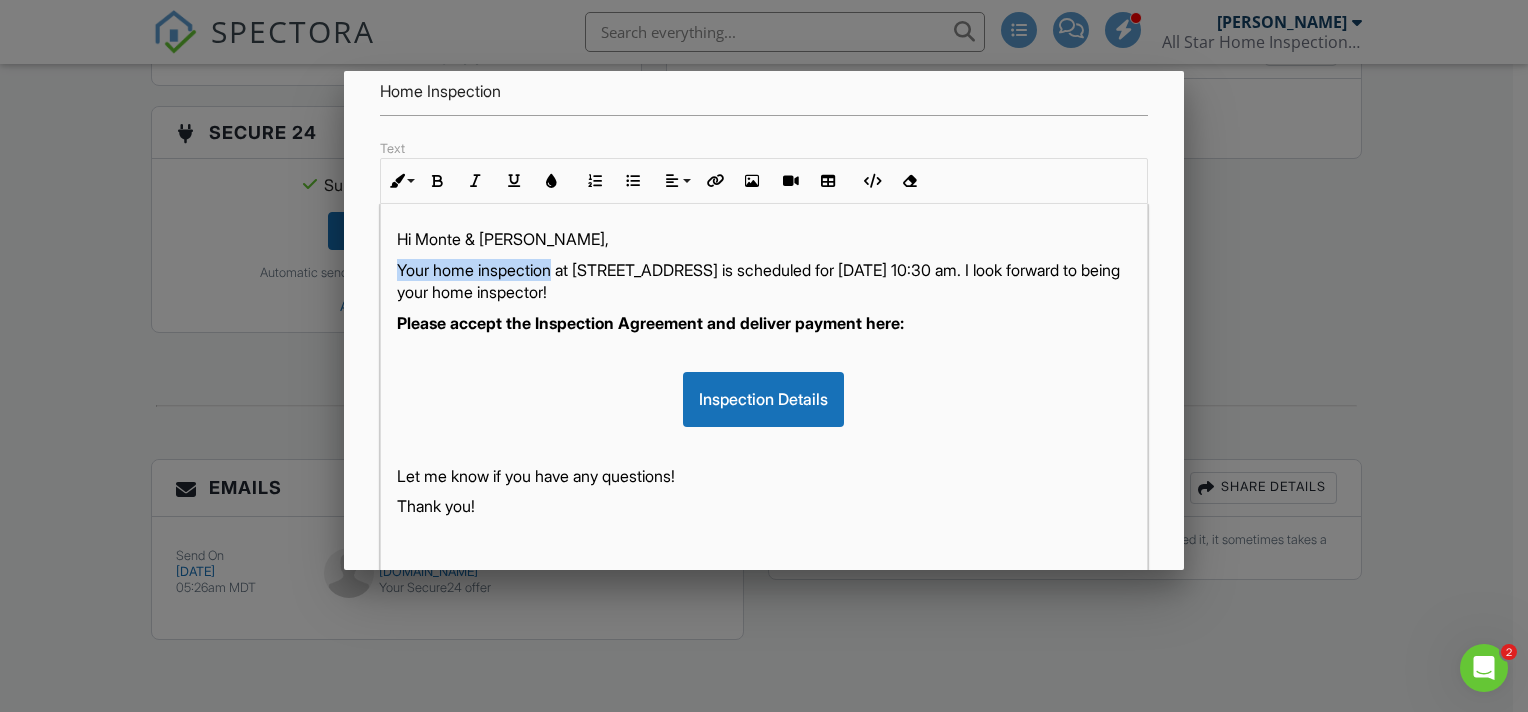 drag, startPoint x: 391, startPoint y: 269, endPoint x: 556, endPoint y: 266, distance: 165.02727 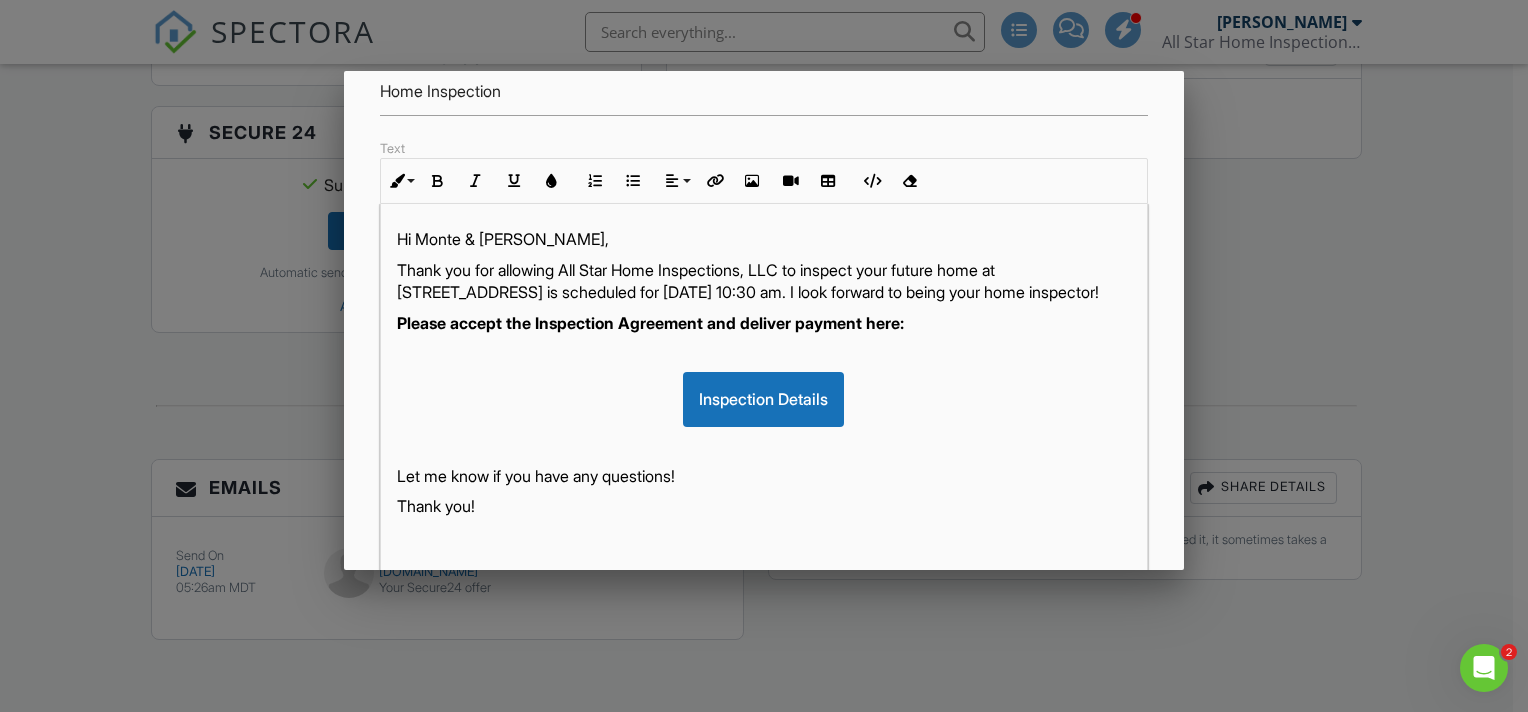 drag, startPoint x: 728, startPoint y: 288, endPoint x: 741, endPoint y: 308, distance: 23.853722 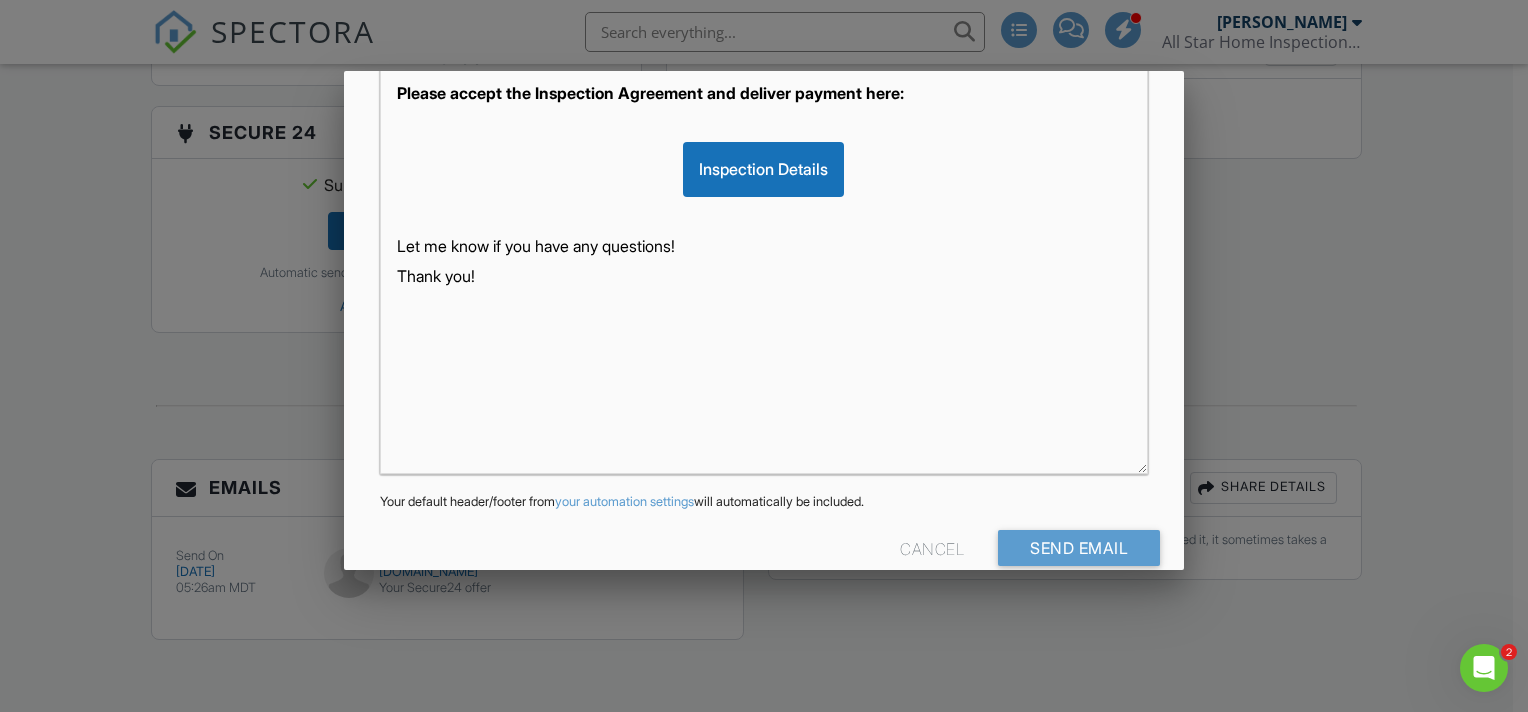 scroll, scrollTop: 530, scrollLeft: 0, axis: vertical 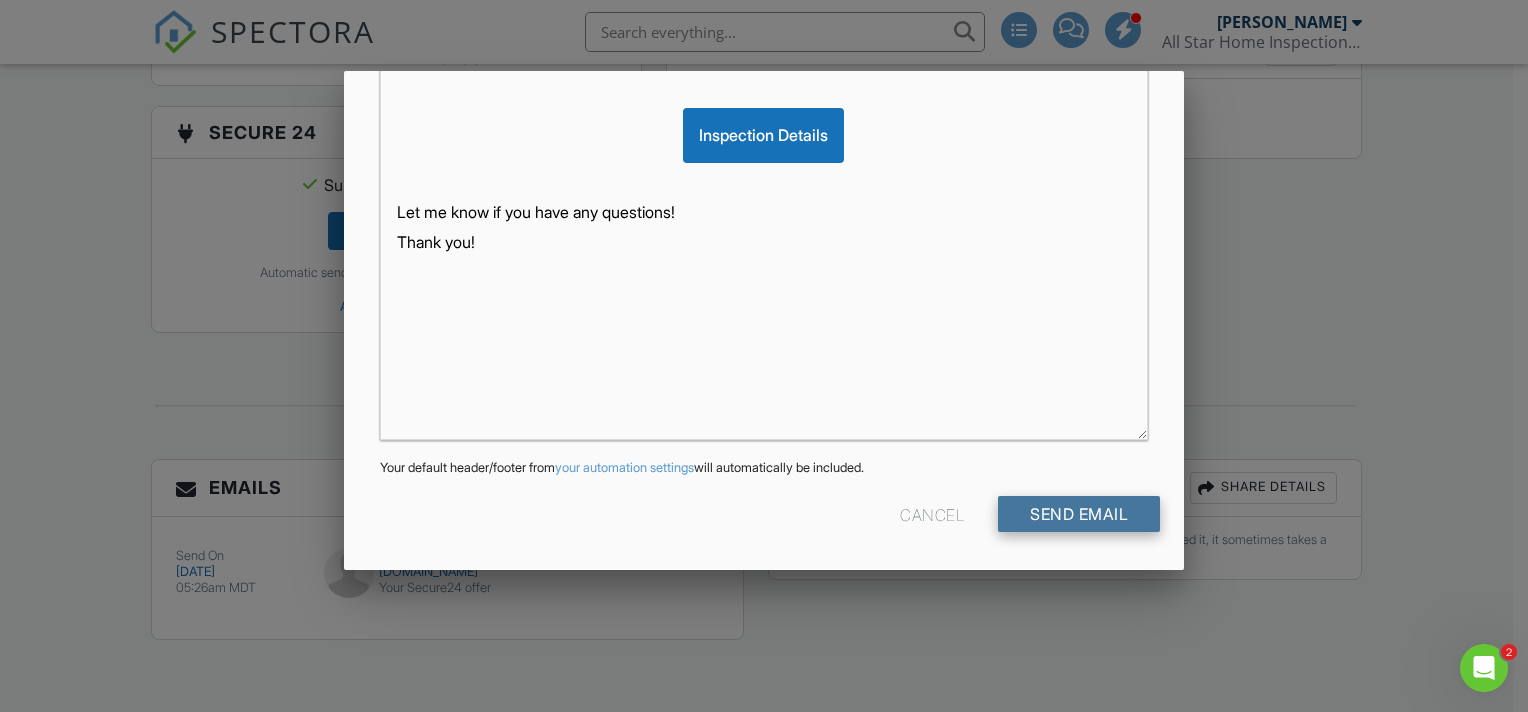 click on "Send Email" at bounding box center [1079, 514] 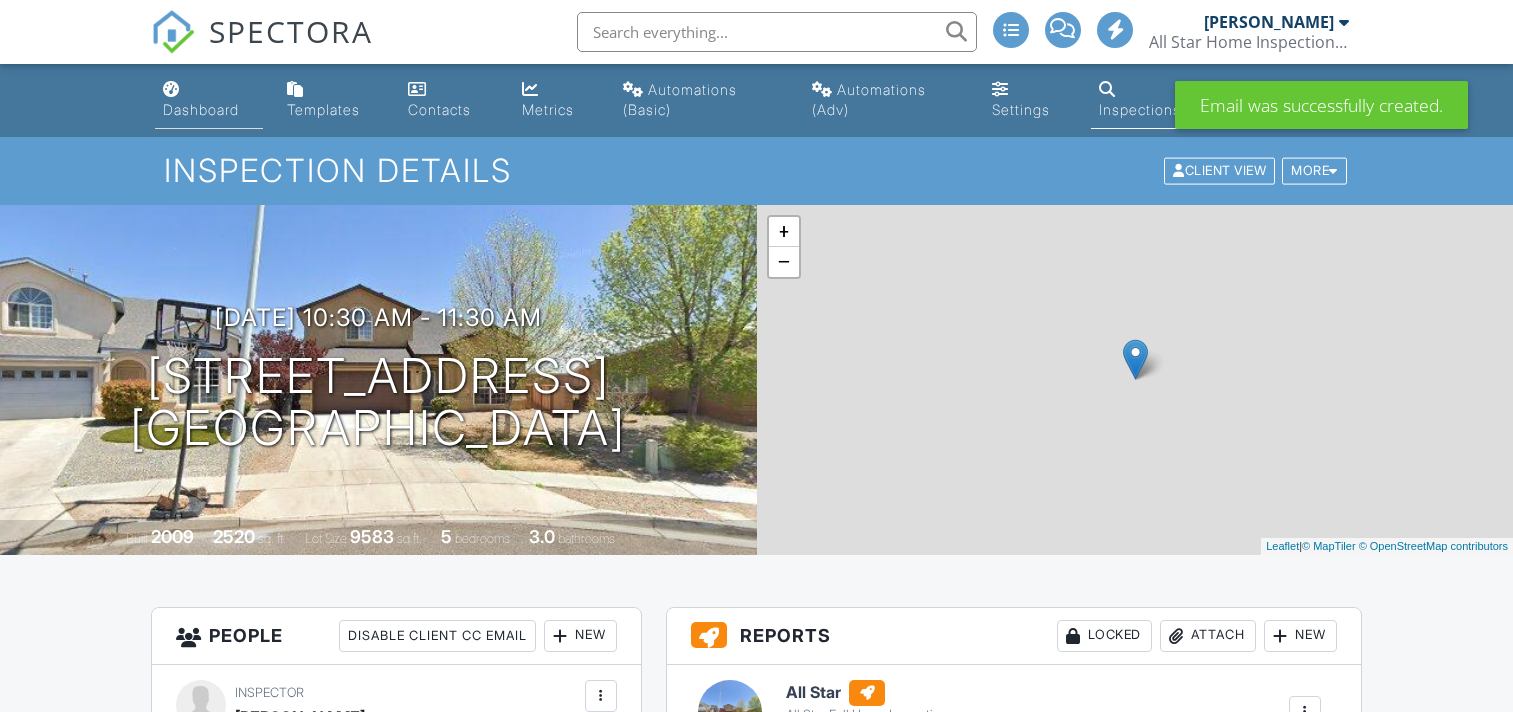 scroll, scrollTop: 0, scrollLeft: 0, axis: both 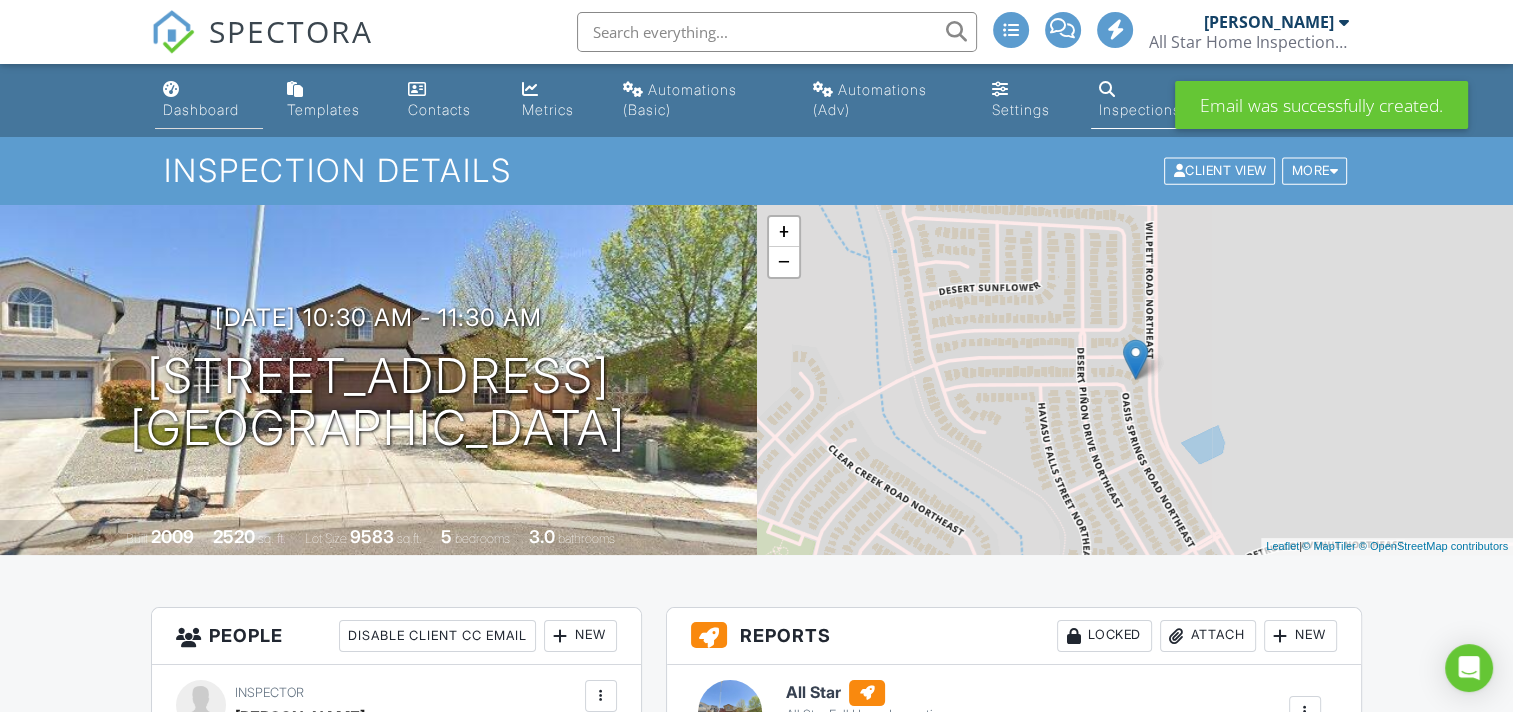 click on "Dashboard" at bounding box center [201, 109] 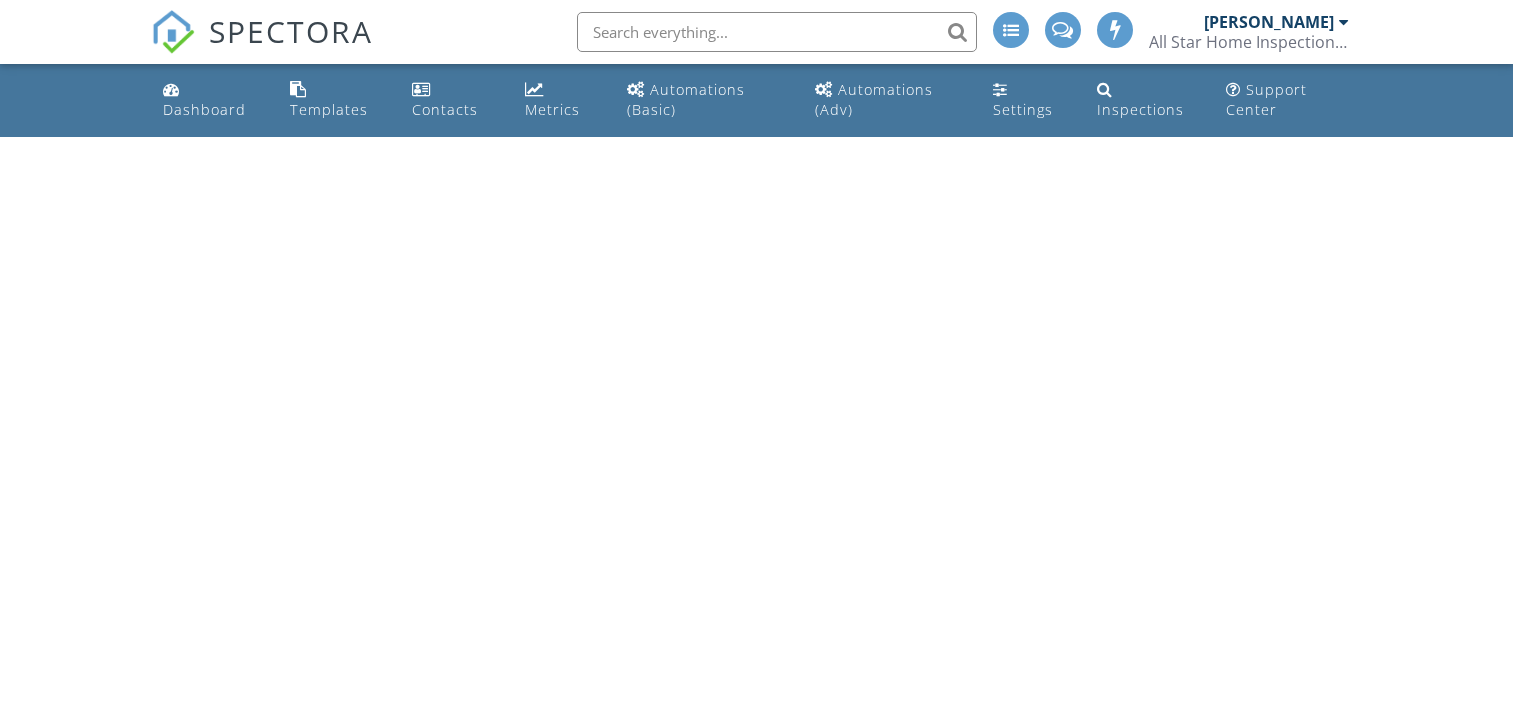 scroll, scrollTop: 0, scrollLeft: 0, axis: both 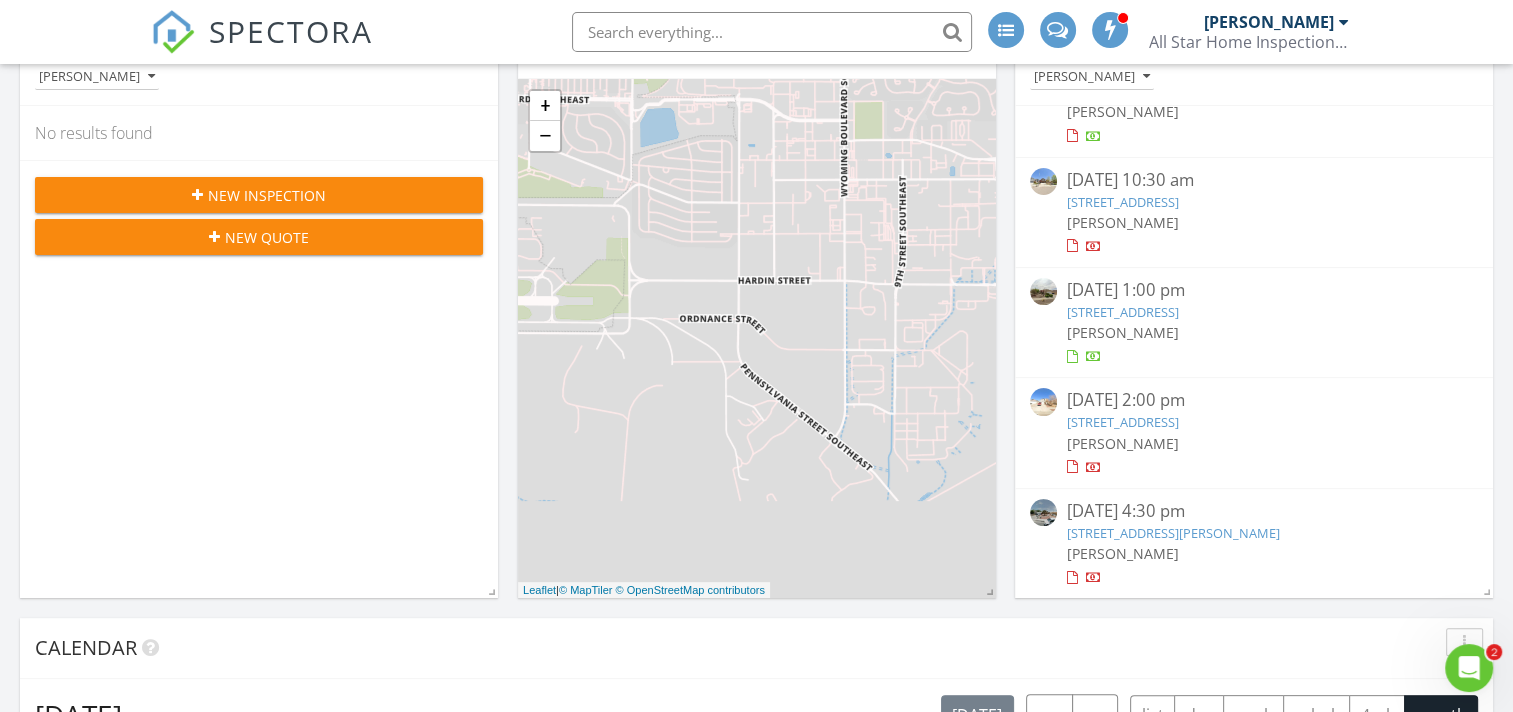 click on "1012 Maroa St NW, Albuquerque, NM 87120" at bounding box center (1123, 422) 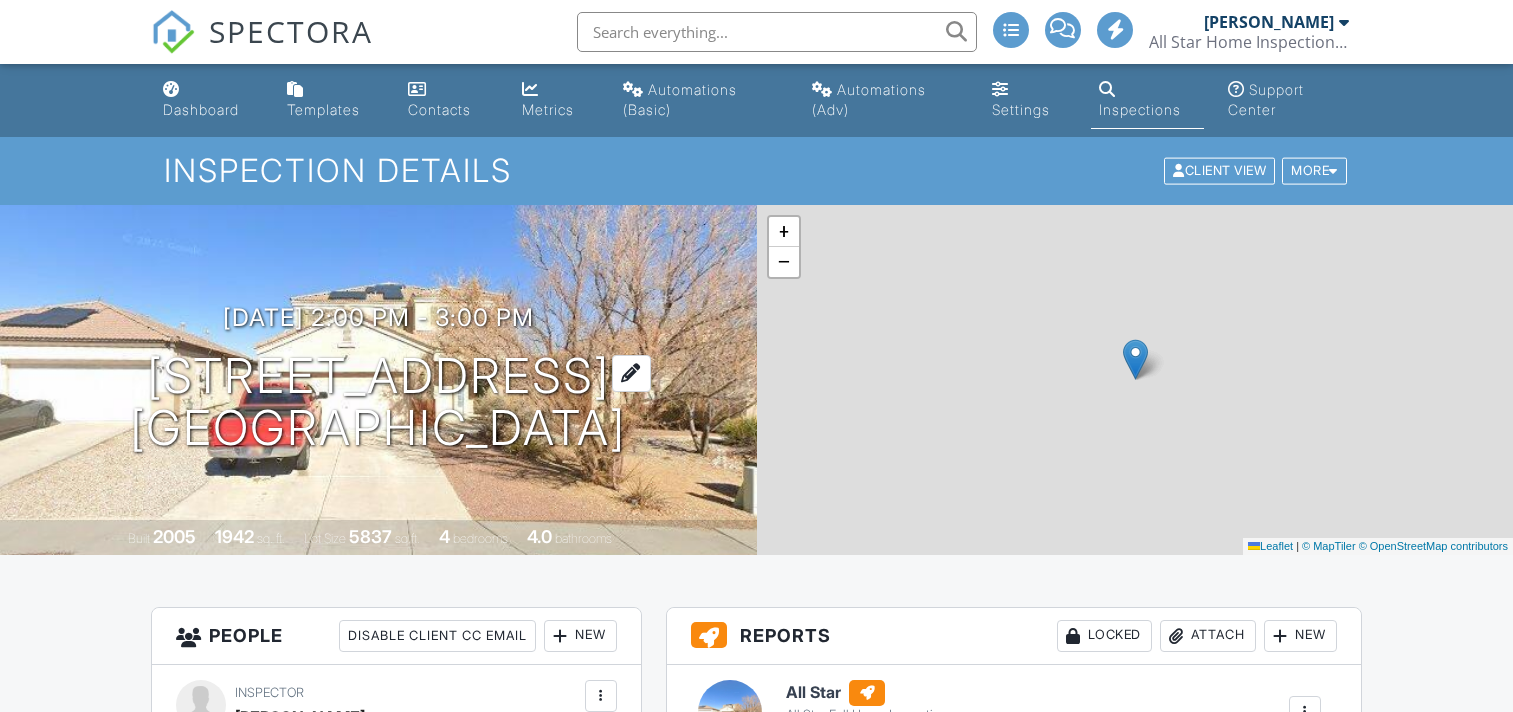 scroll, scrollTop: 0, scrollLeft: 0, axis: both 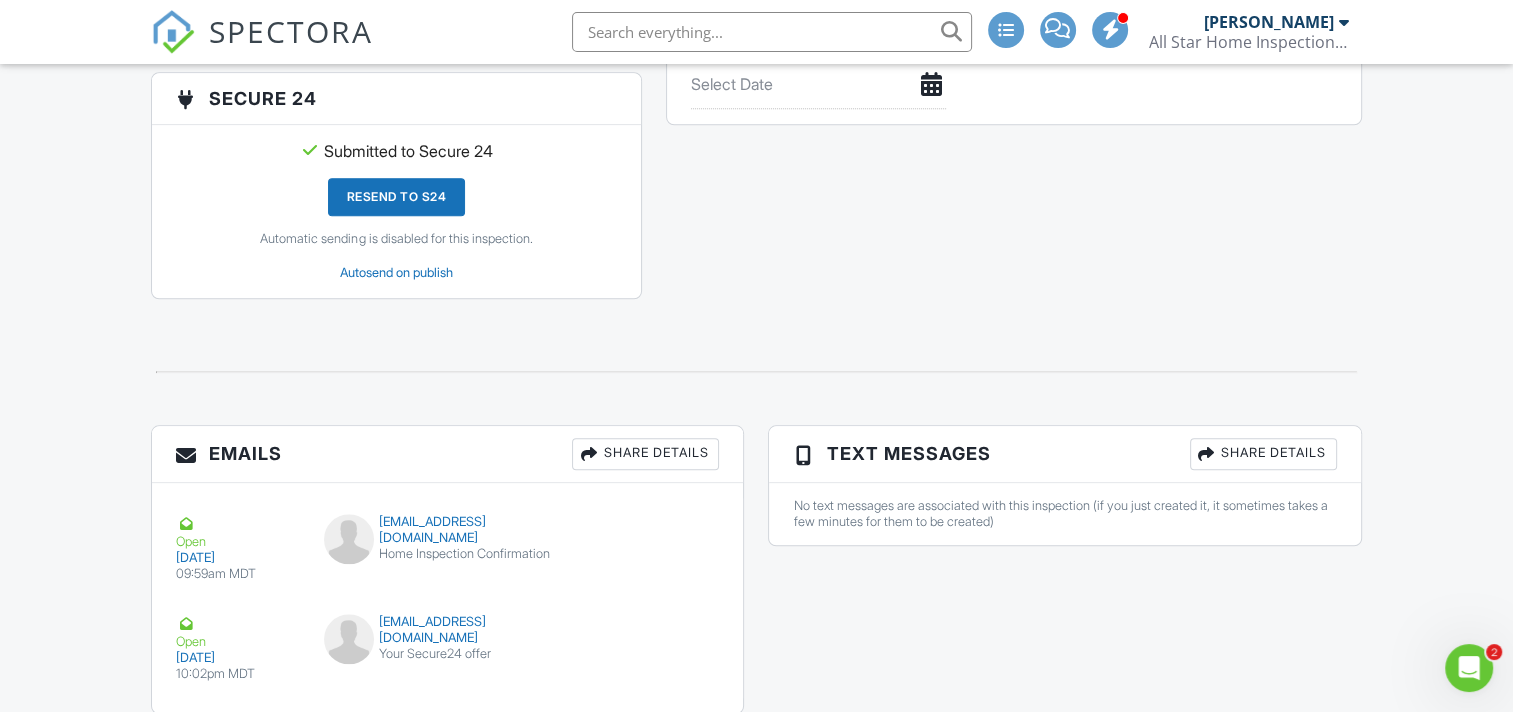 click on "Share Details" at bounding box center (645, 454) 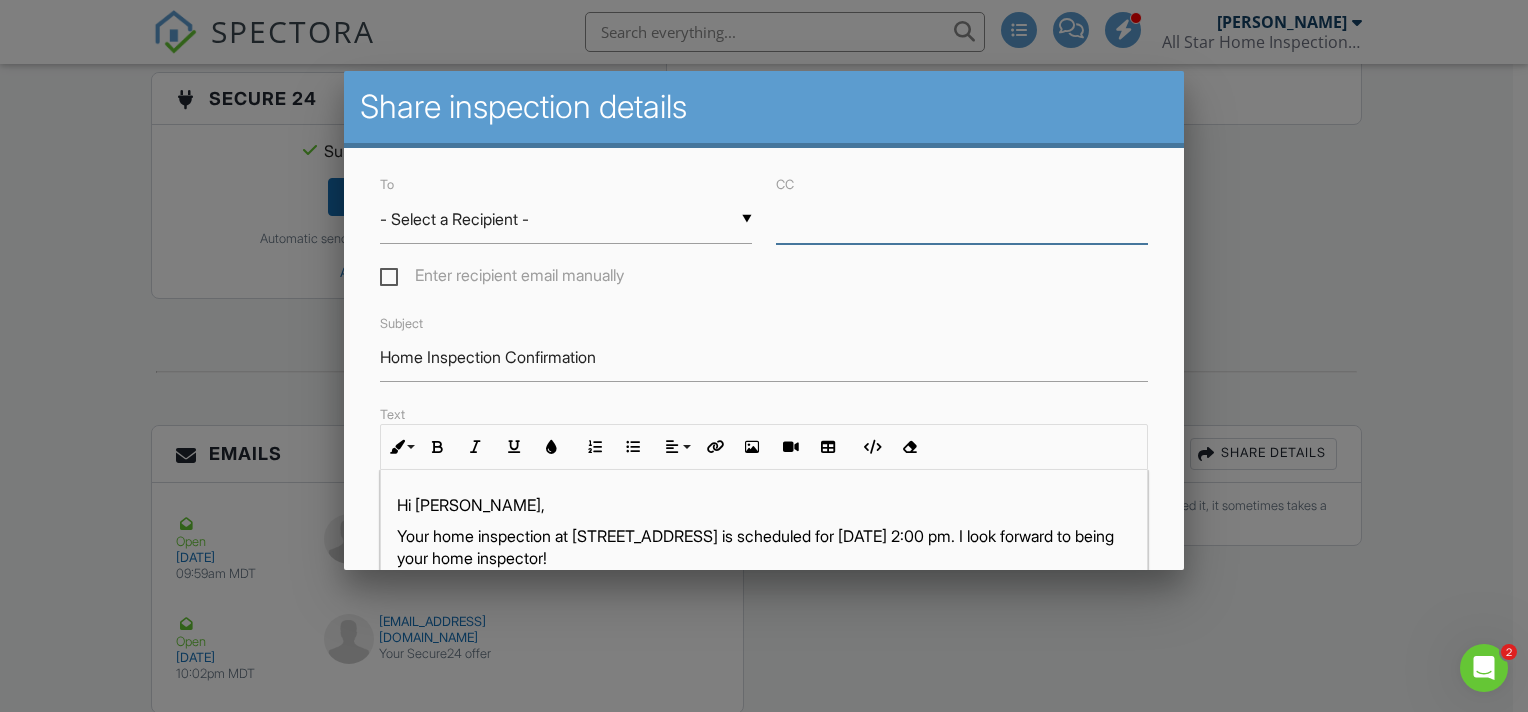 click on "CC" at bounding box center [962, 219] 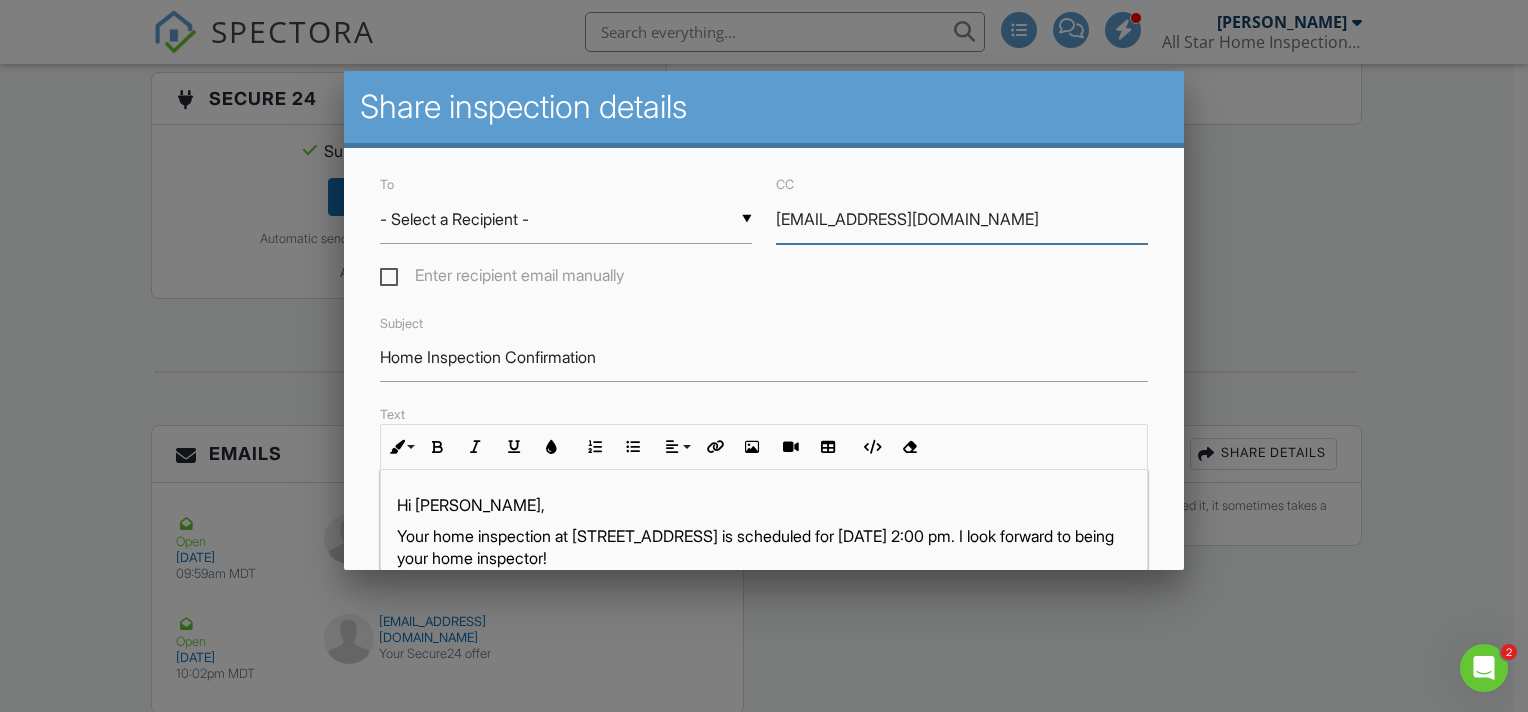 type on "[EMAIL_ADDRESS][DOMAIN_NAME]" 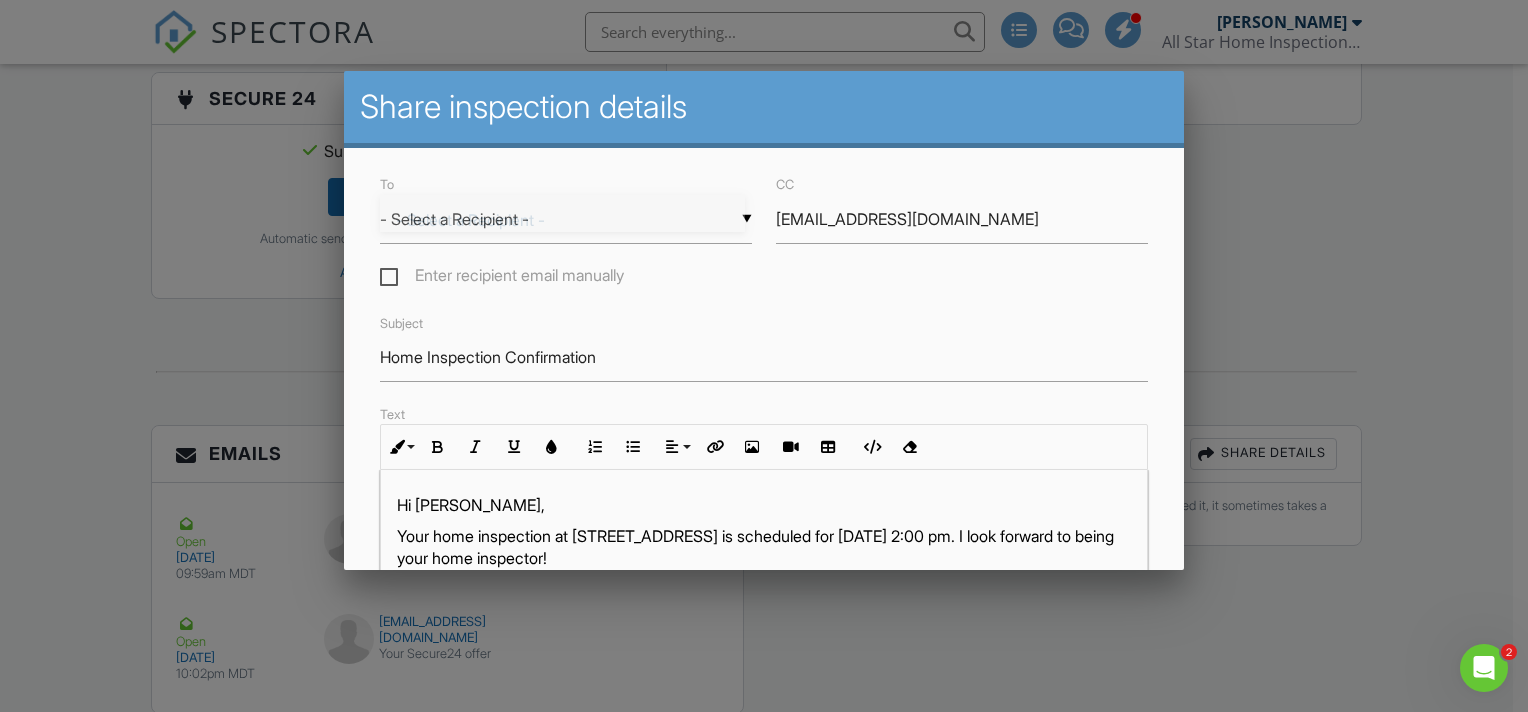 click on "▼ - Select a Recipient - - Select a Recipient - [PERSON_NAME] (Client) - Select a Recipient - [PERSON_NAME] (Client)" at bounding box center (566, 219) 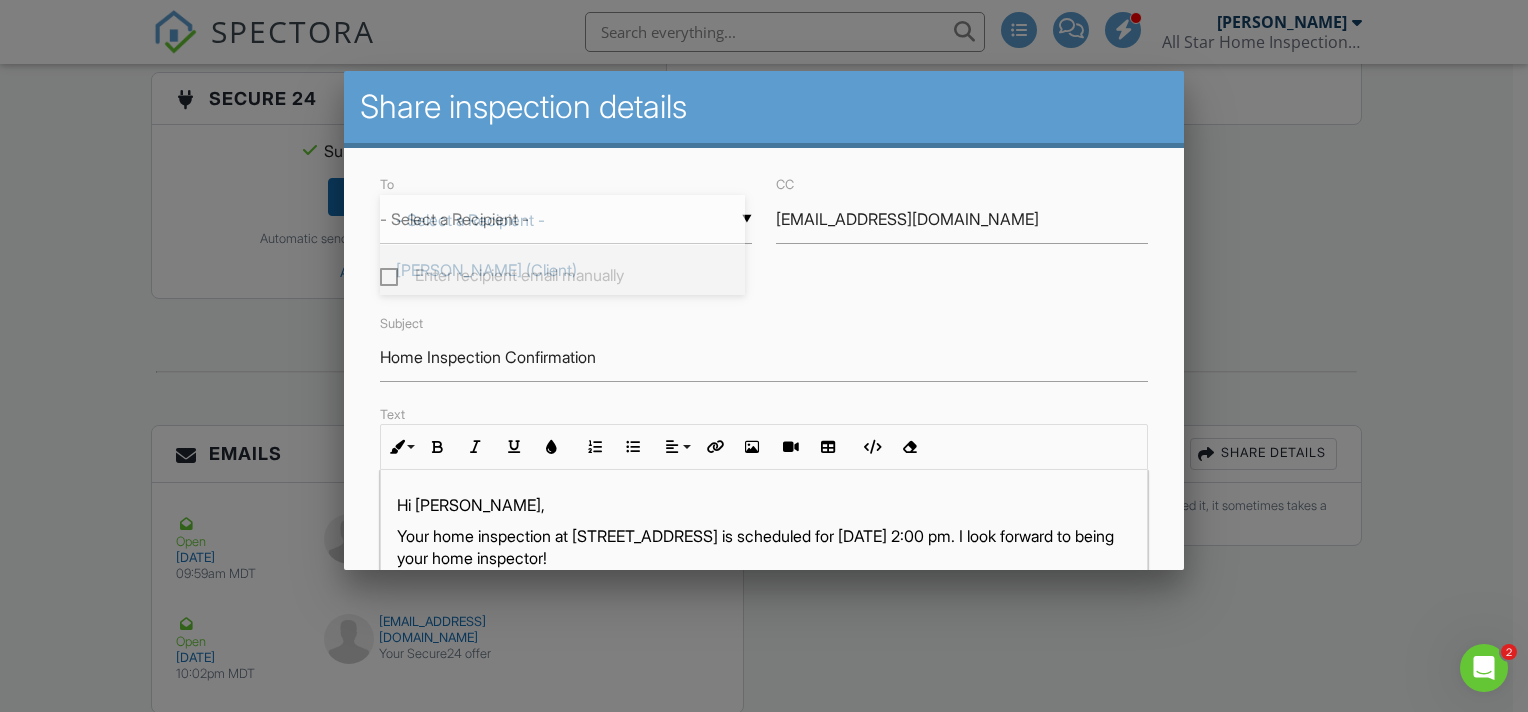 click on "[PERSON_NAME] (Client)" at bounding box center [562, 270] 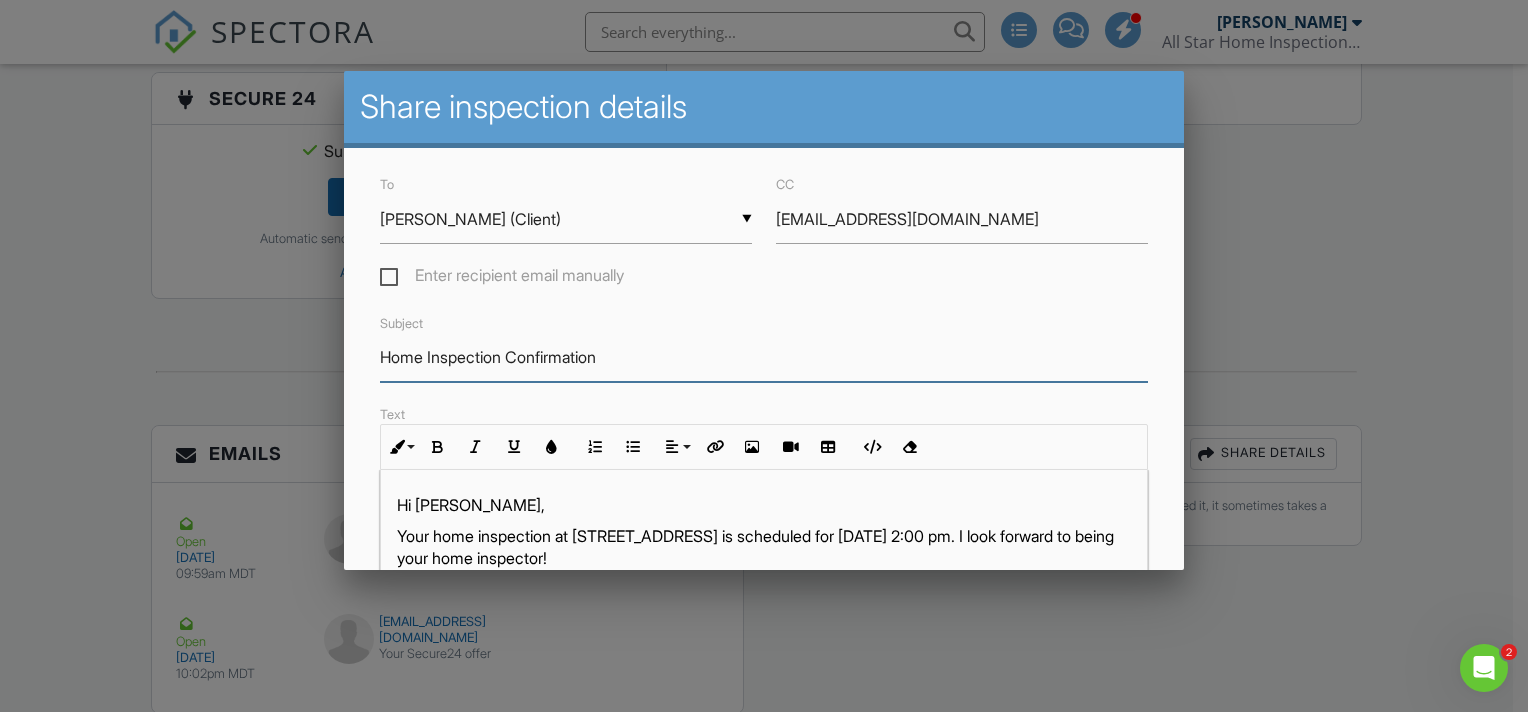drag, startPoint x: 628, startPoint y: 348, endPoint x: 512, endPoint y: 357, distance: 116.34862 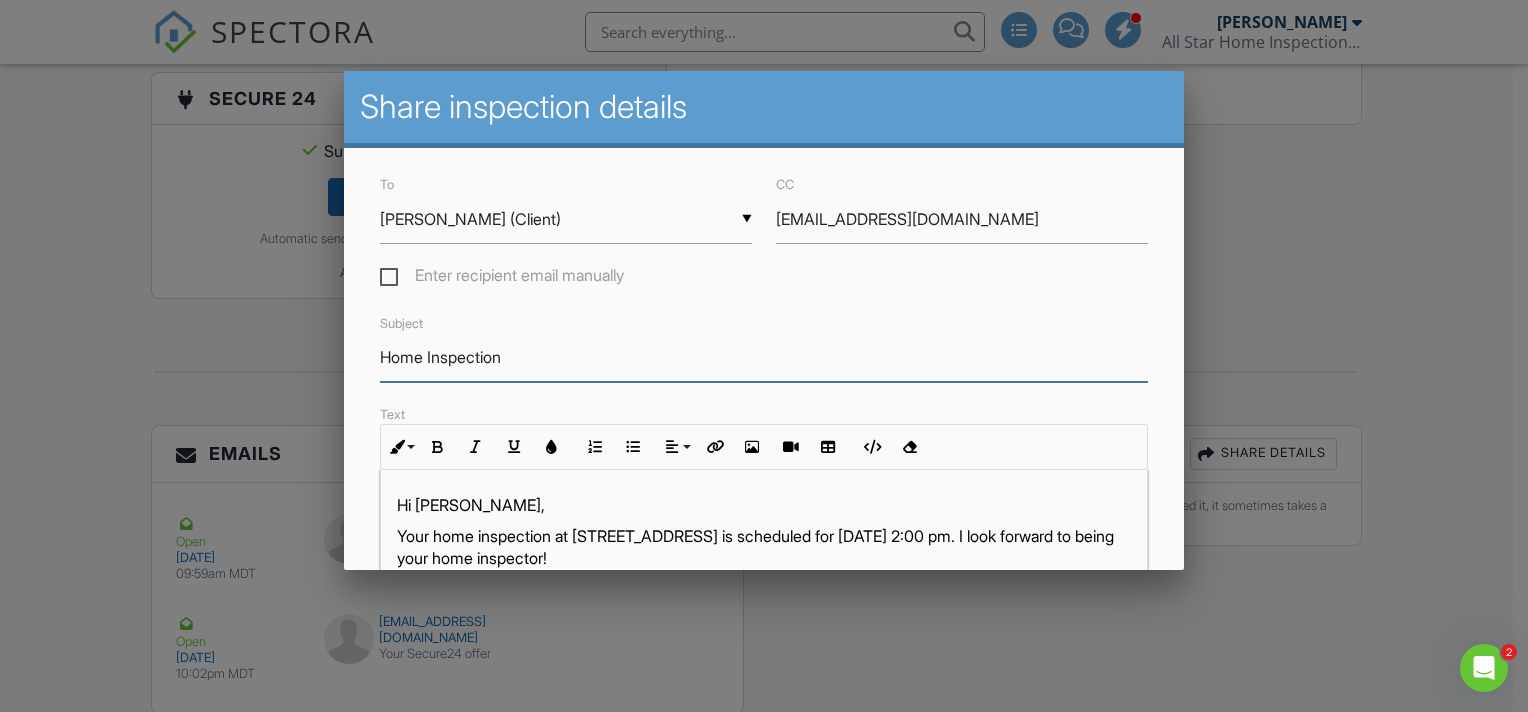 click on "Home Inspection" at bounding box center (764, 357) 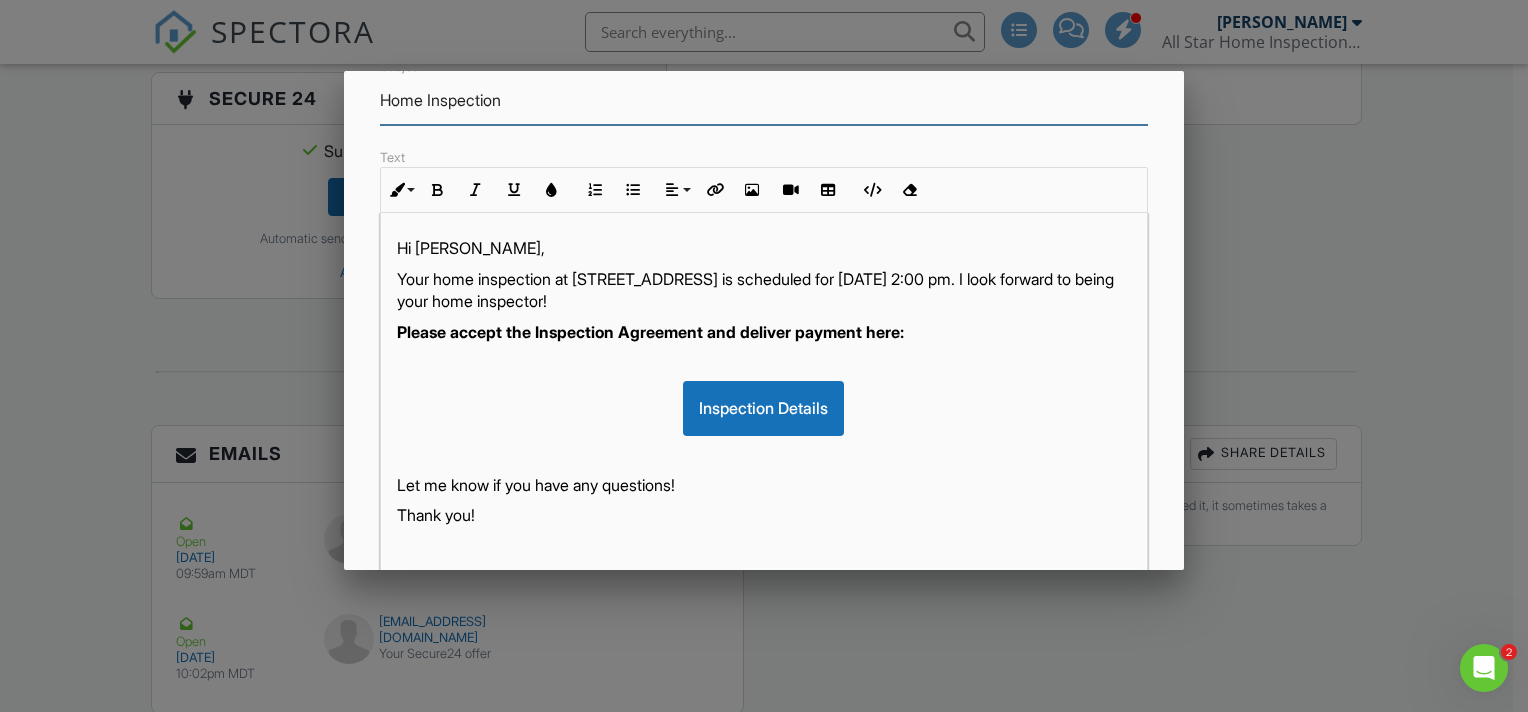 scroll, scrollTop: 266, scrollLeft: 0, axis: vertical 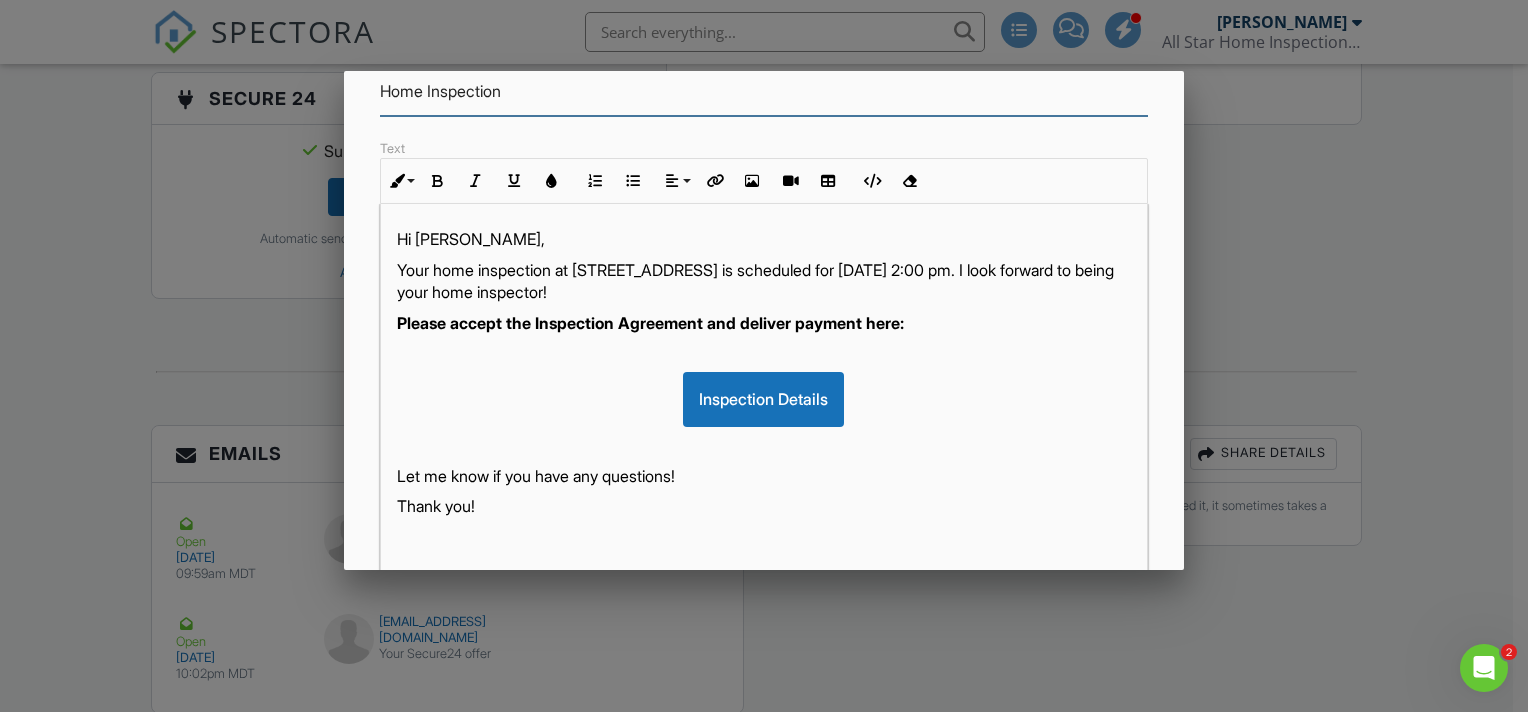 type on "Home Inspection" 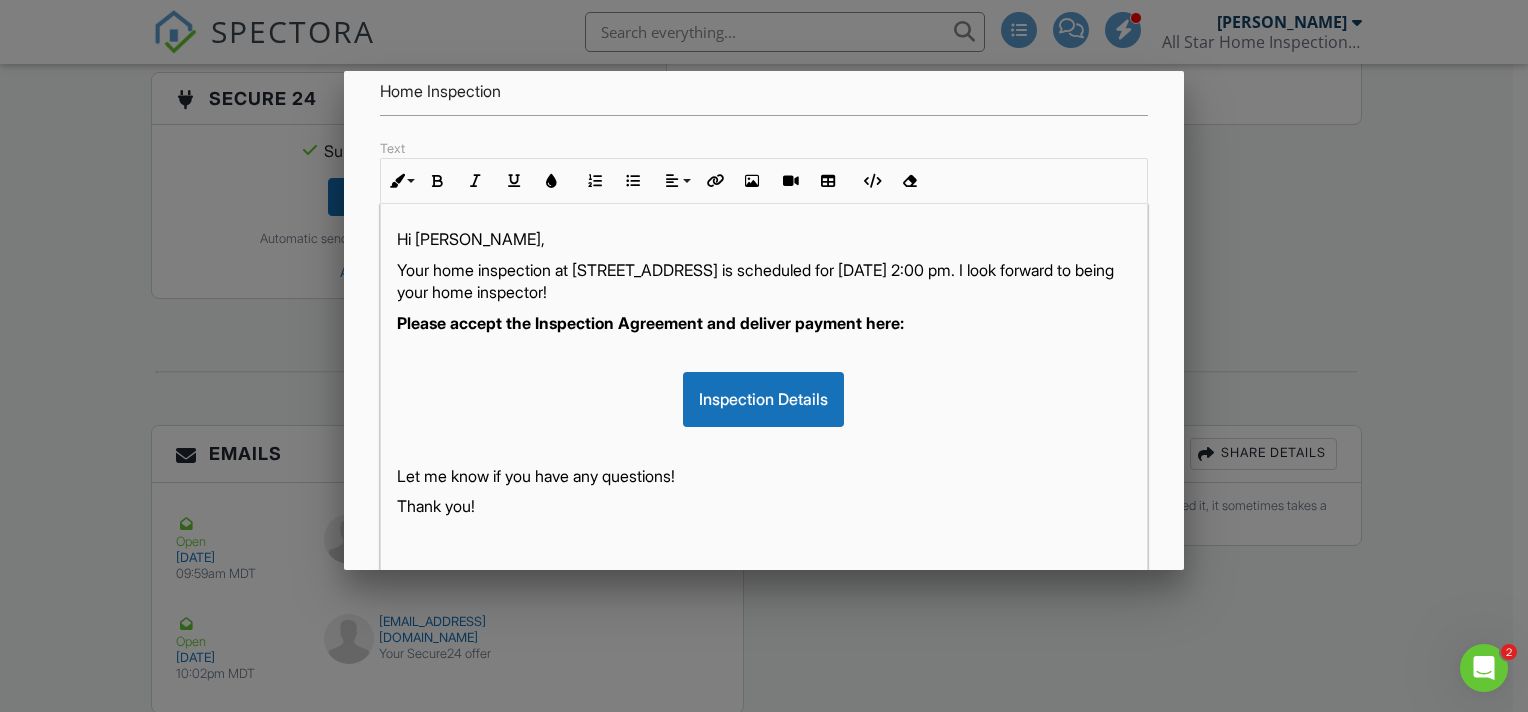click on "Please accept the Inspection Agreement and deliver payment here:" at bounding box center (764, 323) 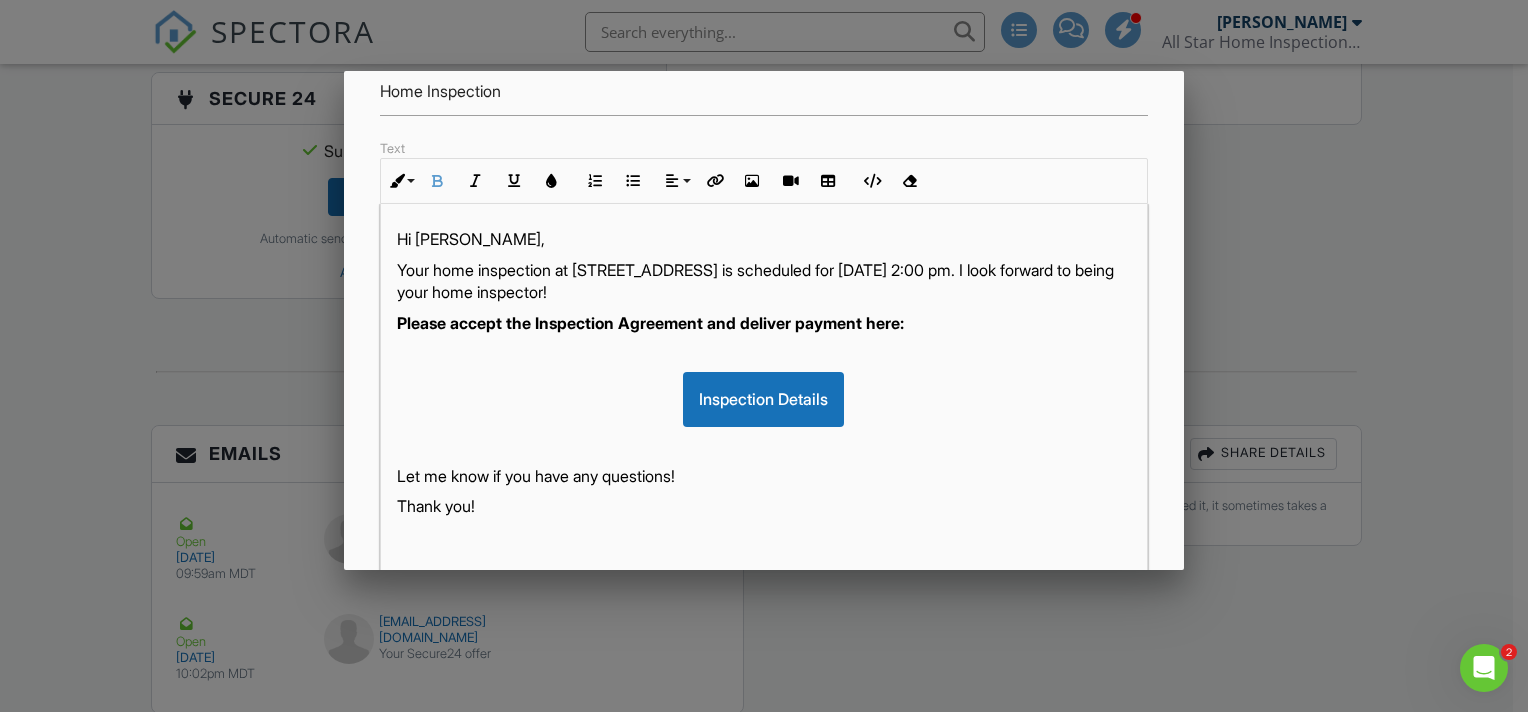 click on "Your home inspection at 1012 Maroa St NW, Albuquerque, NM 87120 is scheduled for 07/10/2025 at 2:00 pm. I look forward to being your home inspector!" at bounding box center (764, 281) 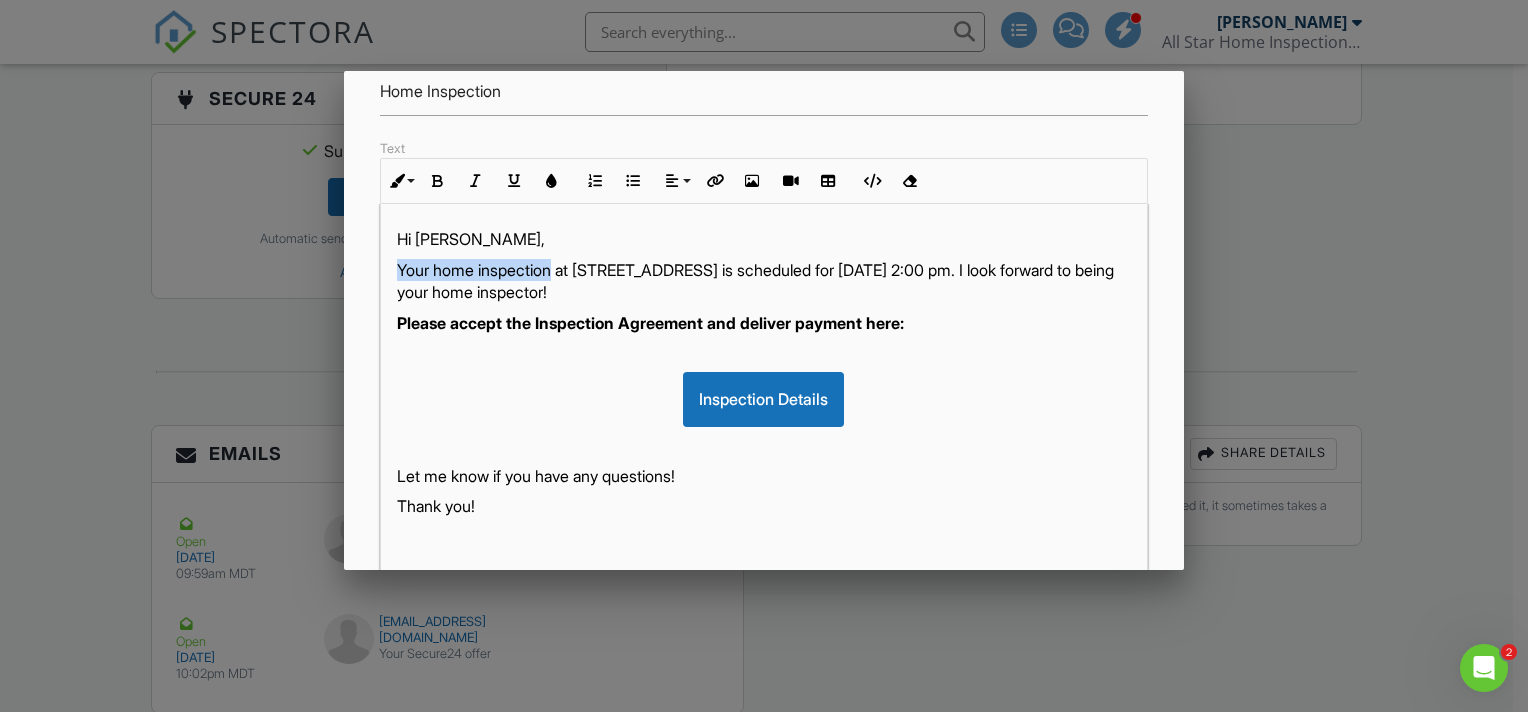 drag, startPoint x: 392, startPoint y: 261, endPoint x: 556, endPoint y: 263, distance: 164.01219 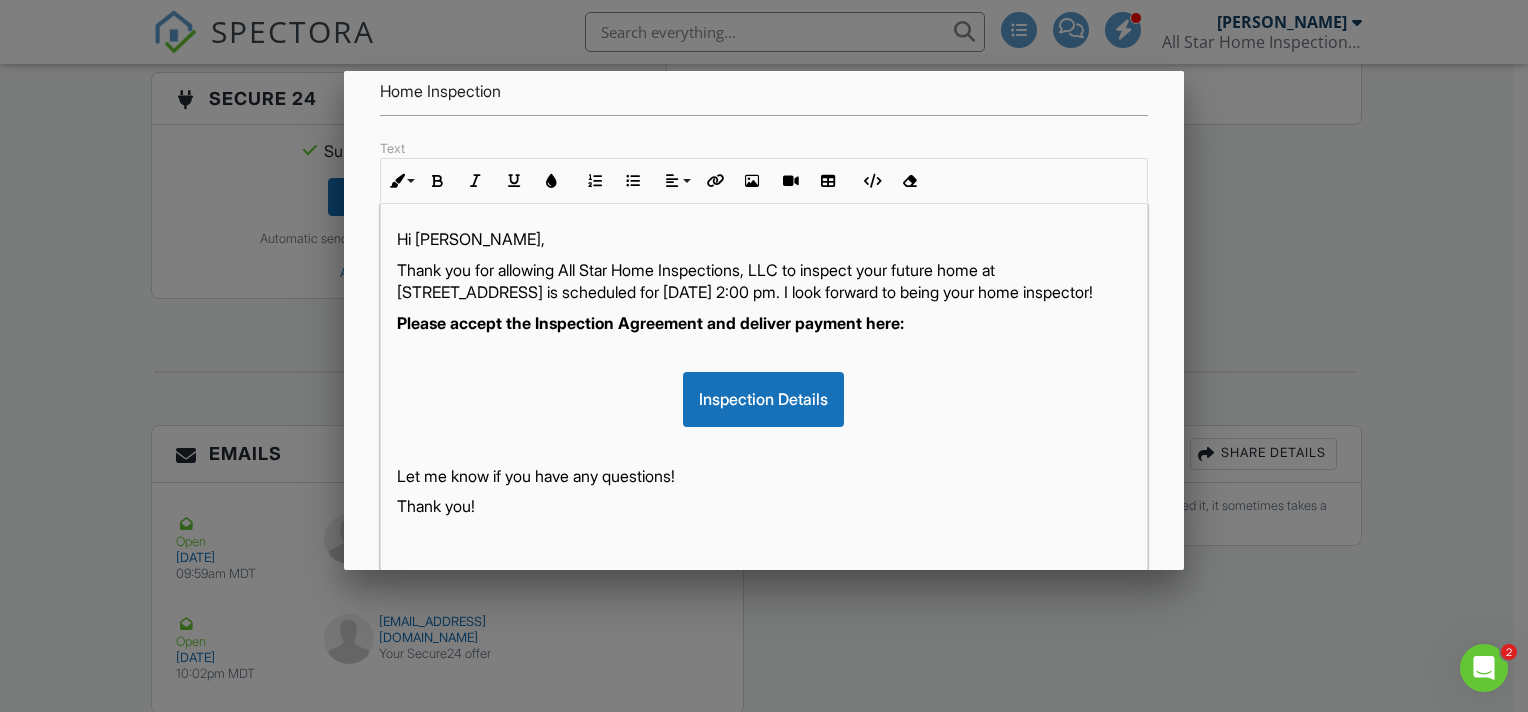 drag, startPoint x: 688, startPoint y: 293, endPoint x: 732, endPoint y: 312, distance: 47.92703 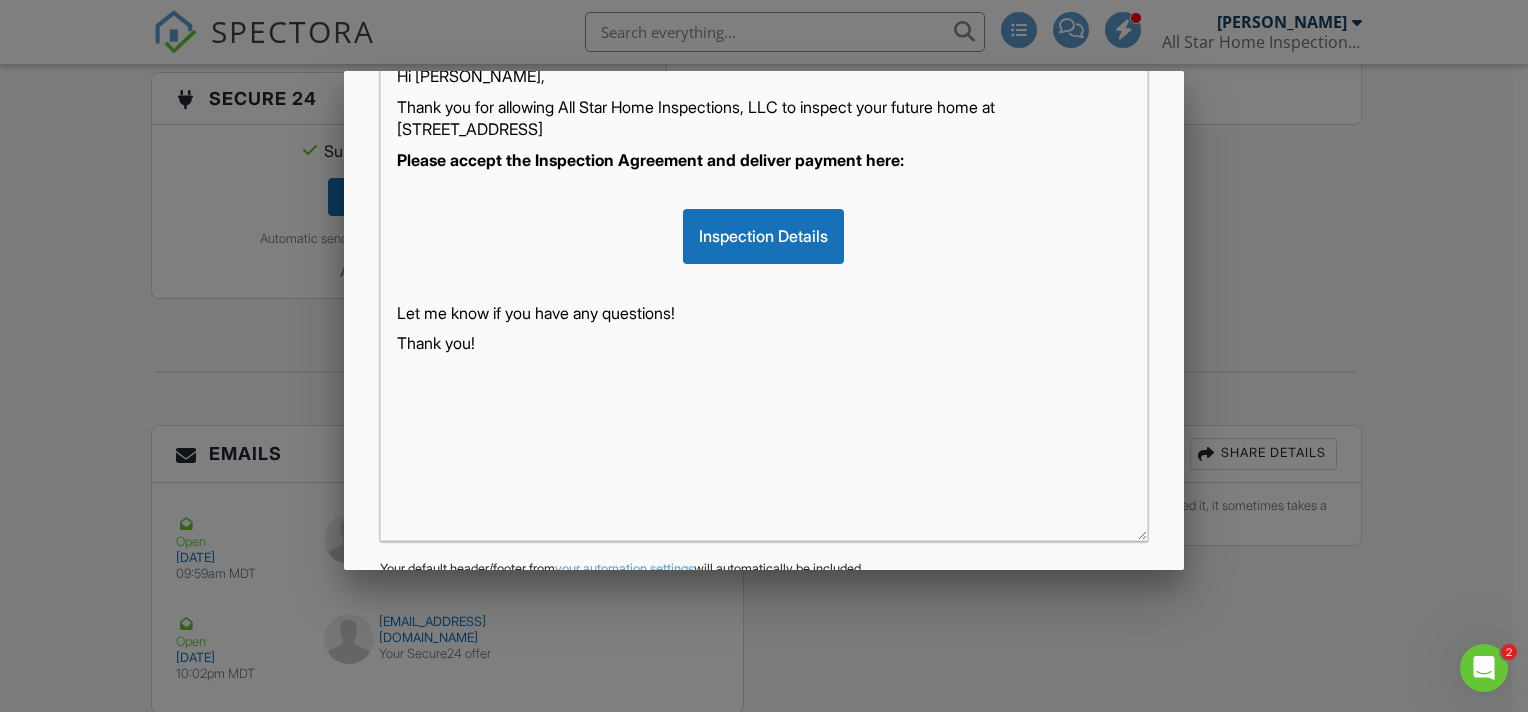 scroll, scrollTop: 530, scrollLeft: 0, axis: vertical 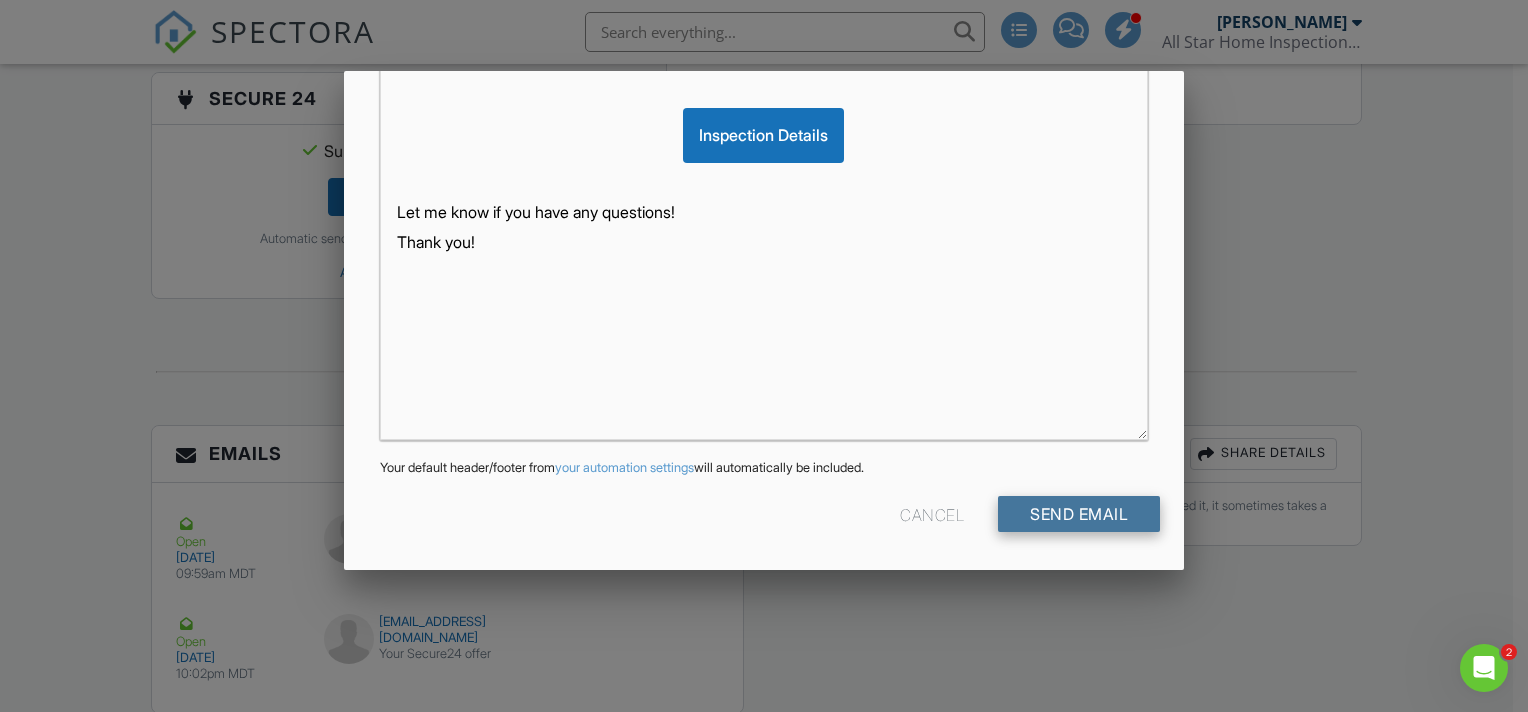 click on "Send Email" at bounding box center [1079, 514] 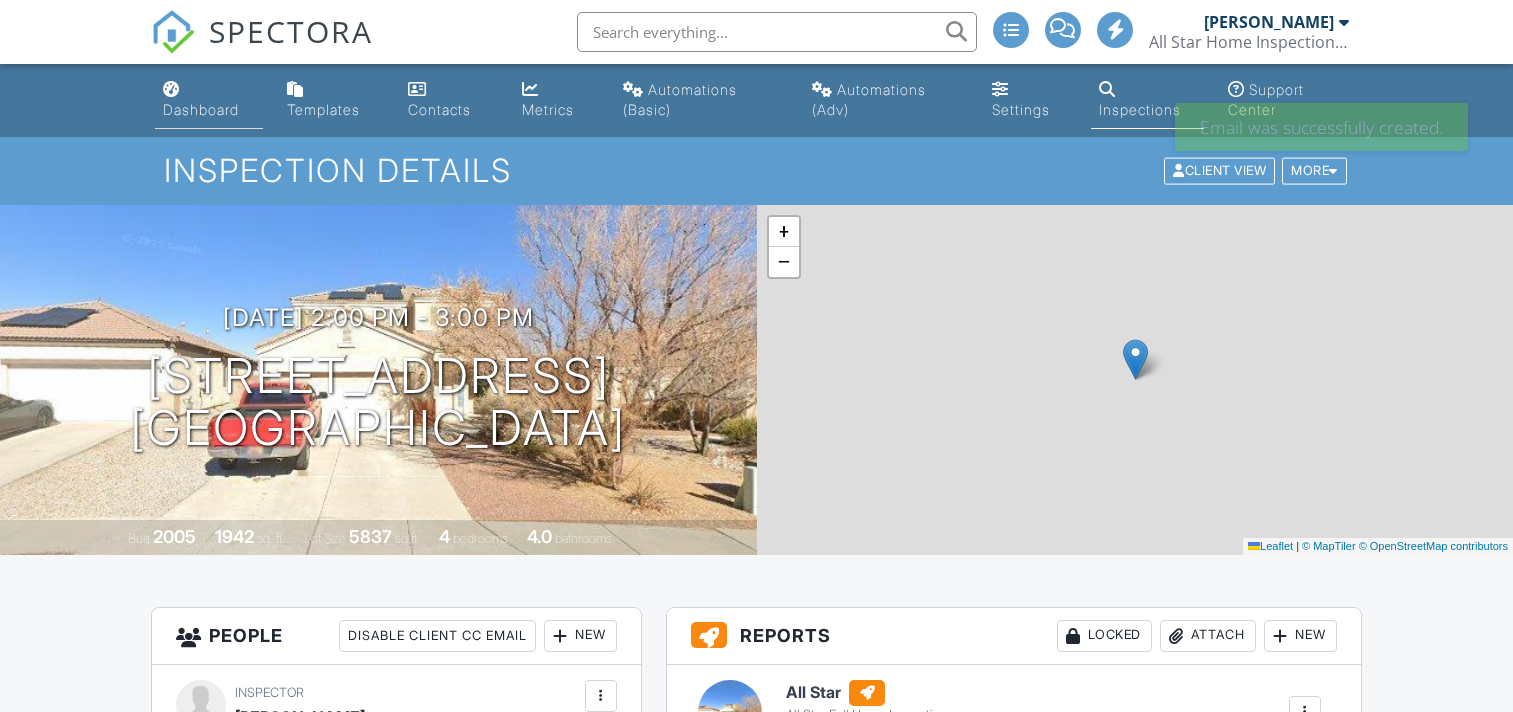 scroll, scrollTop: 0, scrollLeft: 0, axis: both 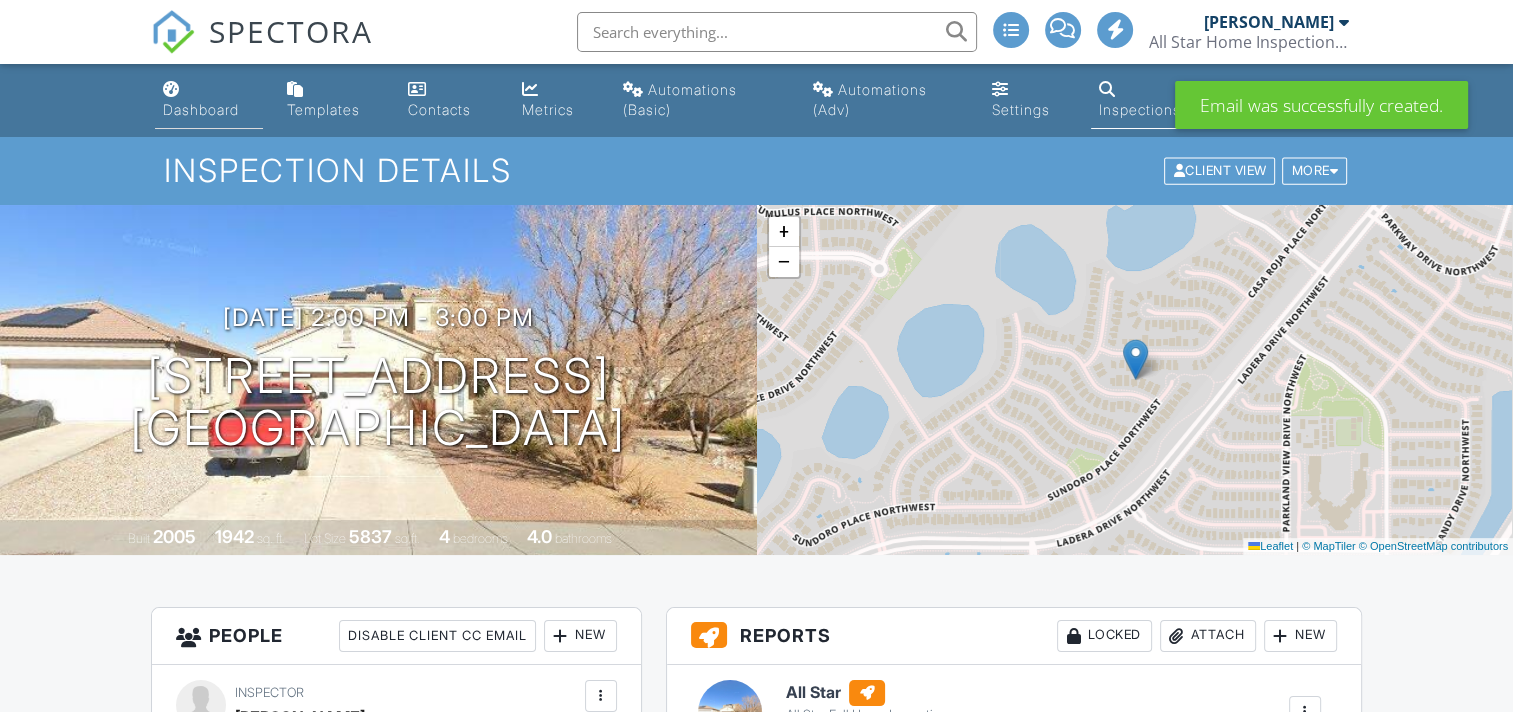 click on "Dashboard" at bounding box center (201, 109) 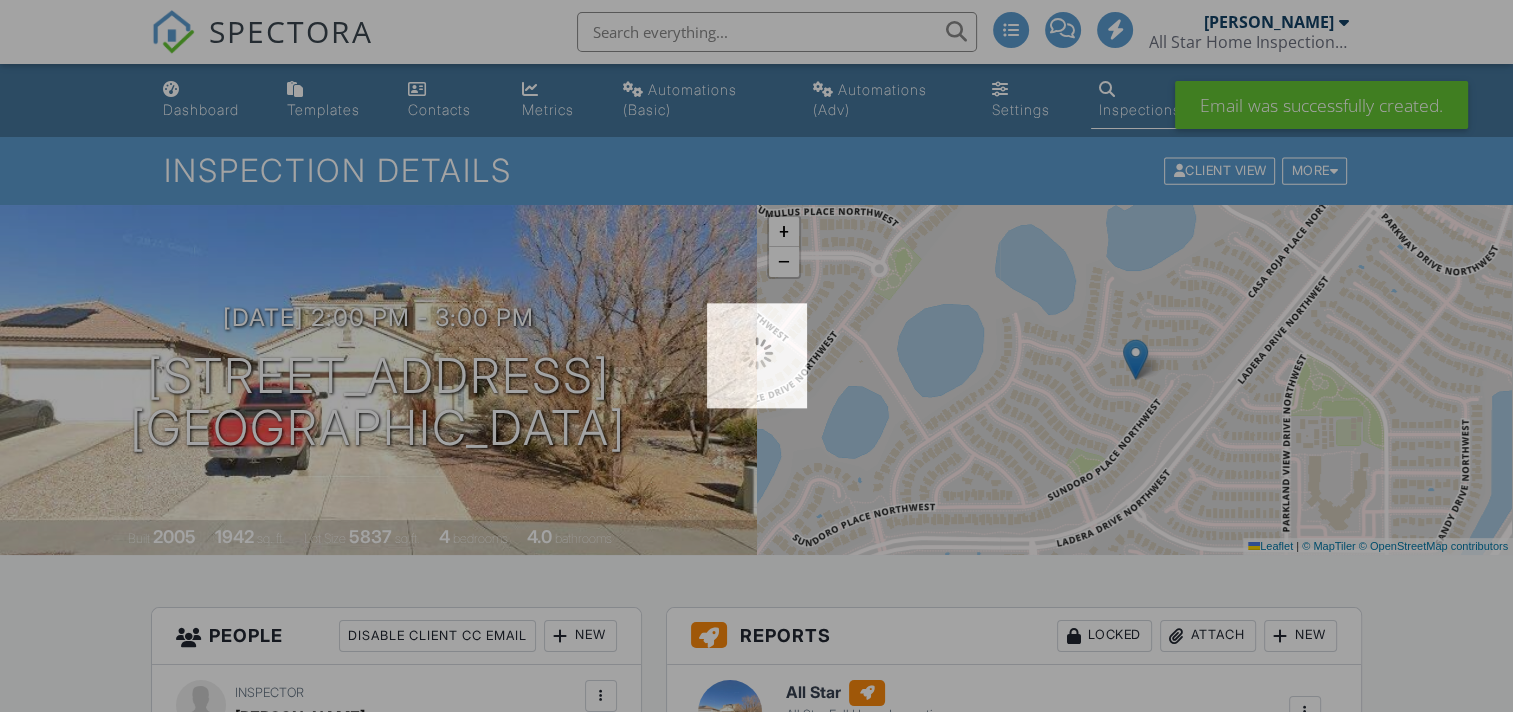 scroll, scrollTop: 0, scrollLeft: 0, axis: both 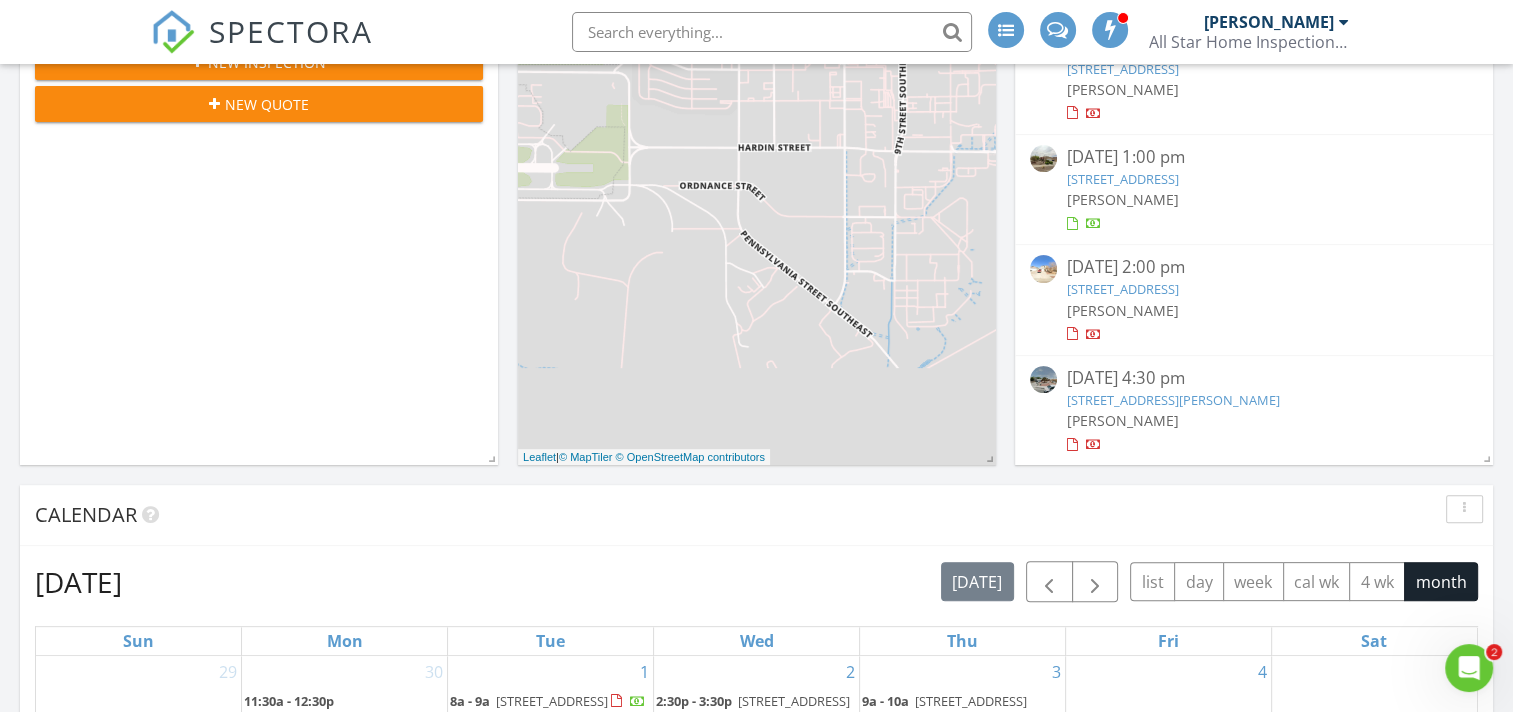click on "11916 Morrow Ave NE, Albuquerque, NM 87112" at bounding box center (1173, 400) 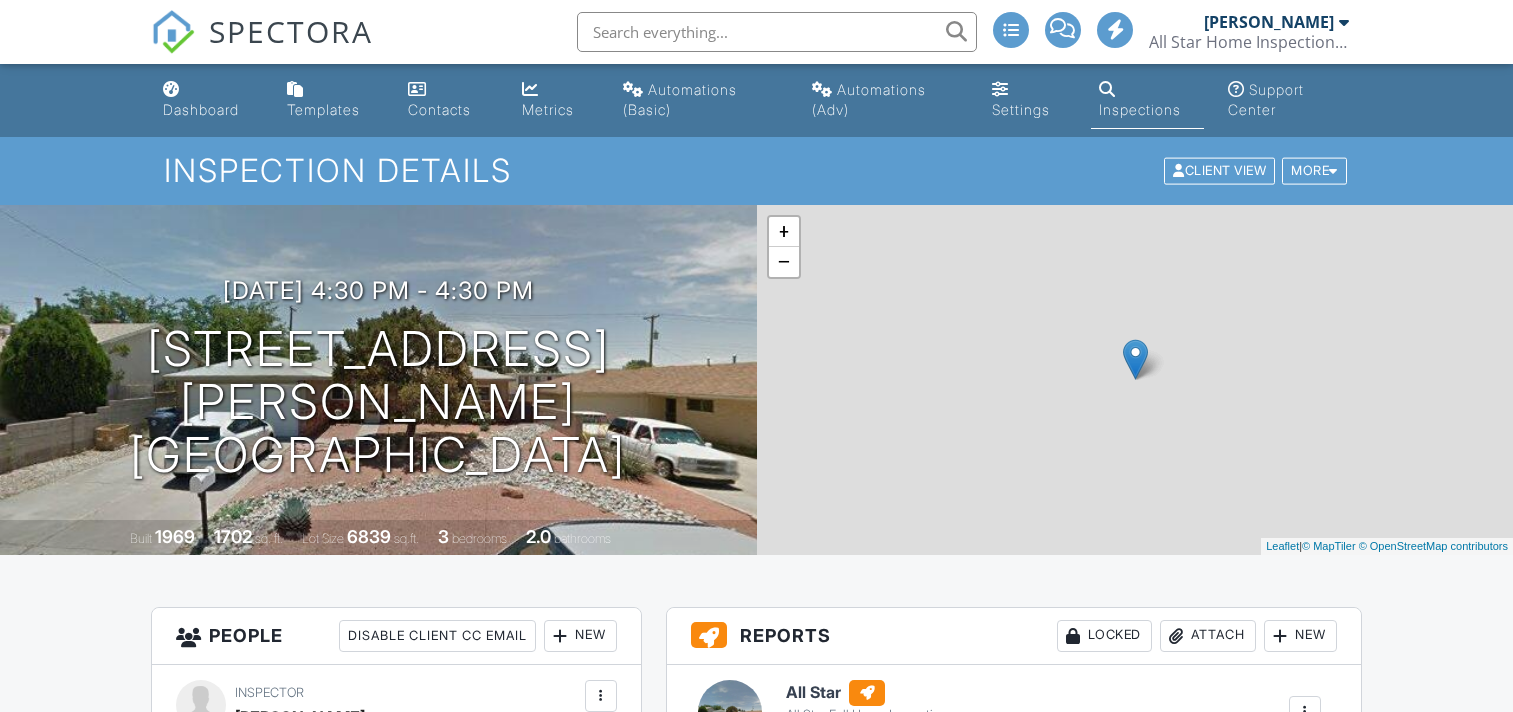 scroll, scrollTop: 0, scrollLeft: 0, axis: both 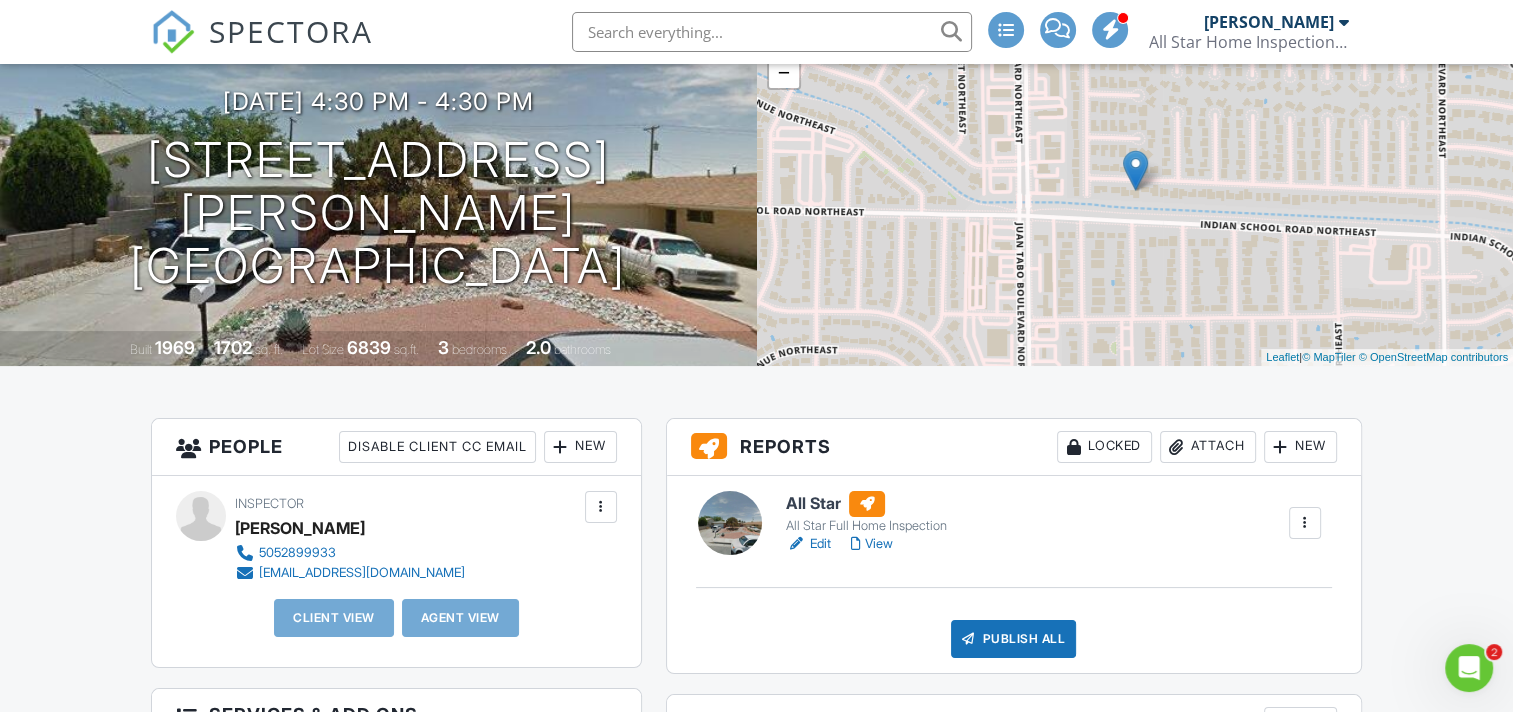 click on "New" at bounding box center [580, 447] 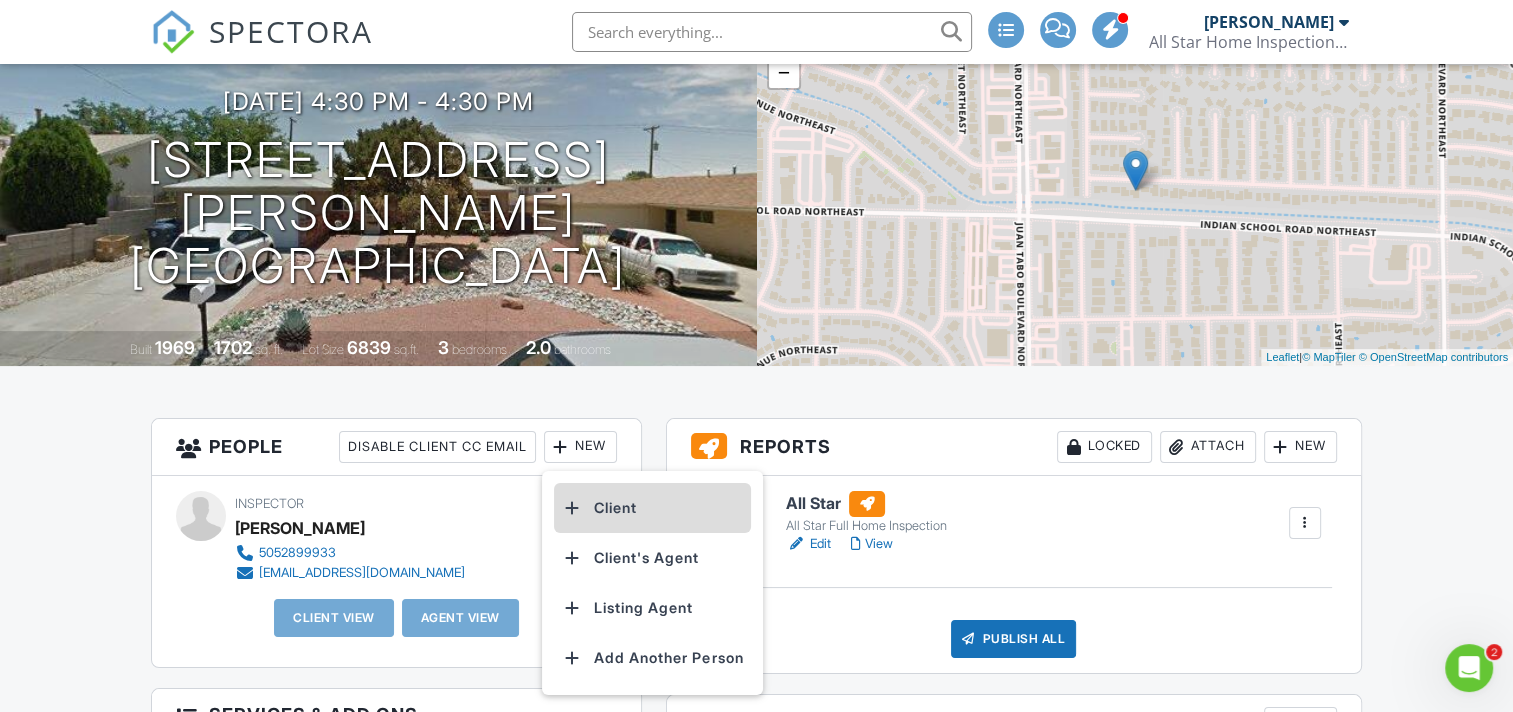 click on "Client" at bounding box center [652, 508] 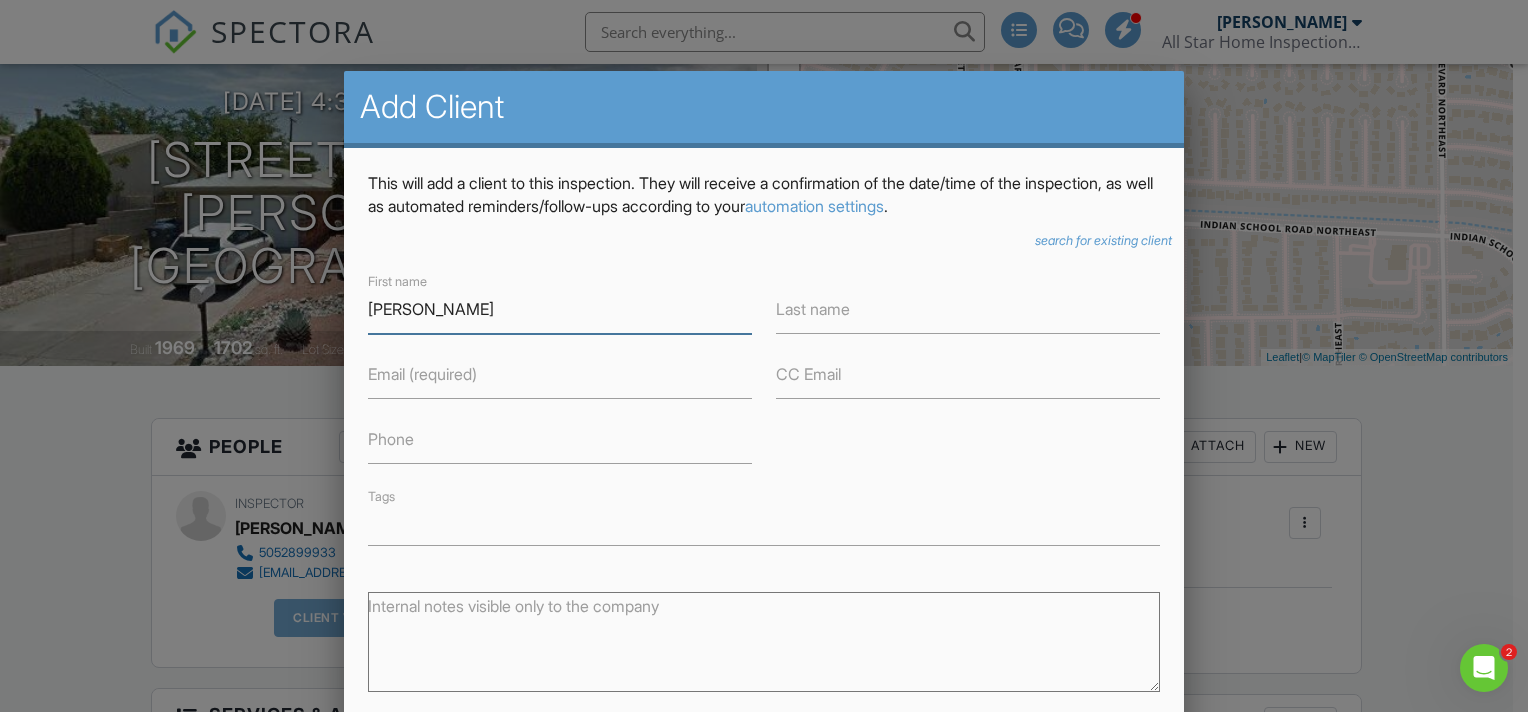 type on "[PERSON_NAME]" 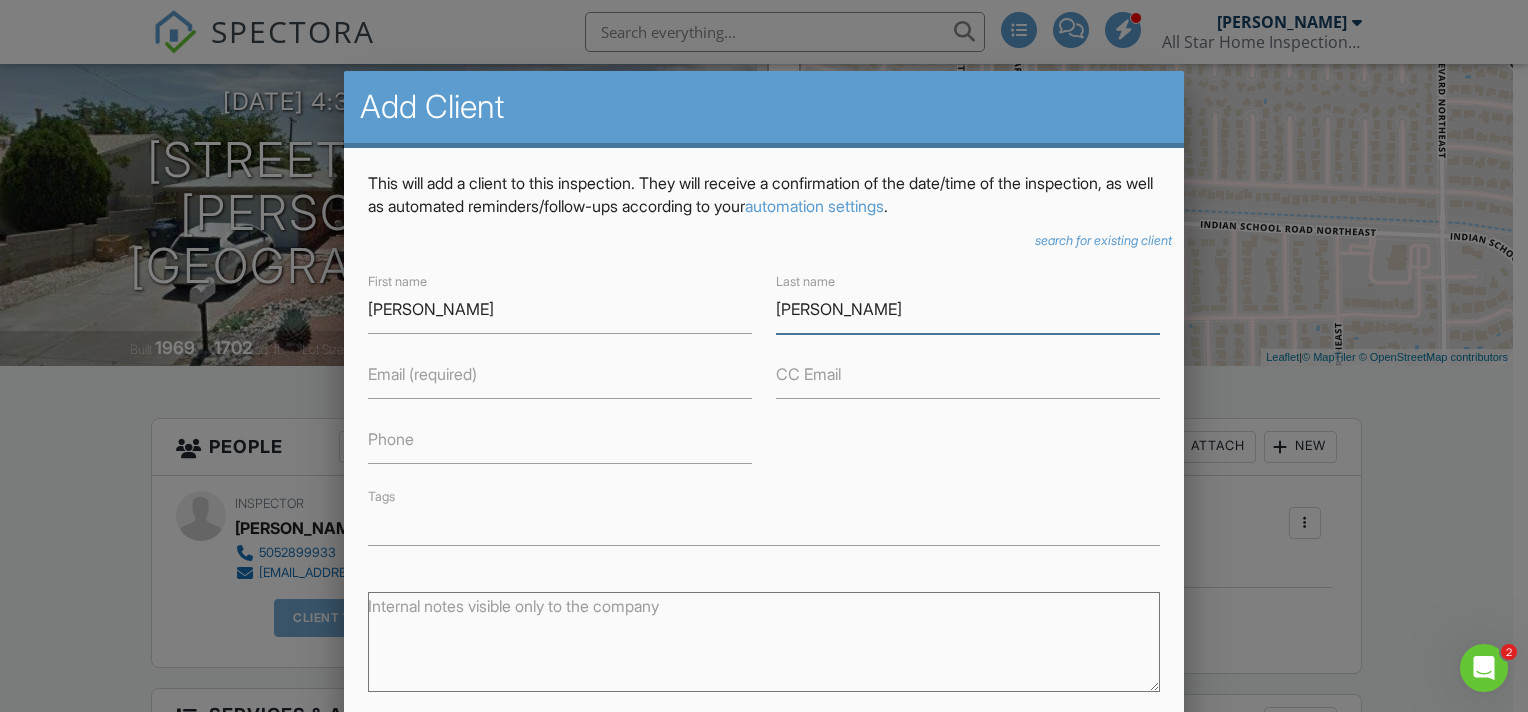 type on "Mcgown" 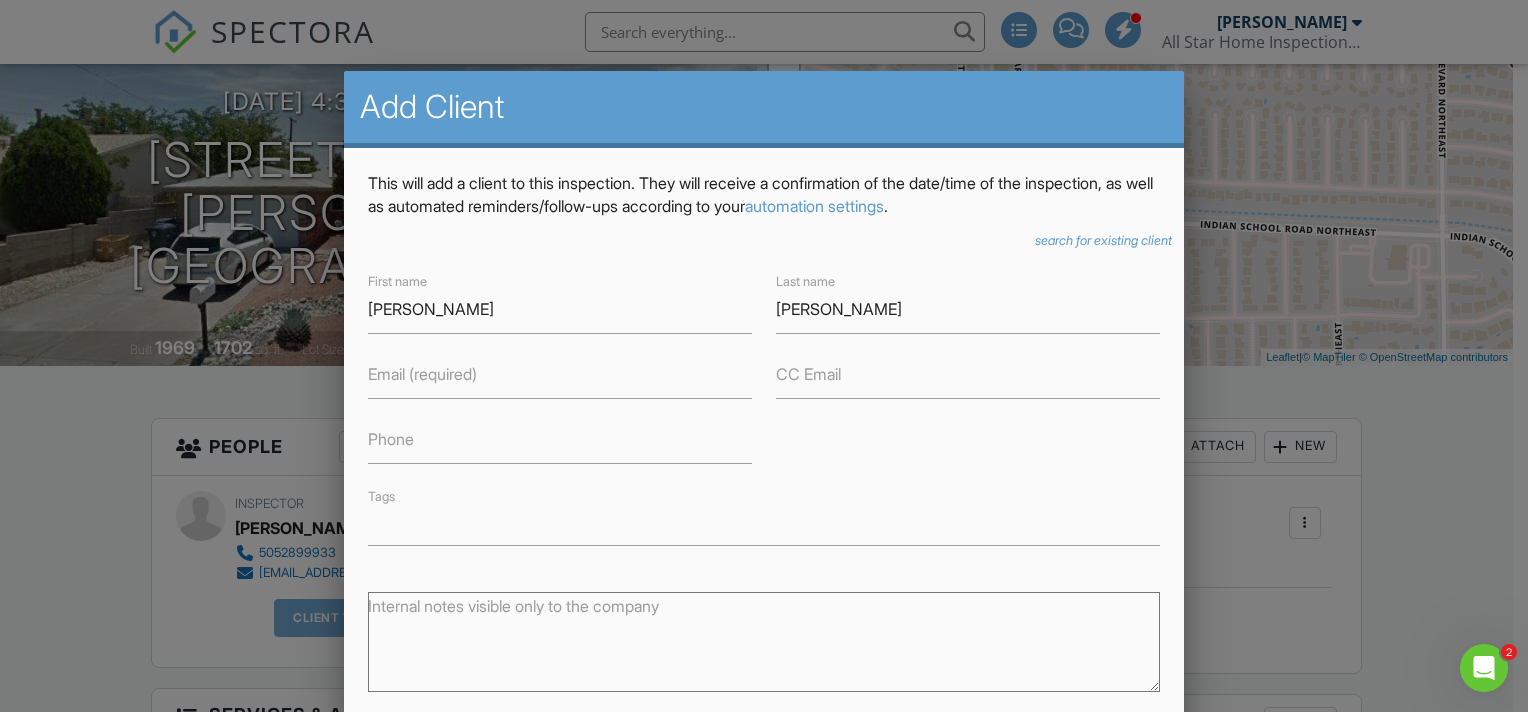 click on "Email (required)" at bounding box center (422, 374) 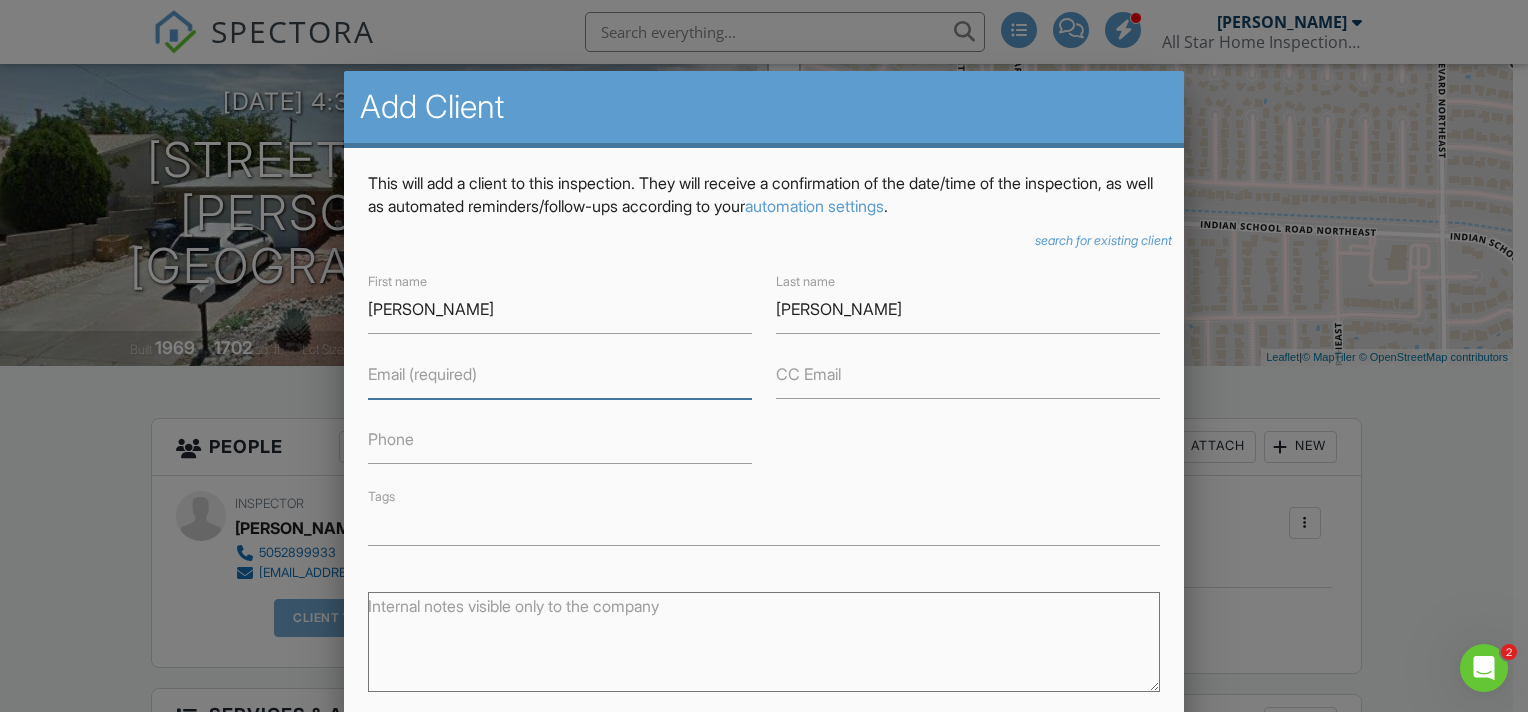 click on "Email (required)" at bounding box center [560, 374] 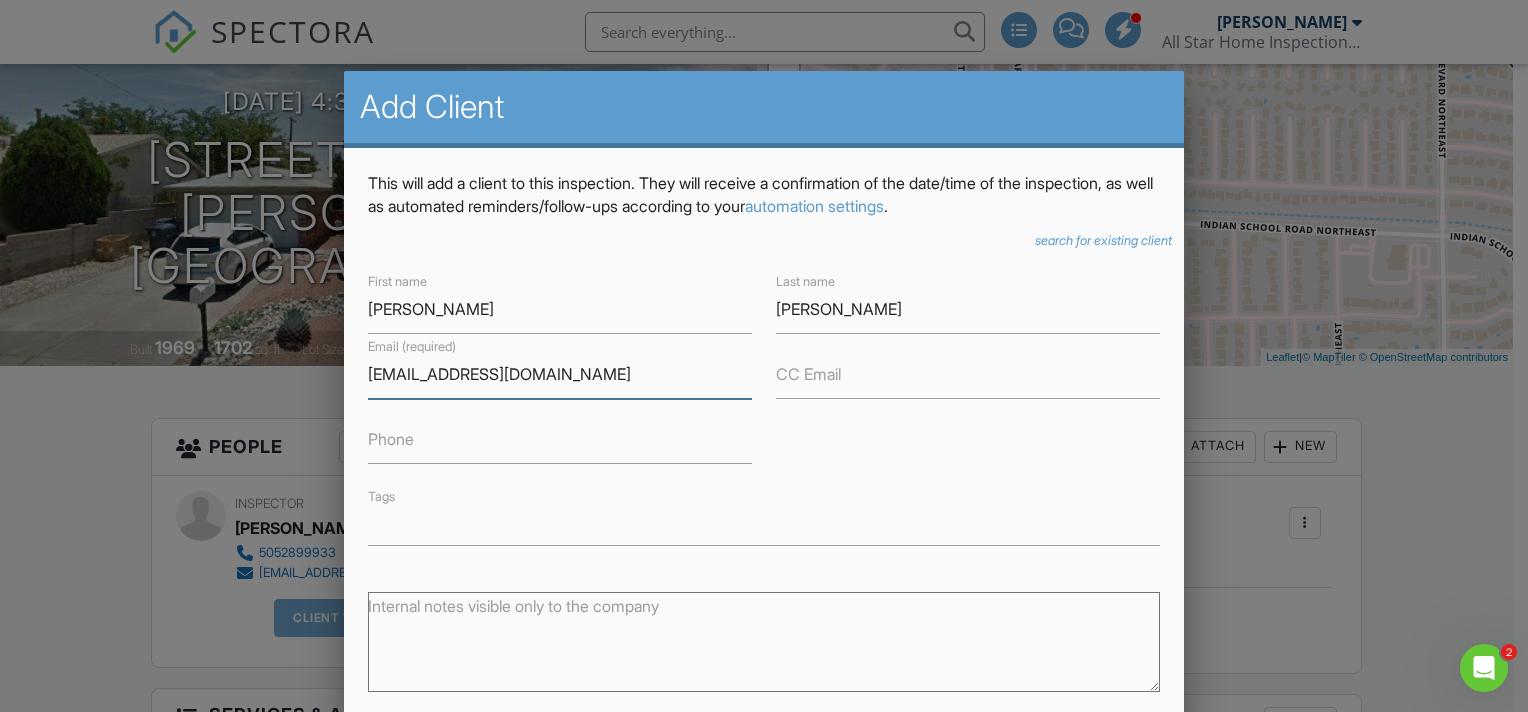 type on "[EMAIL_ADDRESS][DOMAIN_NAME]" 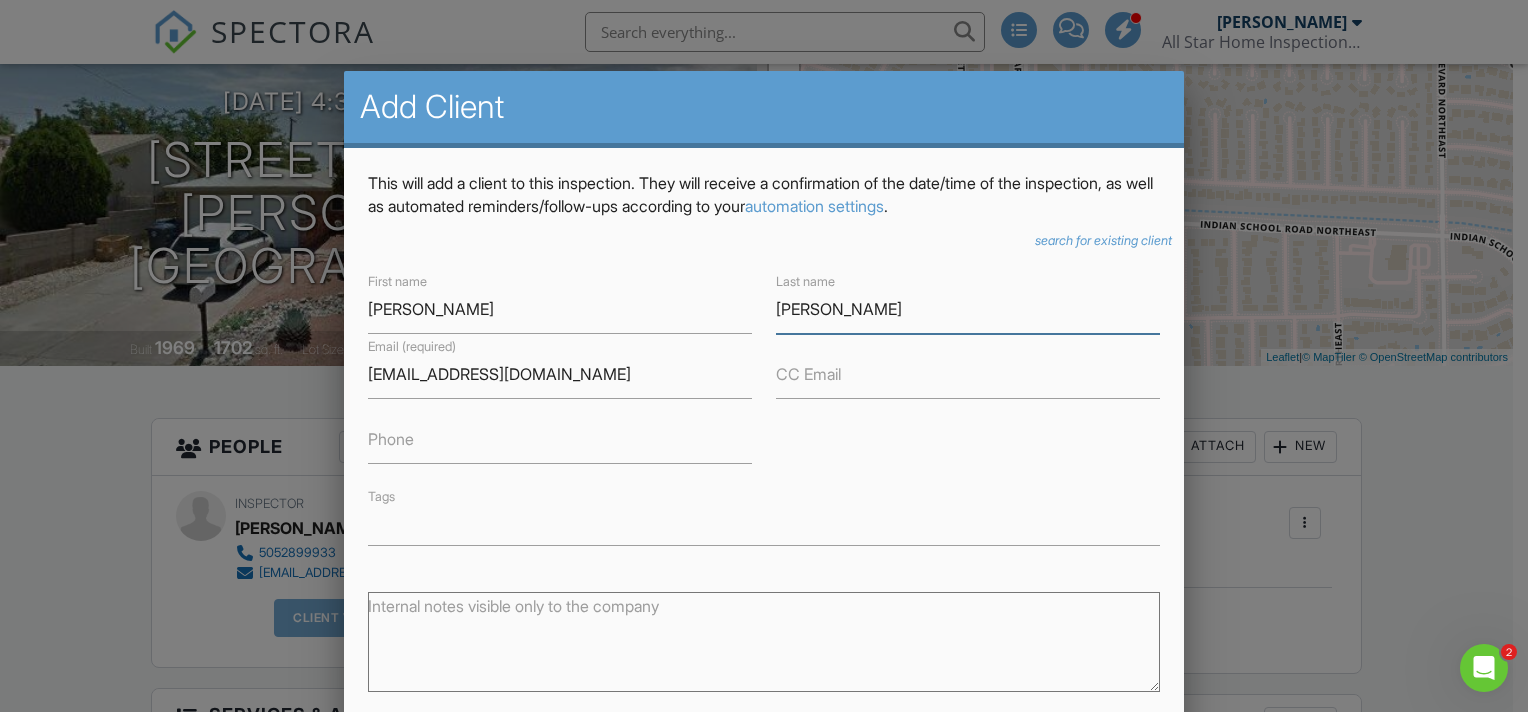 click on "Mcgown" at bounding box center [968, 309] 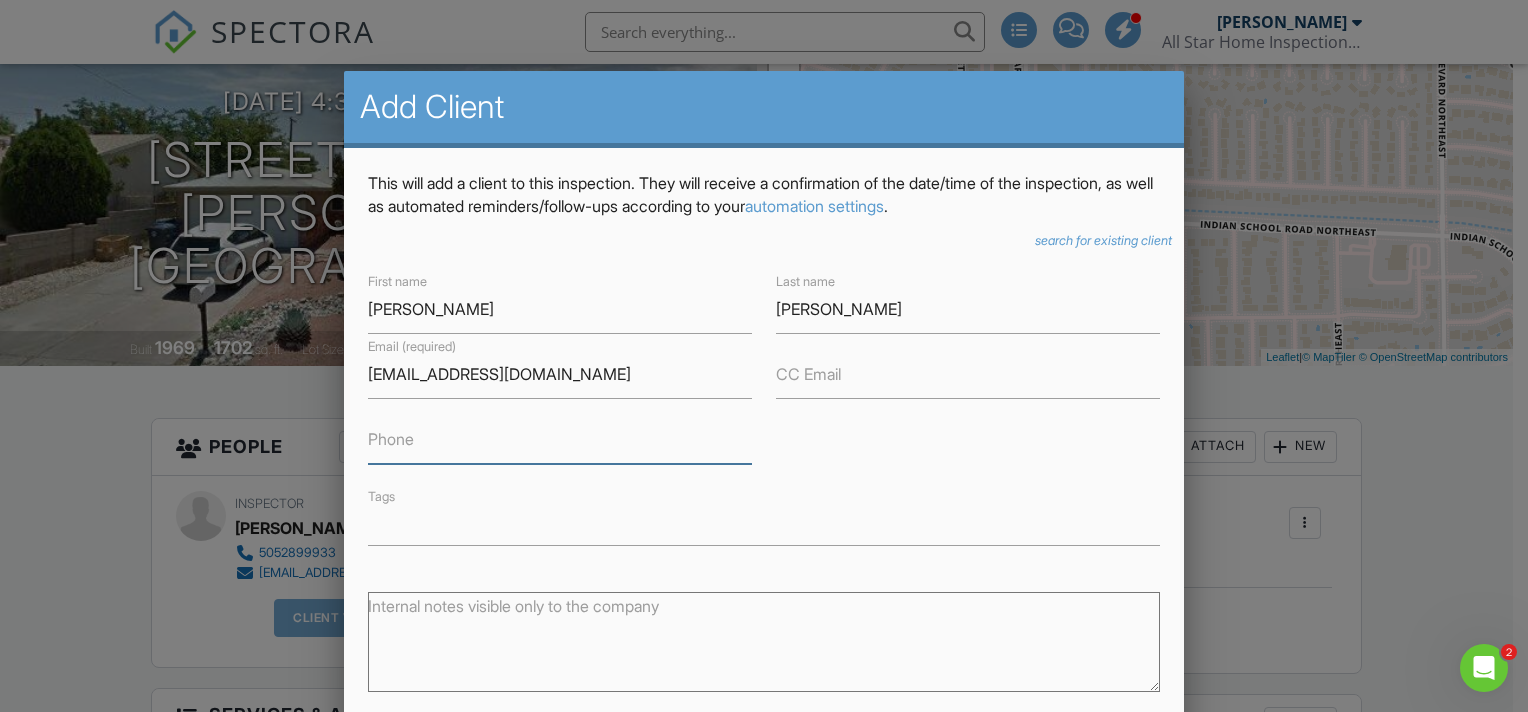 click on "Phone" at bounding box center (560, 439) 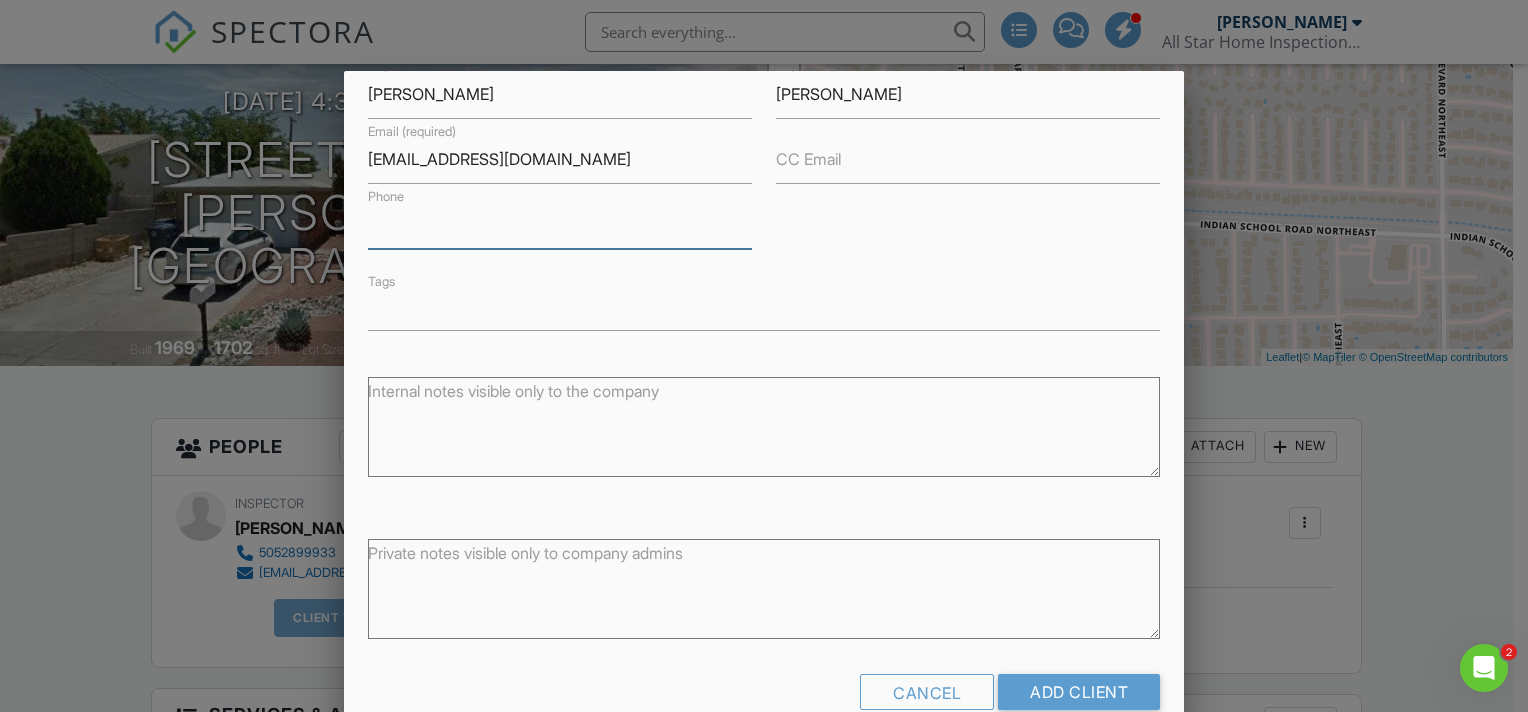 scroll, scrollTop: 217, scrollLeft: 0, axis: vertical 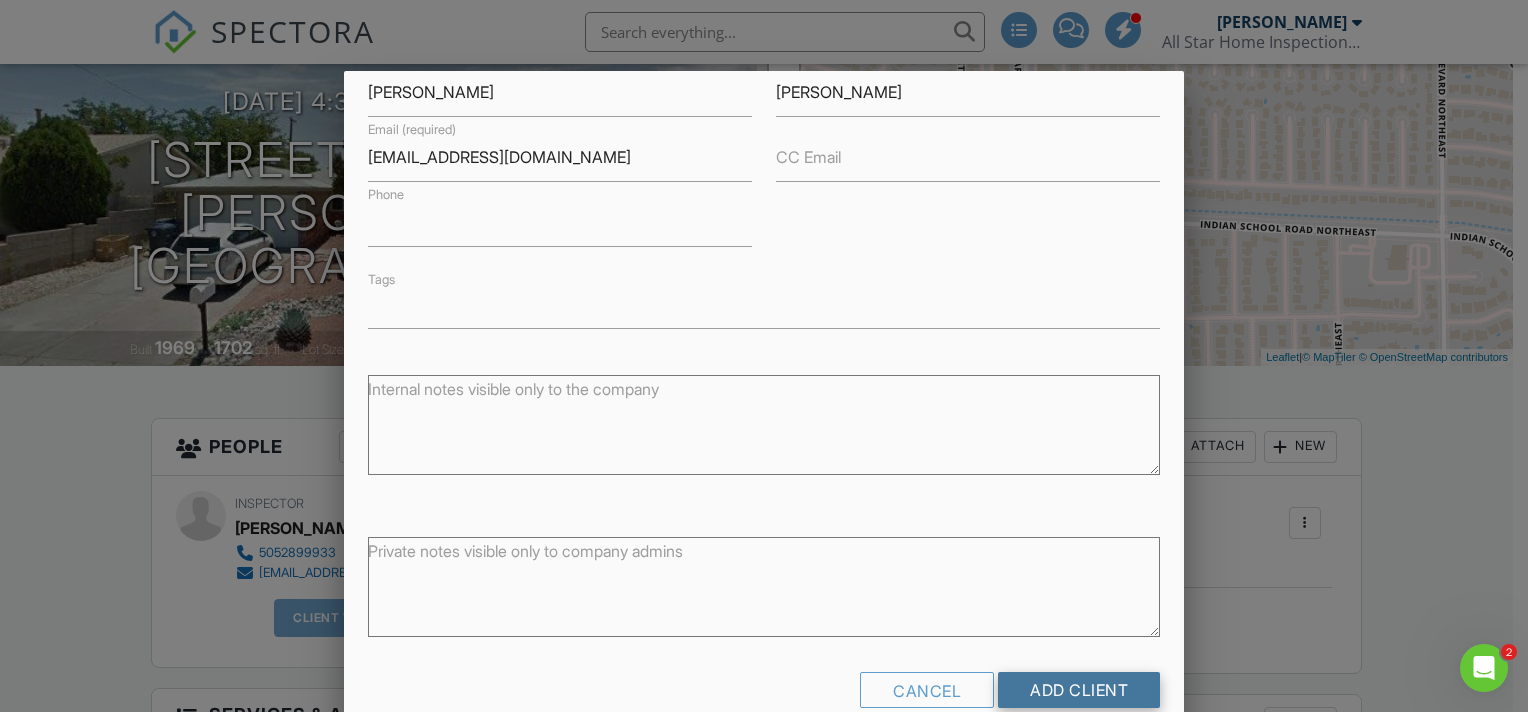 click on "Add Client" at bounding box center (1079, 690) 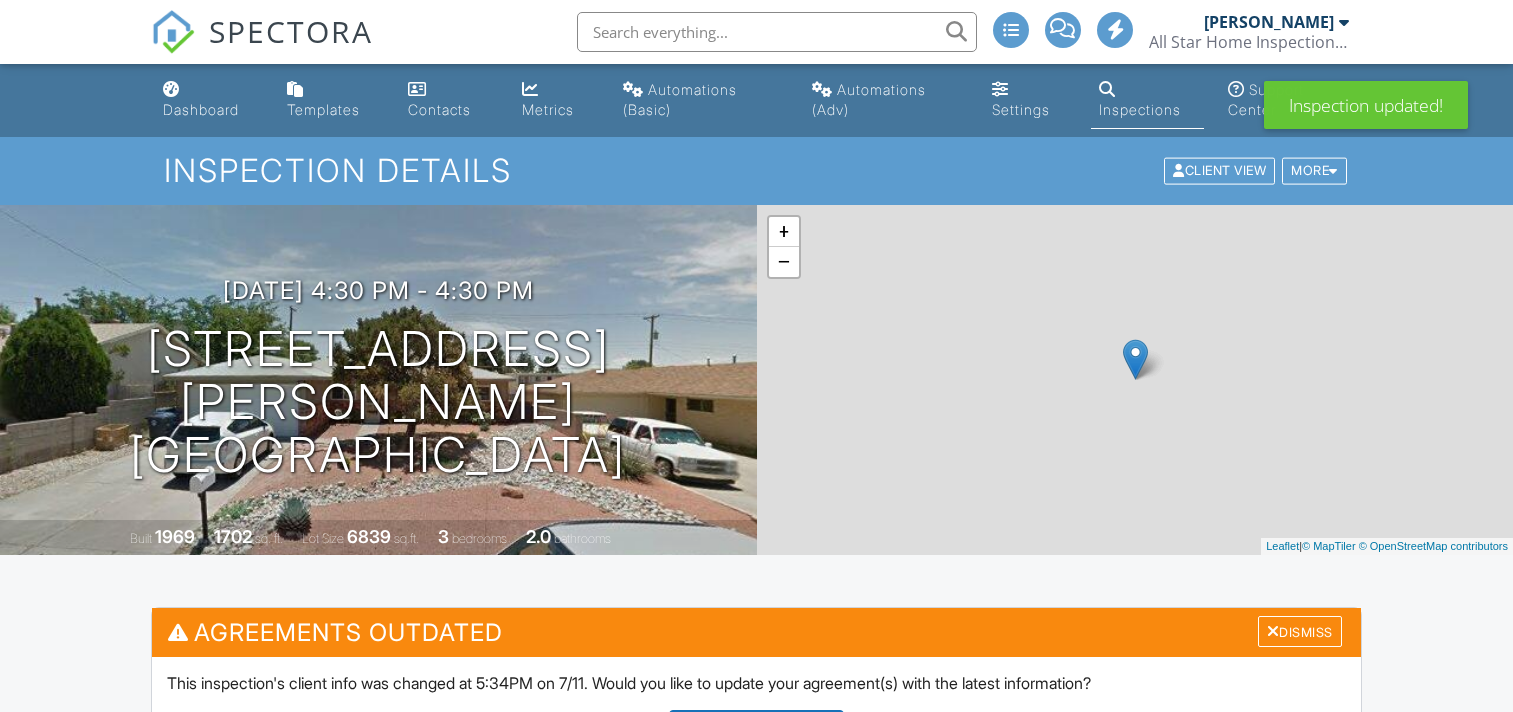 scroll, scrollTop: 0, scrollLeft: 0, axis: both 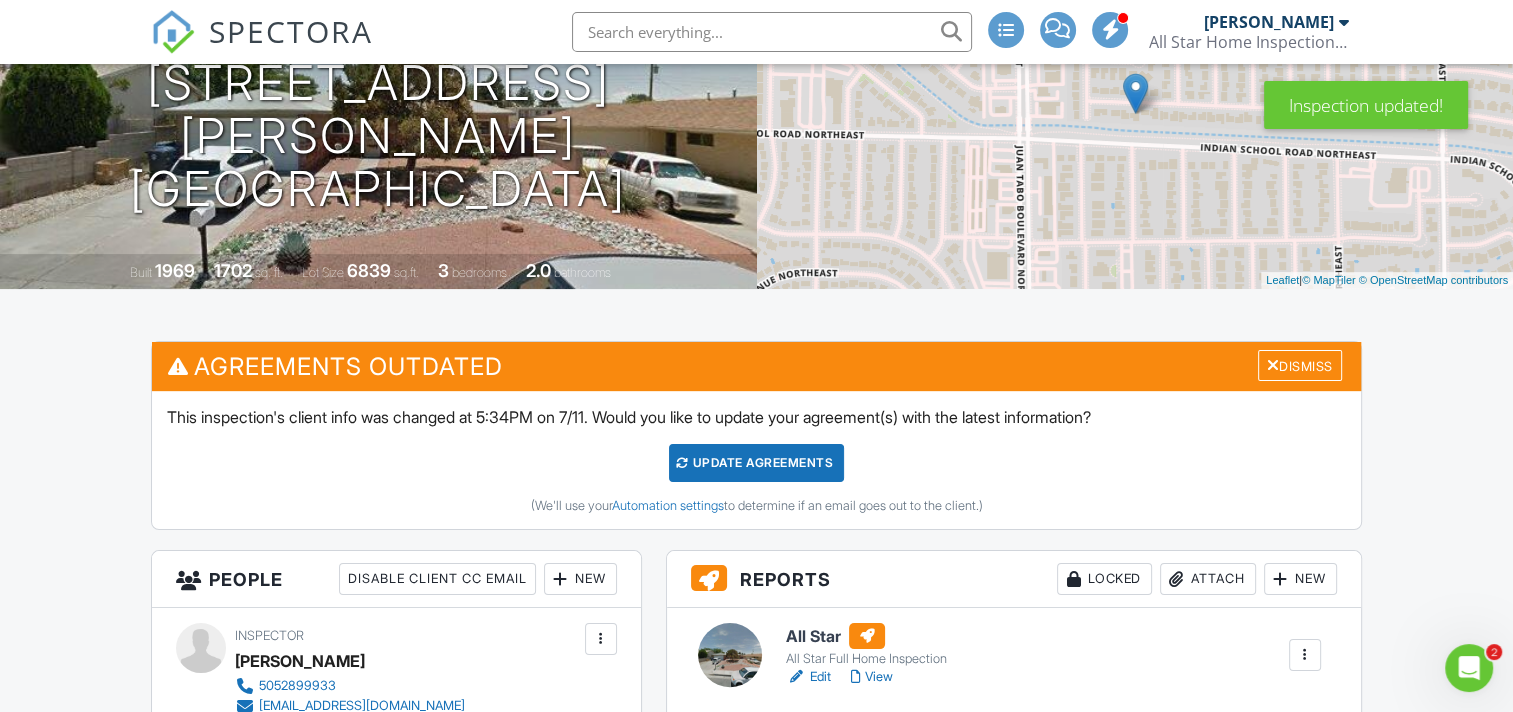 click on "Update Agreements" at bounding box center [756, 463] 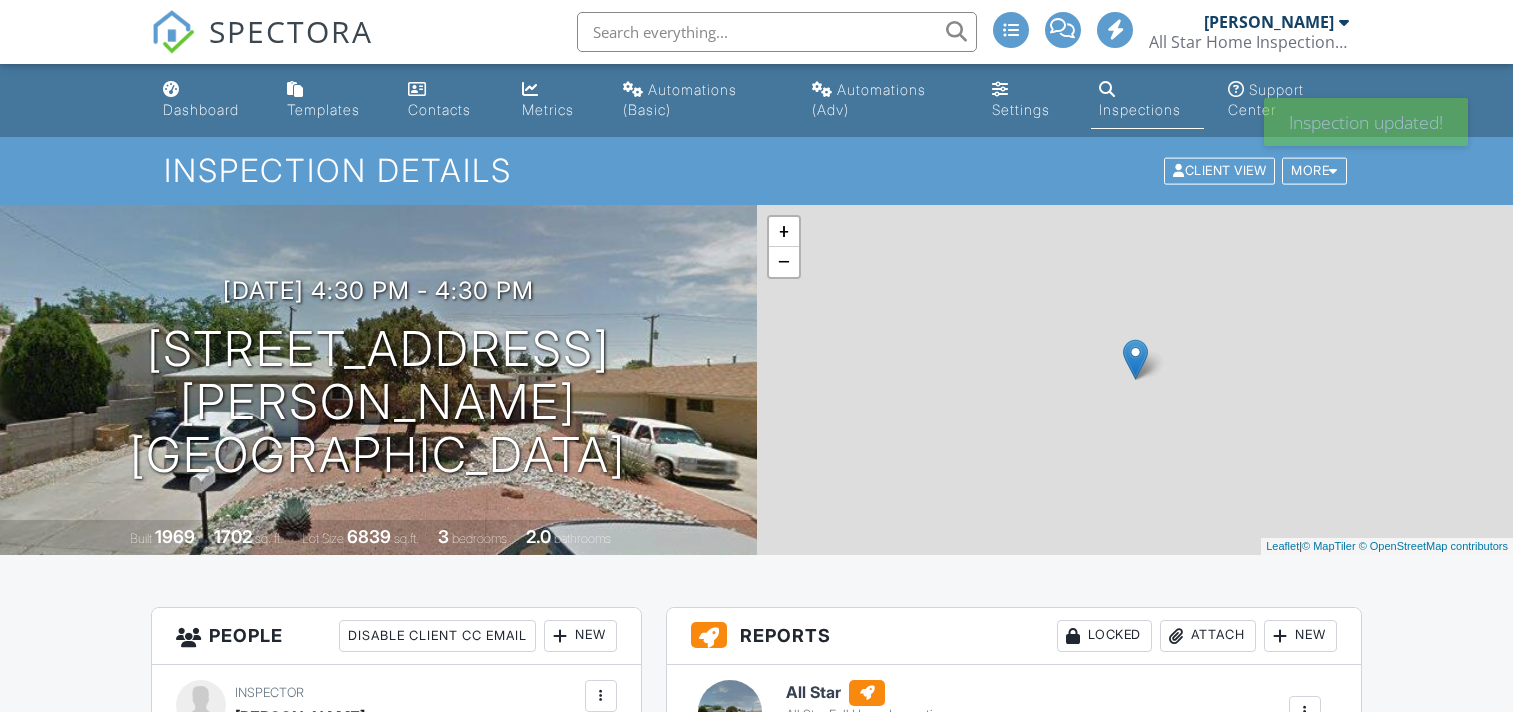 scroll, scrollTop: 0, scrollLeft: 0, axis: both 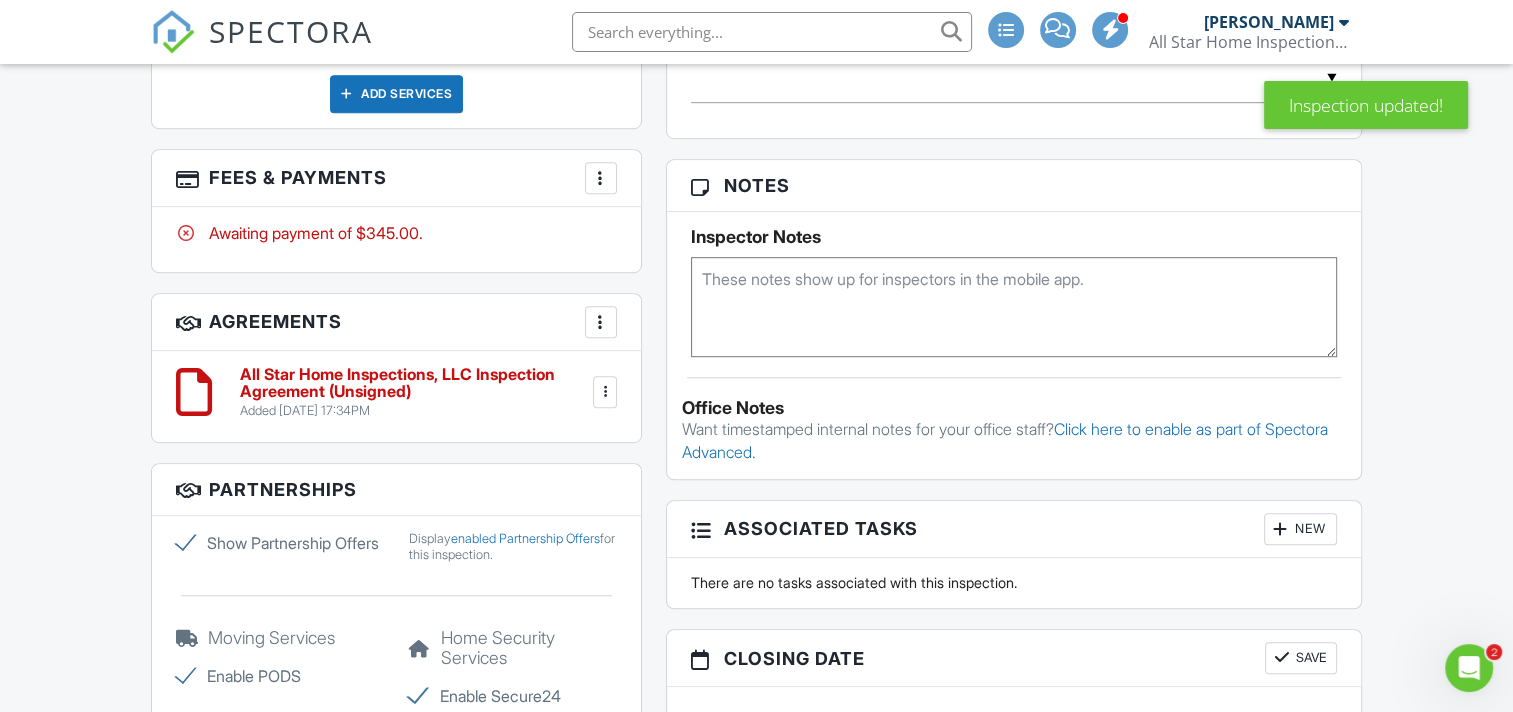 click at bounding box center (601, 178) 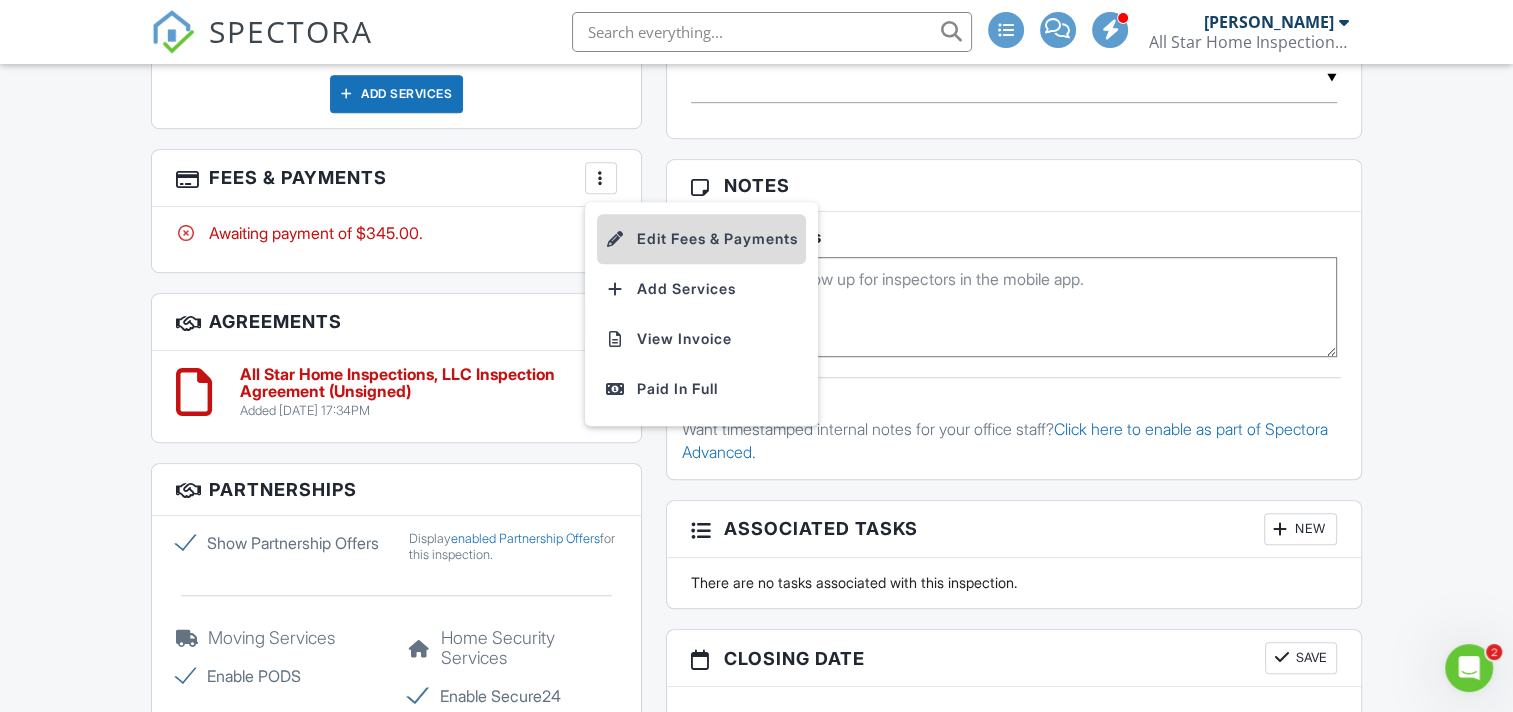 click on "Edit Fees & Payments" at bounding box center (701, 239) 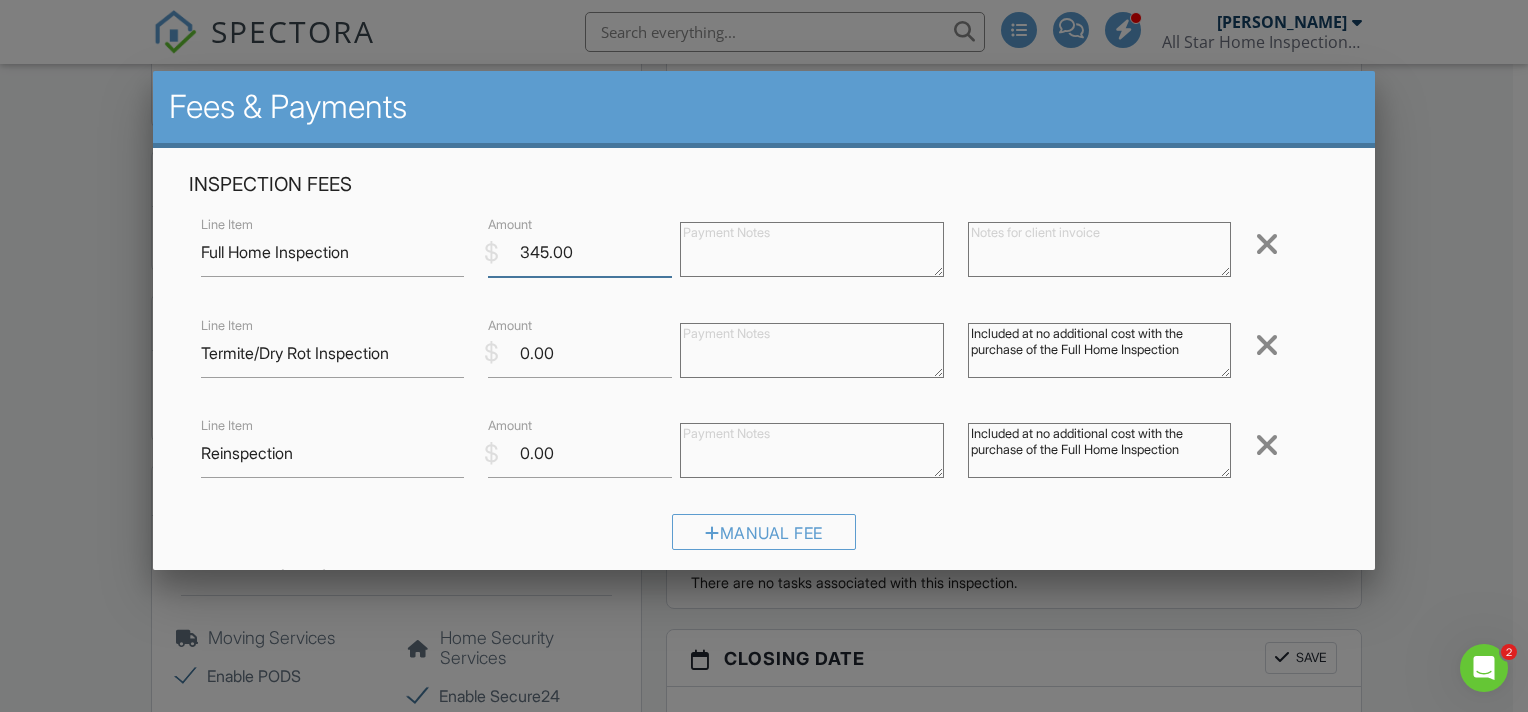 drag, startPoint x: 592, startPoint y: 253, endPoint x: 496, endPoint y: 252, distance: 96.00521 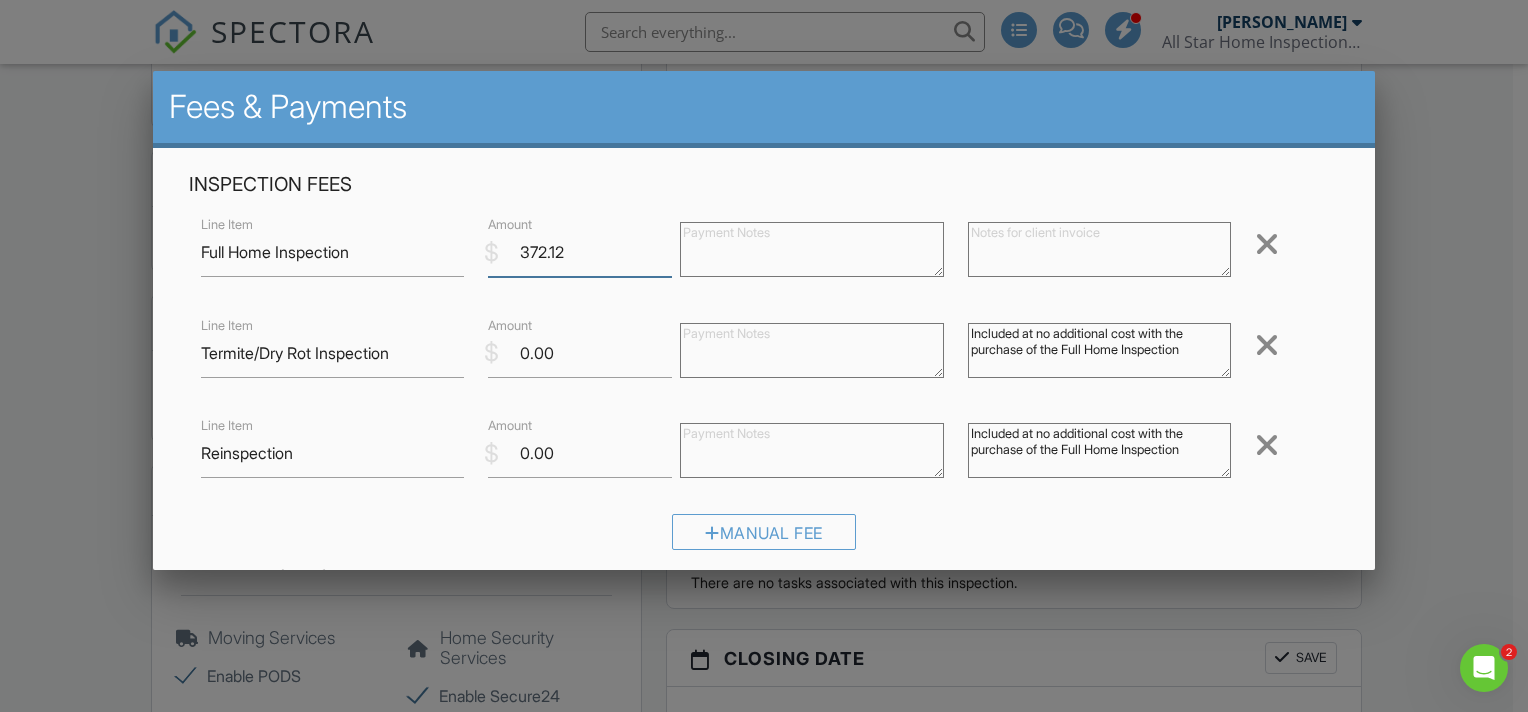 type on "372.12" 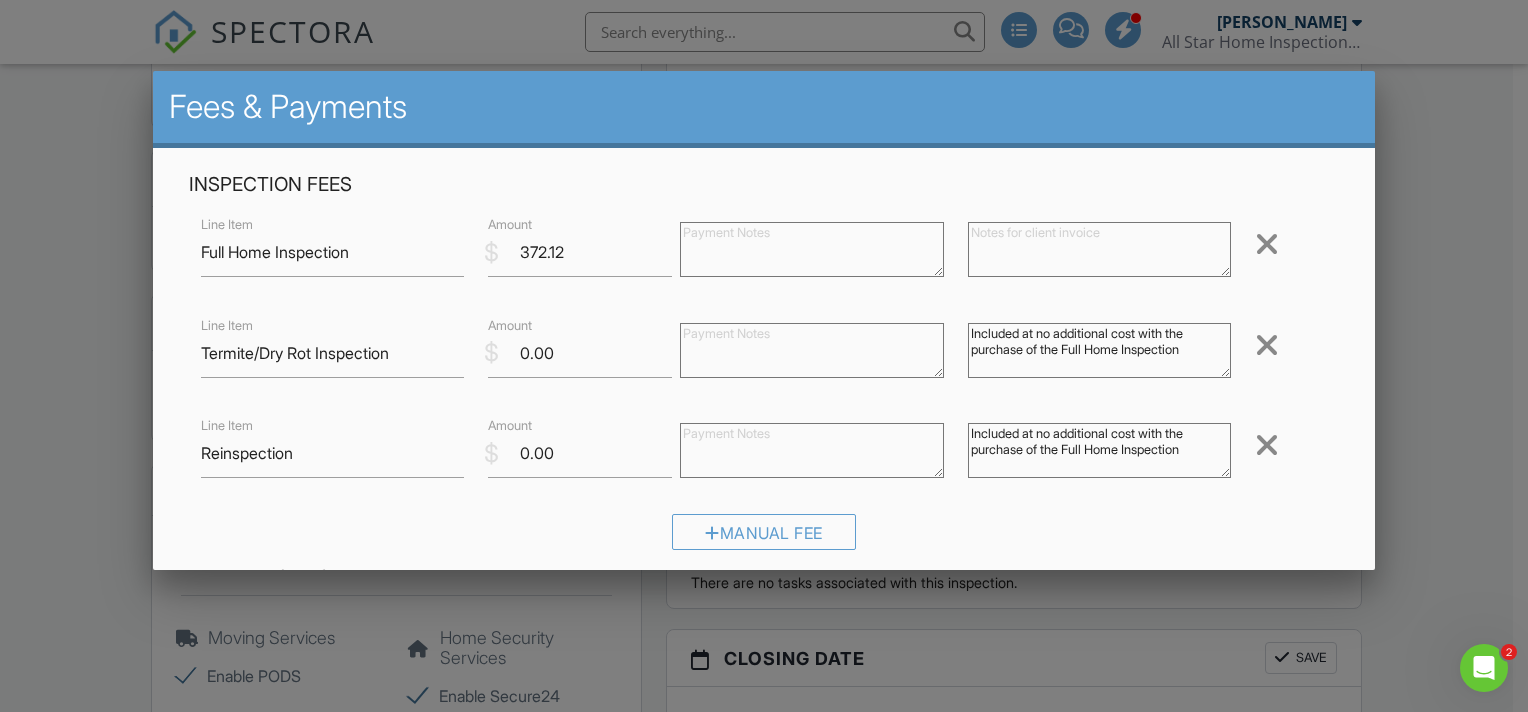 click at bounding box center [812, 249] 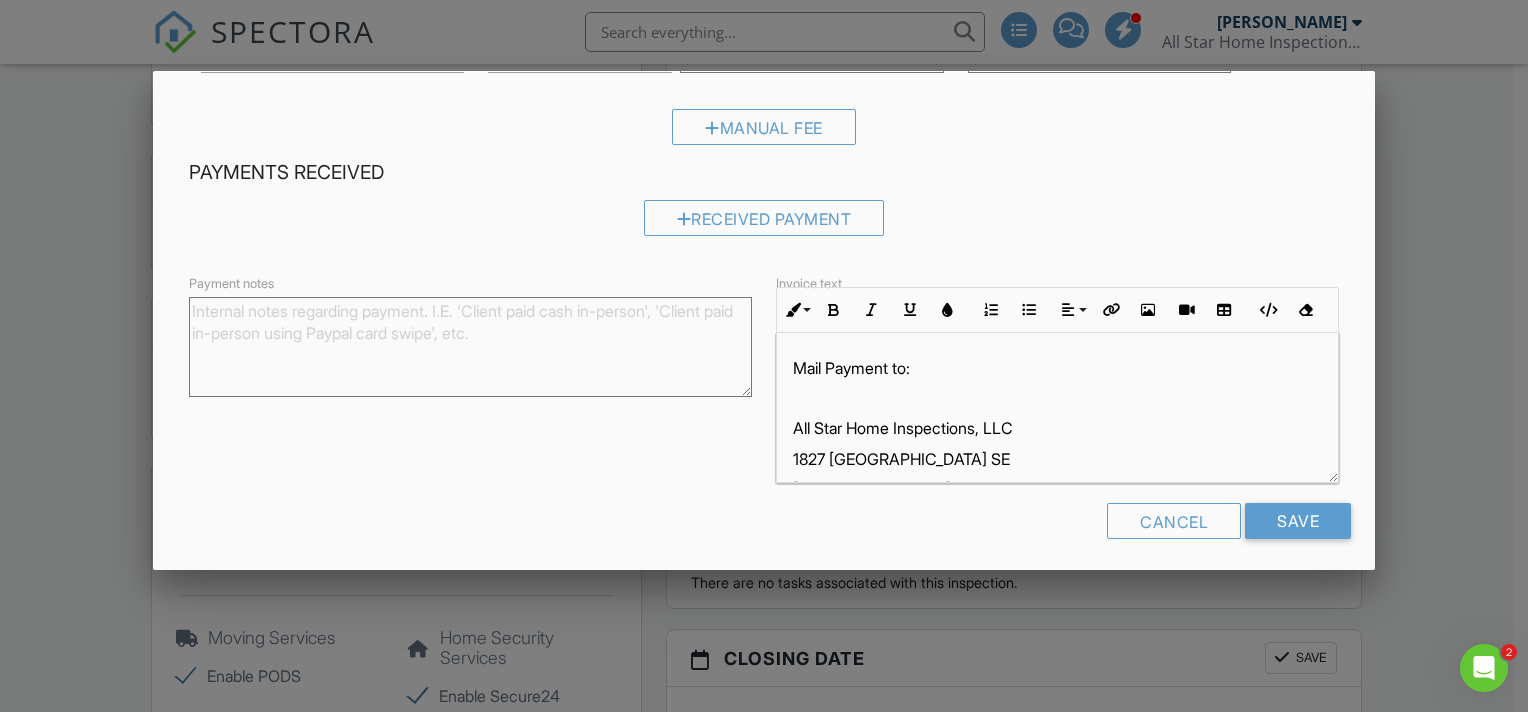 scroll, scrollTop: 412, scrollLeft: 0, axis: vertical 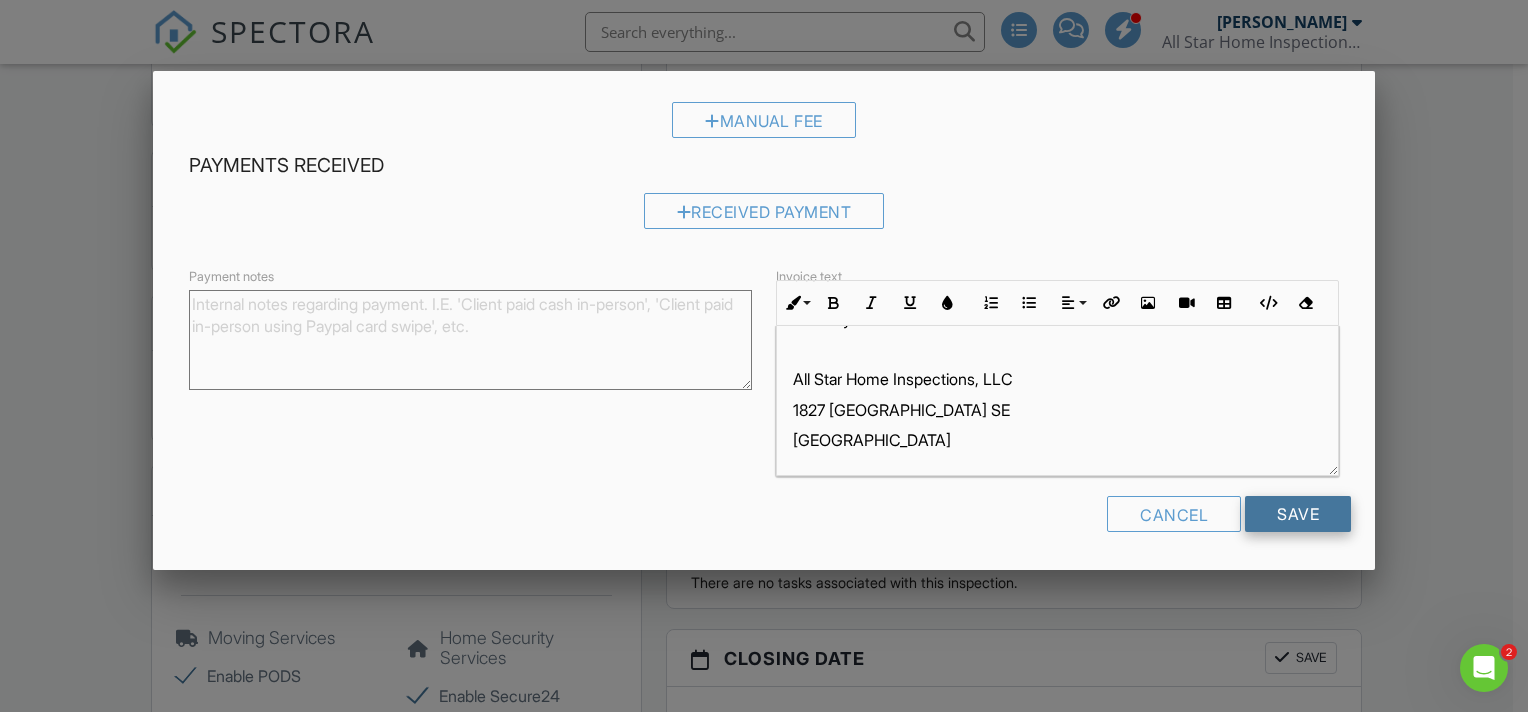 click on "Save" at bounding box center [1298, 514] 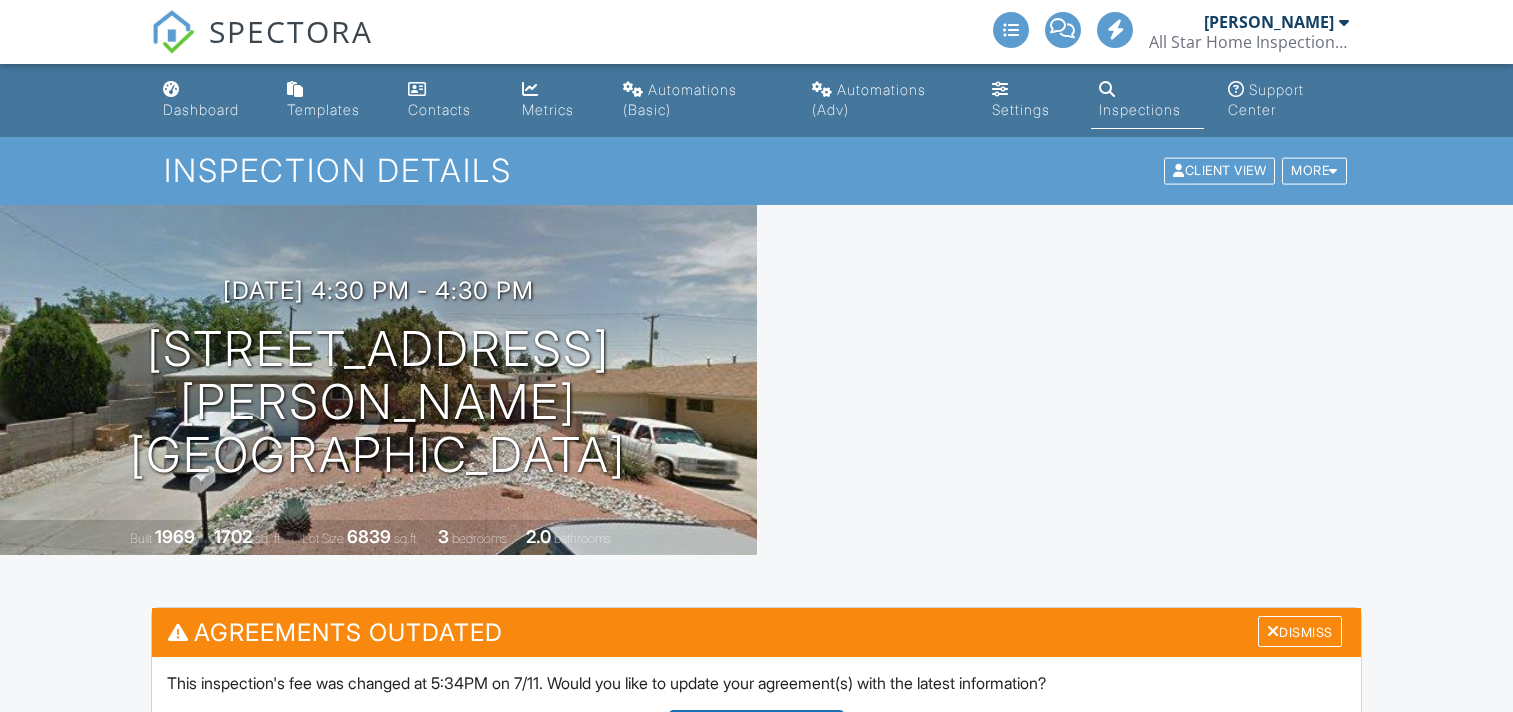 scroll, scrollTop: 0, scrollLeft: 0, axis: both 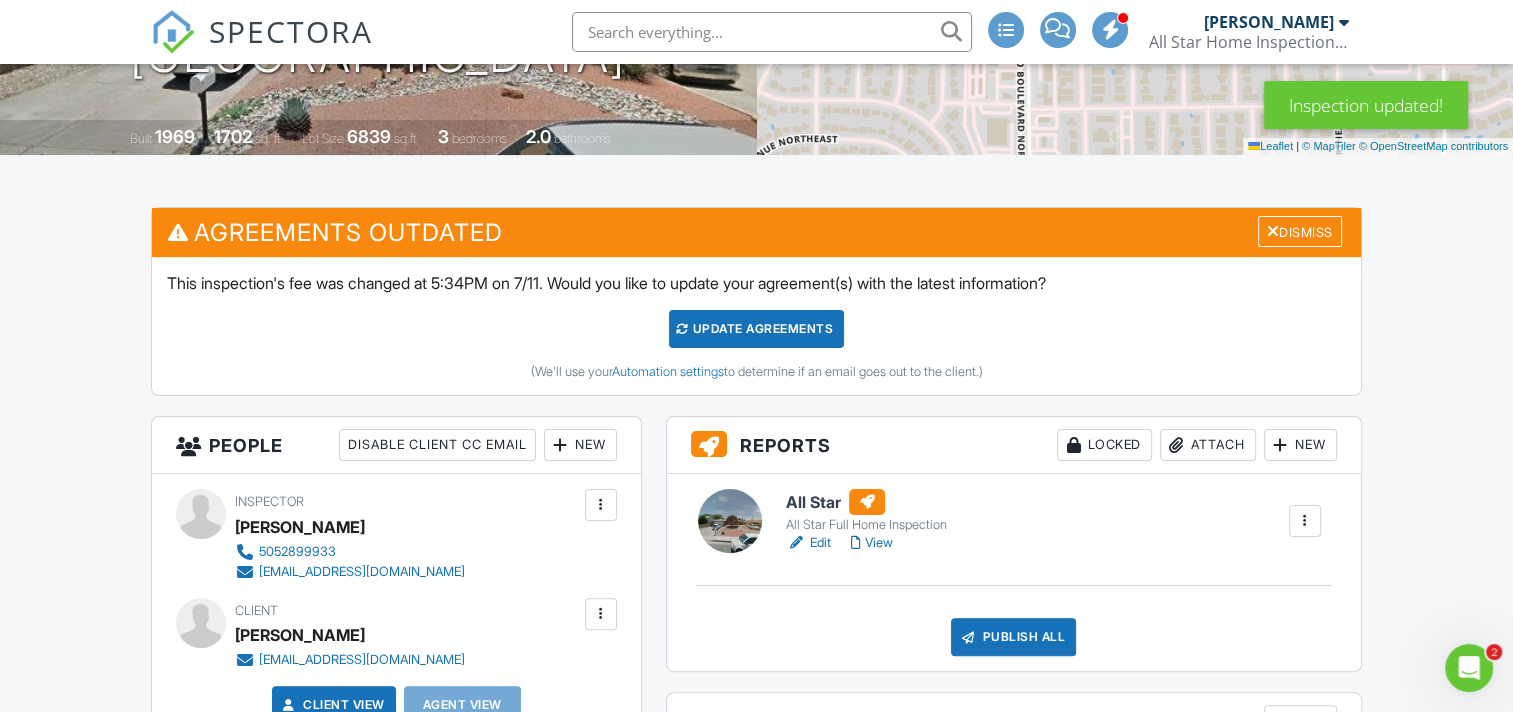 click on "Update Agreements" at bounding box center (756, 329) 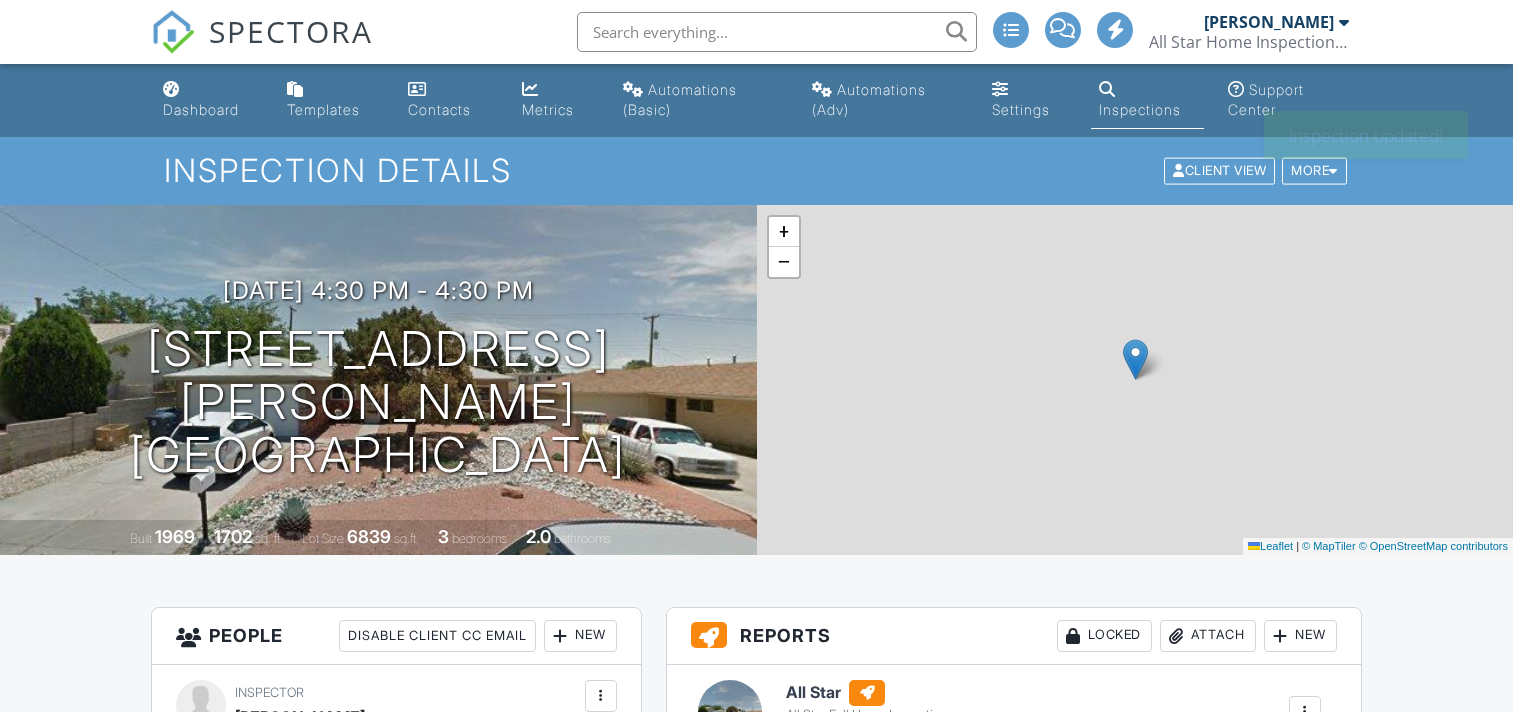 scroll, scrollTop: 0, scrollLeft: 0, axis: both 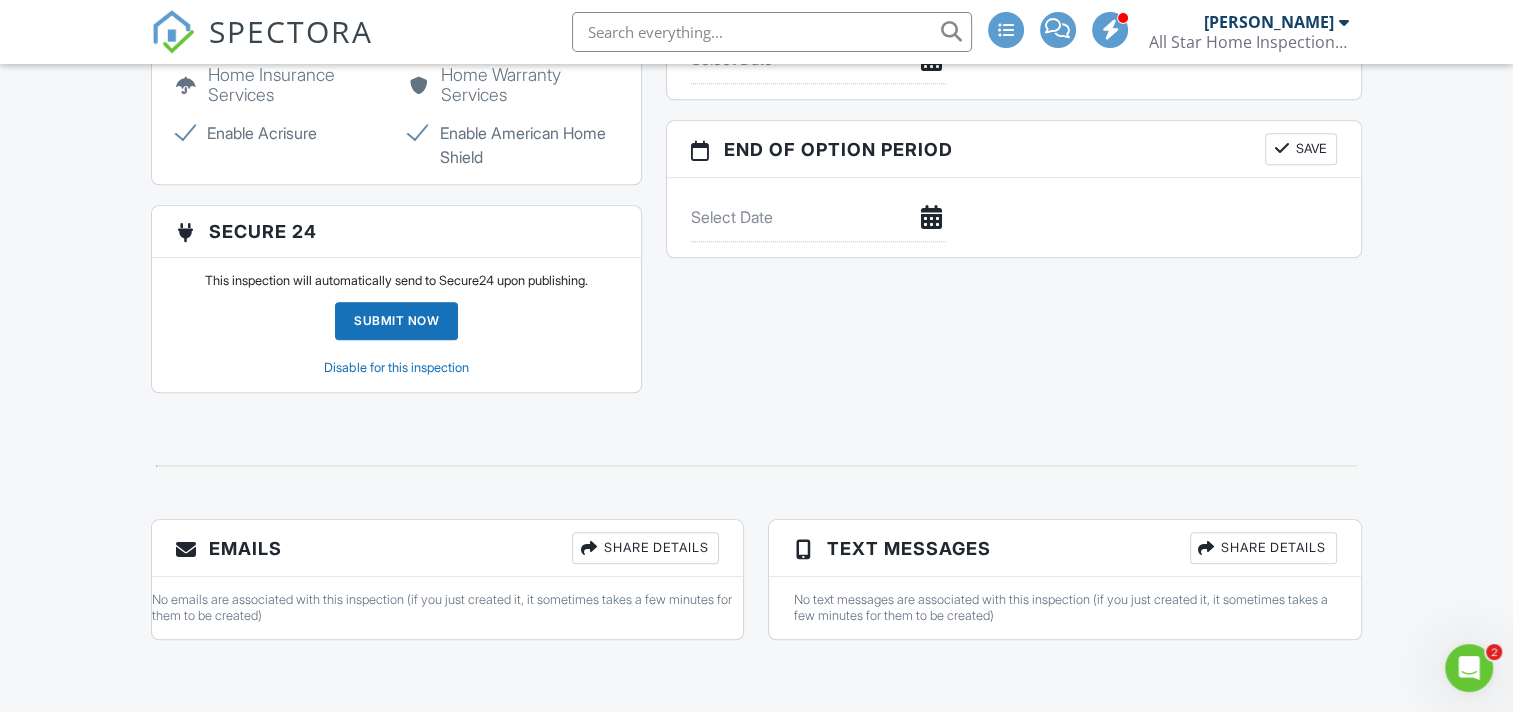 click on "Submit Now" at bounding box center (396, 321) 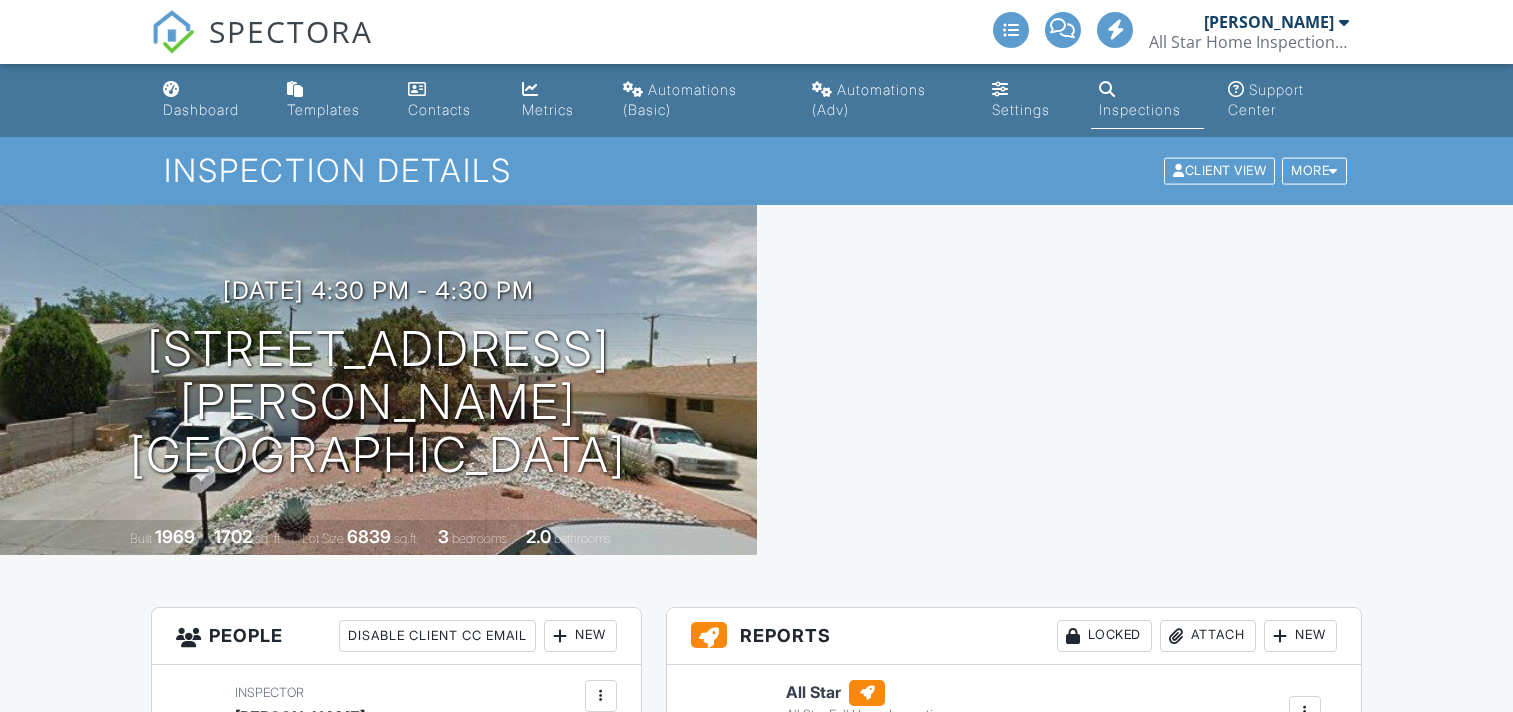 scroll, scrollTop: 0, scrollLeft: 0, axis: both 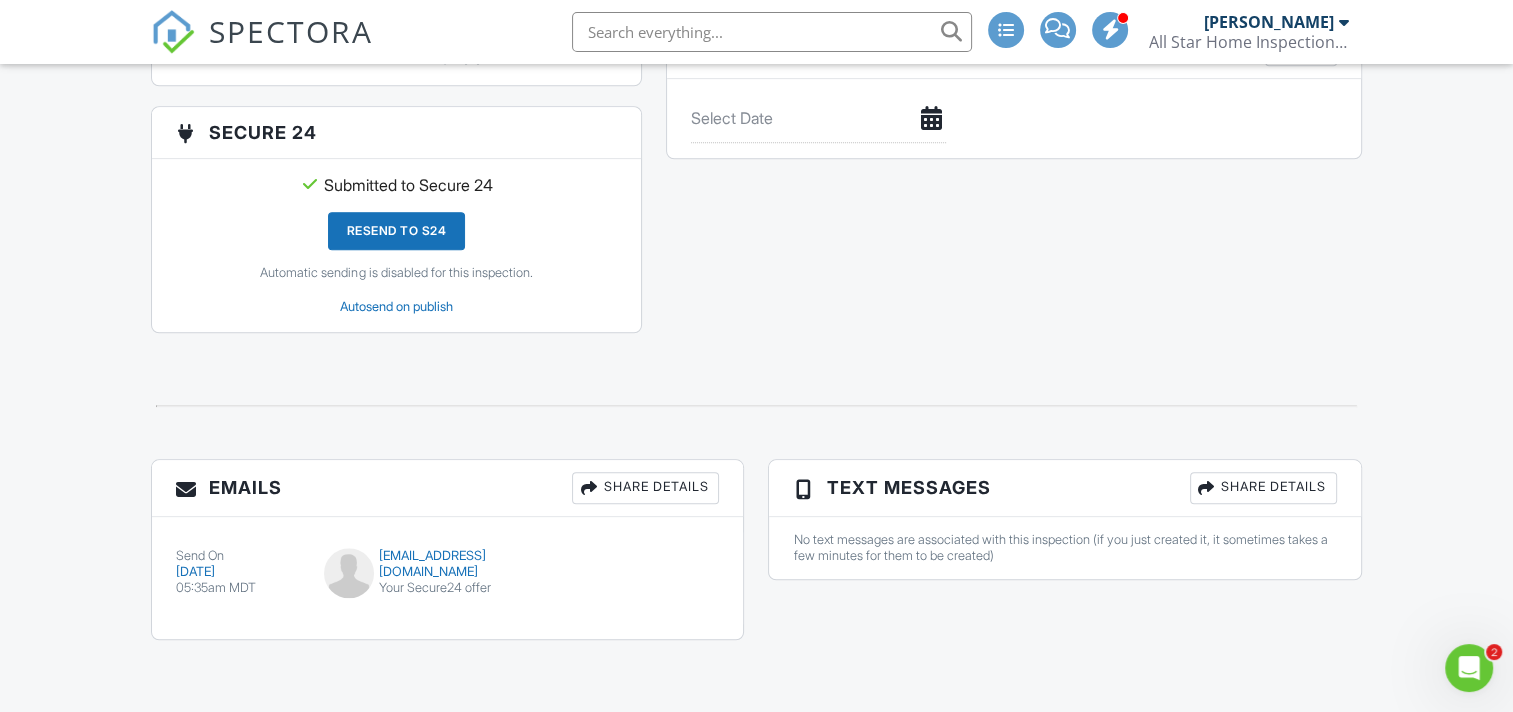click on "Share Details" at bounding box center [645, 488] 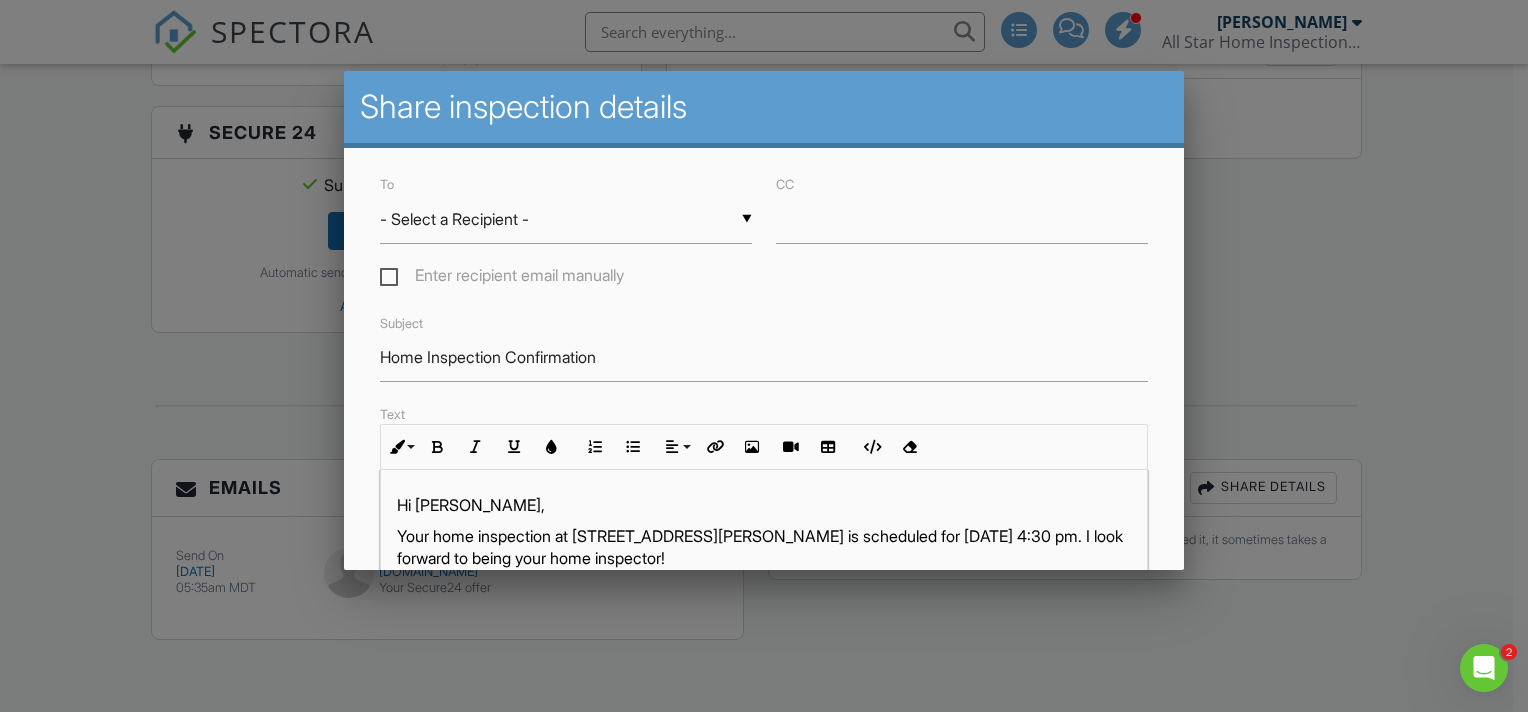 click on "▼ - Select a Recipient - - Select a Recipient - James Mcgowan (Client) - Select a Recipient - James Mcgowan (Client)" at bounding box center [566, 219] 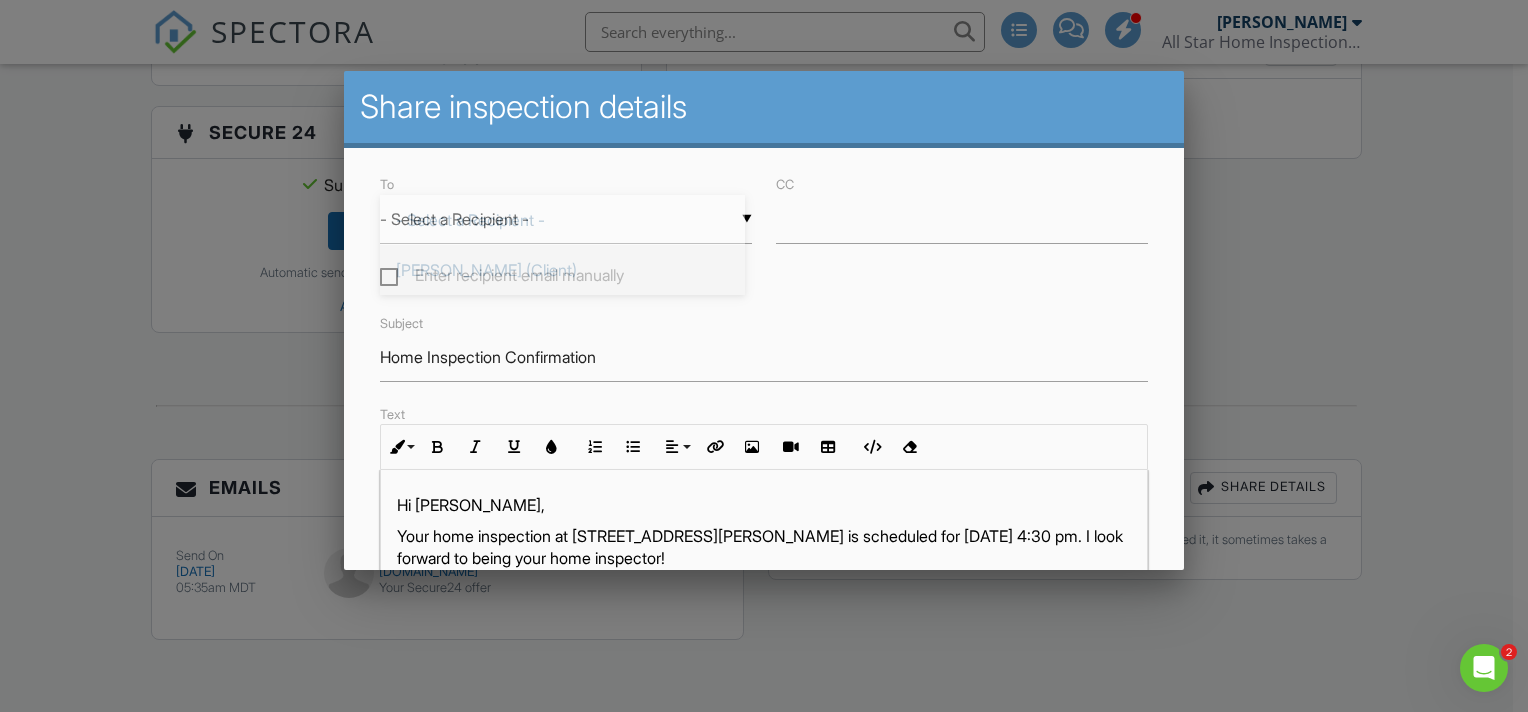 click on "James Mcgowan (Client)" at bounding box center [562, 270] 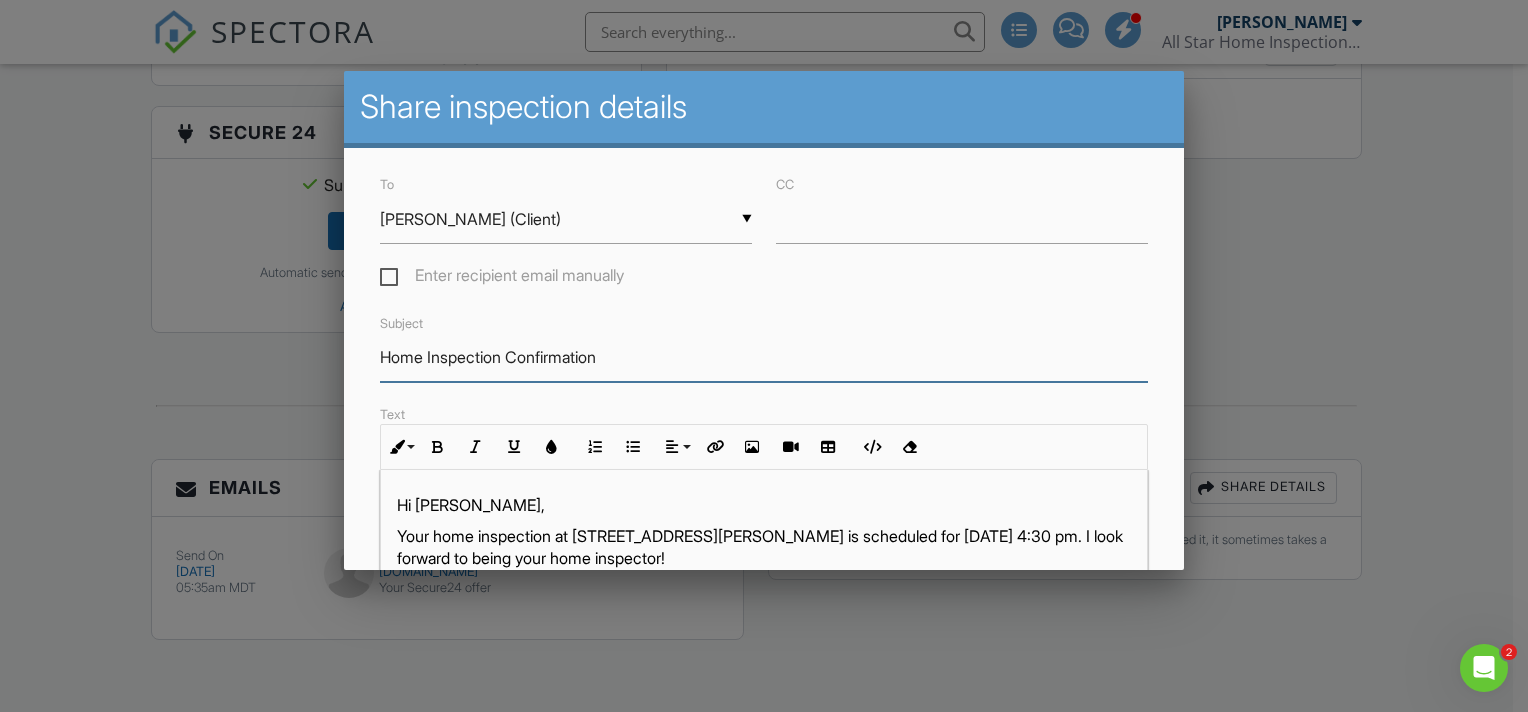 drag, startPoint x: 658, startPoint y: 356, endPoint x: 508, endPoint y: 356, distance: 150 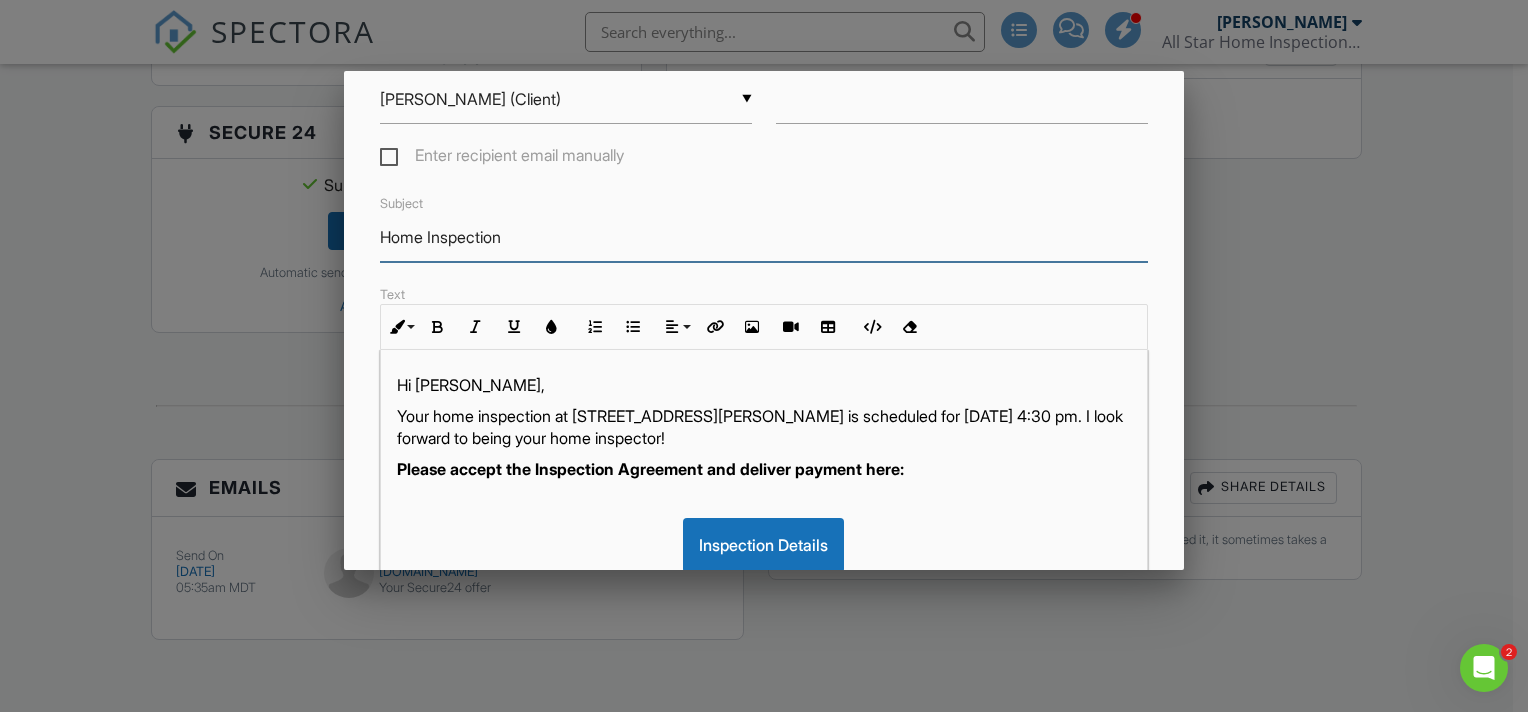 scroll, scrollTop: 266, scrollLeft: 0, axis: vertical 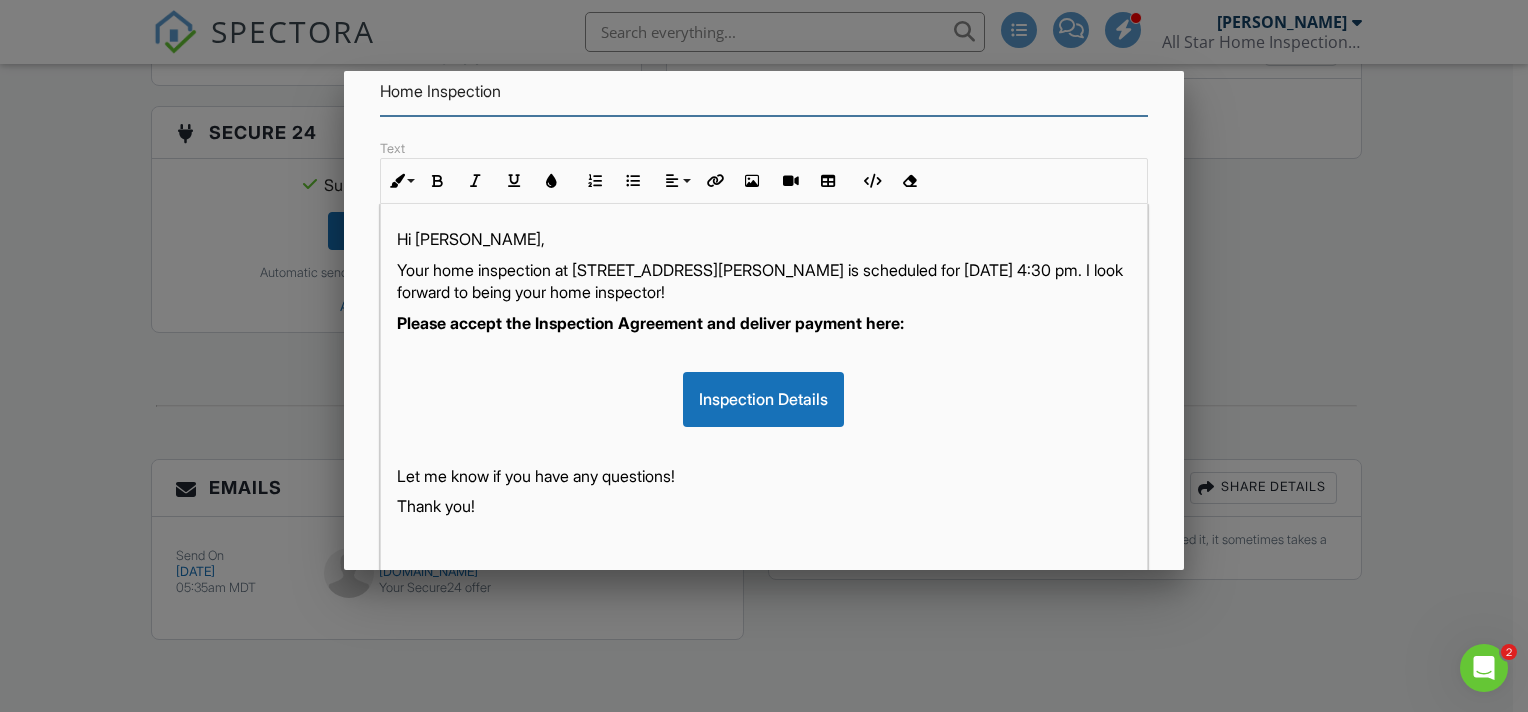 type on "Home Inspection" 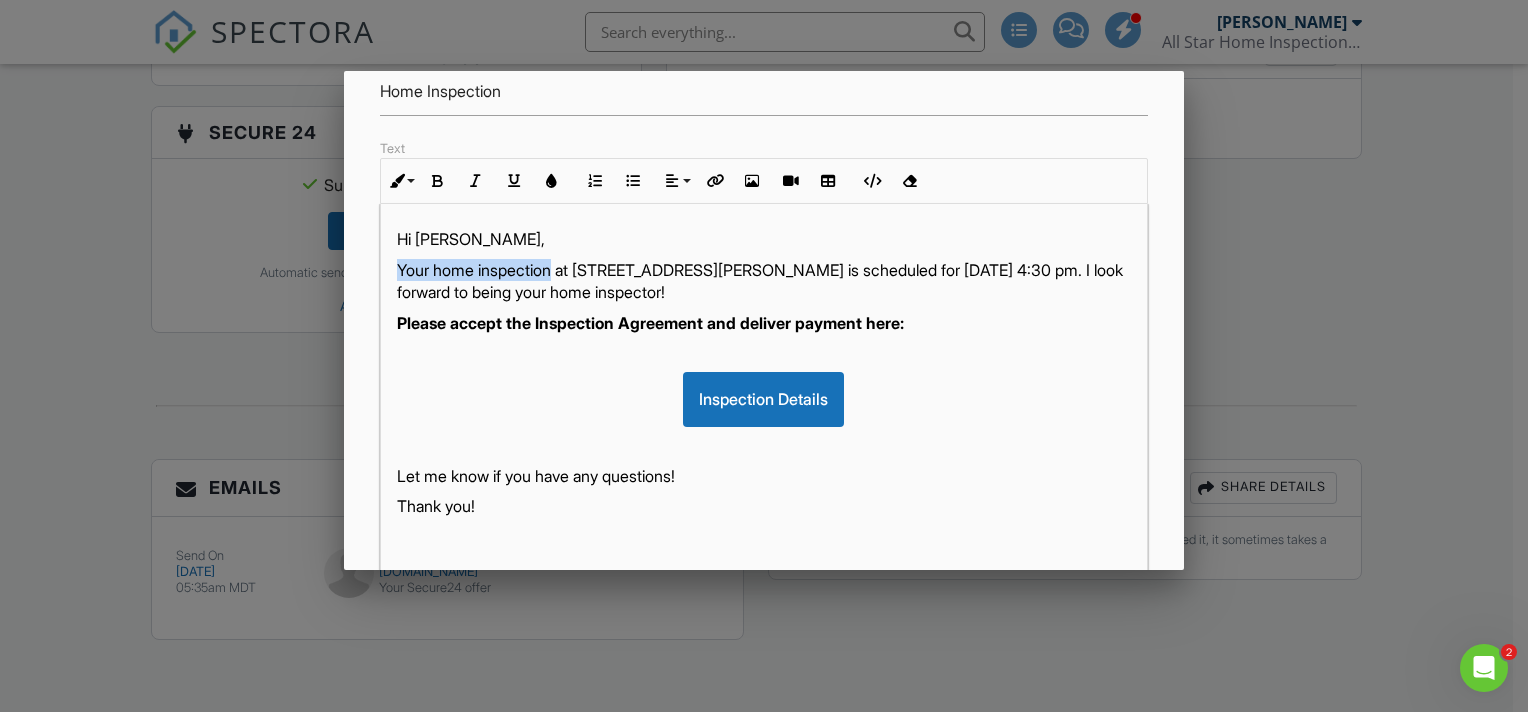 drag, startPoint x: 396, startPoint y: 270, endPoint x: 558, endPoint y: 268, distance: 162.01234 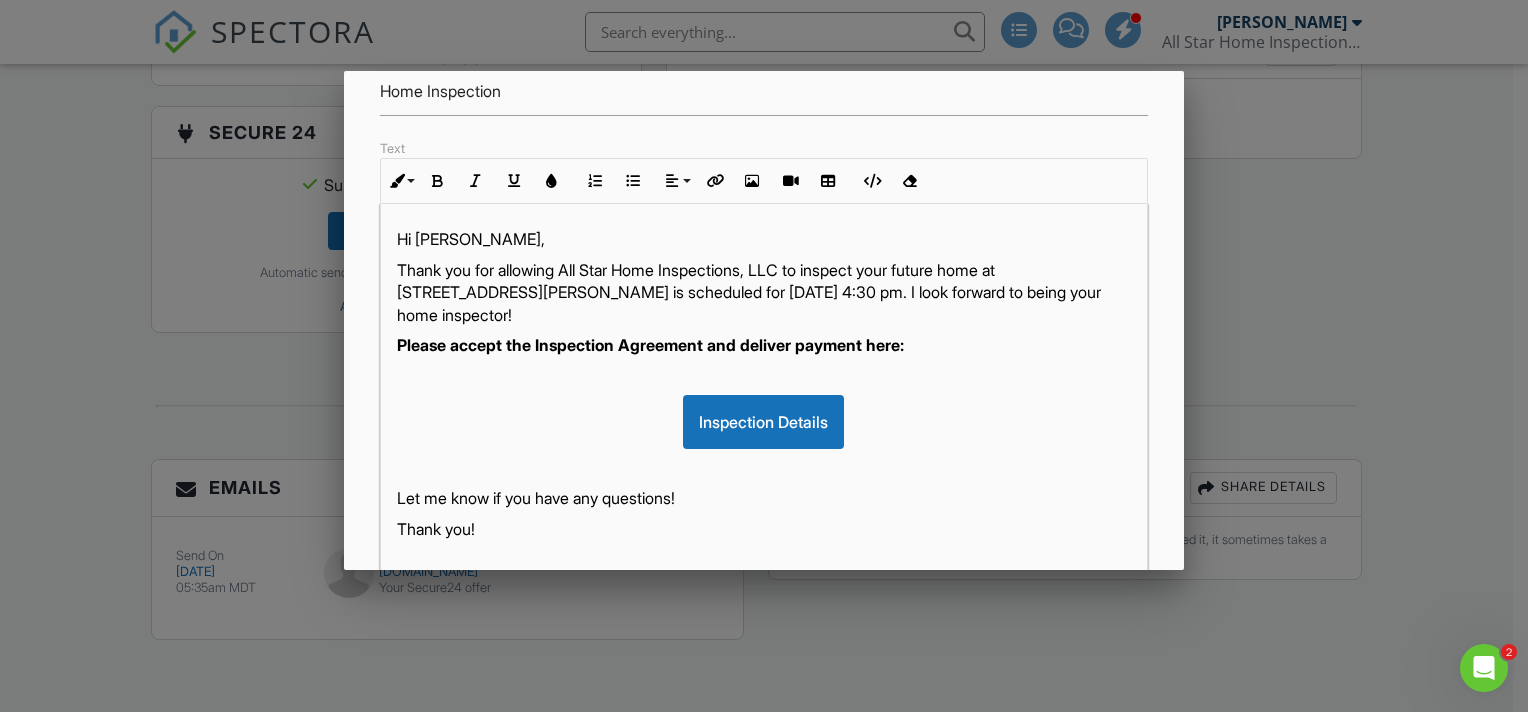 drag, startPoint x: 700, startPoint y: 295, endPoint x: 735, endPoint y: 313, distance: 39.357338 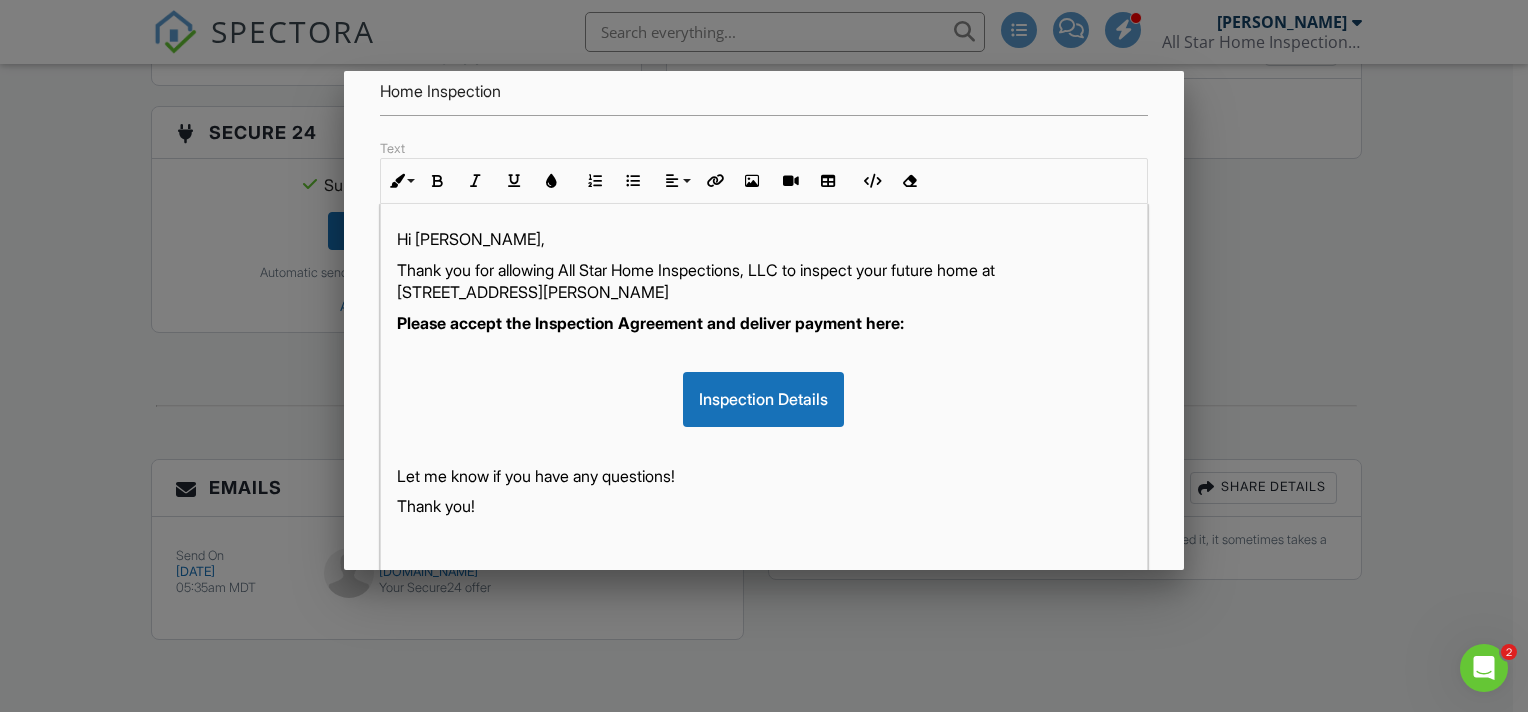 scroll, scrollTop: 0, scrollLeft: 0, axis: both 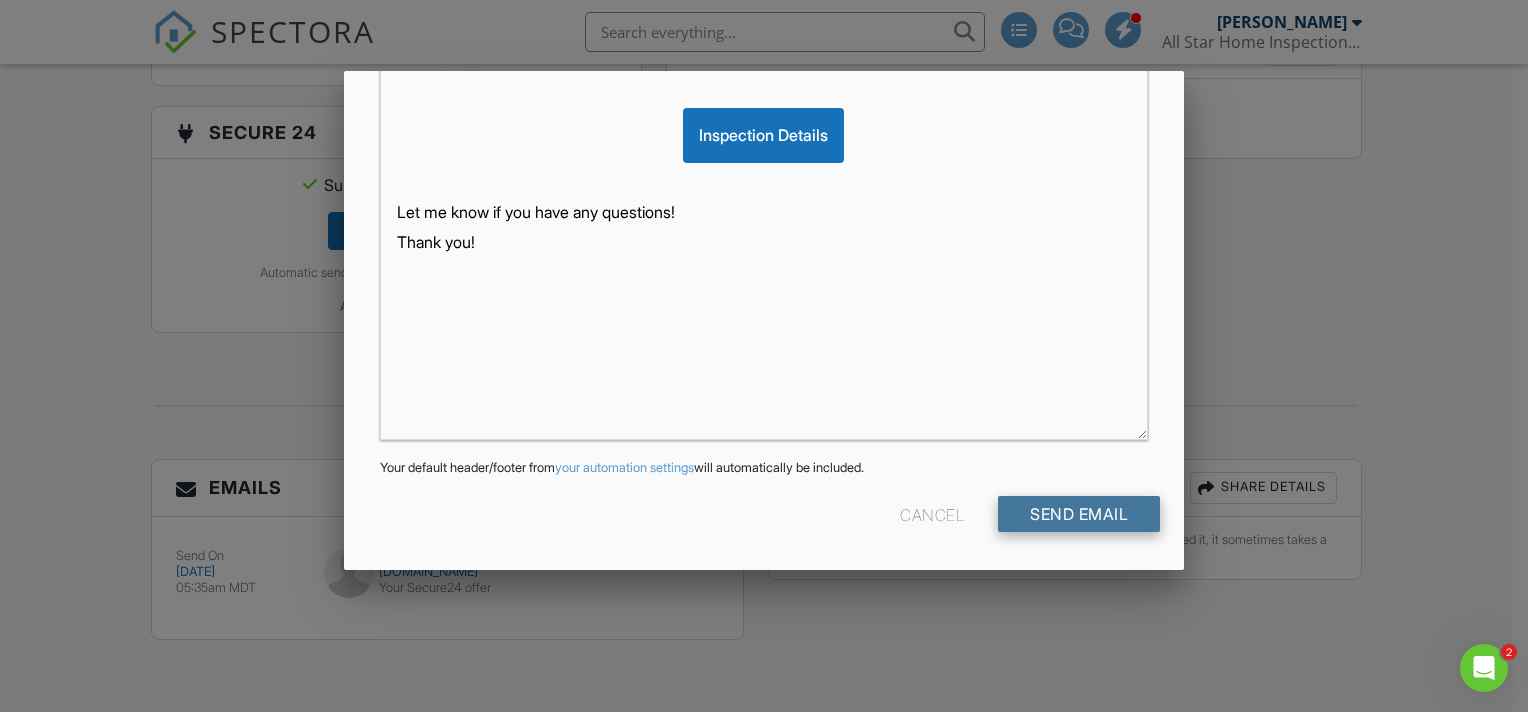 click on "Send Email" at bounding box center (1079, 514) 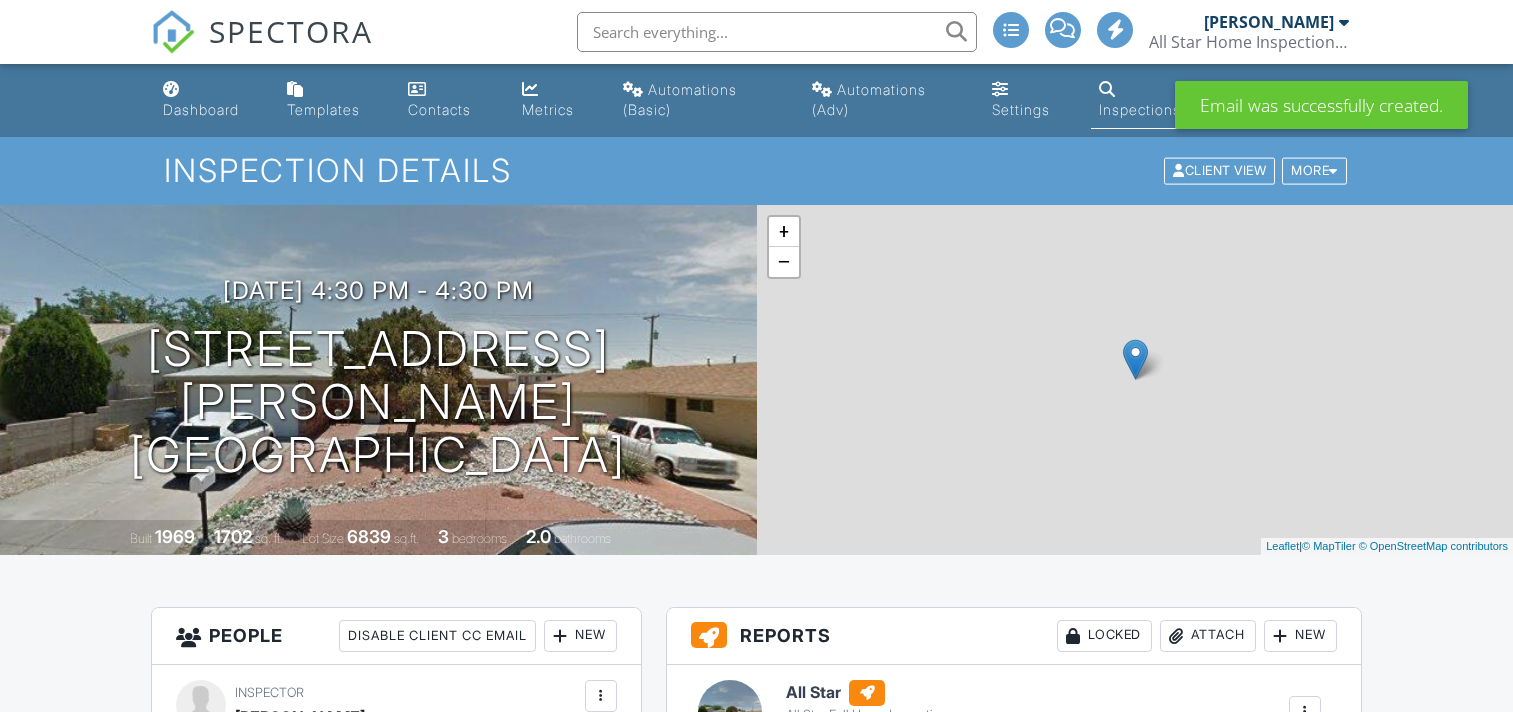 scroll, scrollTop: 0, scrollLeft: 0, axis: both 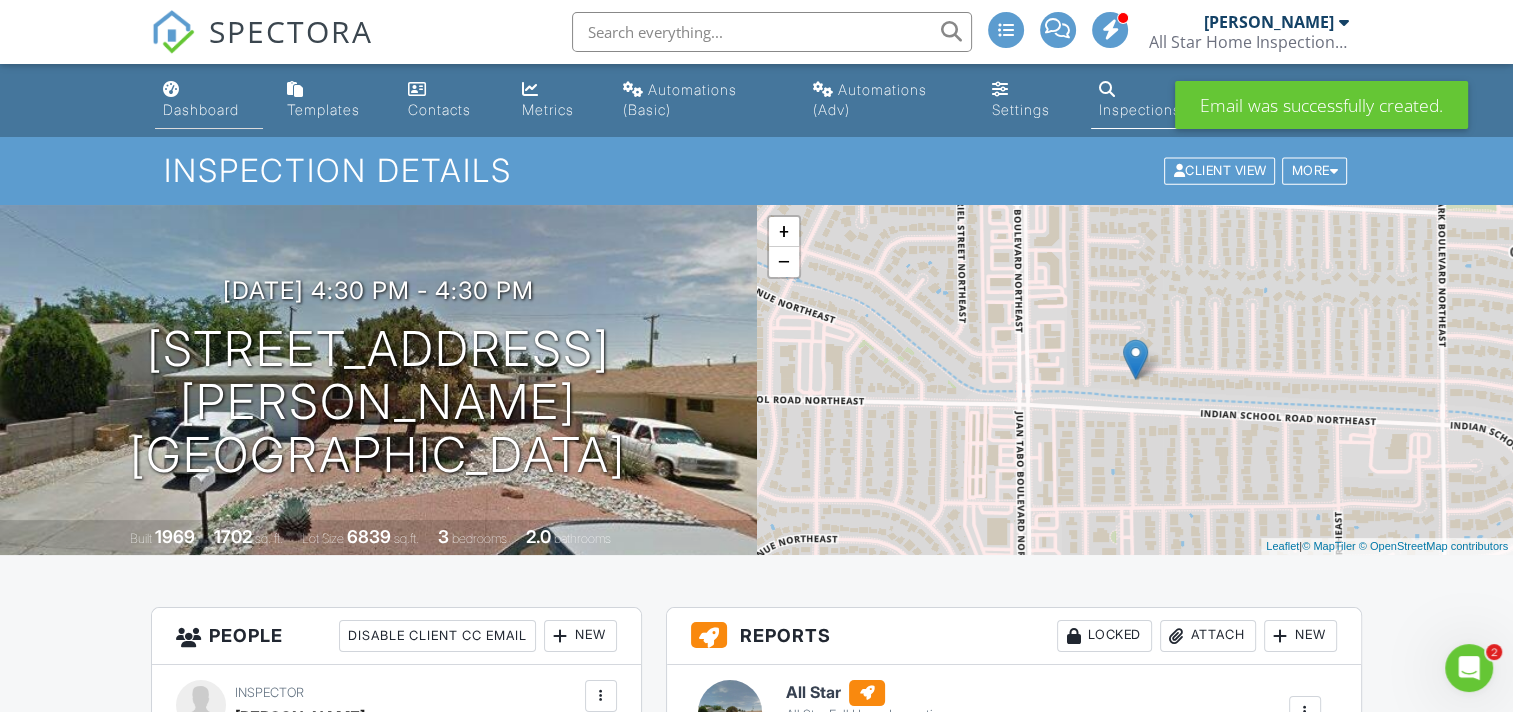 click on "Dashboard" at bounding box center (209, 100) 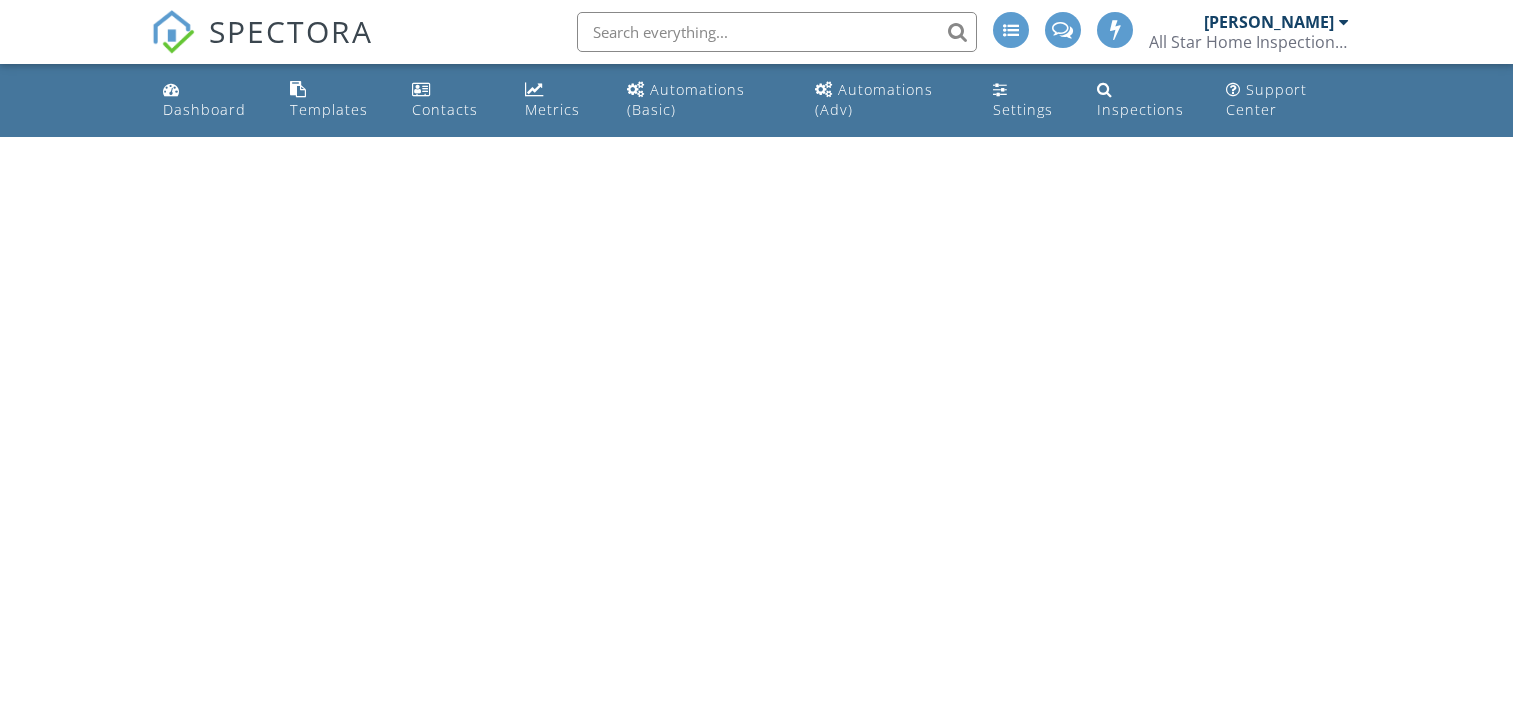 scroll, scrollTop: 0, scrollLeft: 0, axis: both 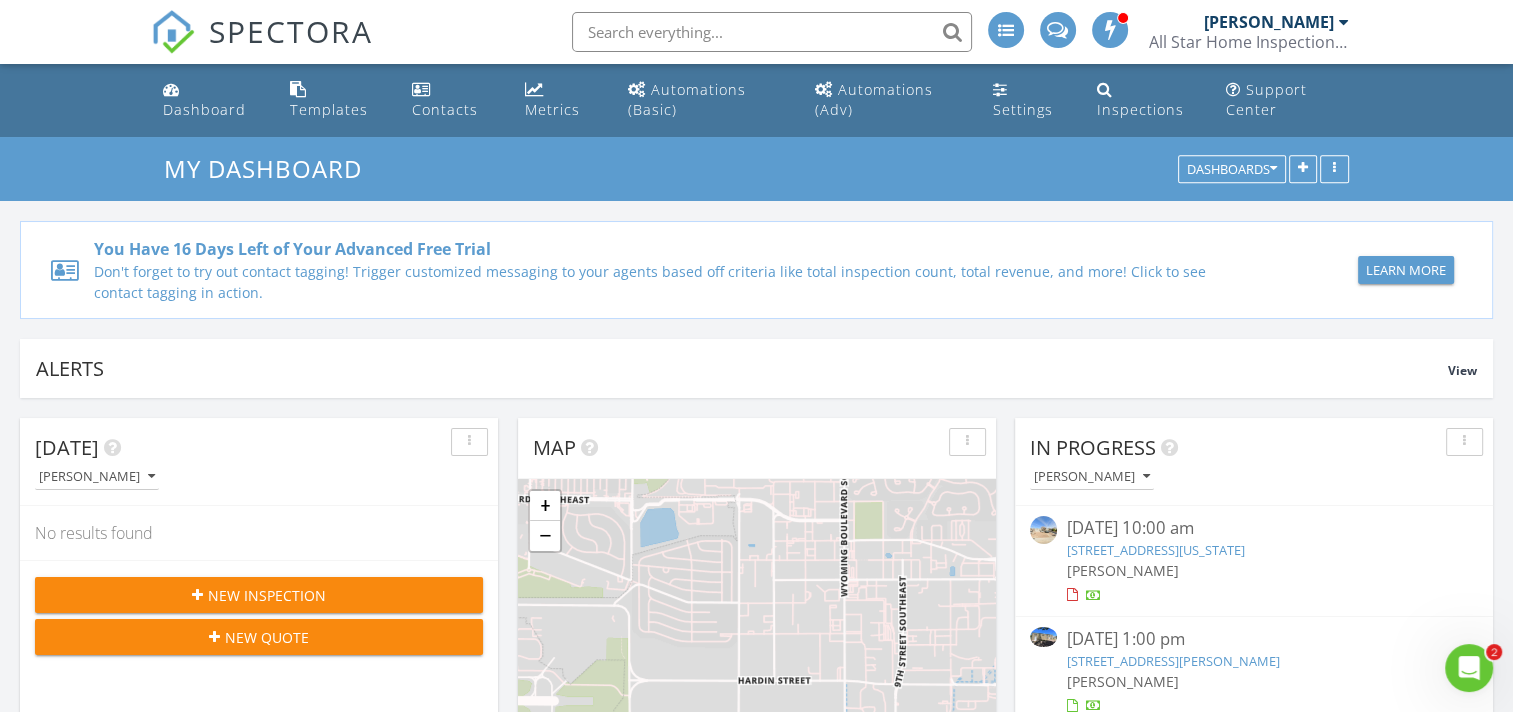click on "New Inspection" at bounding box center [267, 595] 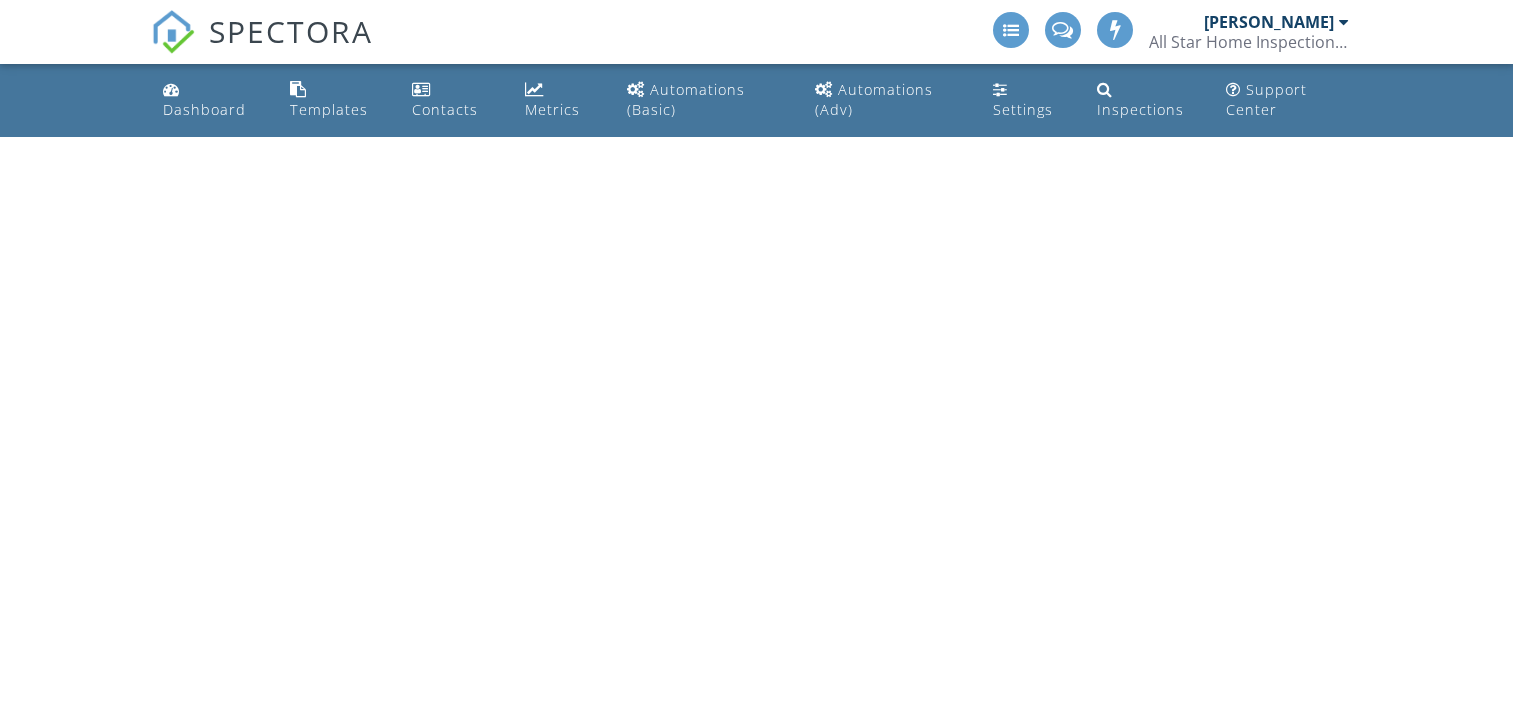 scroll, scrollTop: 0, scrollLeft: 0, axis: both 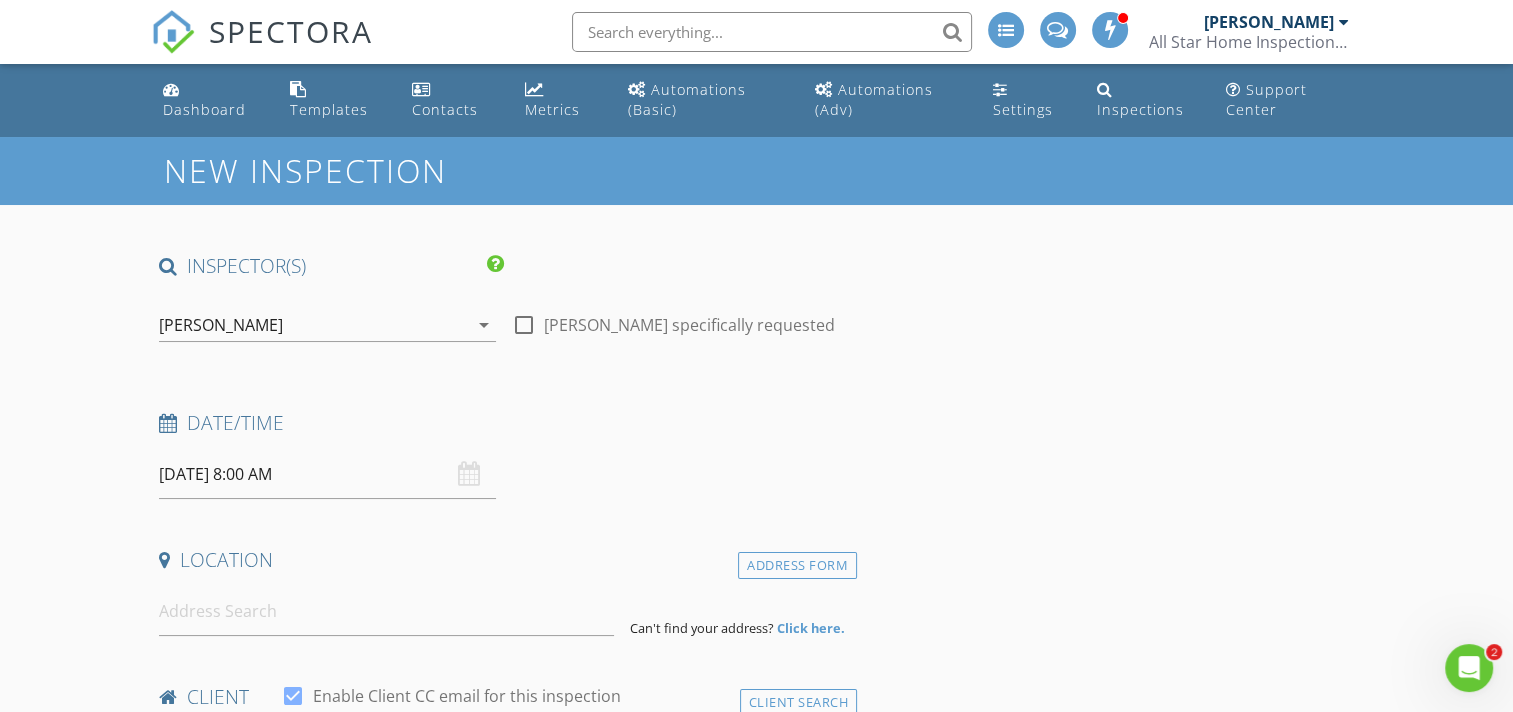 click on "07/12/2025 8:00 AM" at bounding box center (327, 474) 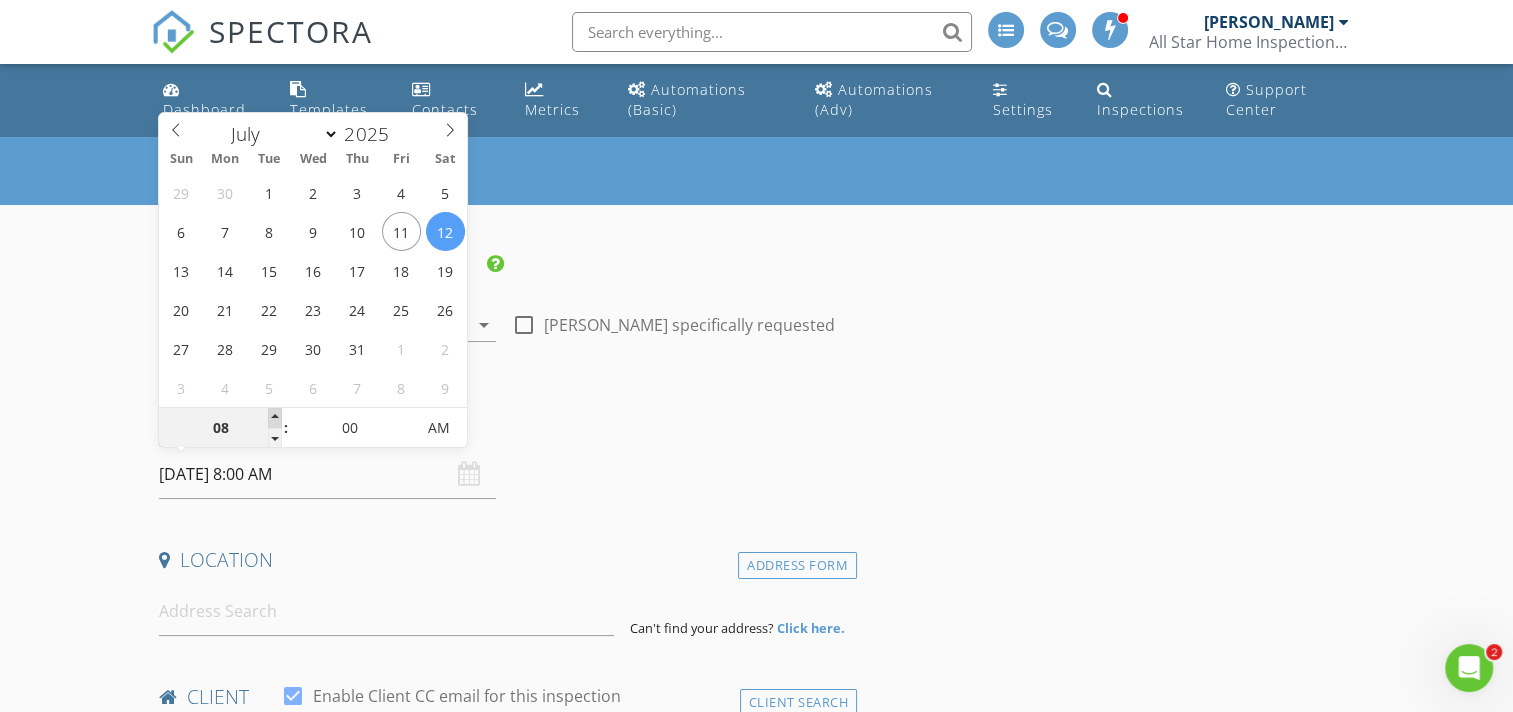 type on "09" 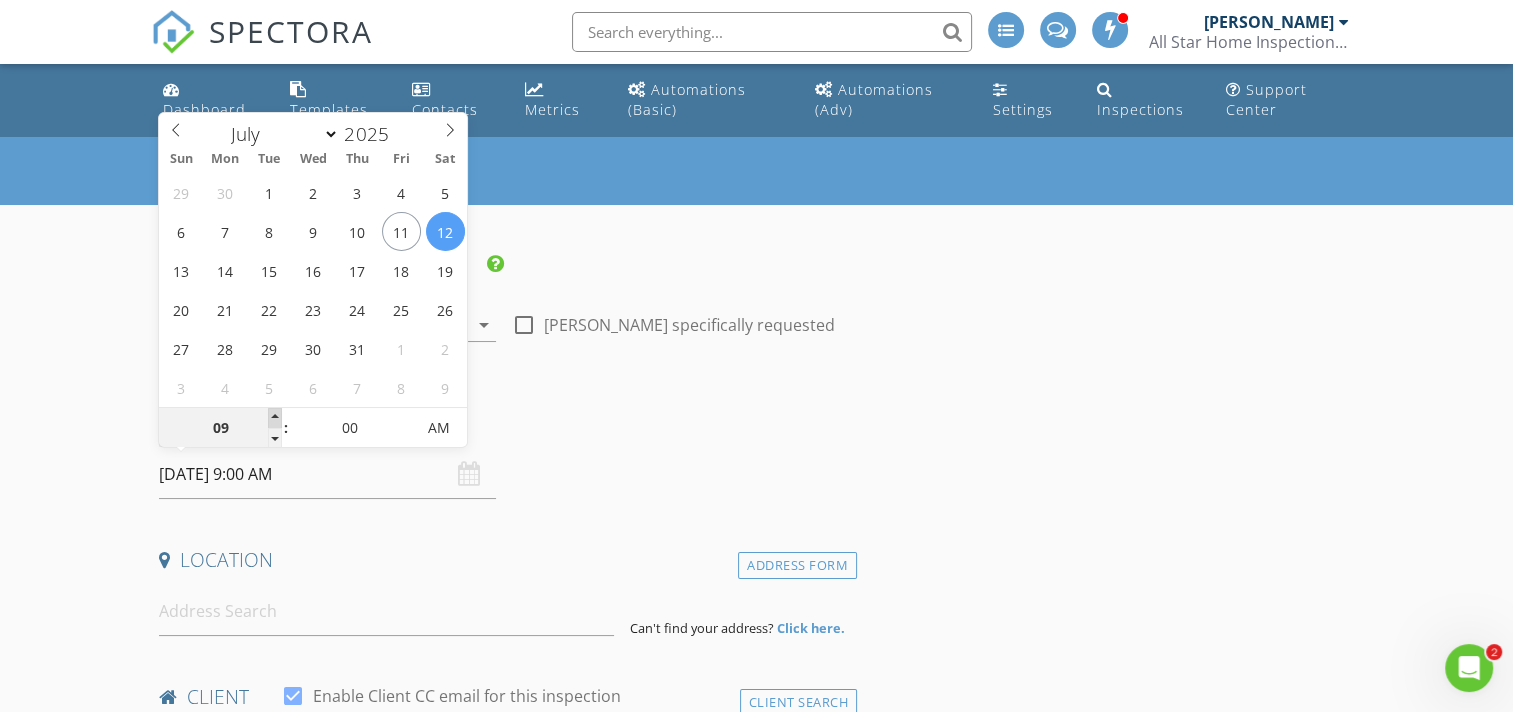 click at bounding box center (275, 418) 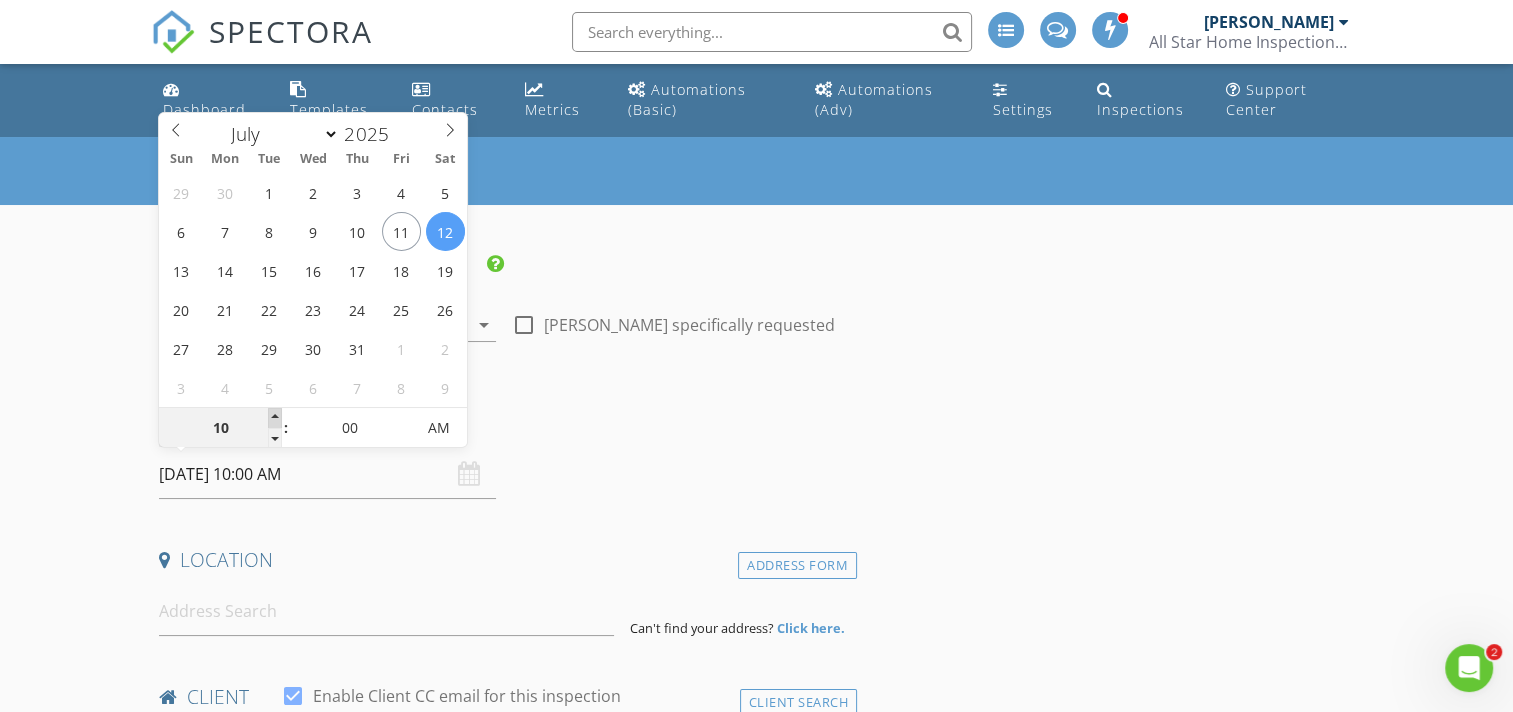 click at bounding box center [275, 418] 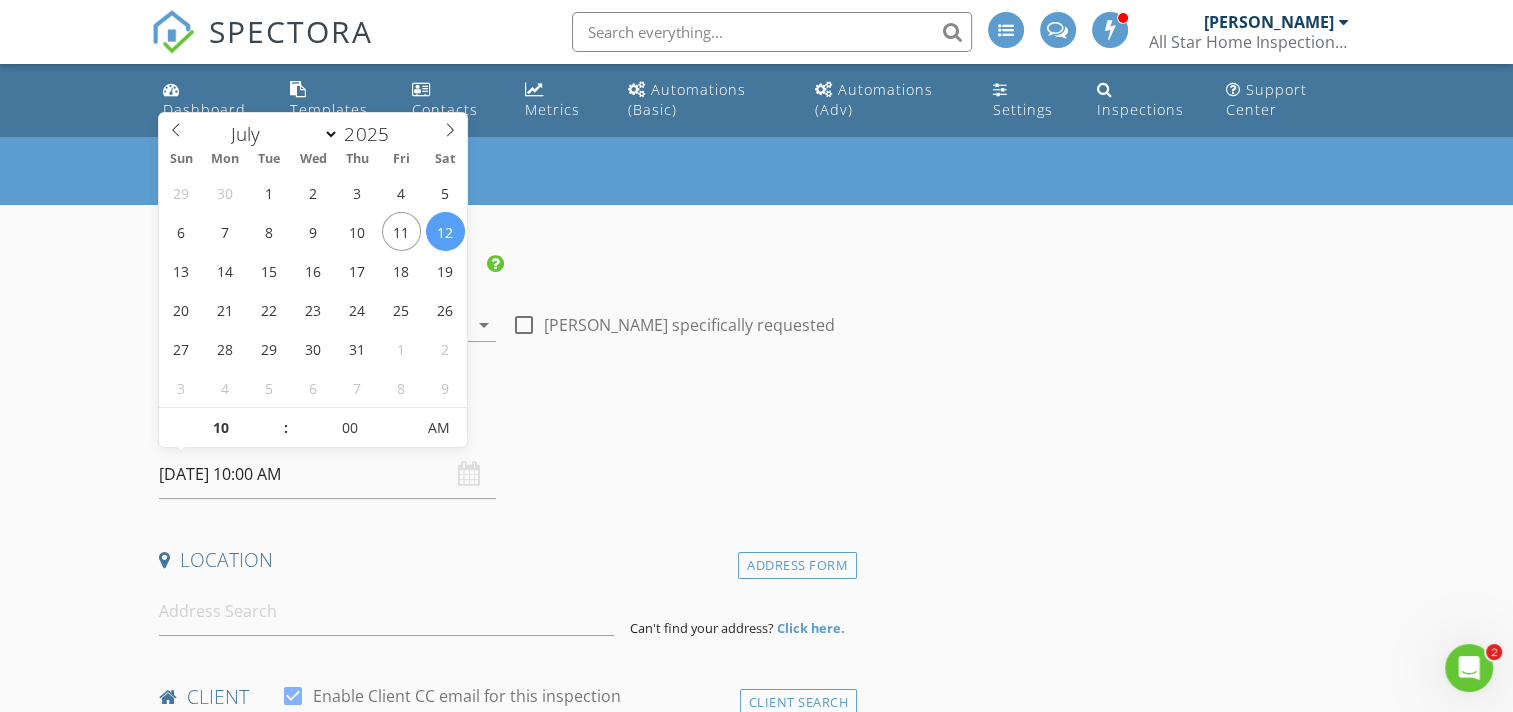 click on "INSPECTOR(S)
check_box   Bobby Sours   PRIMARY   Bobby Sours arrow_drop_down   check_box_outline_blank Bobby Sours specifically requested
Date/Time
07/12/2025 10:00 AM
Location
Address Form       Can't find your address?   Click here.
client
check_box Enable Client CC email for this inspection   Client Search     check_box_outline_blank Client is a Company/Organization     First Name   Last Name   Email   CC Email   Phone         Tags         Notes   Private Notes
ADD ADDITIONAL client
SERVICES
check_box_outline_blank   New Service   check_box_outline_blank   Full Home Inspection   arrow_drop_down     Select Discount Code arrow_drop_down    Charges       TOTAL   $0.00    Duration    No services with durations selected      Templates    No templates selected    Agreements" at bounding box center (756, 1903) 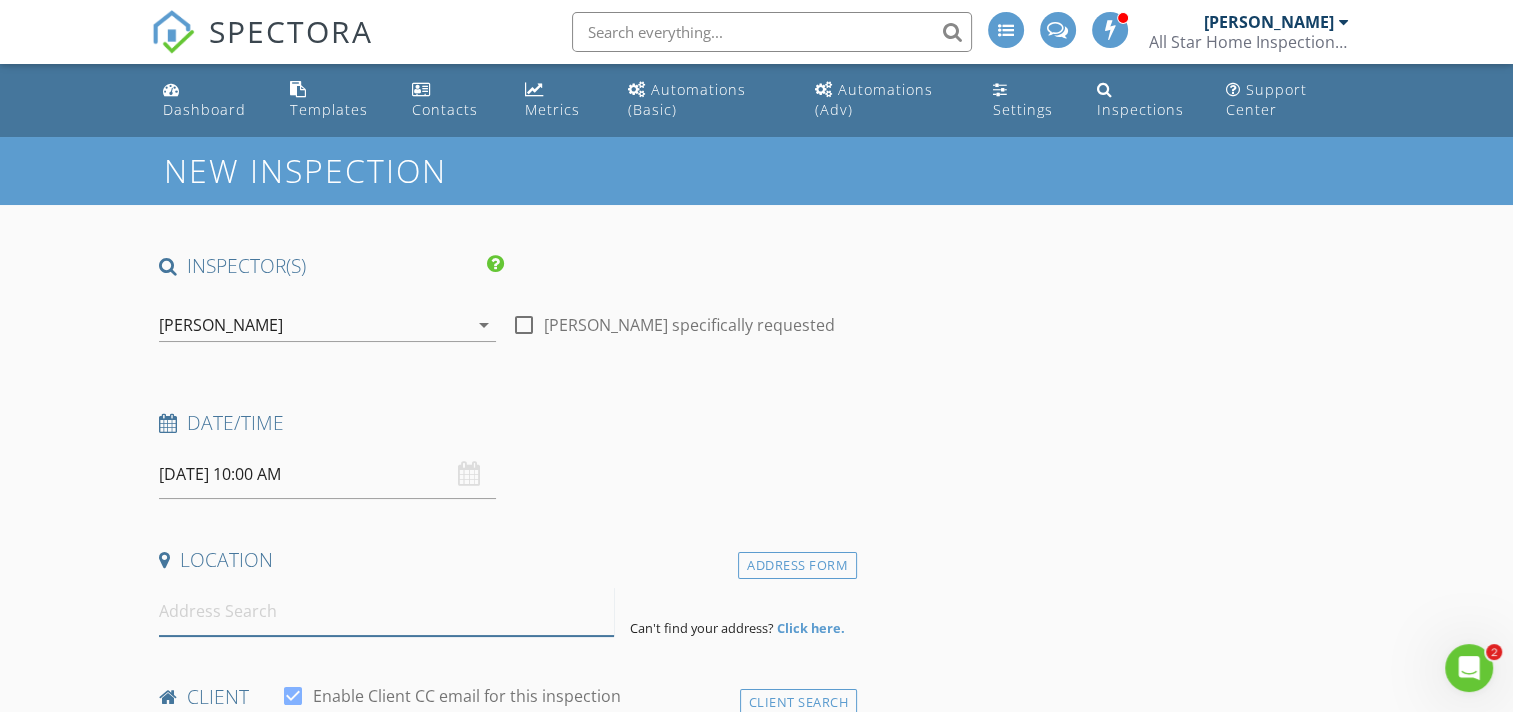 click at bounding box center (386, 611) 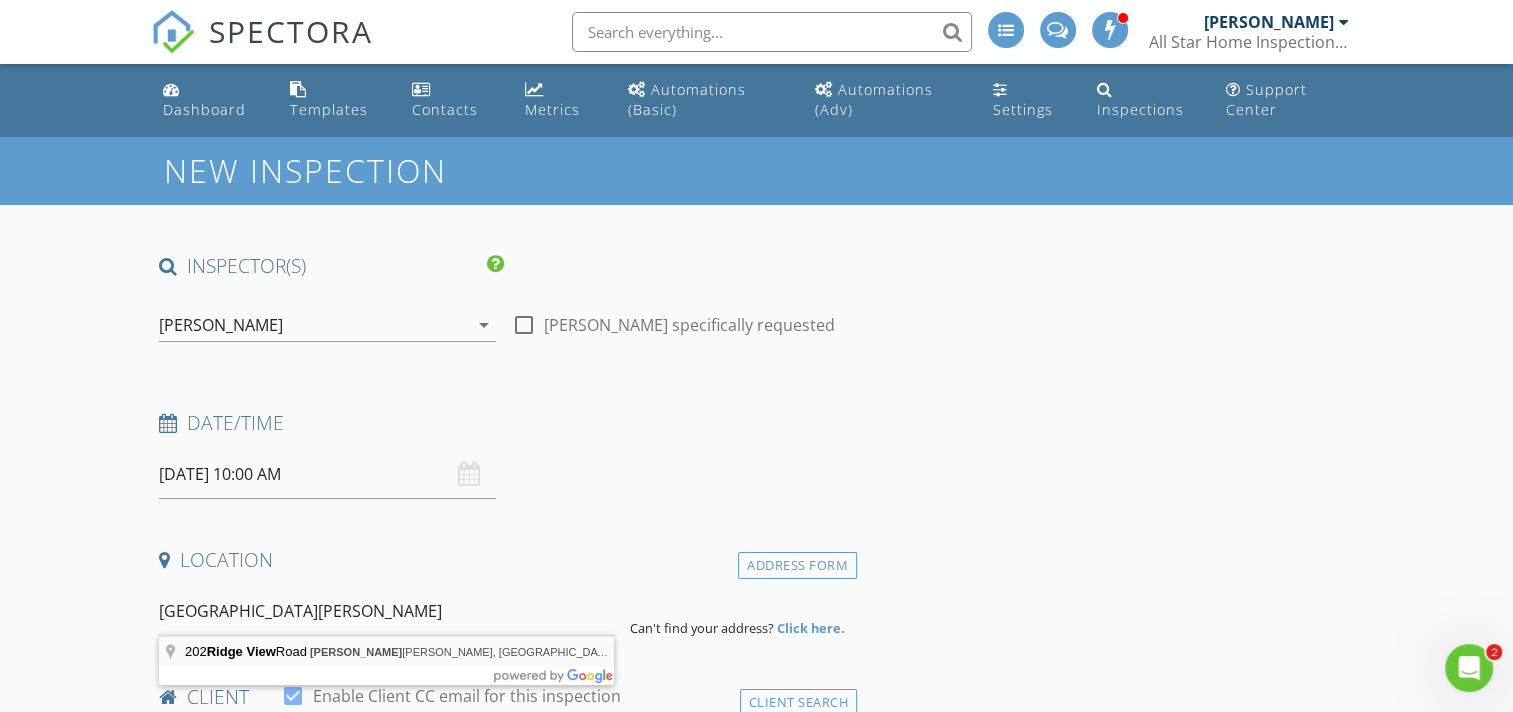type on "202 Ridge View Road, Magdalena, NM, USA" 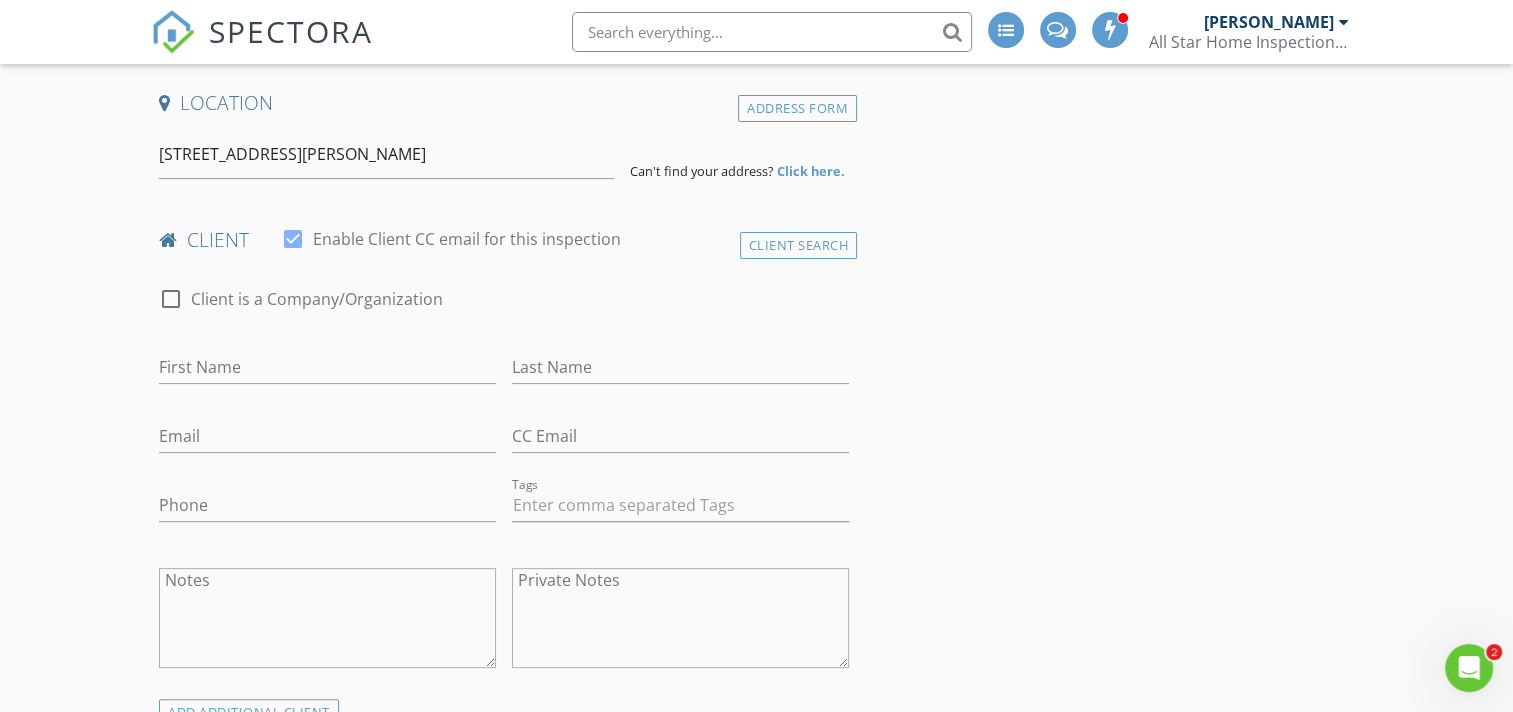scroll, scrollTop: 533, scrollLeft: 0, axis: vertical 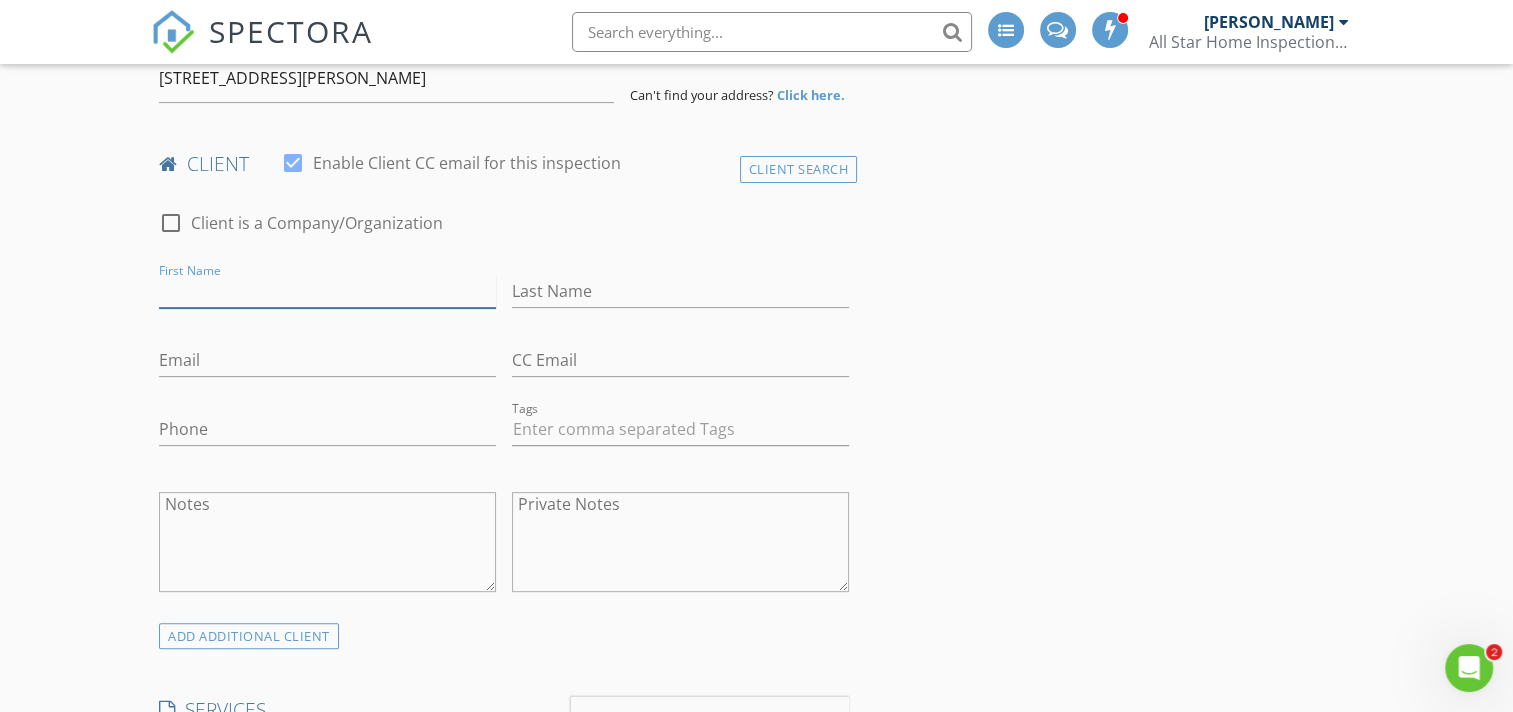 click on "First Name" at bounding box center [327, 291] 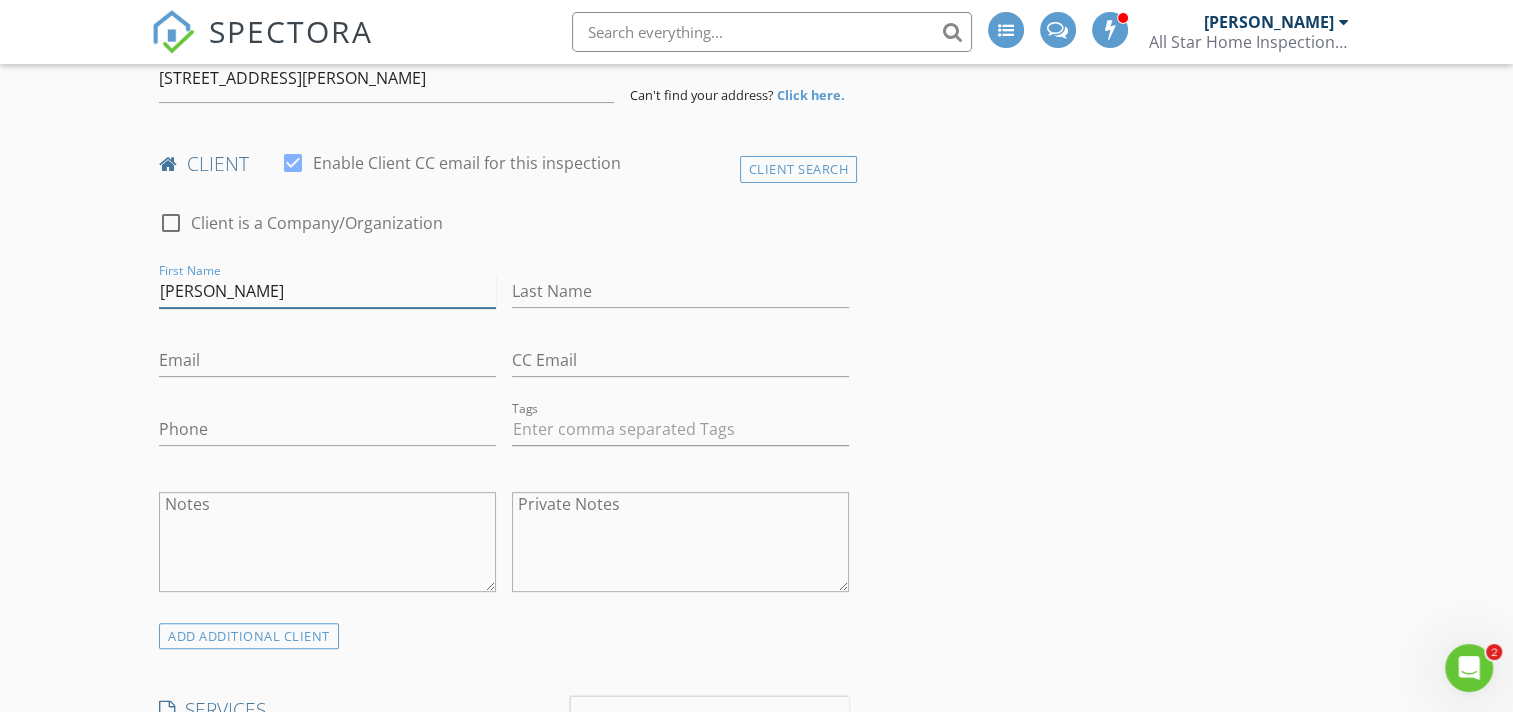 type on "[PERSON_NAME]" 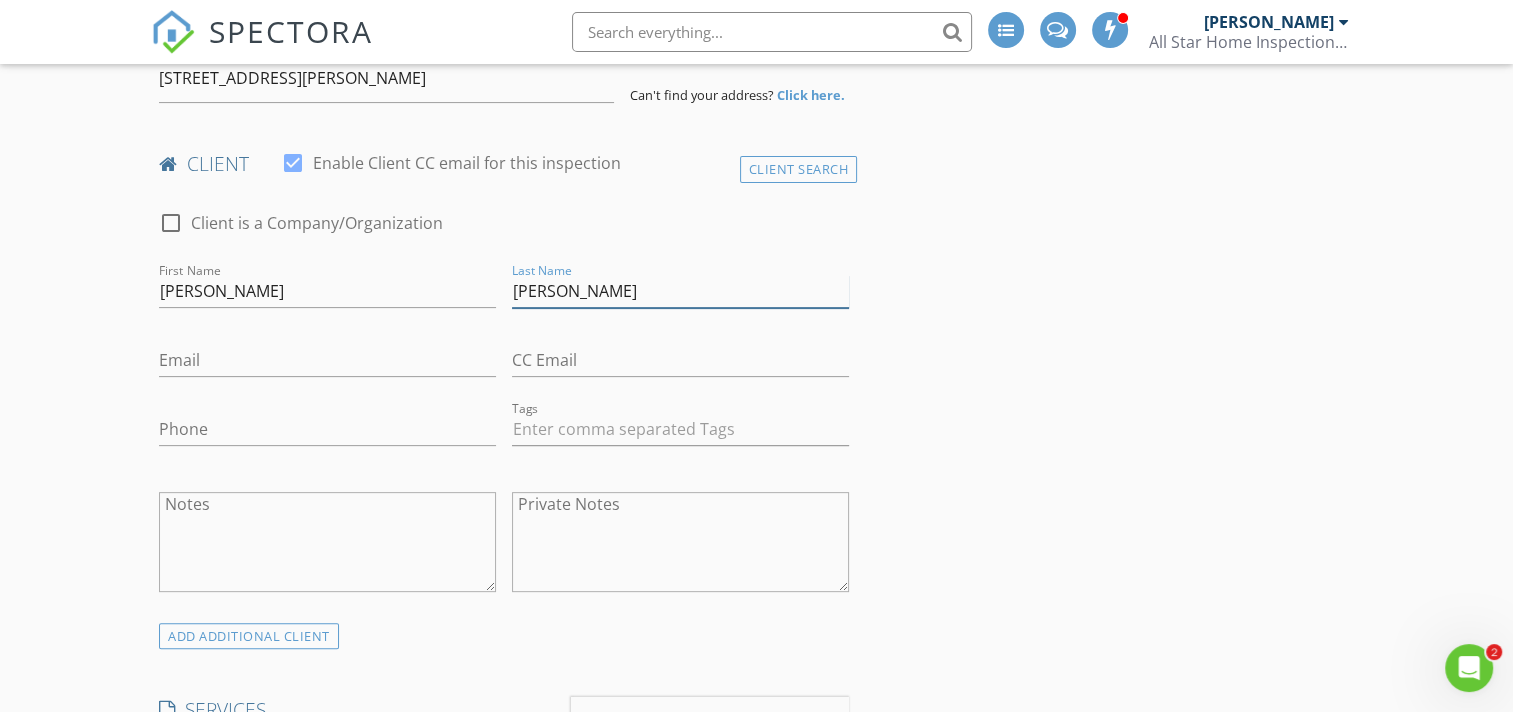 type on "[PERSON_NAME]" 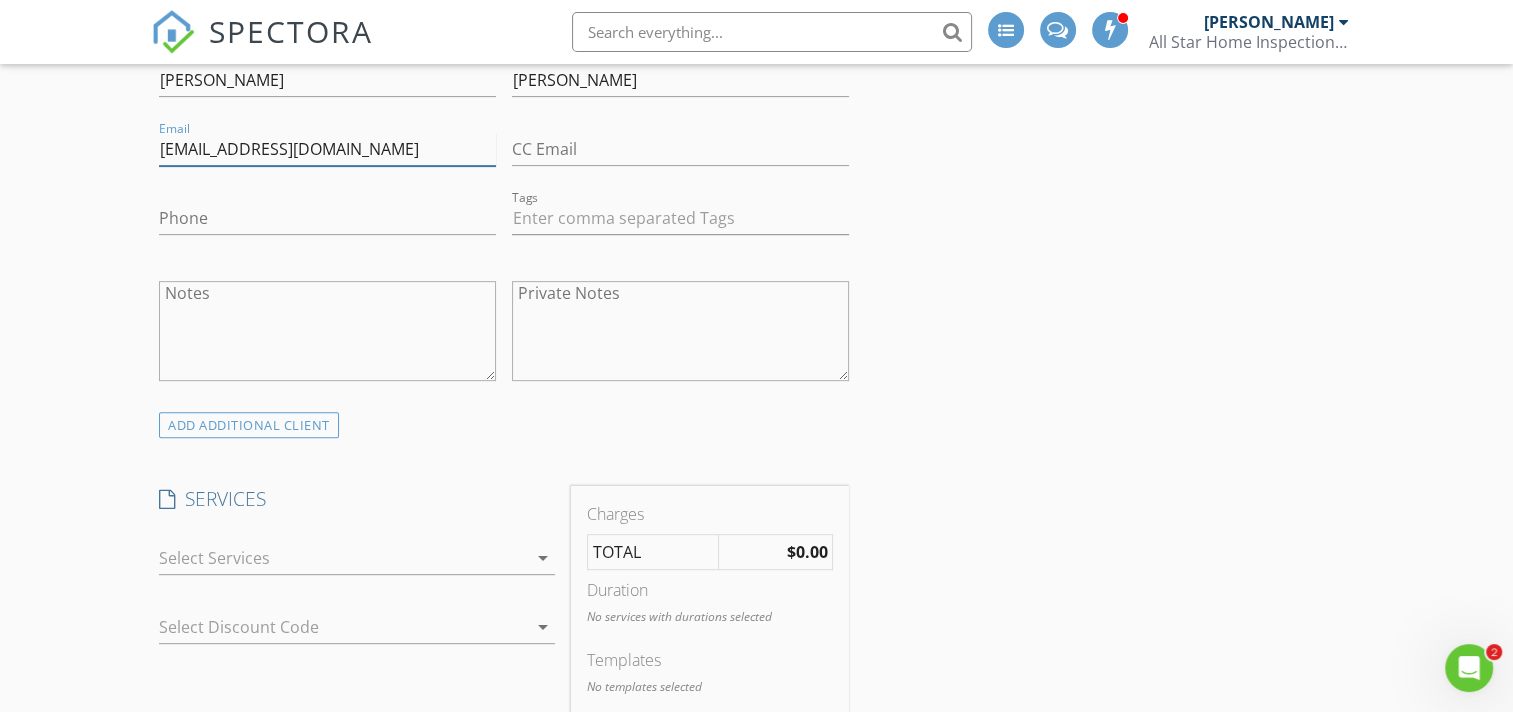 scroll, scrollTop: 800, scrollLeft: 0, axis: vertical 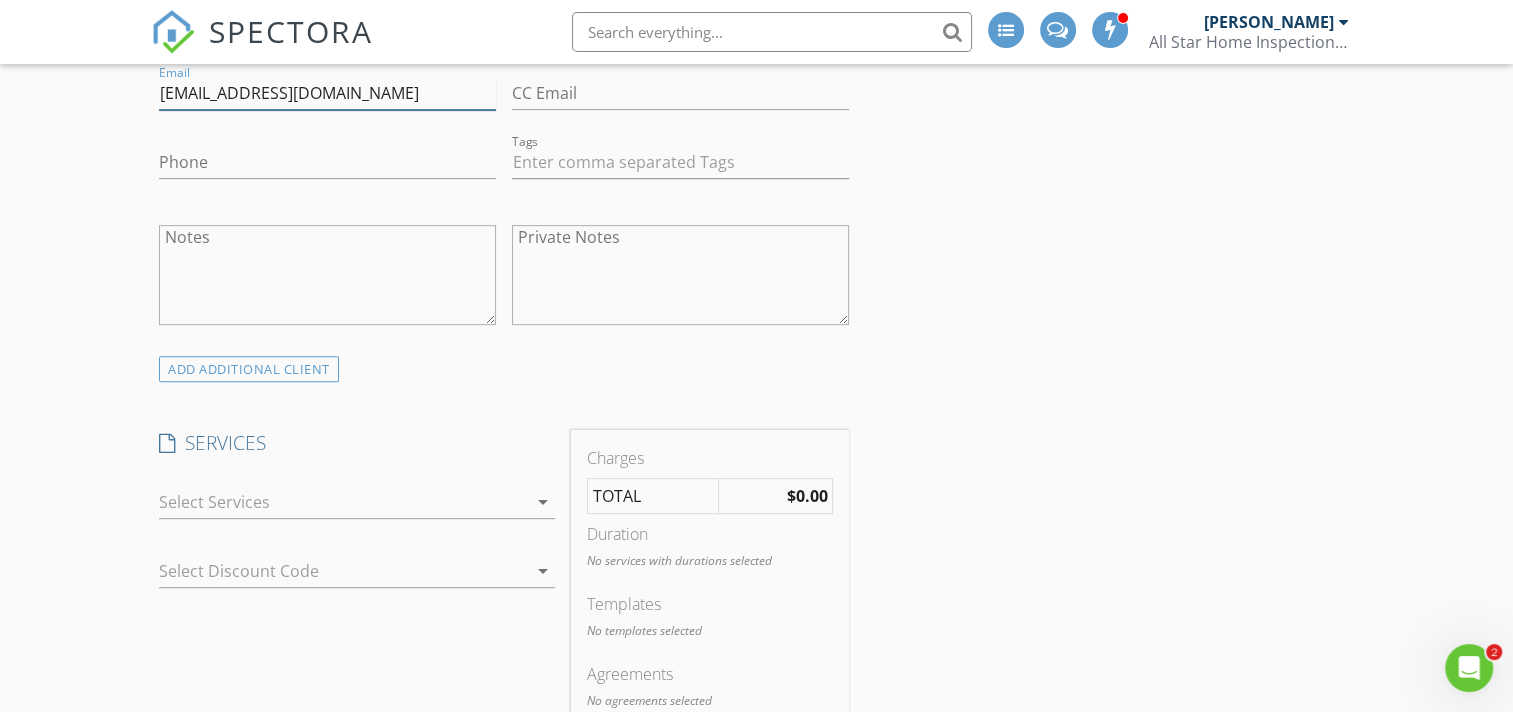 type on "[EMAIL_ADDRESS][DOMAIN_NAME]" 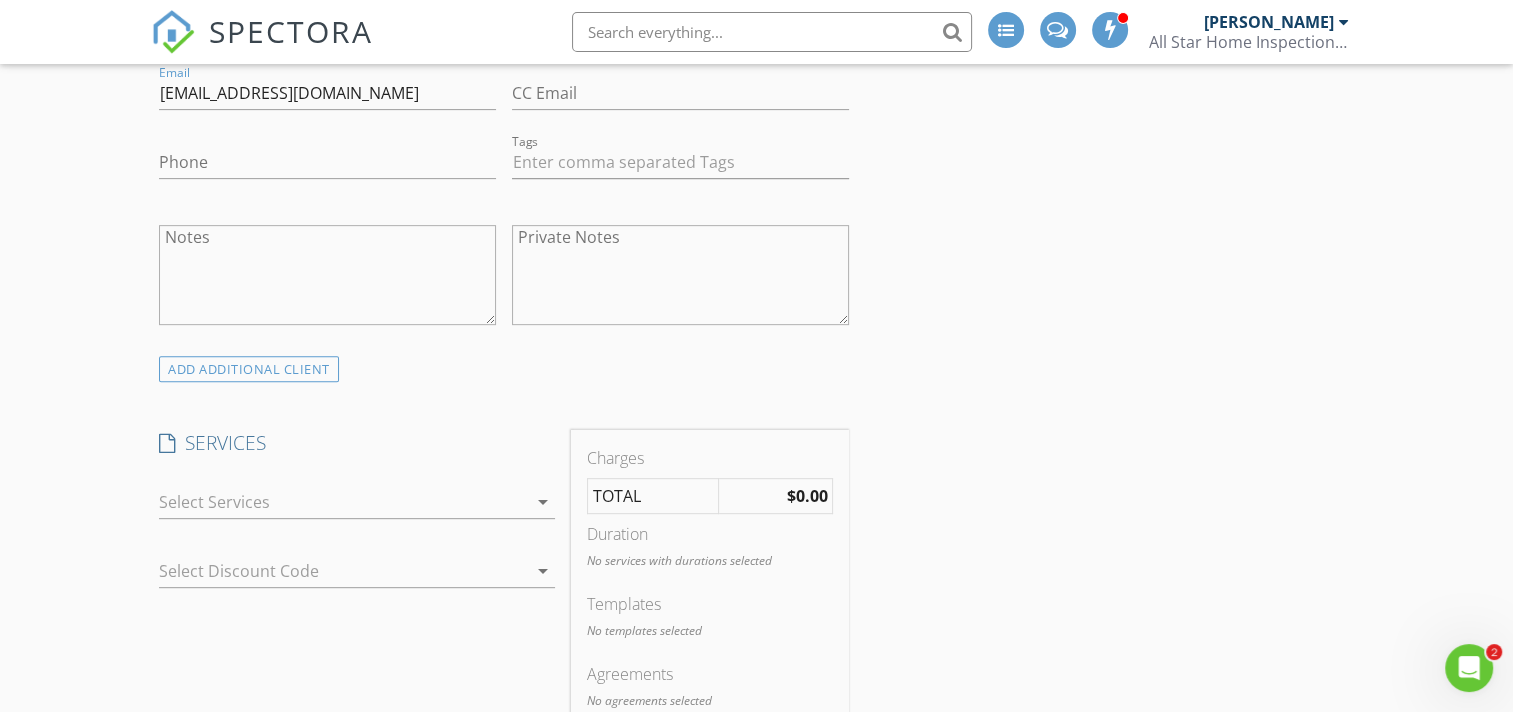 click at bounding box center [343, 502] 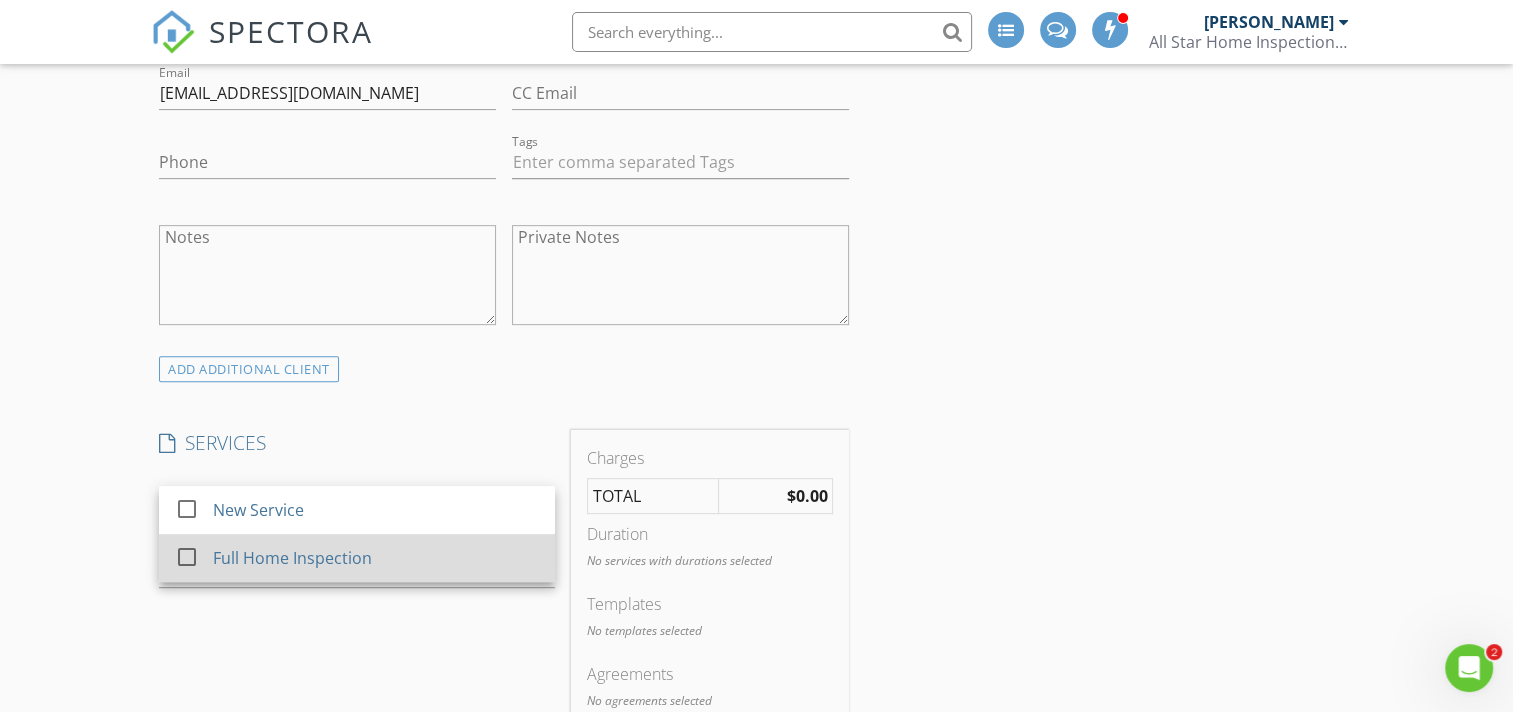 click on "Full Home Inspection" at bounding box center (293, 558) 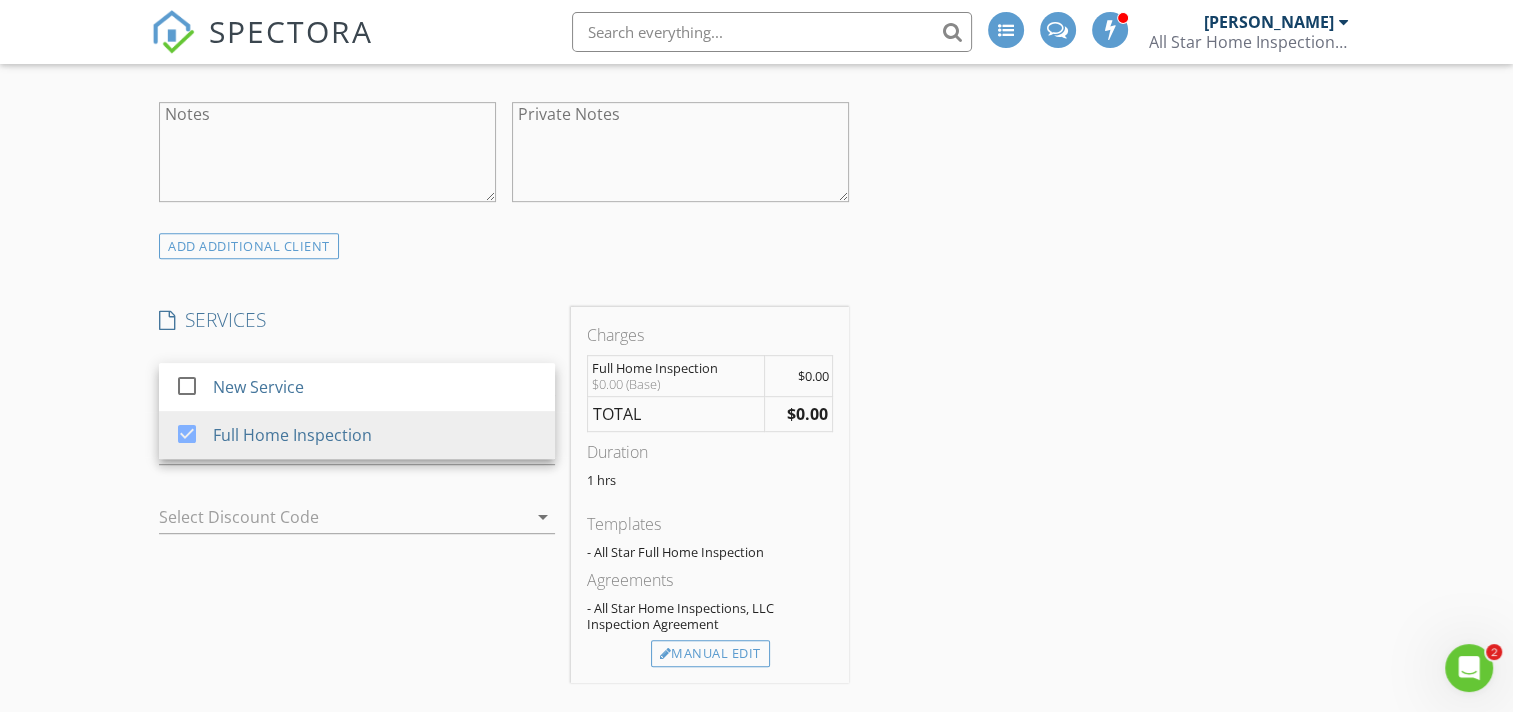 scroll, scrollTop: 1066, scrollLeft: 0, axis: vertical 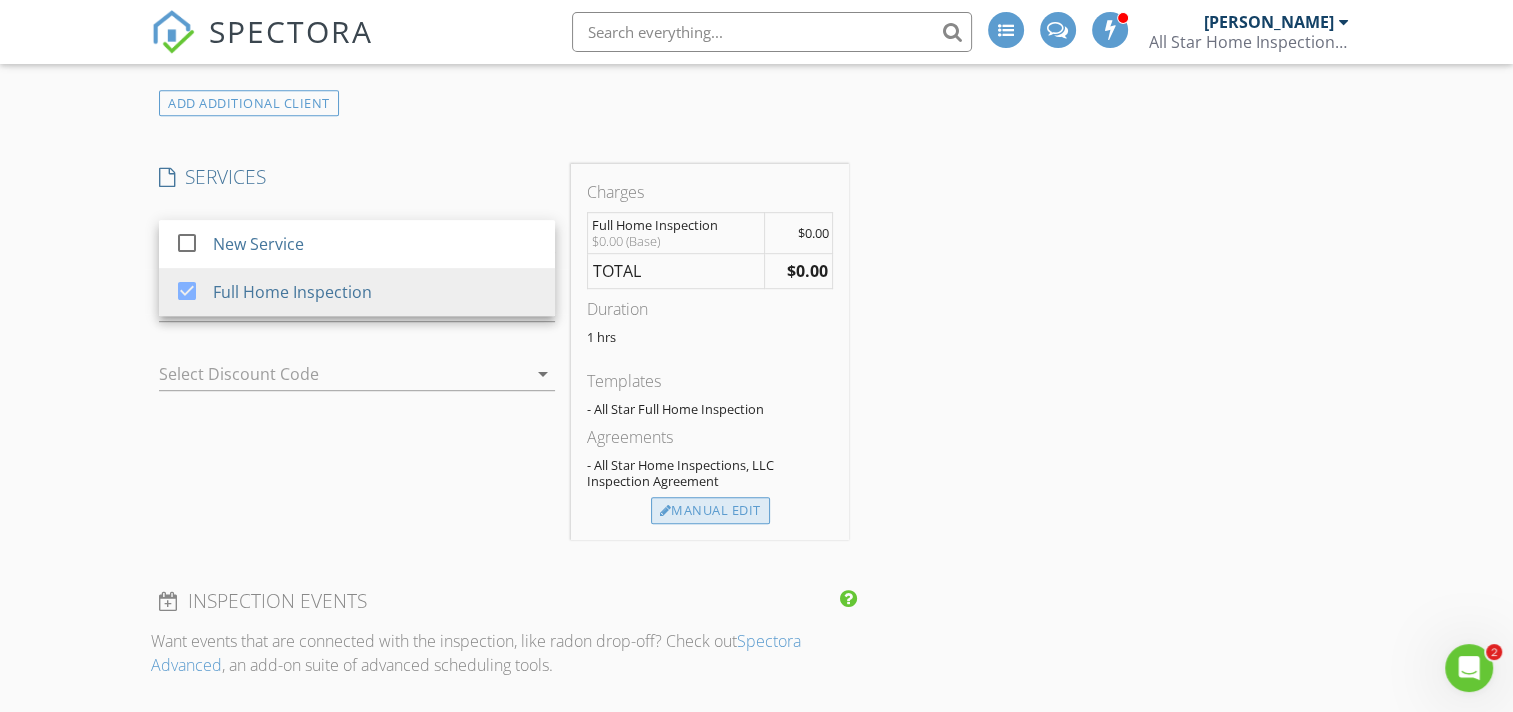 click on "Manual Edit" at bounding box center [710, 511] 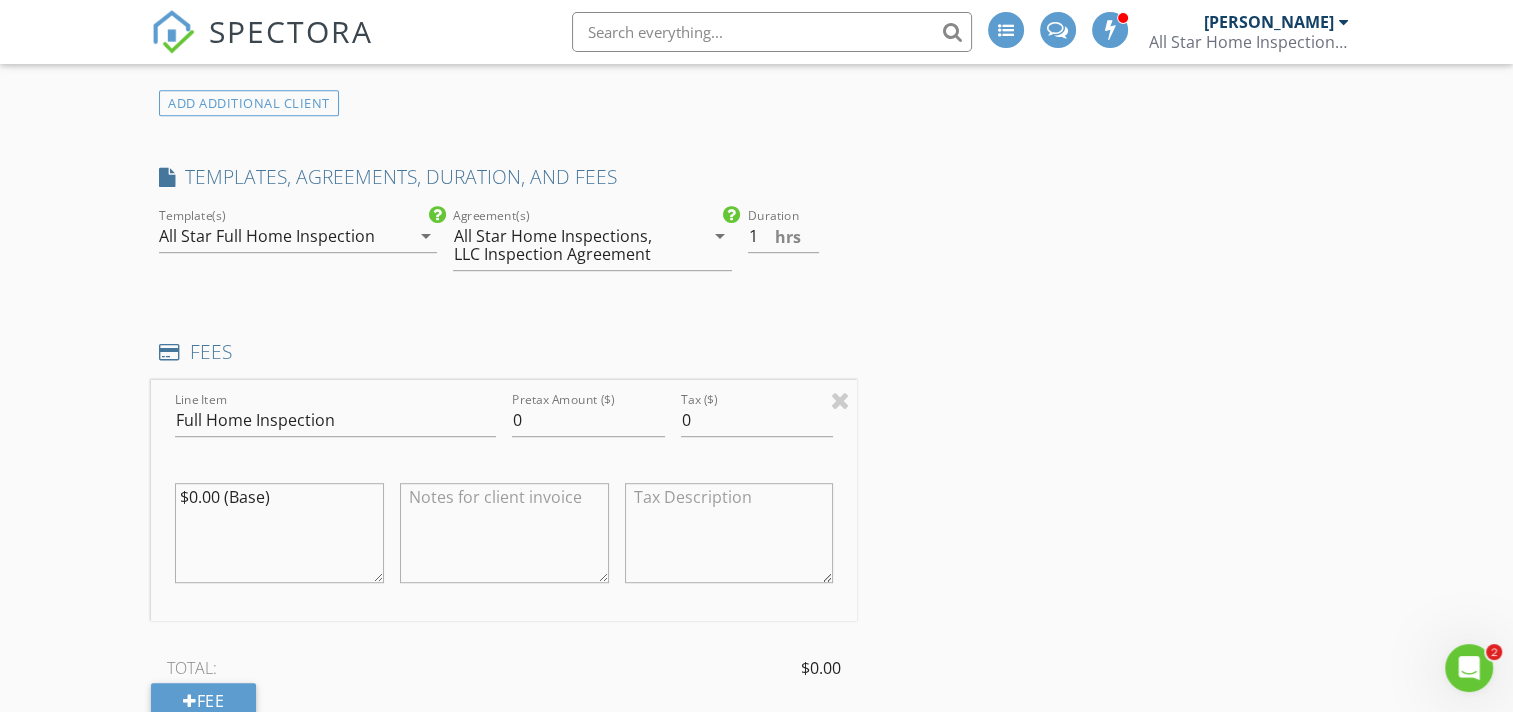 drag, startPoint x: 297, startPoint y: 502, endPoint x: 120, endPoint y: 506, distance: 177.0452 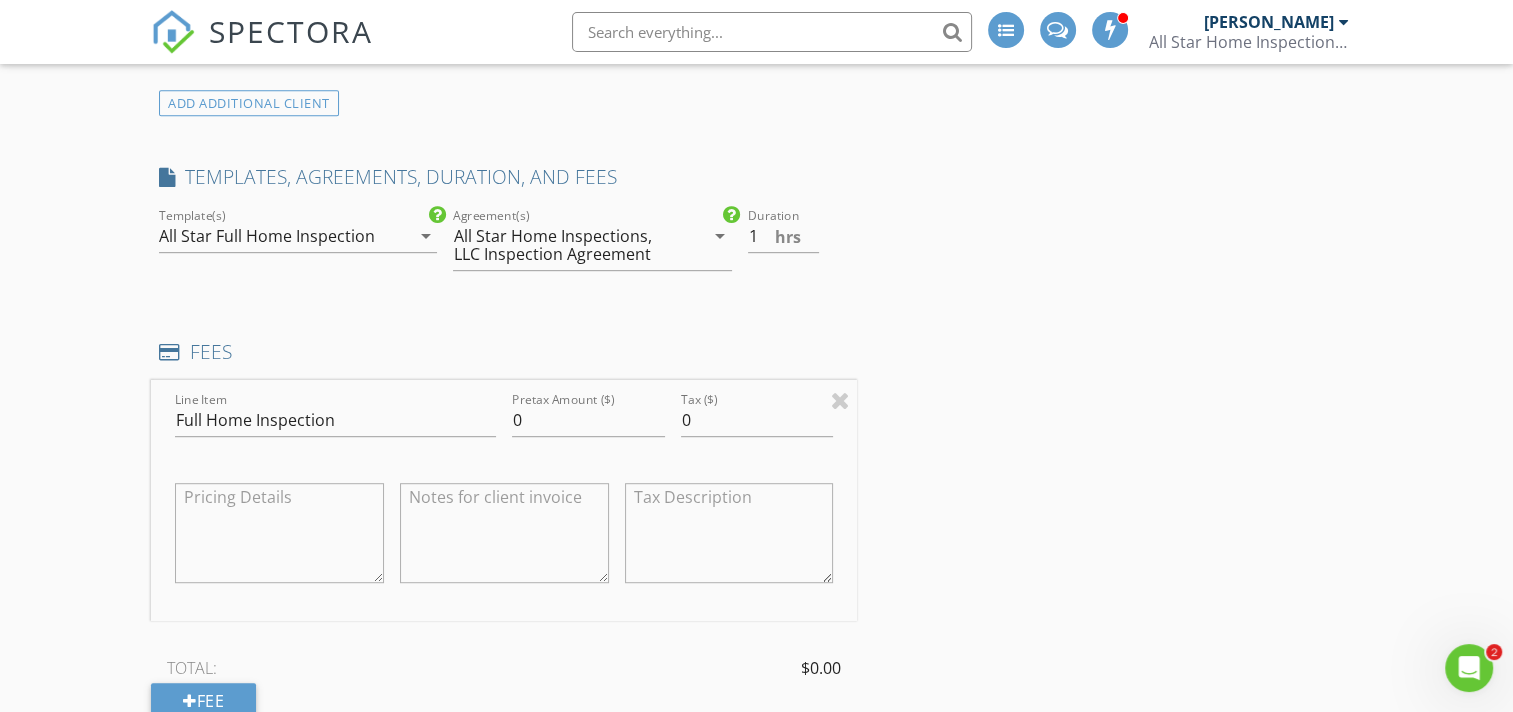 type 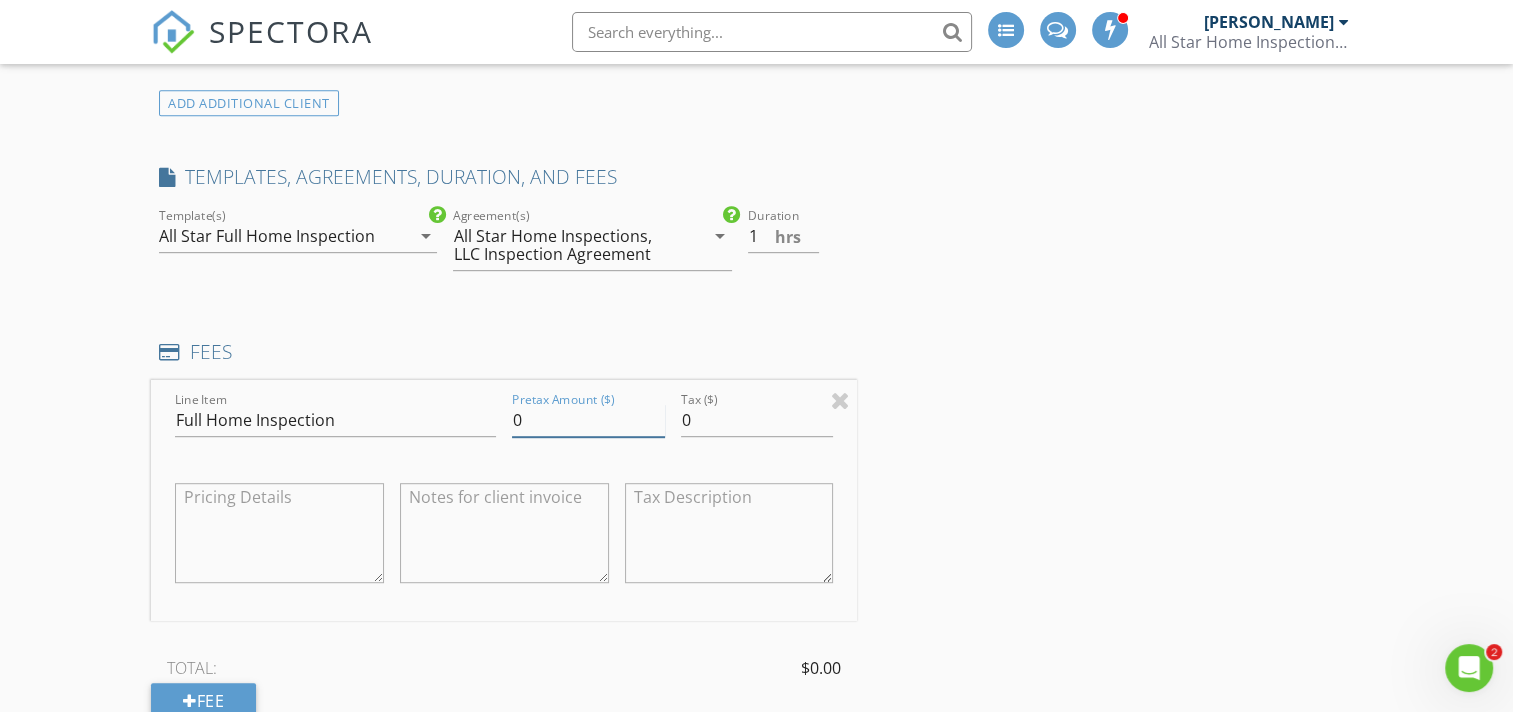 drag, startPoint x: 540, startPoint y: 412, endPoint x: 495, endPoint y: 417, distance: 45.276924 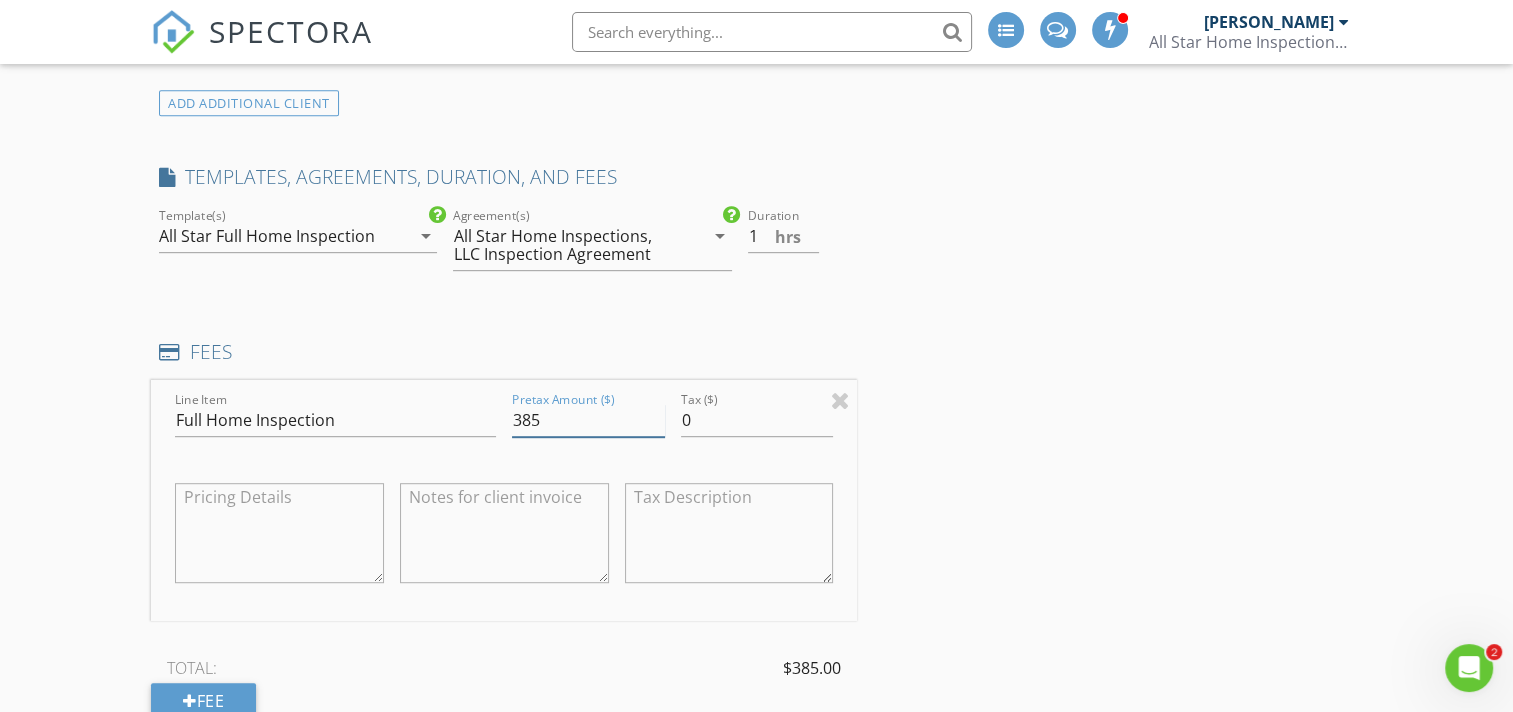 type on "385" 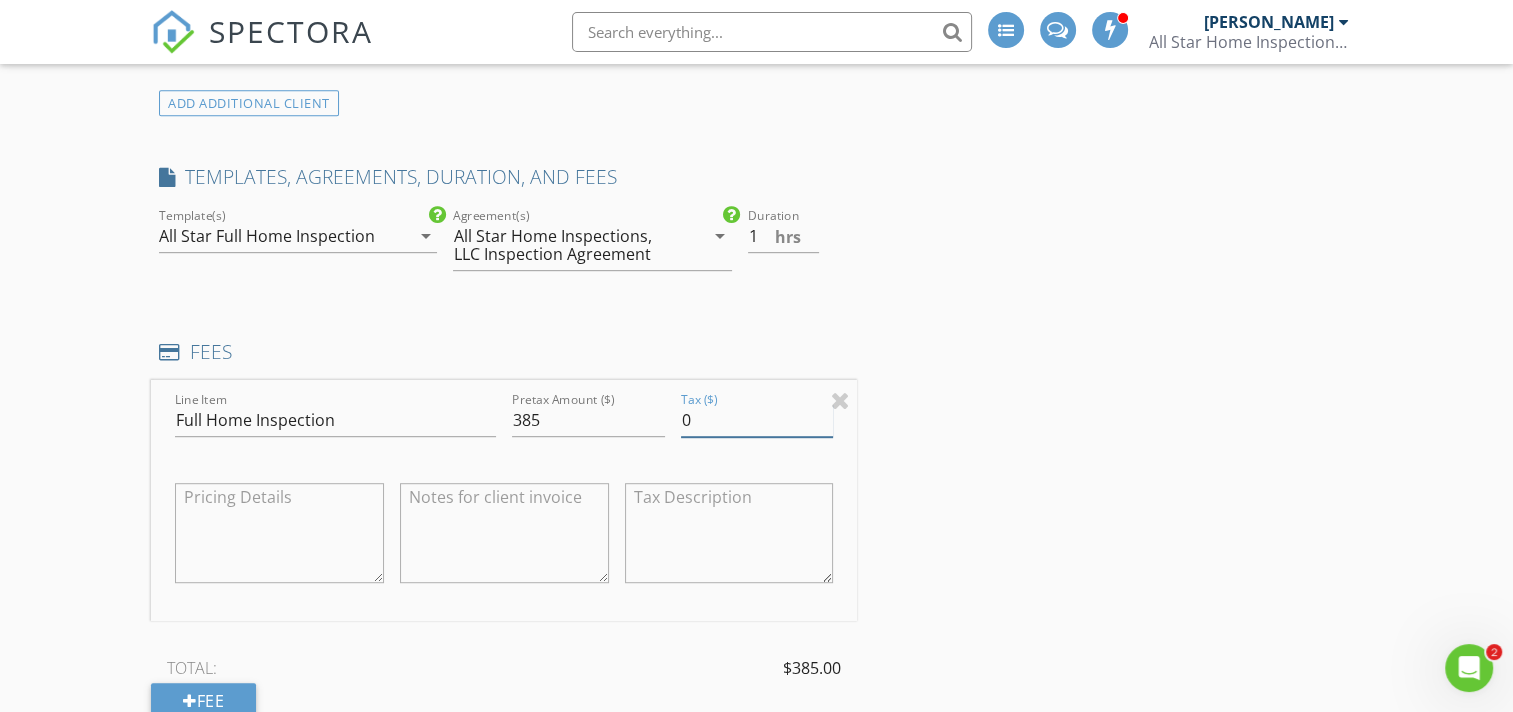 drag, startPoint x: 712, startPoint y: 416, endPoint x: 680, endPoint y: 424, distance: 32.984844 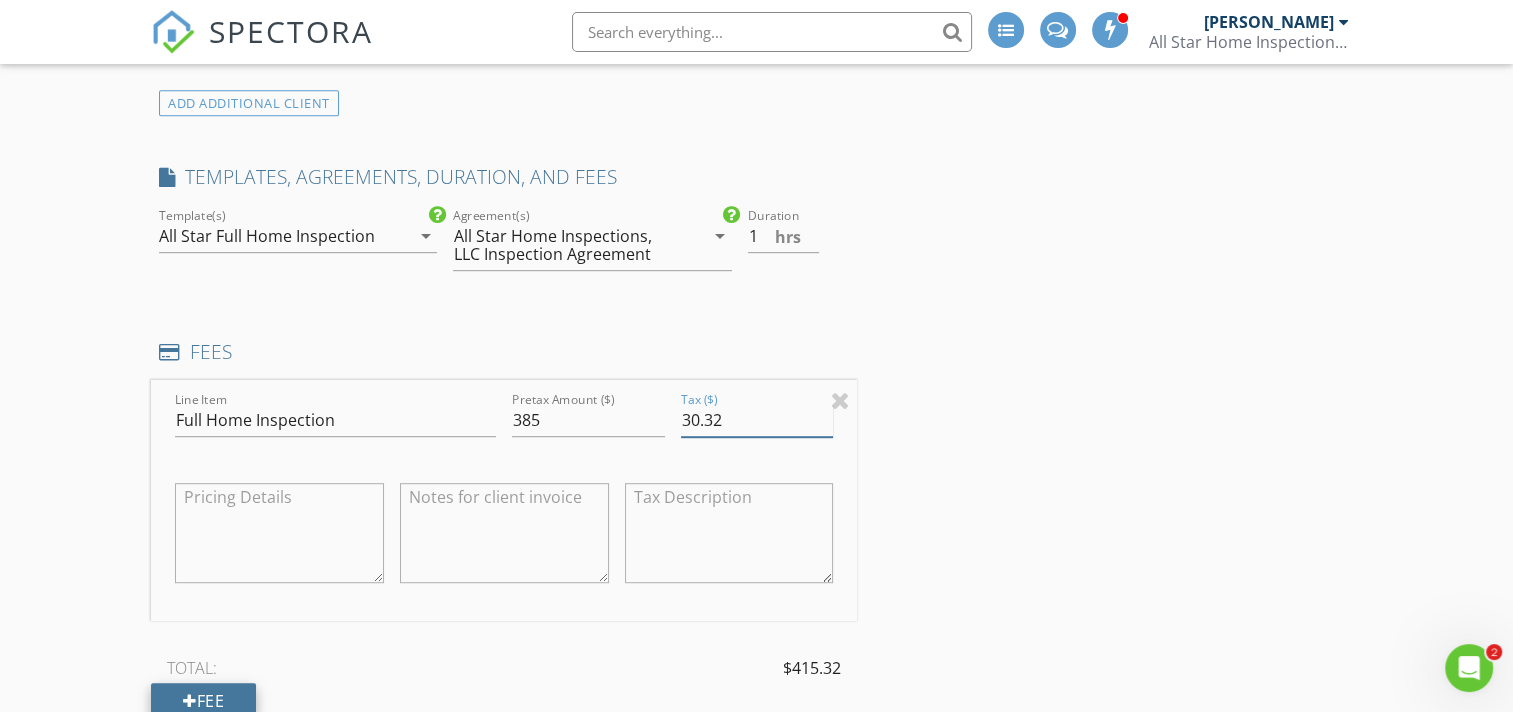 type on "30.32" 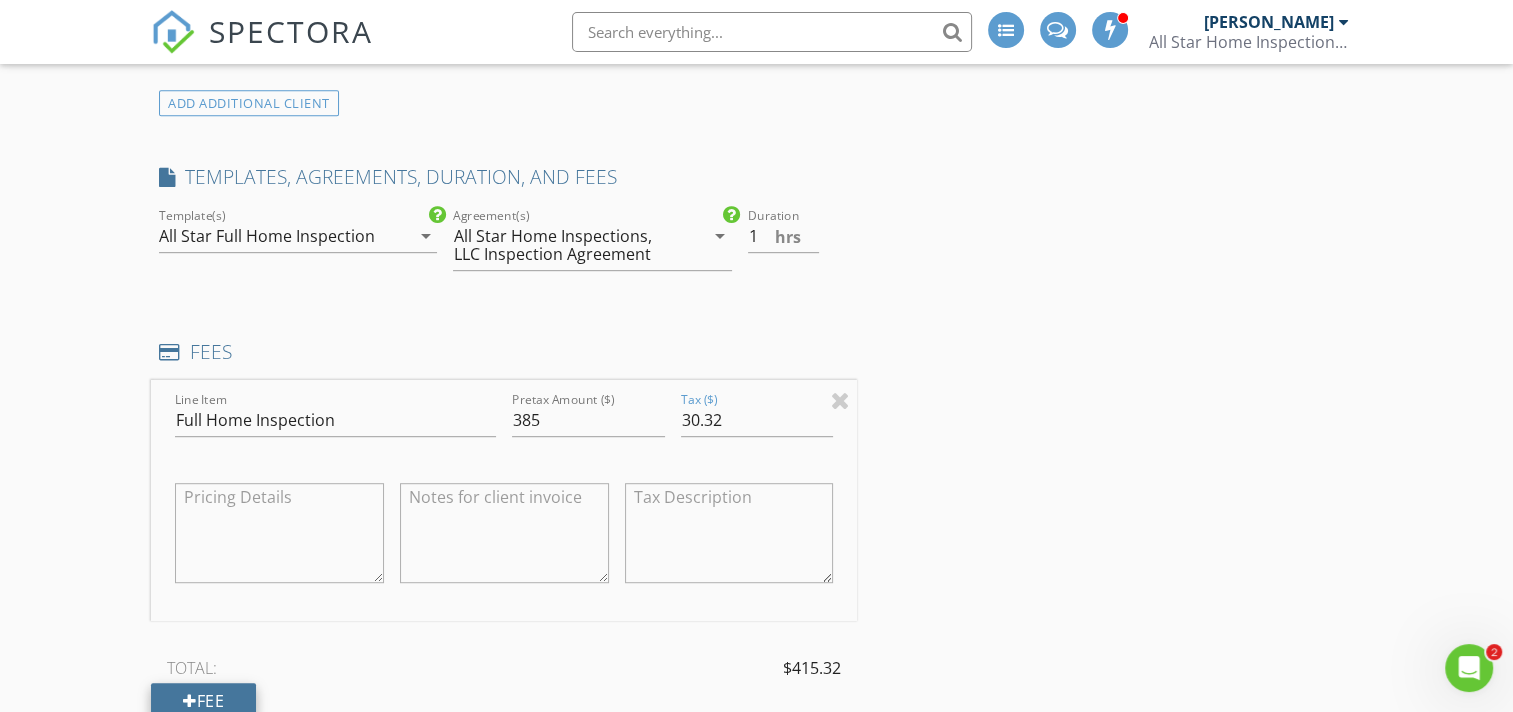 click on "Fee" at bounding box center [203, 701] 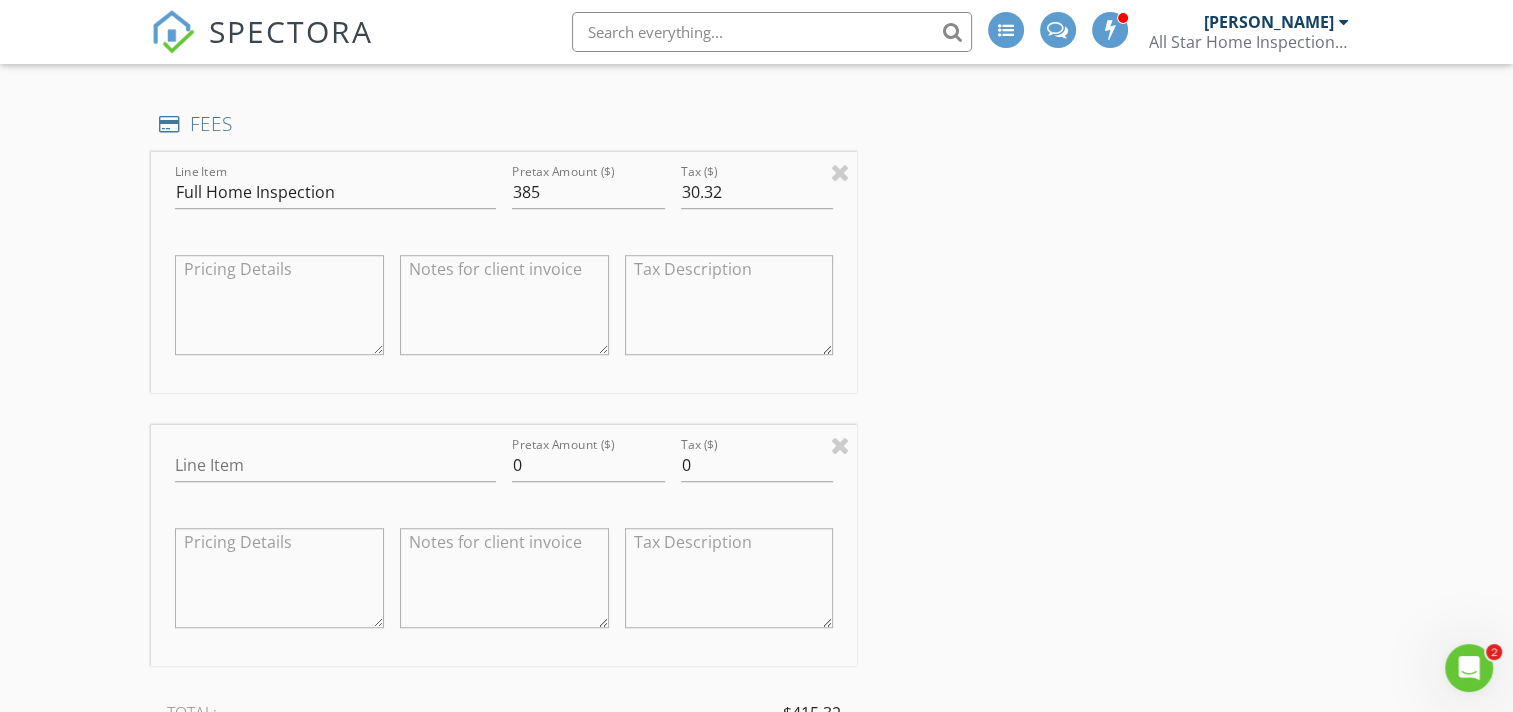 scroll, scrollTop: 1333, scrollLeft: 0, axis: vertical 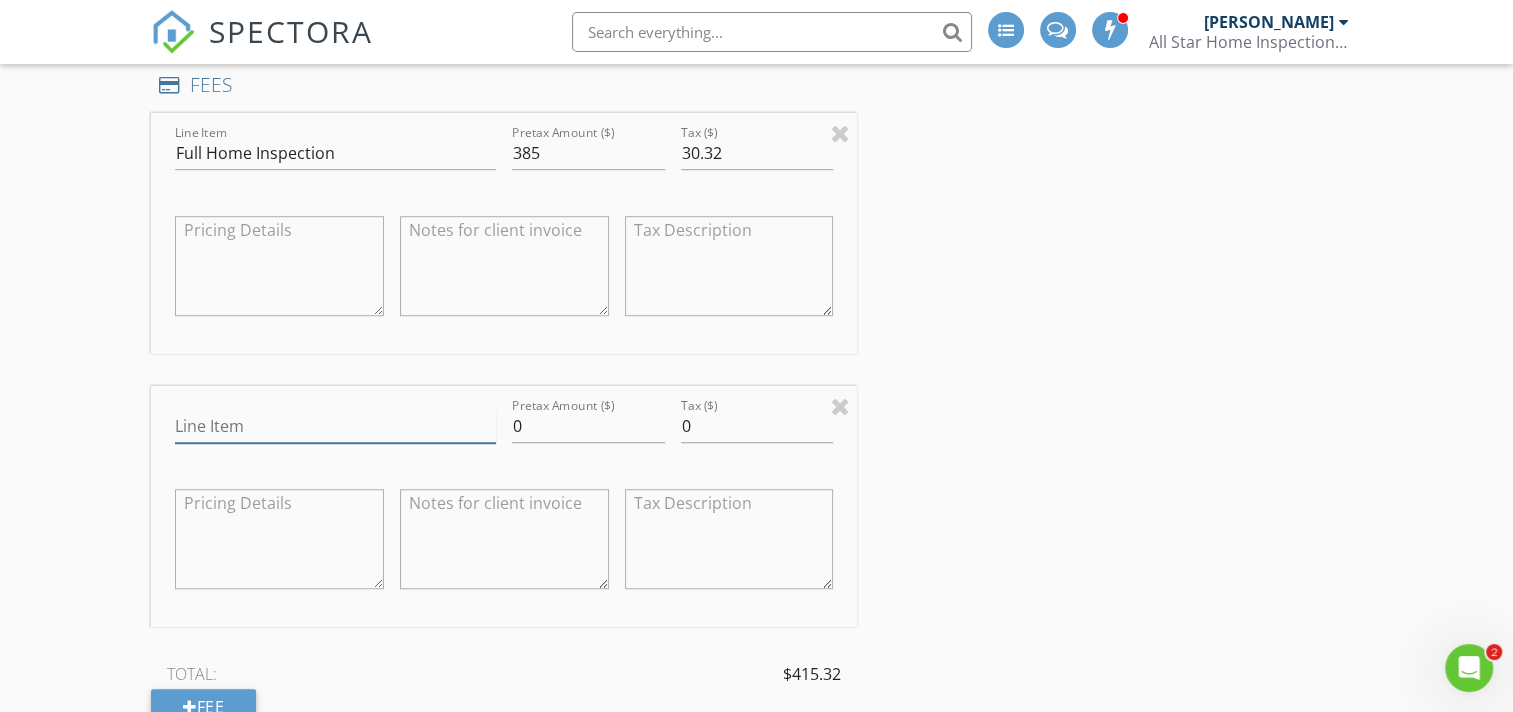 click on "Line Item" at bounding box center [335, 426] 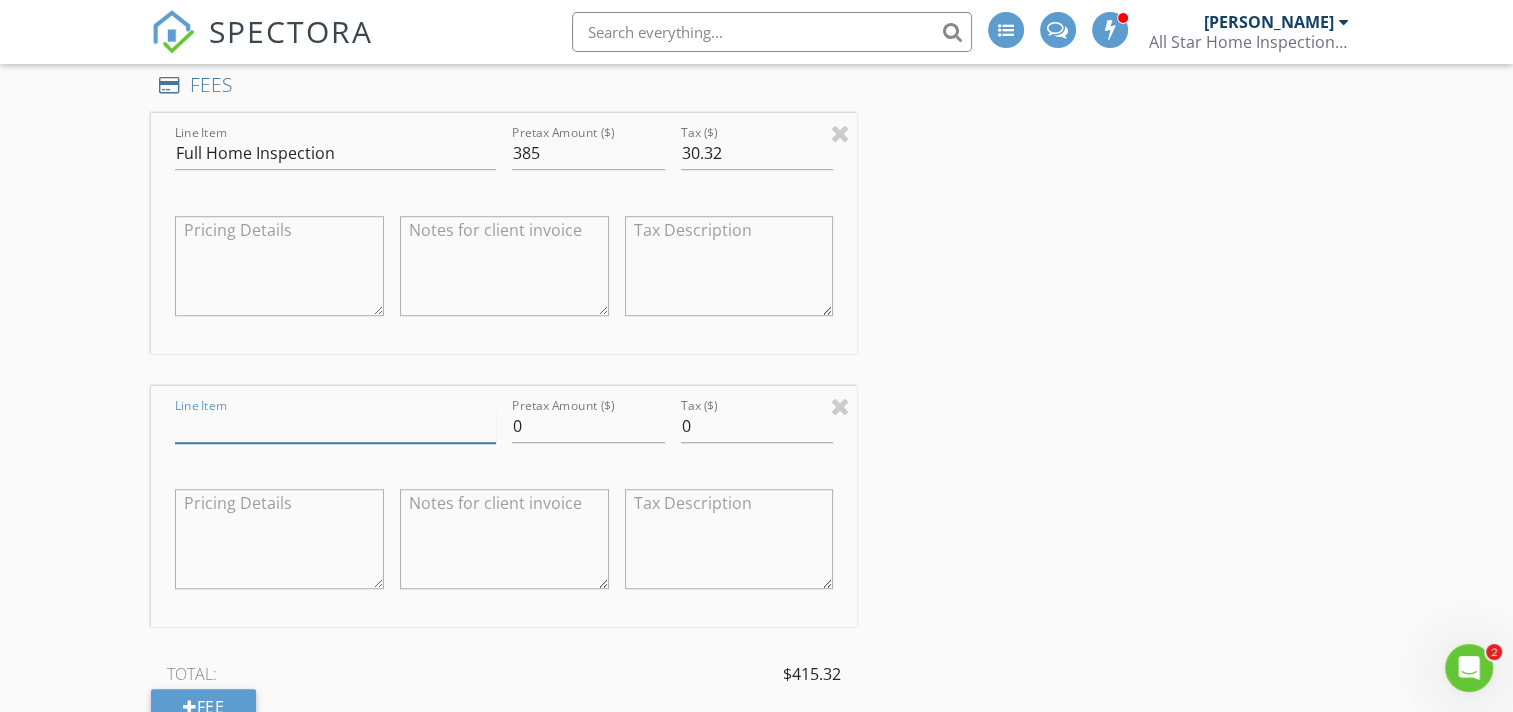 type on "Termite/Dry Rot Inspection" 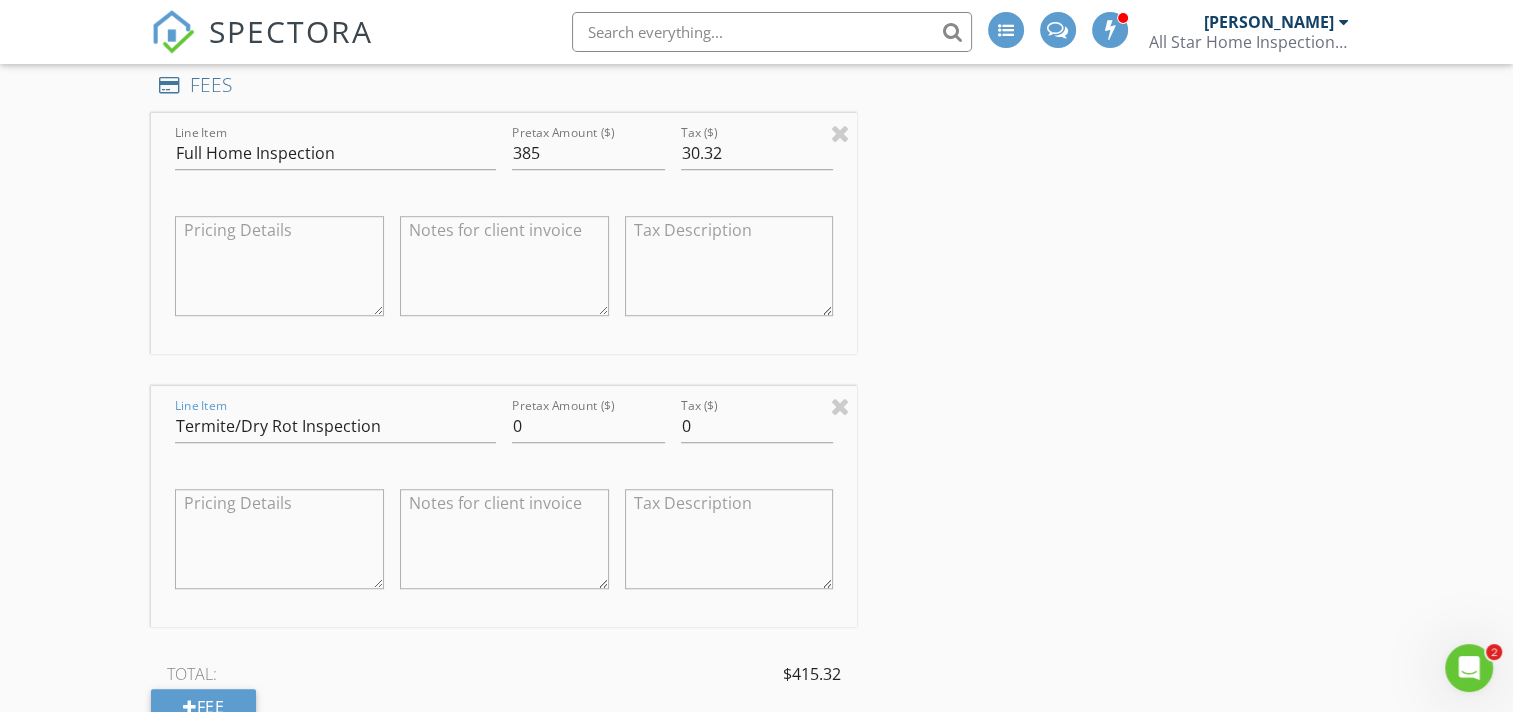 click at bounding box center (504, 539) 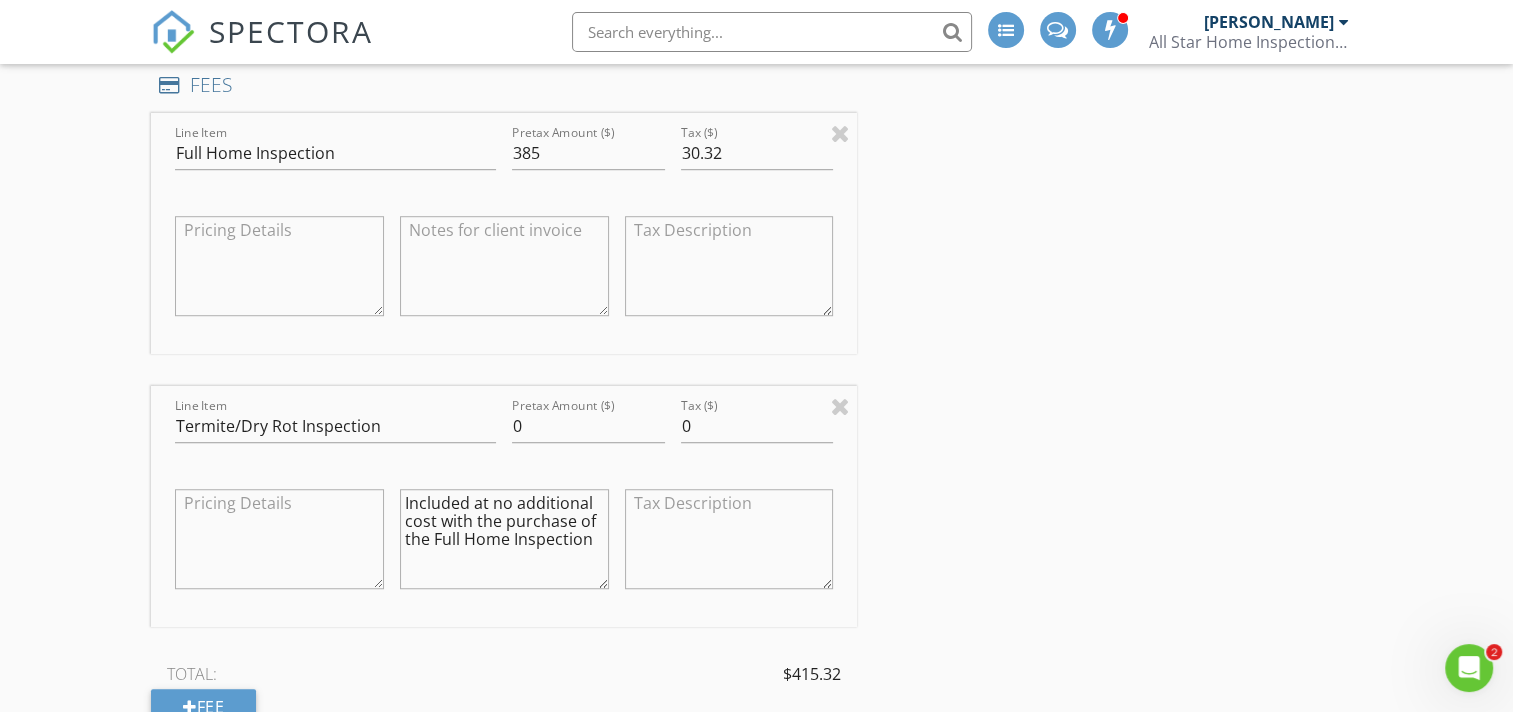 scroll, scrollTop: 1466, scrollLeft: 0, axis: vertical 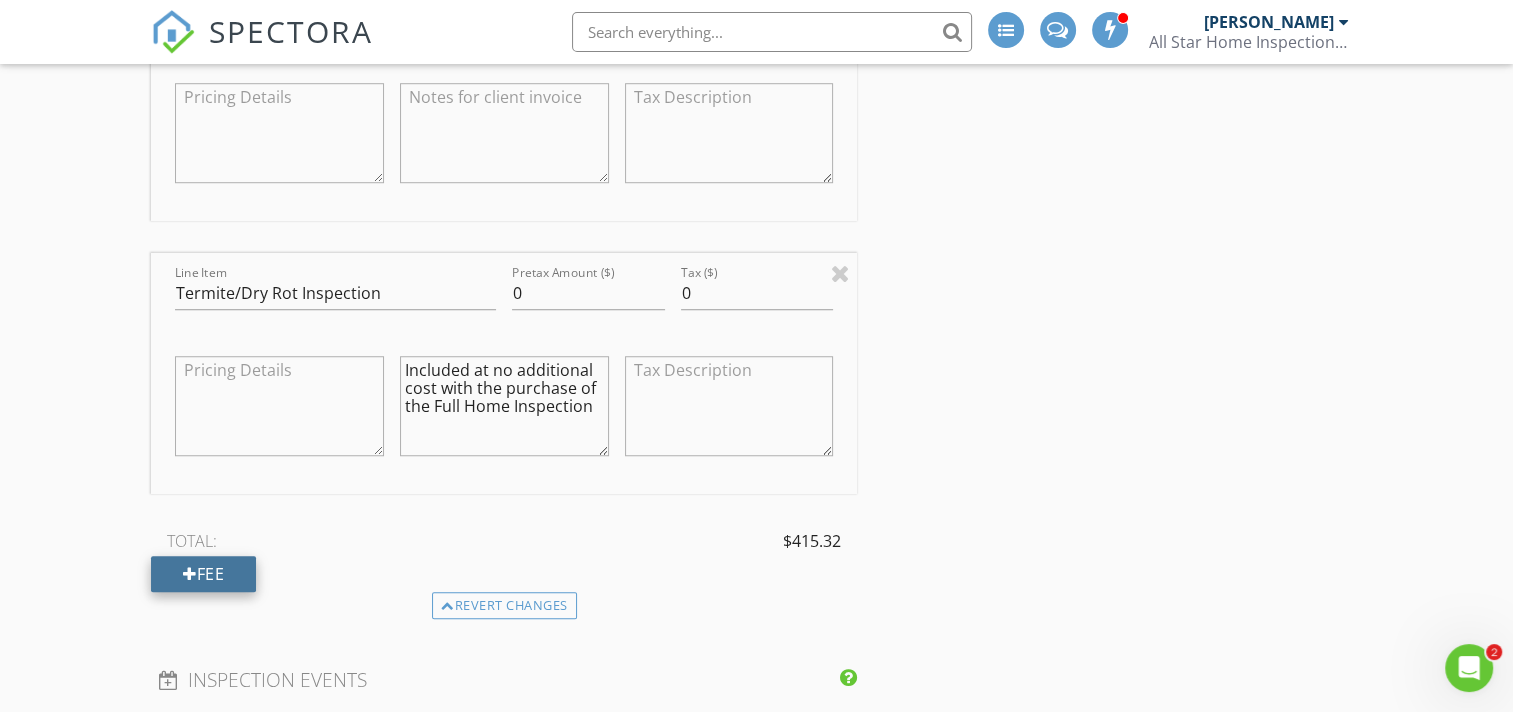 type on "Included at no additional cost with the purchase of the Full Home Inspection" 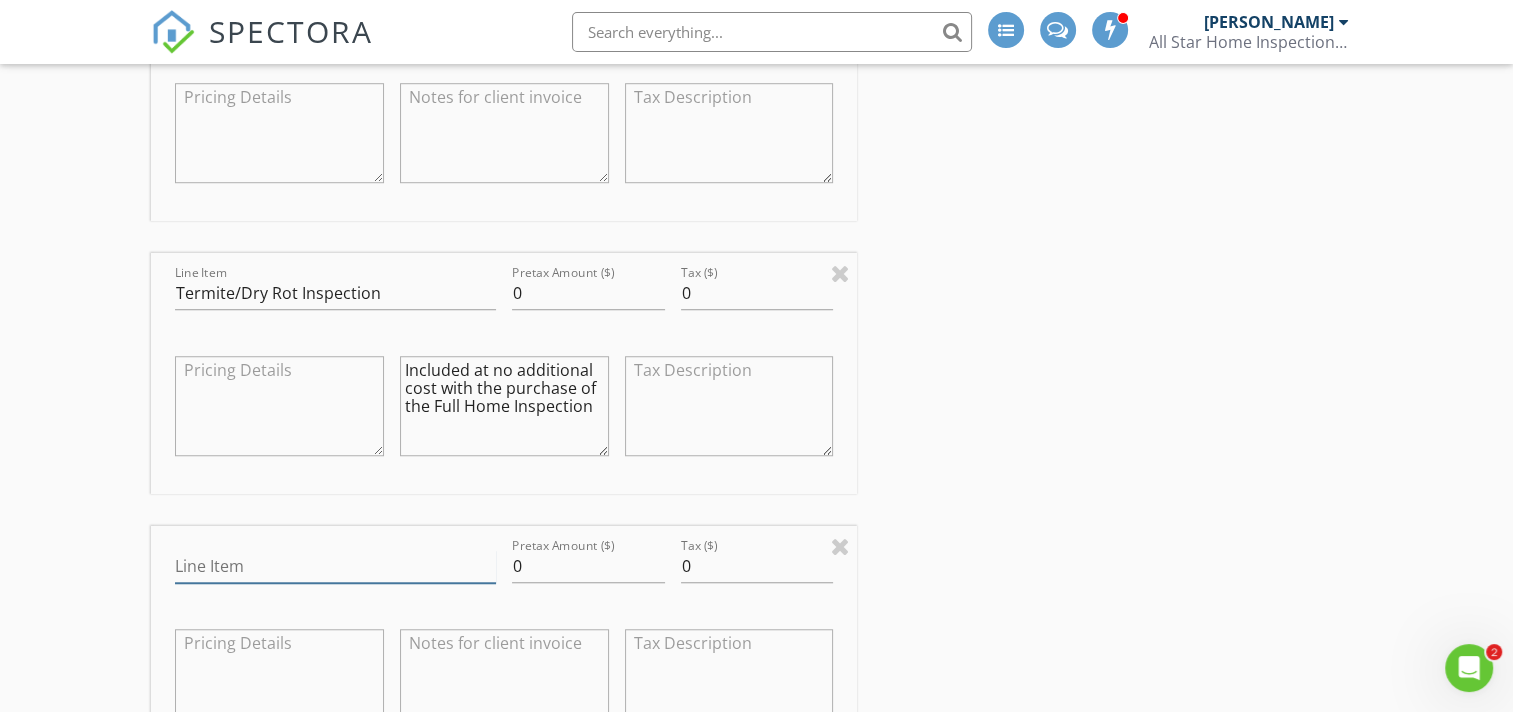 click on "Line Item" at bounding box center (335, 566) 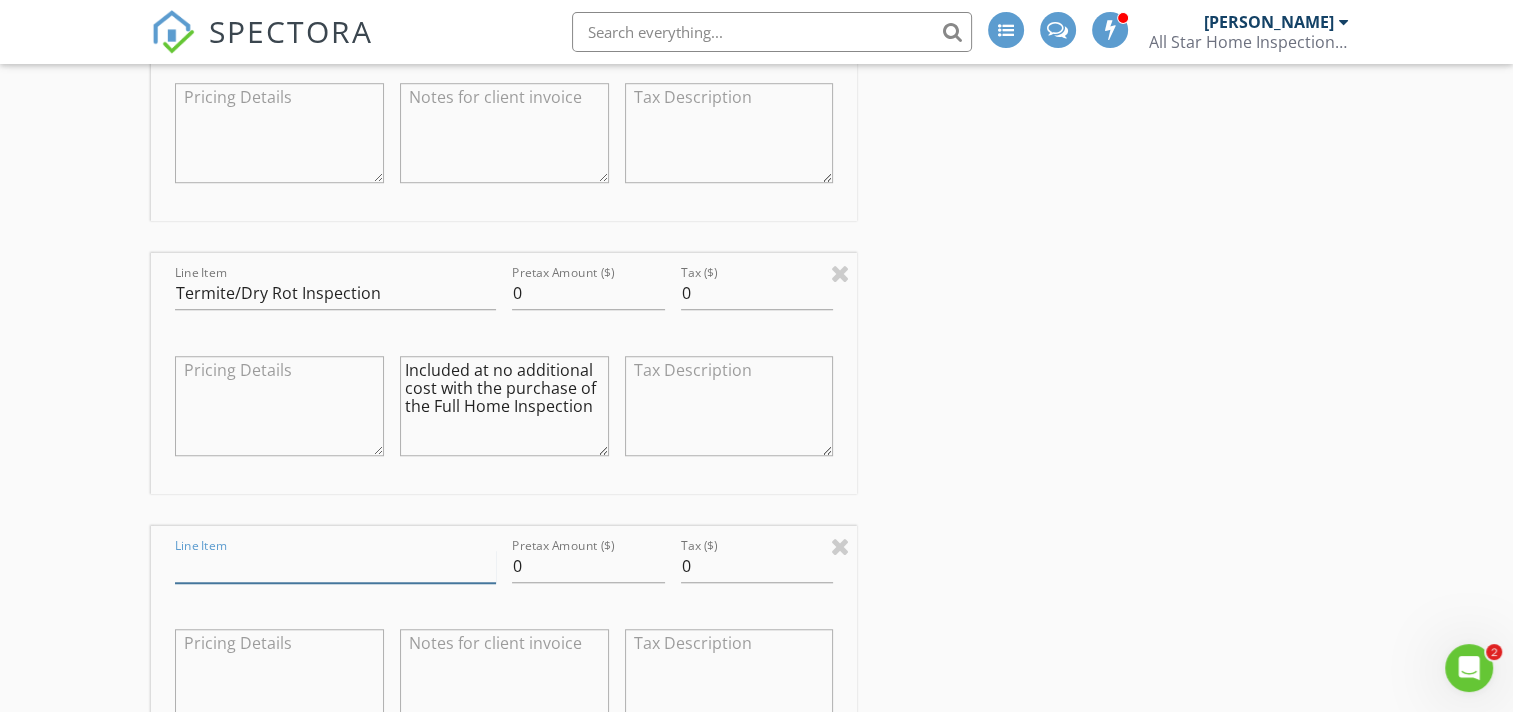 type on "Mileage" 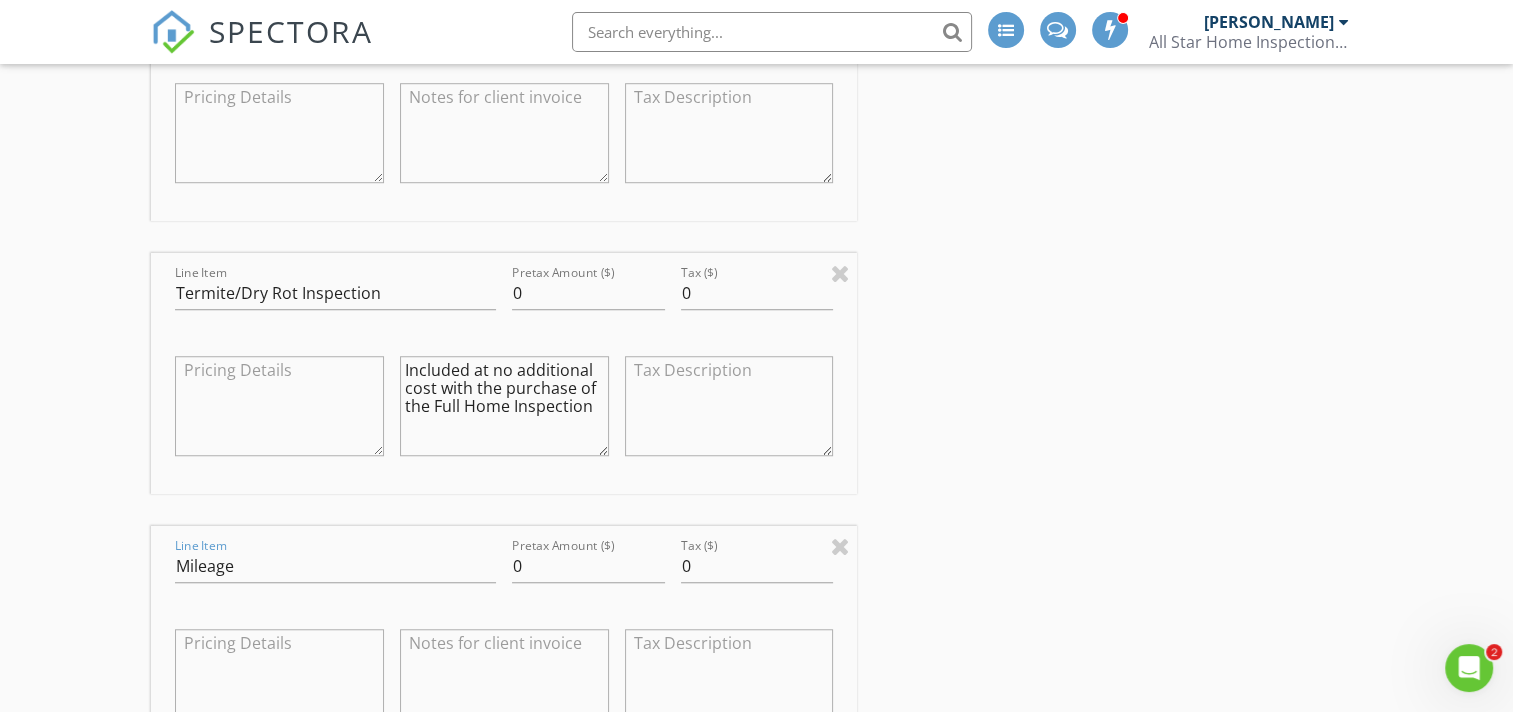 click at bounding box center [504, 679] 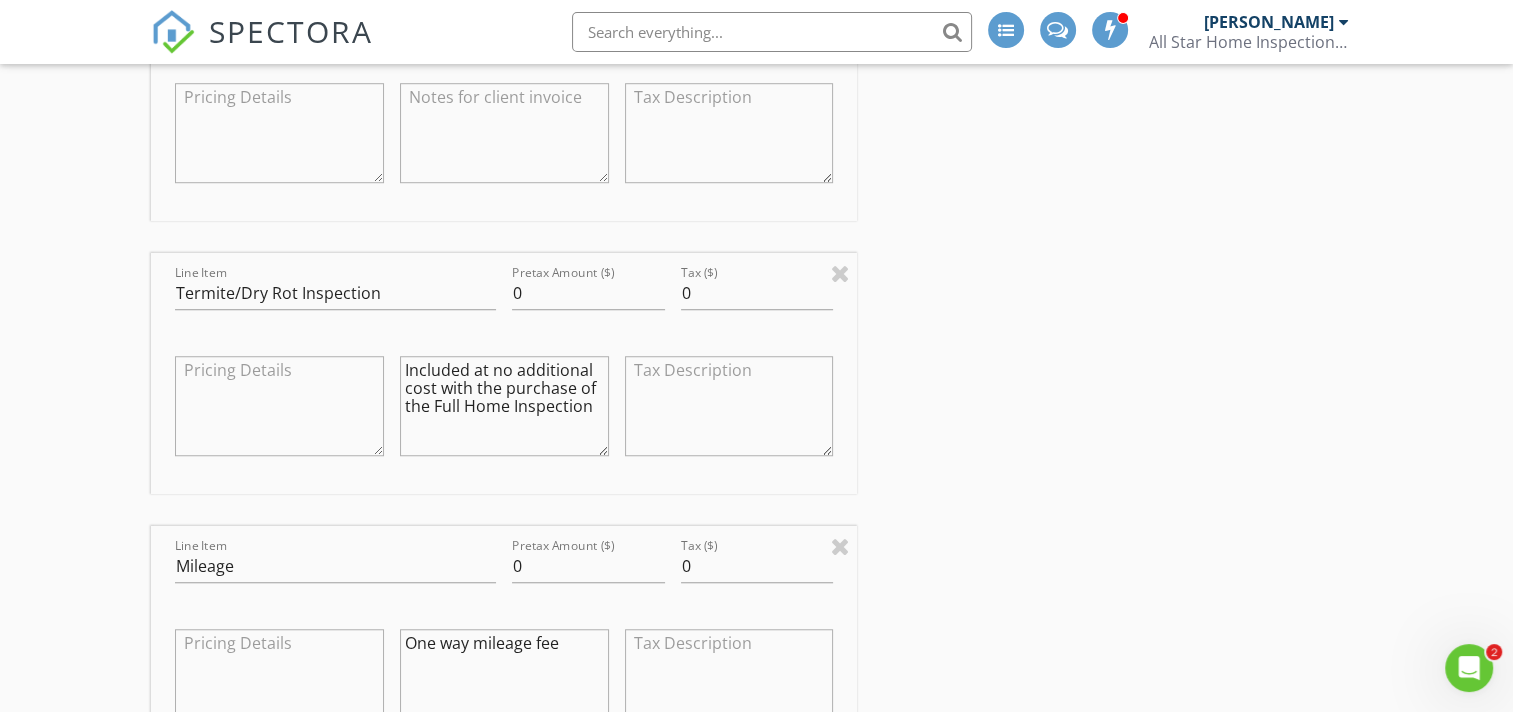 type on "One way mileage fee" 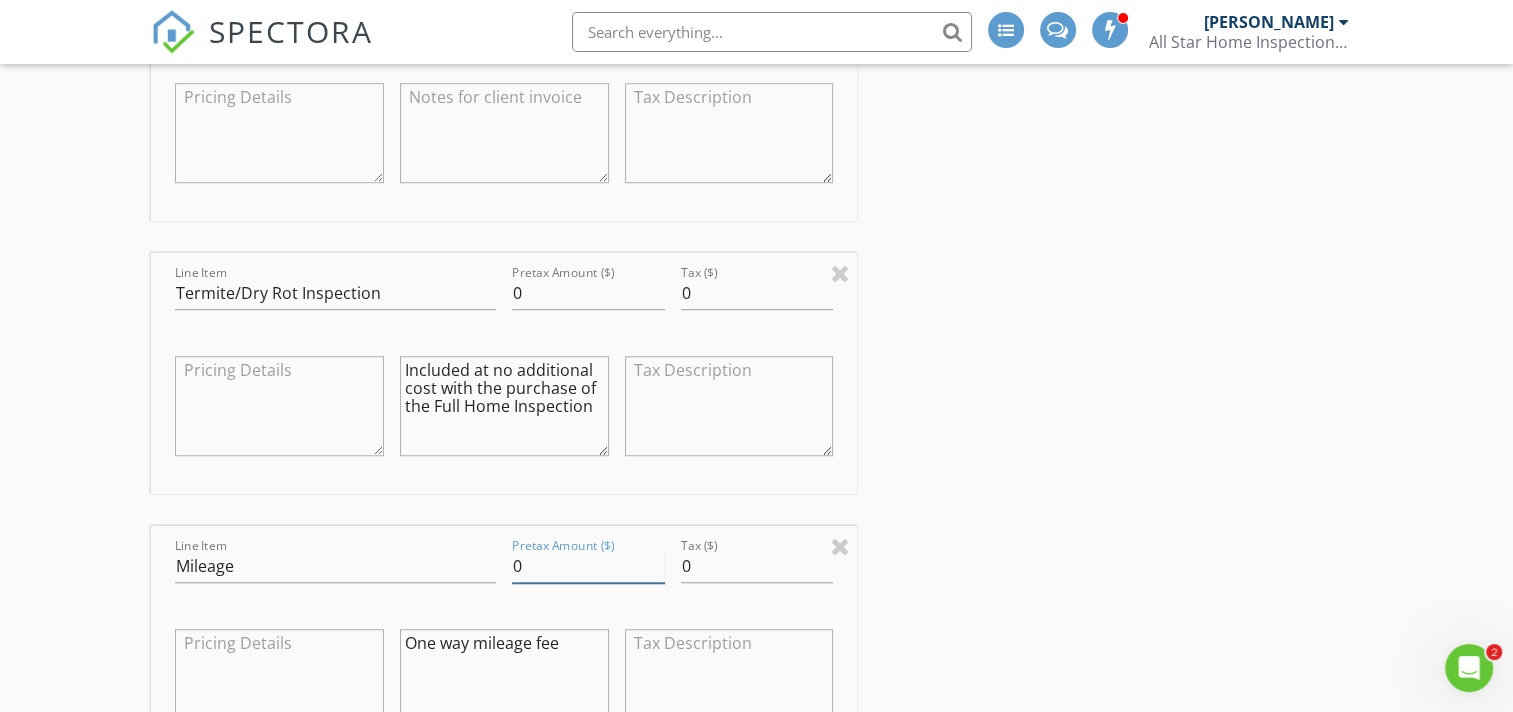 drag, startPoint x: 532, startPoint y: 556, endPoint x: 513, endPoint y: 568, distance: 22.472204 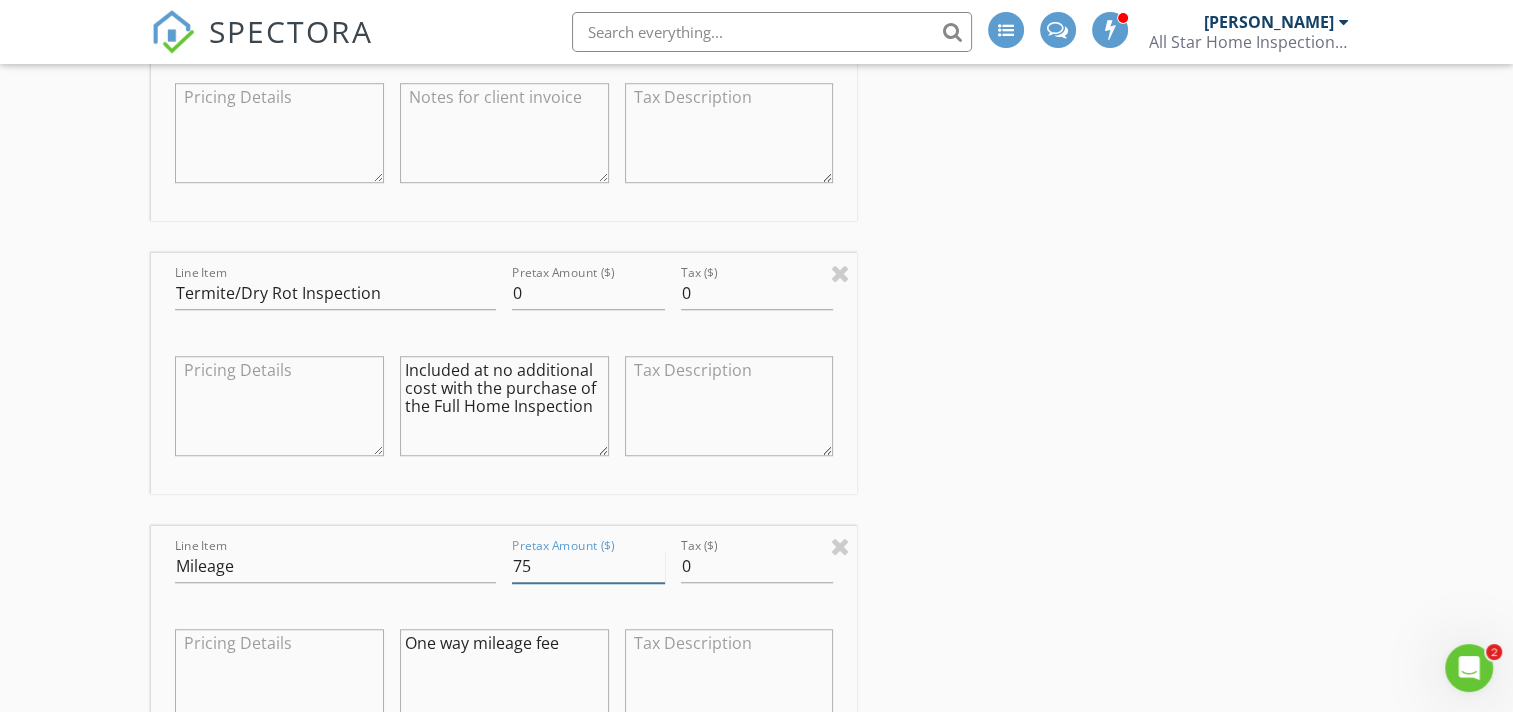 type on "75" 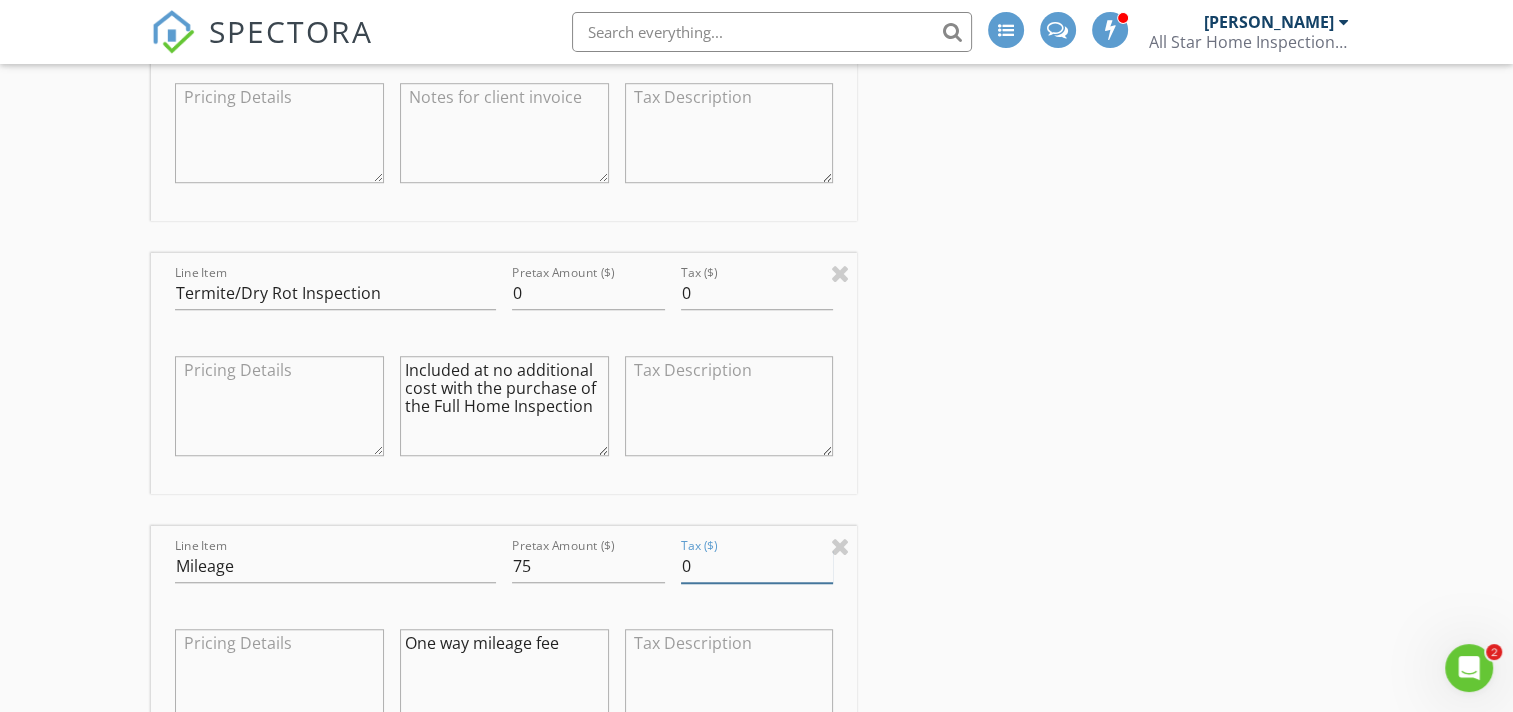 click on "0" at bounding box center (757, 566) 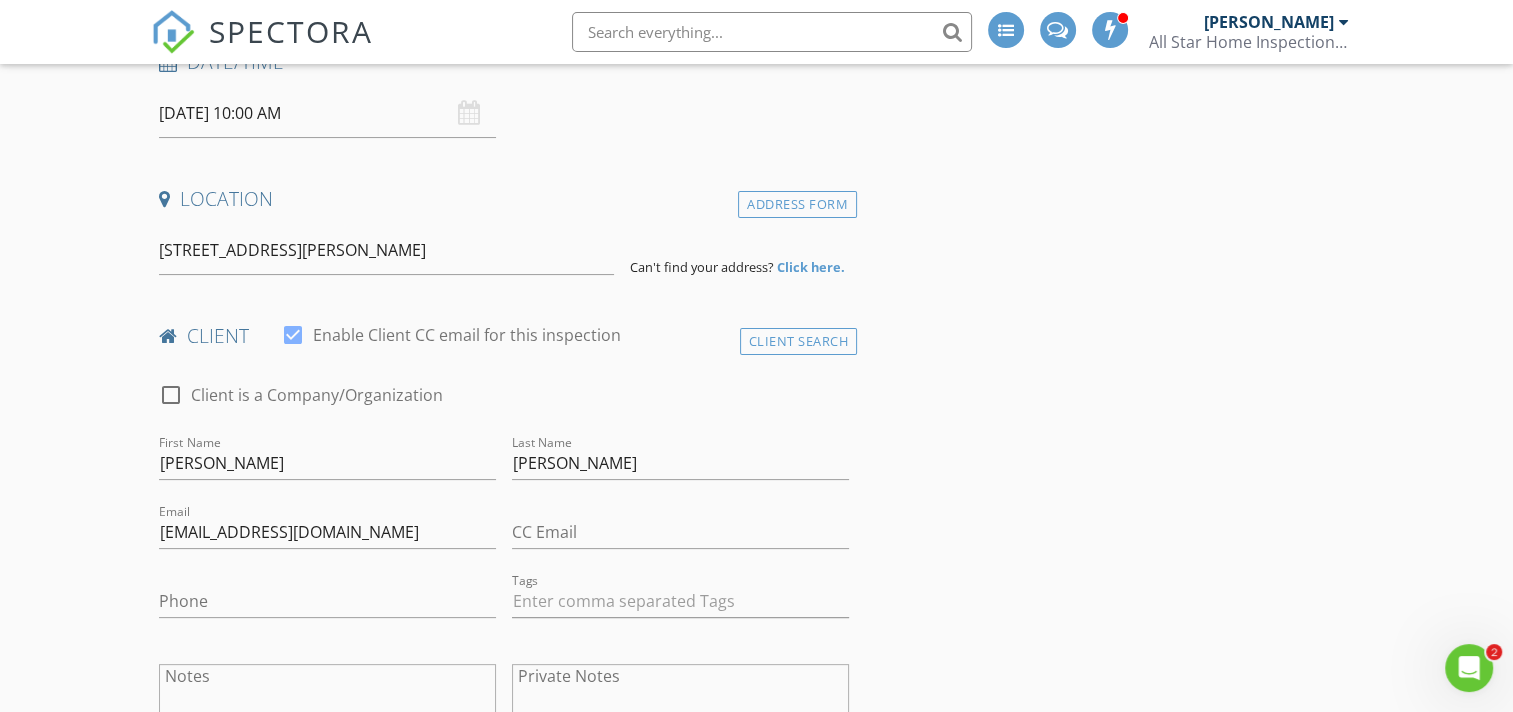 scroll, scrollTop: 400, scrollLeft: 0, axis: vertical 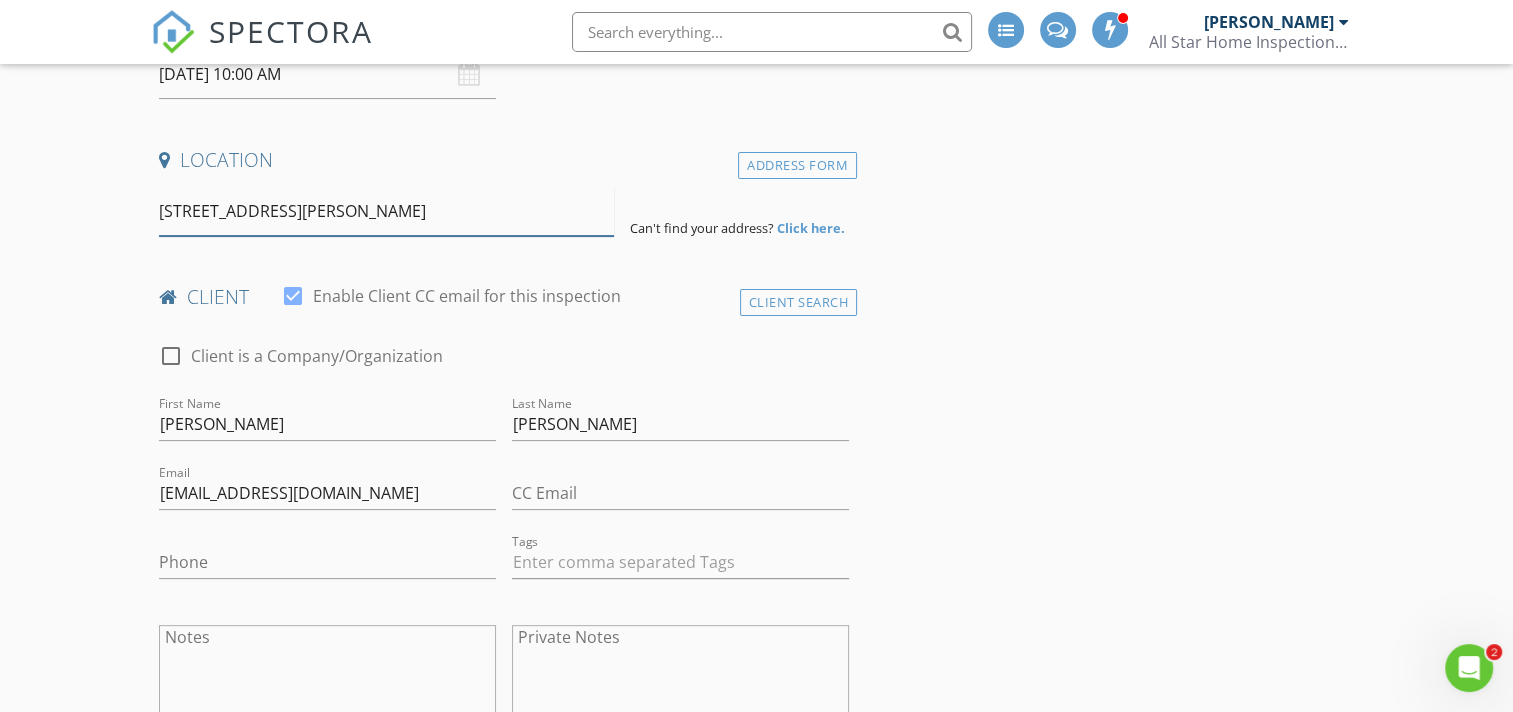 click on "202 Ridge View Road, Magdalena, NM, USA" at bounding box center [386, 211] 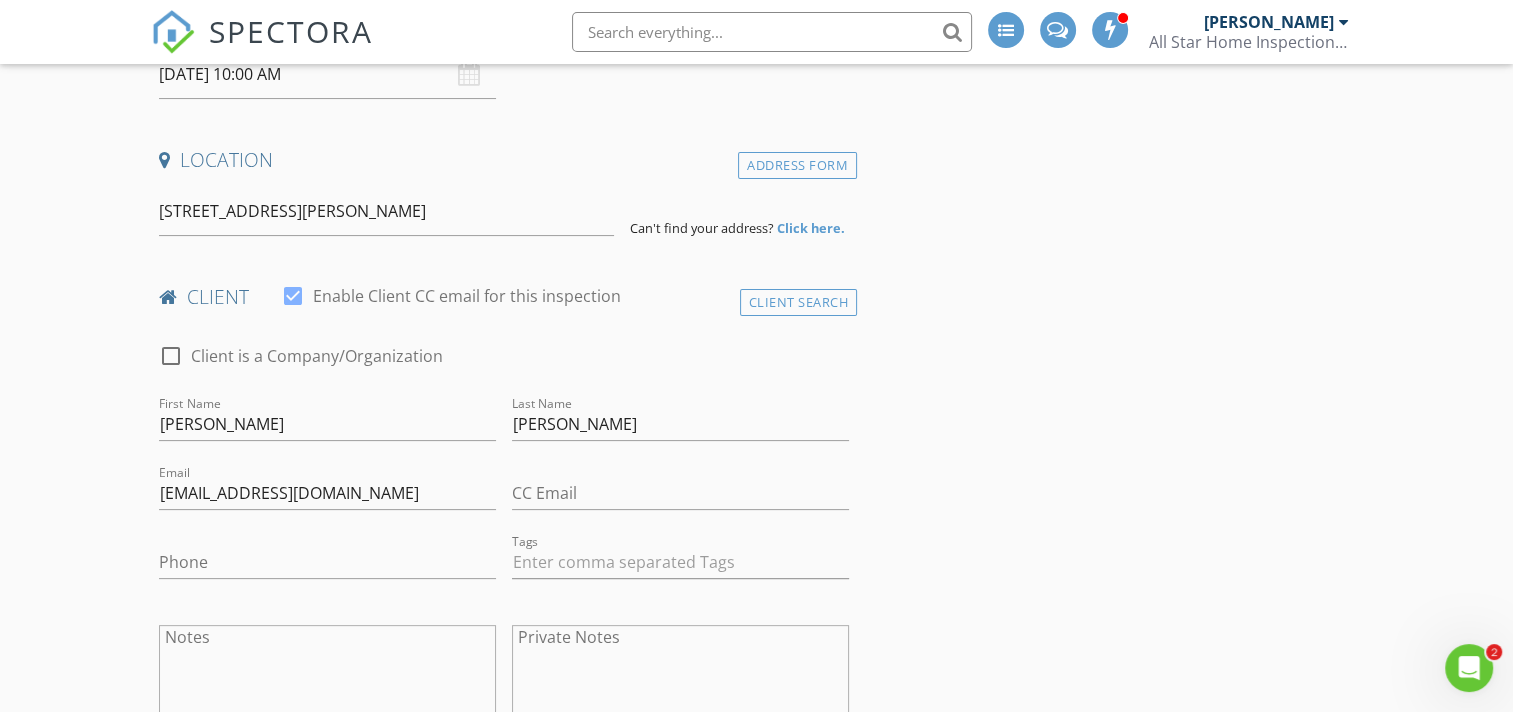 click on "Click here." at bounding box center (811, 228) 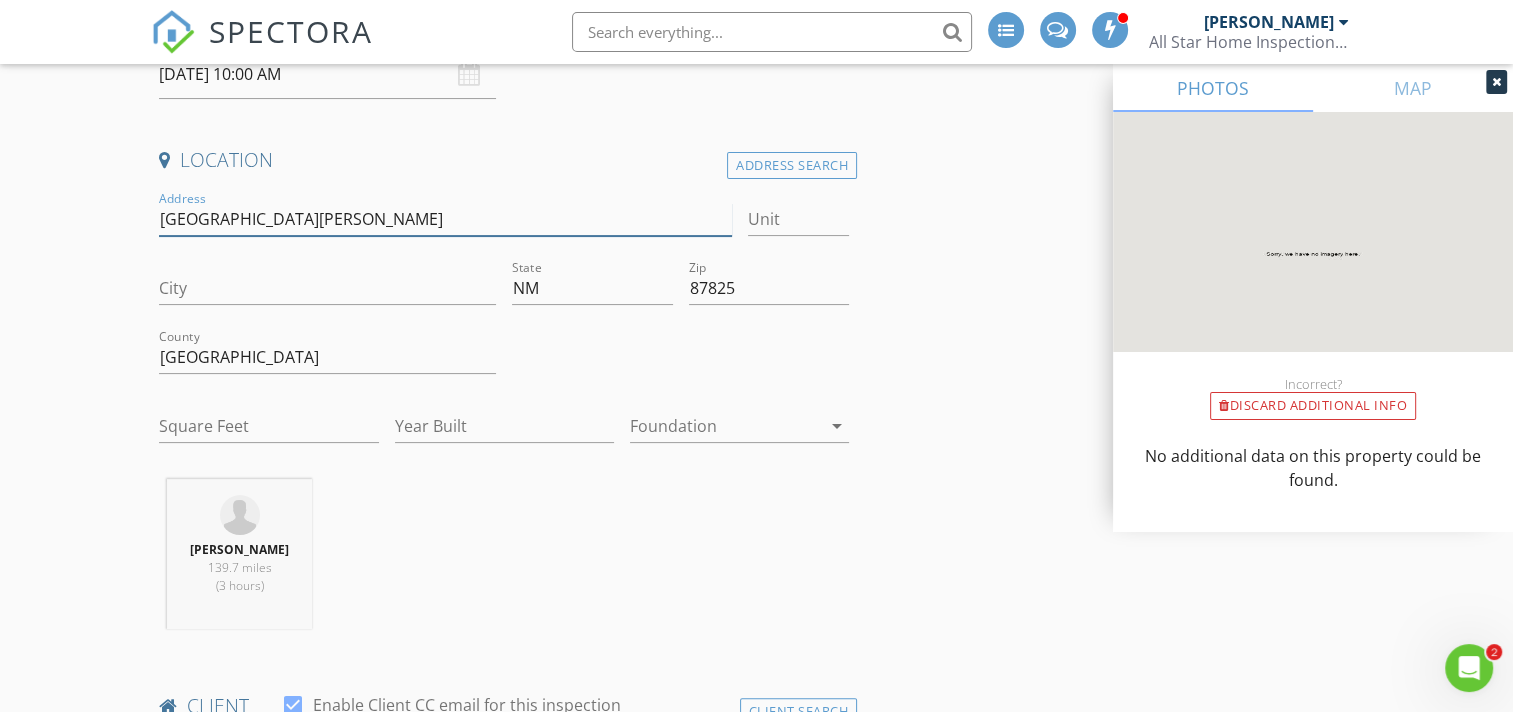 drag, startPoint x: 330, startPoint y: 217, endPoint x: 280, endPoint y: 220, distance: 50.08992 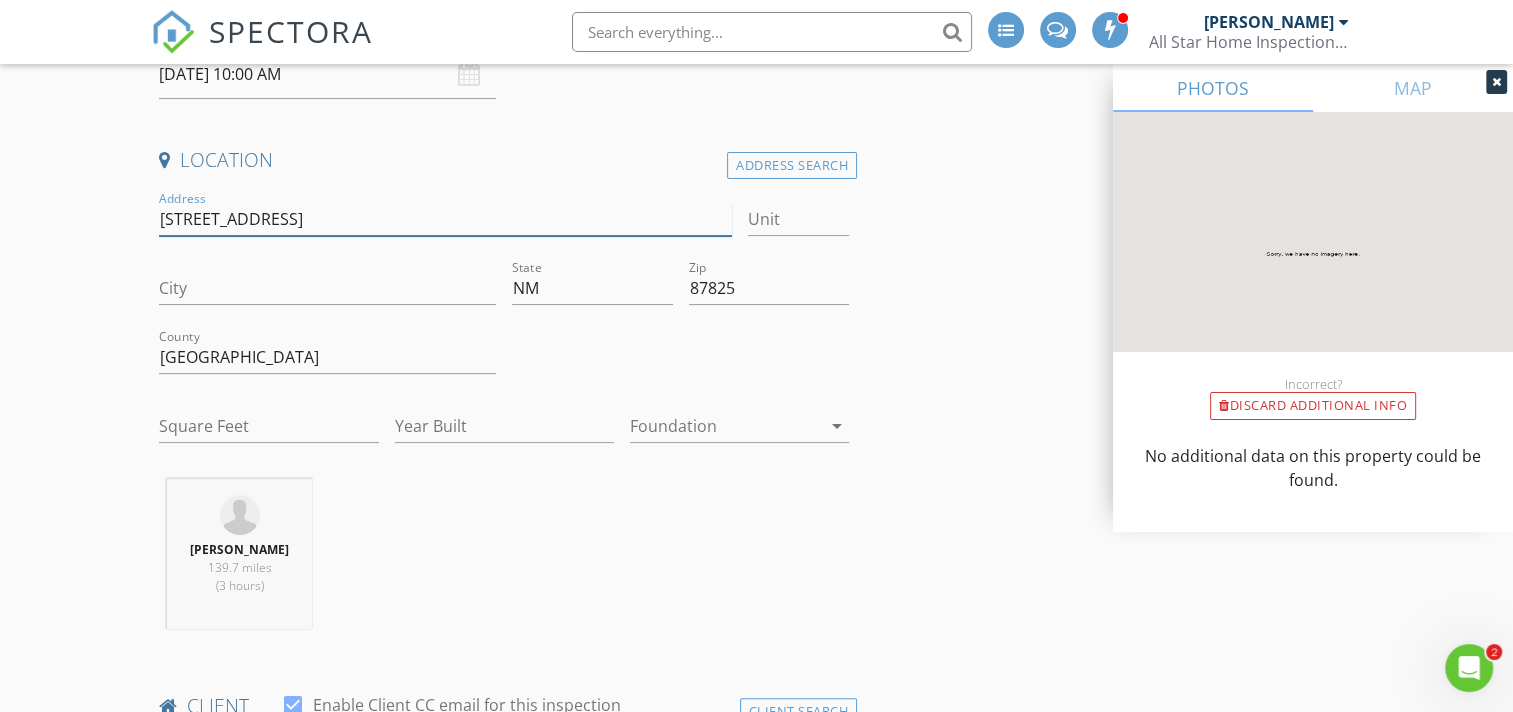 type on "202 Ridge View" 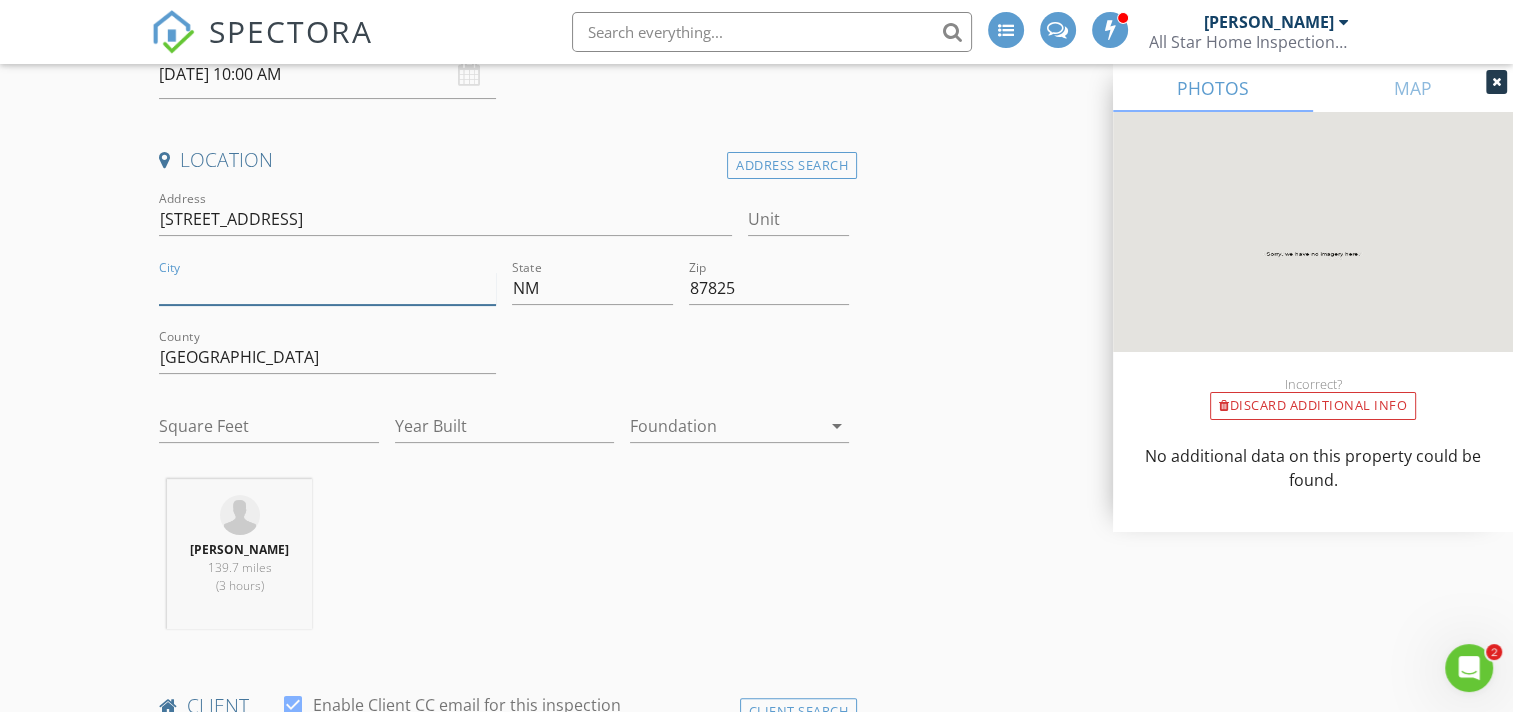 click on "City" at bounding box center (327, 288) 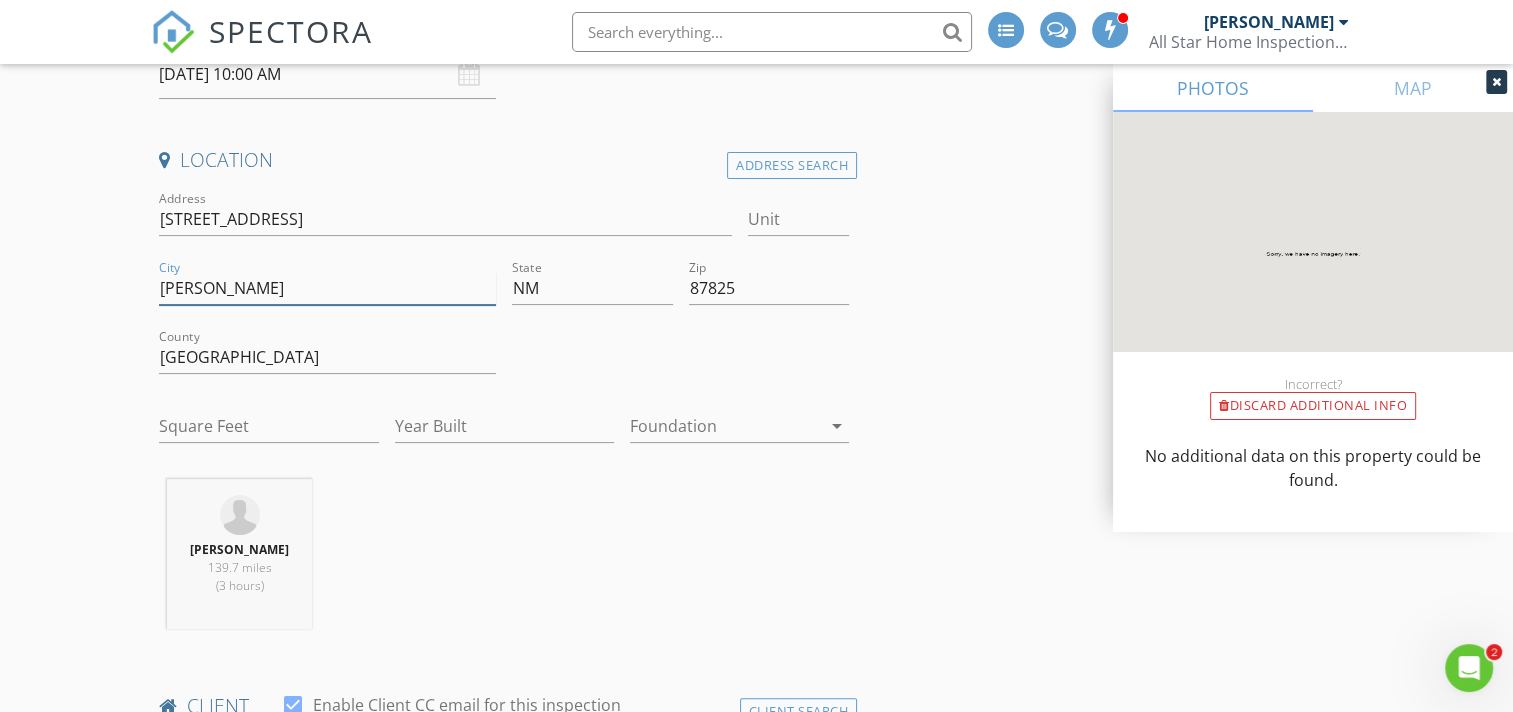 type on "Magdalena" 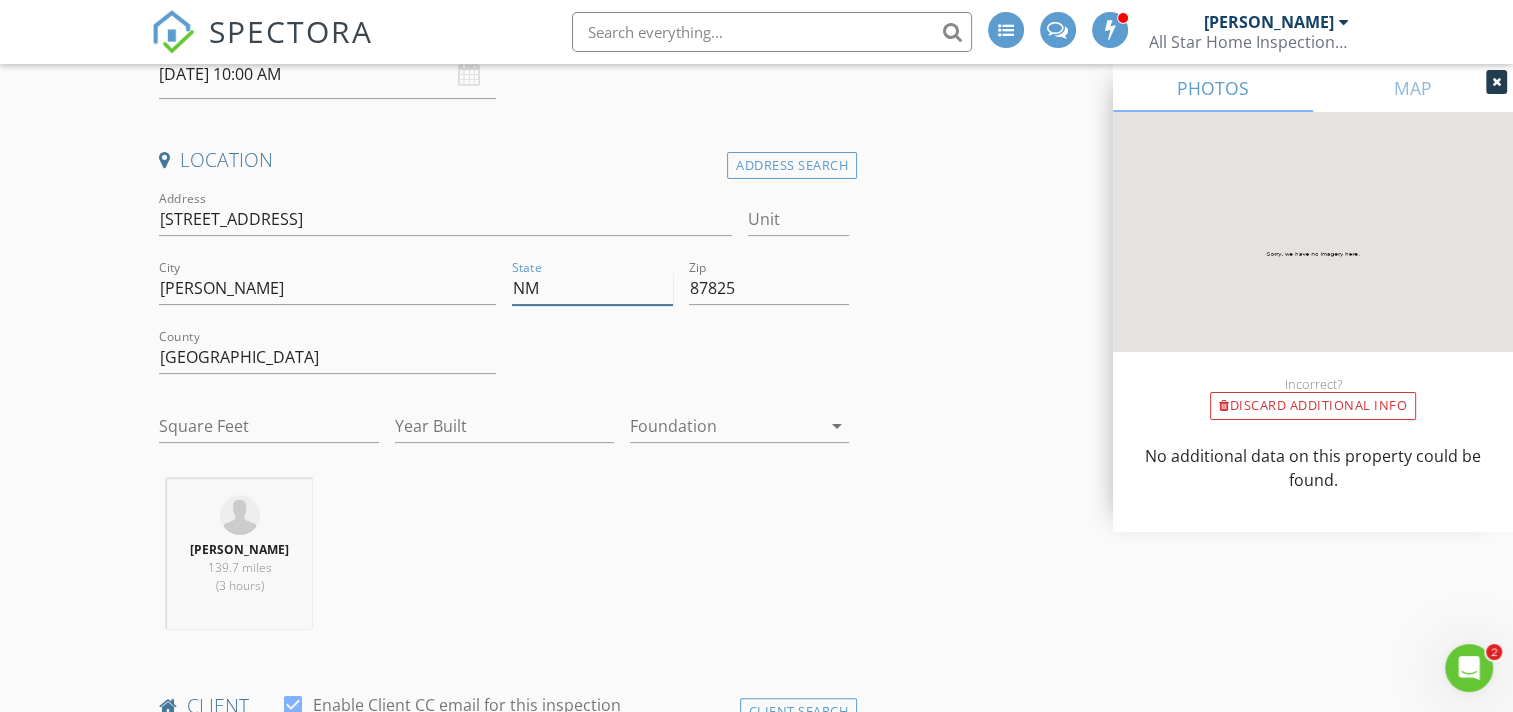 click on "NM" at bounding box center [592, 288] 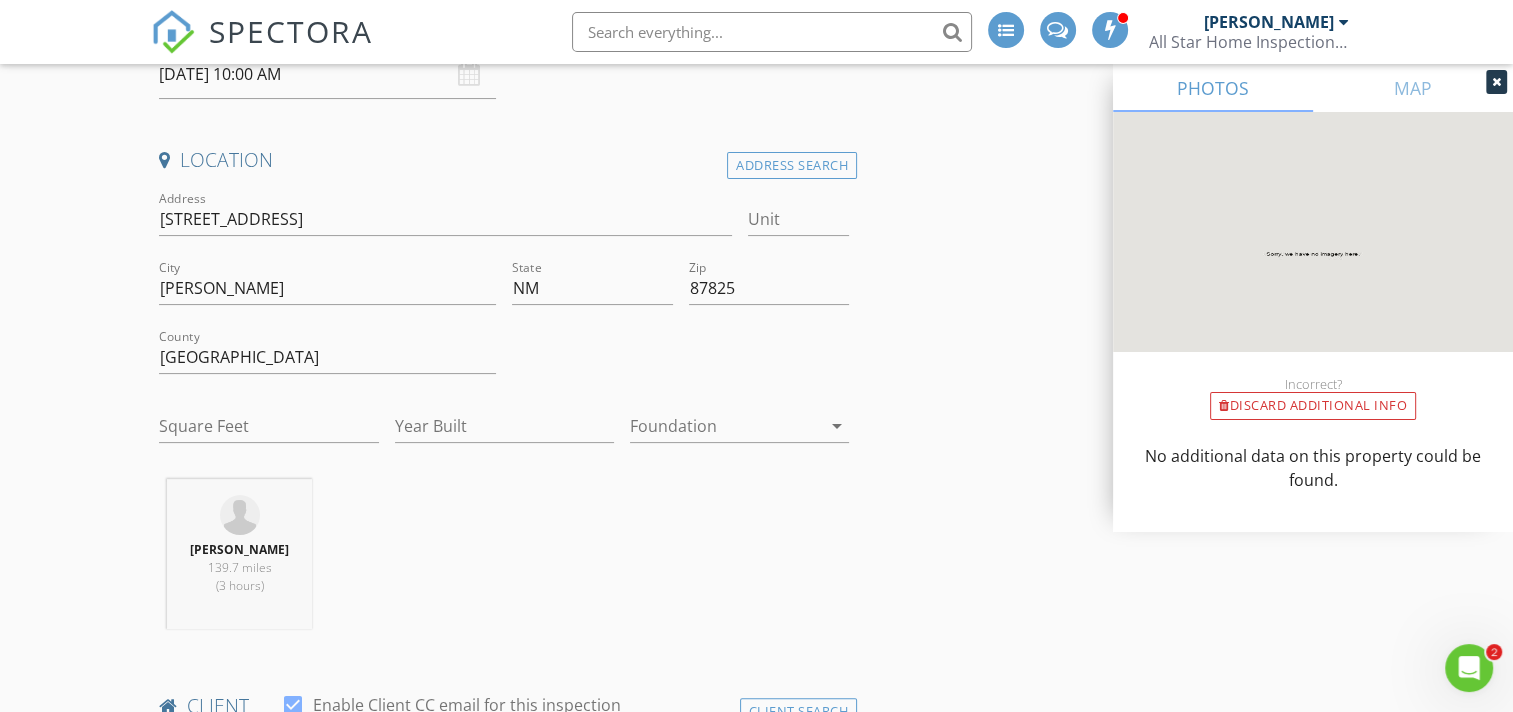 click on "INSPECTOR(S)
check_box   Bobby Sours   PRIMARY   Bobby Sours arrow_drop_down   check_box_outline_blank Bobby Sours specifically requested
Date/Time
07/12/2025 10:00 AM
Location
Address Search       Address 202 Ridge View   Unit   City Magdalena   State NM   Zip 87825   County Socorro     Square Feet   Year Built   Foundation arrow_drop_down     Bobby Sours     139.7 miles     (3 hours)
client
check_box Enable Client CC email for this inspection   Client Search     check_box_outline_blank Client is a Company/Organization     First Name David   Last Name Smith   Email mhhkhr@yahoo.com   CC Email   Phone         Tags         Notes   Private Notes
ADD ADDITIONAL client
SERVICES
check_box_outline_blank   New Service   check_box   Full Home Inspection   Full Home Inspection" at bounding box center (756, 2099) 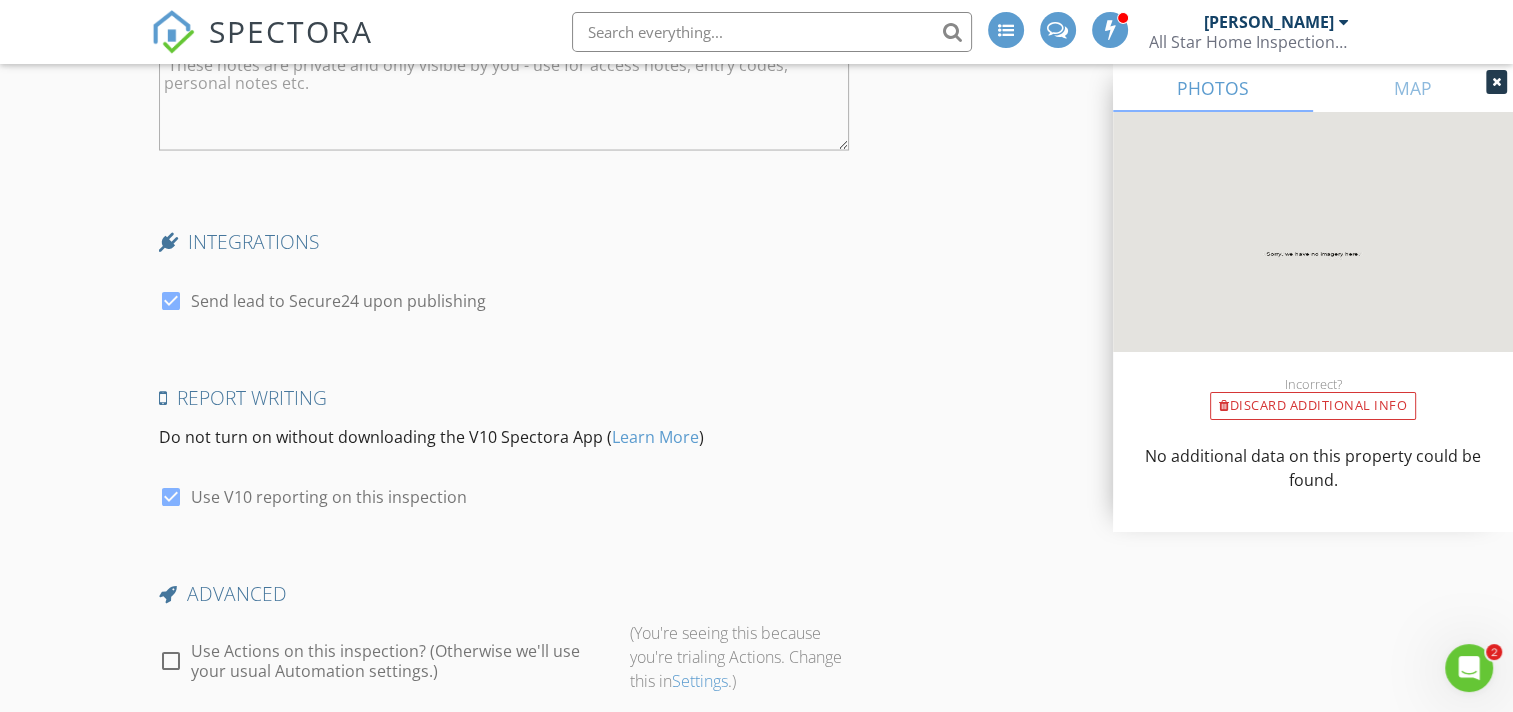scroll, scrollTop: 4074, scrollLeft: 0, axis: vertical 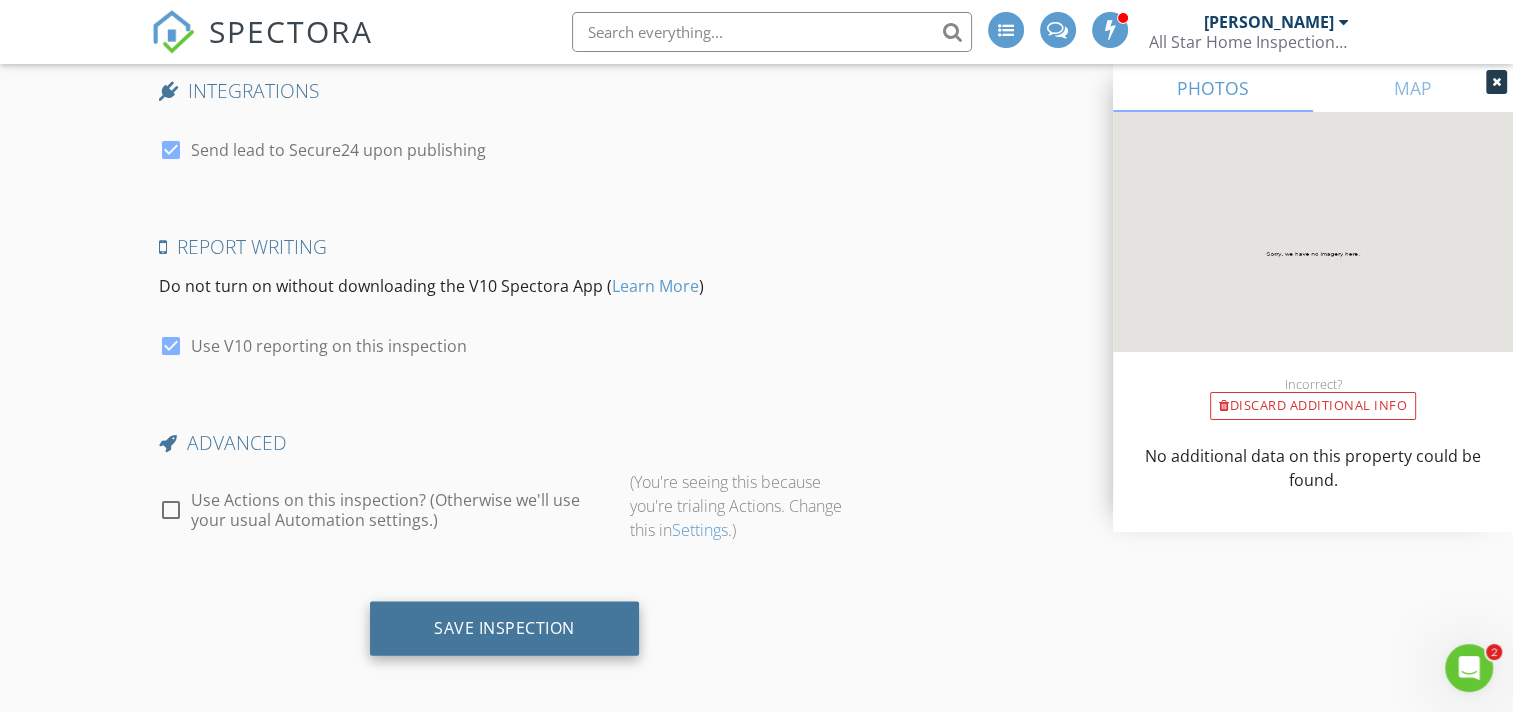 click on "Save Inspection" at bounding box center (504, 628) 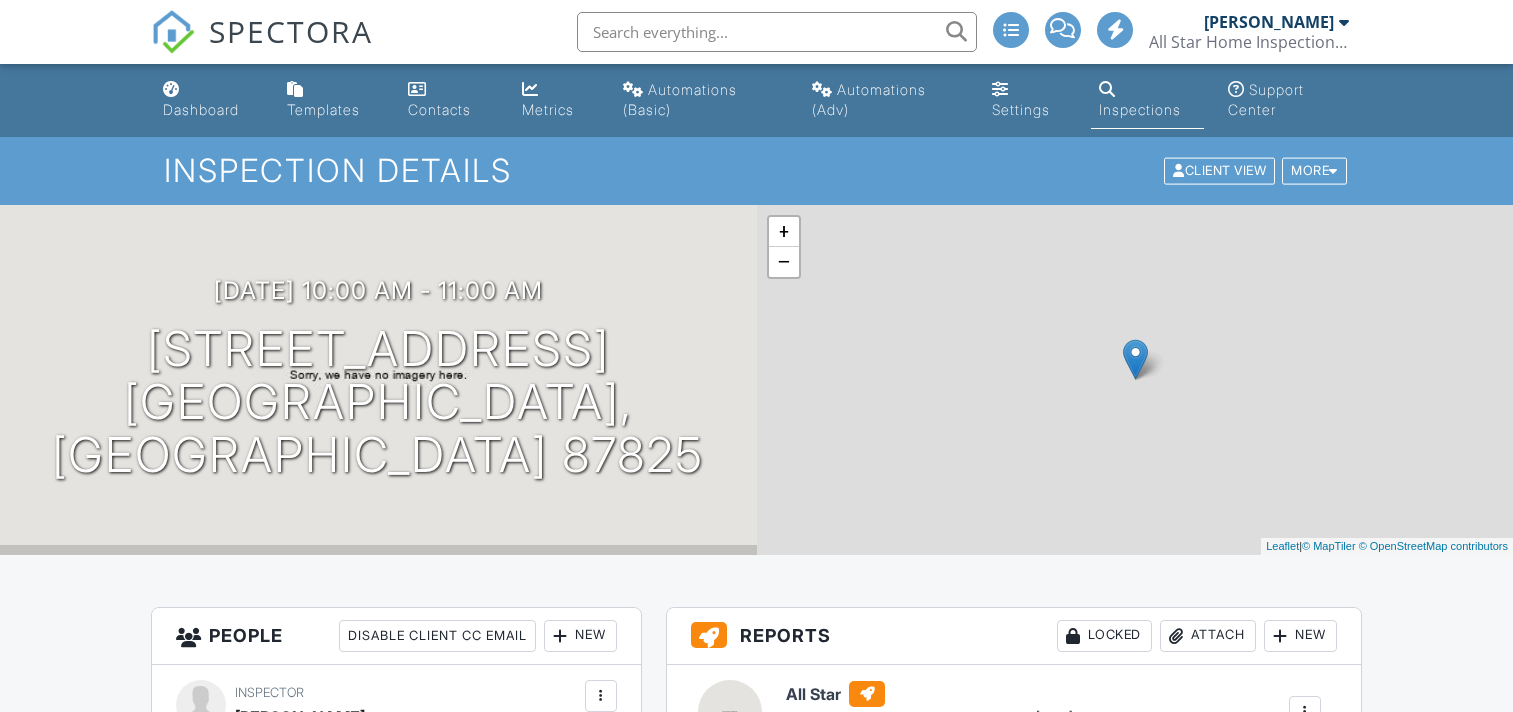 scroll, scrollTop: 0, scrollLeft: 0, axis: both 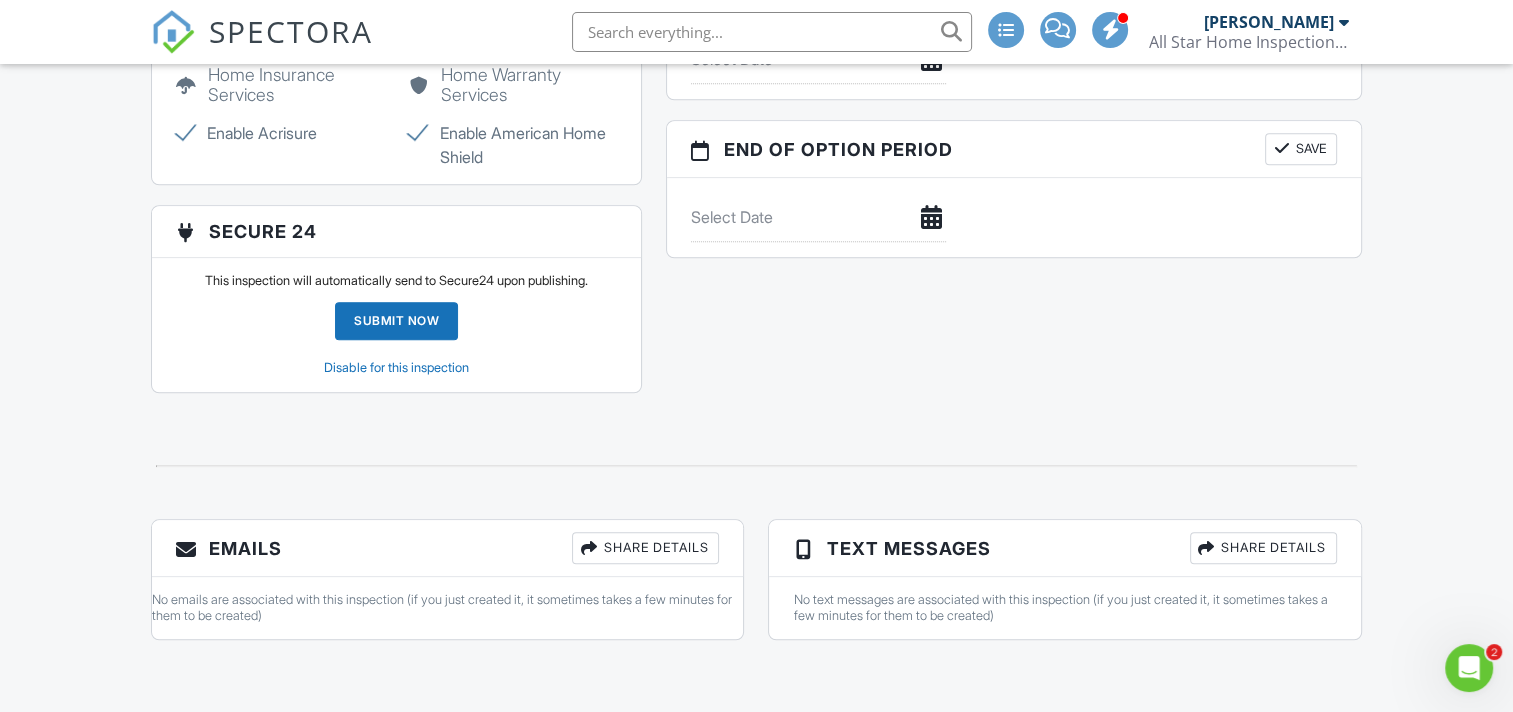 click on "Submit Now" at bounding box center (396, 321) 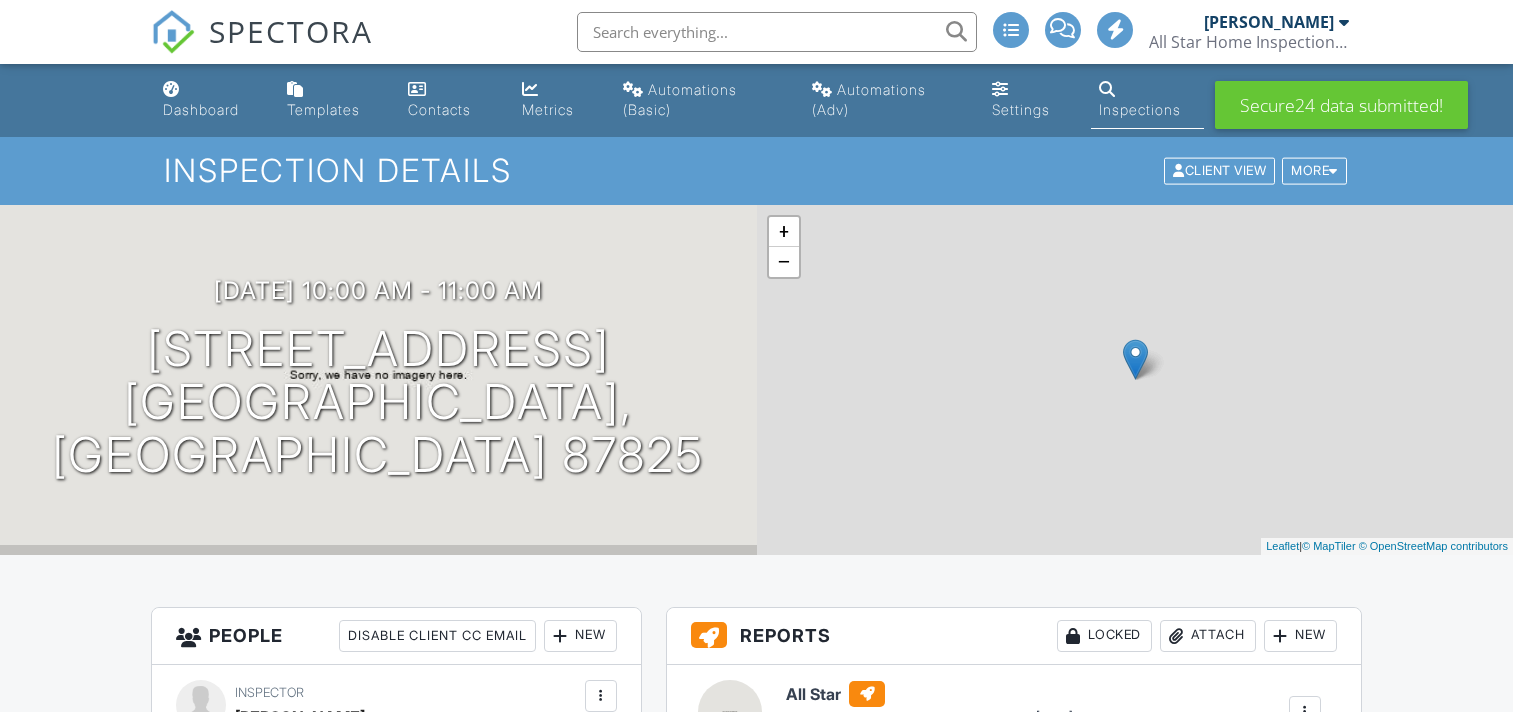 scroll, scrollTop: 0, scrollLeft: 0, axis: both 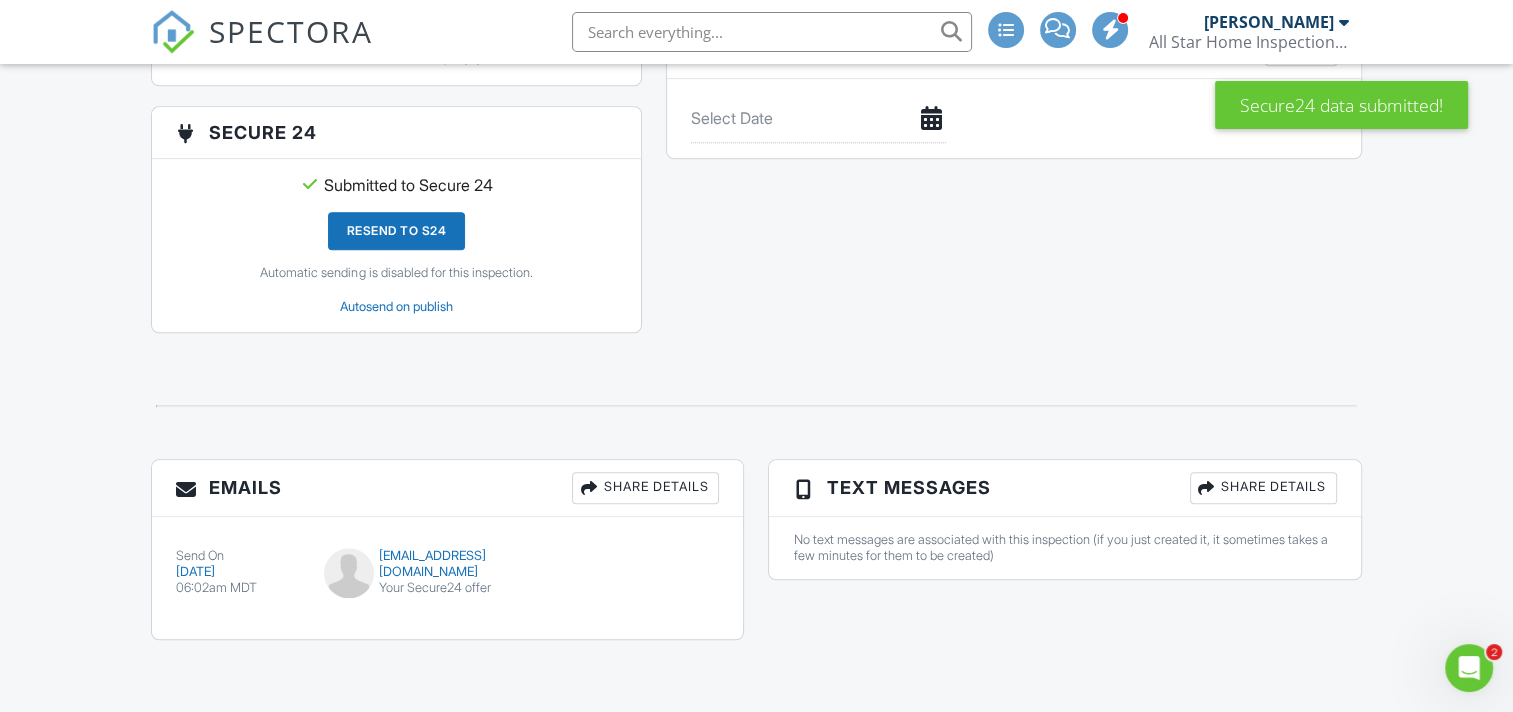 click on "Share Details" at bounding box center (645, 488) 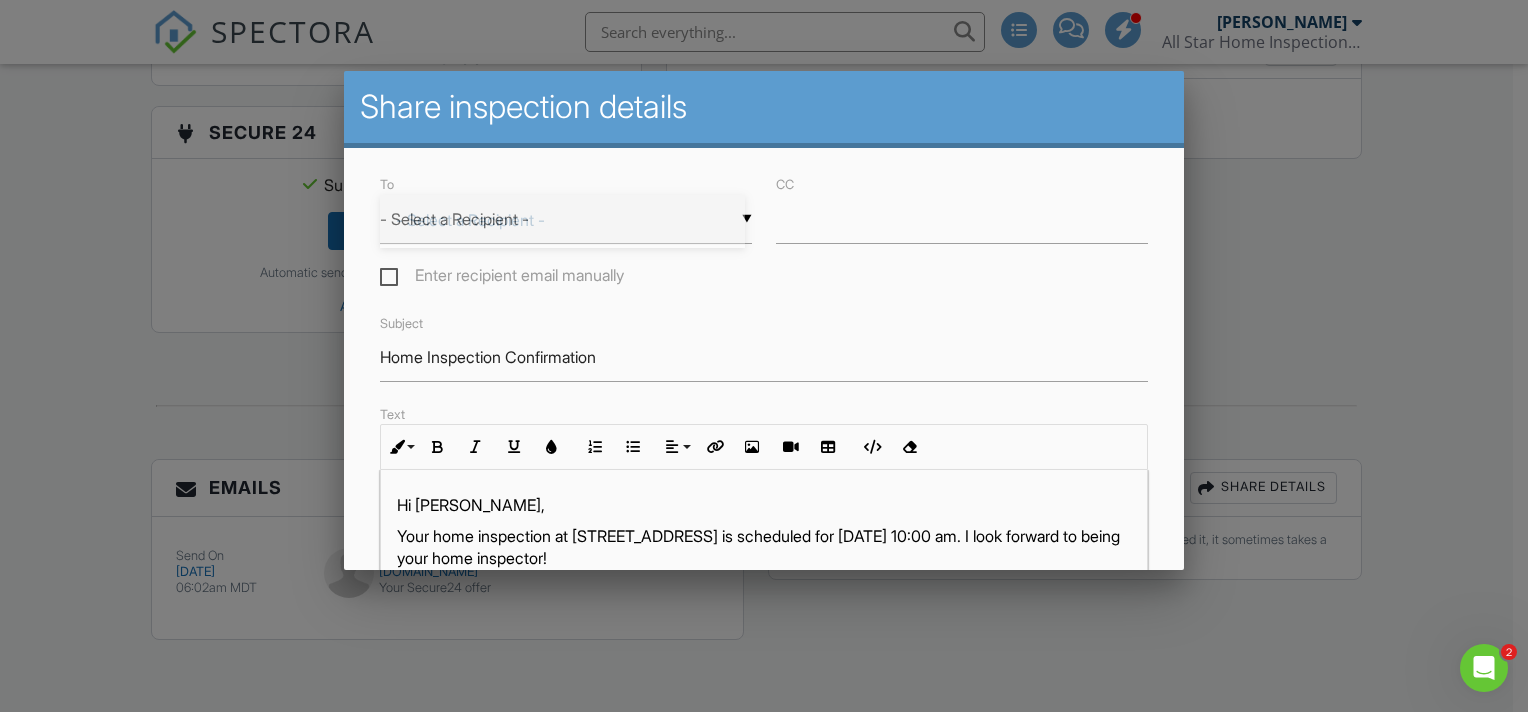 click on "▼ - Select a Recipient - - Select a Recipient - David Smith (Client) - Select a Recipient - David Smith (Client)" at bounding box center [566, 219] 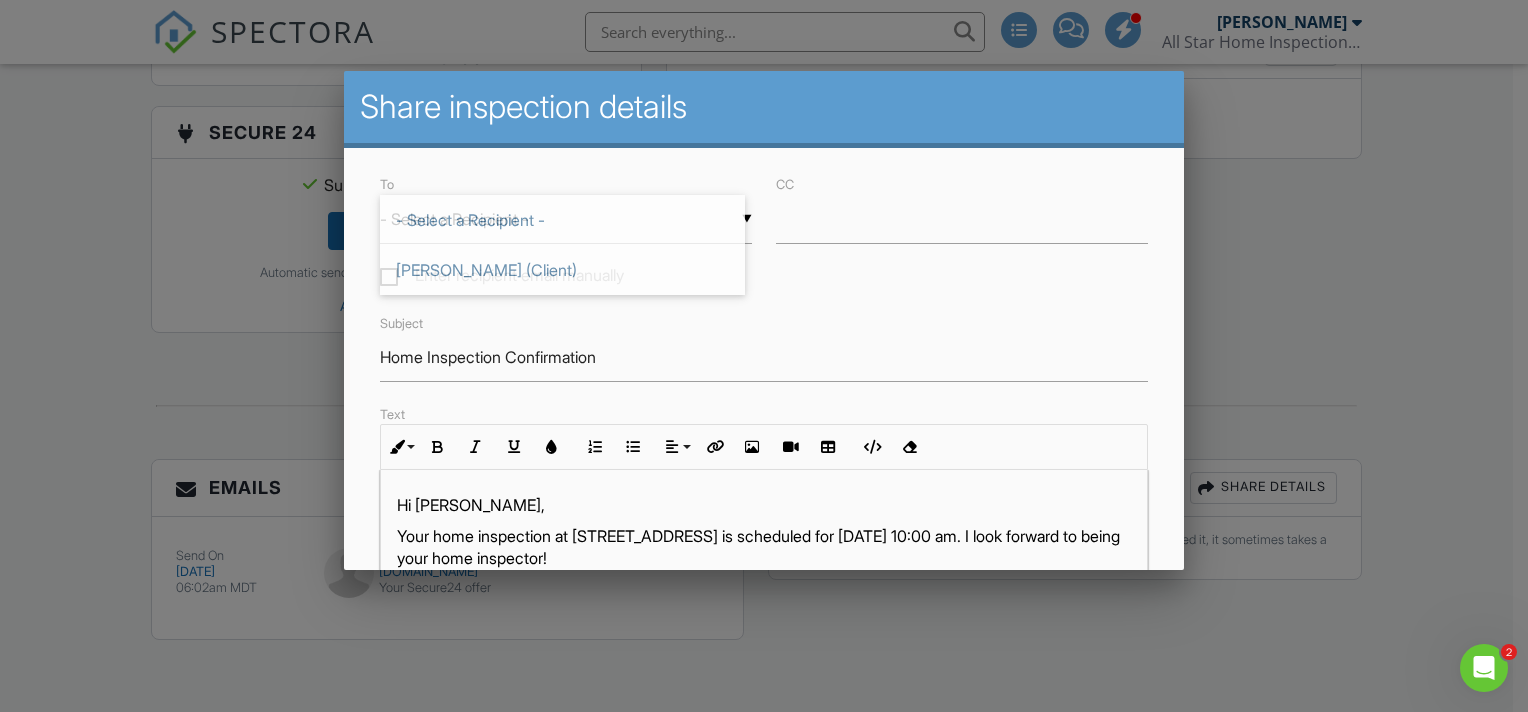 click on "[PERSON_NAME] (Client)" at bounding box center [562, 270] 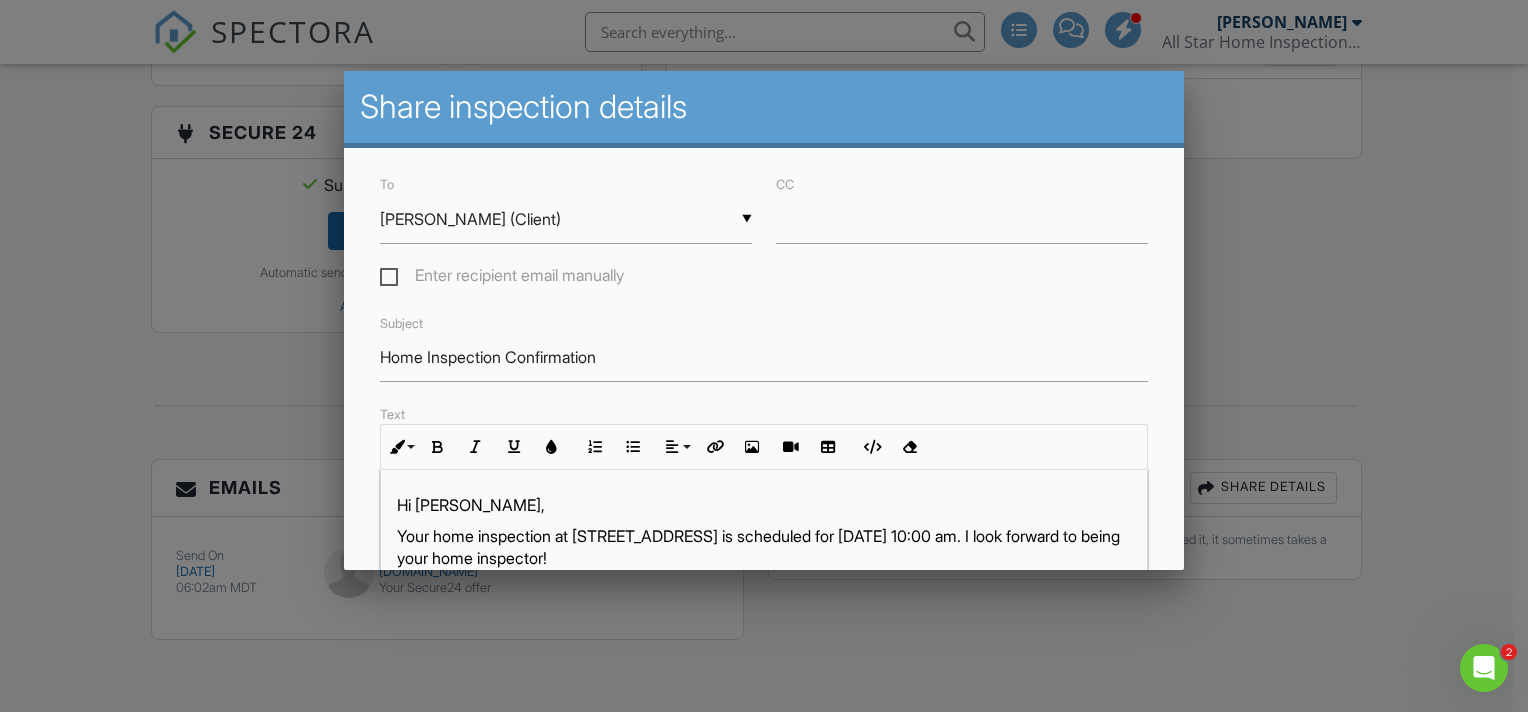scroll, scrollTop: 0, scrollLeft: 0, axis: both 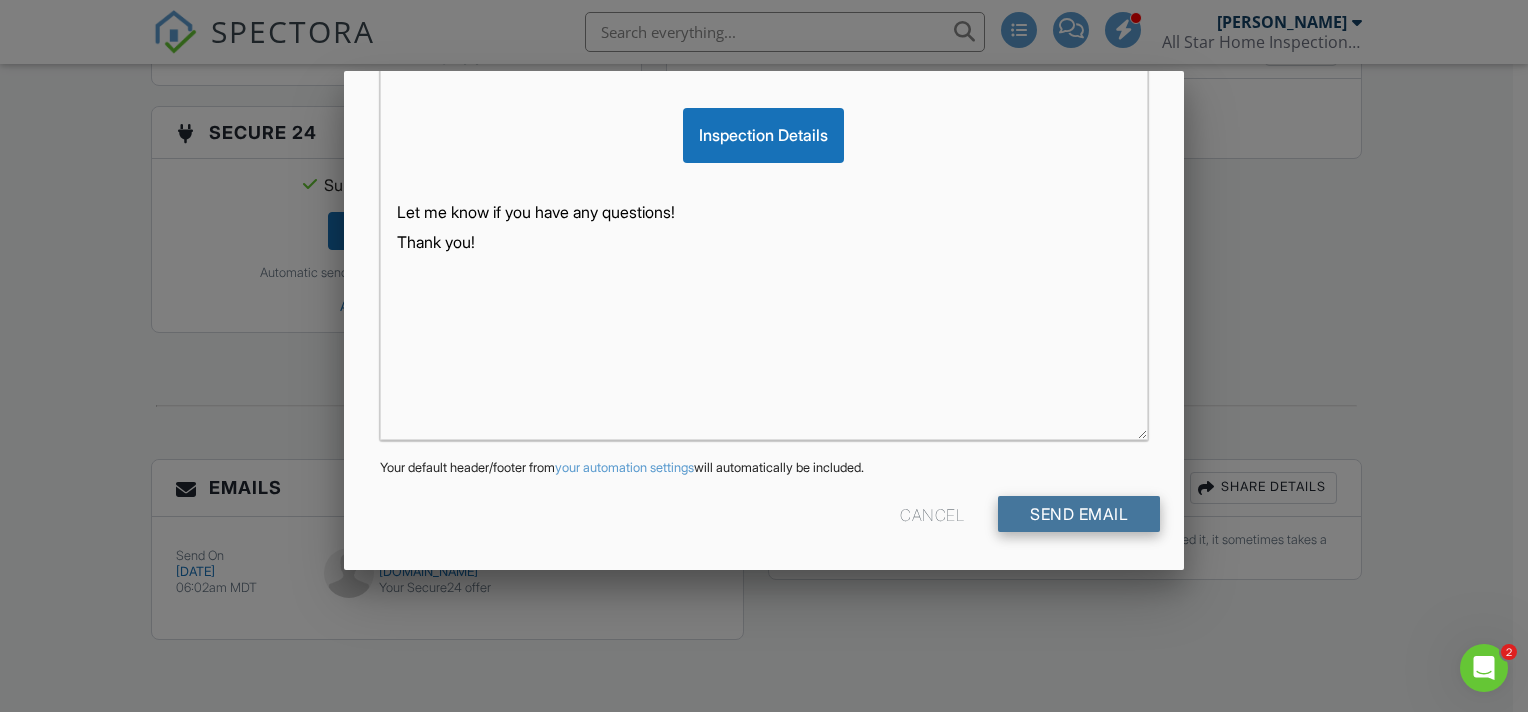 click on "Send Email" at bounding box center [1079, 514] 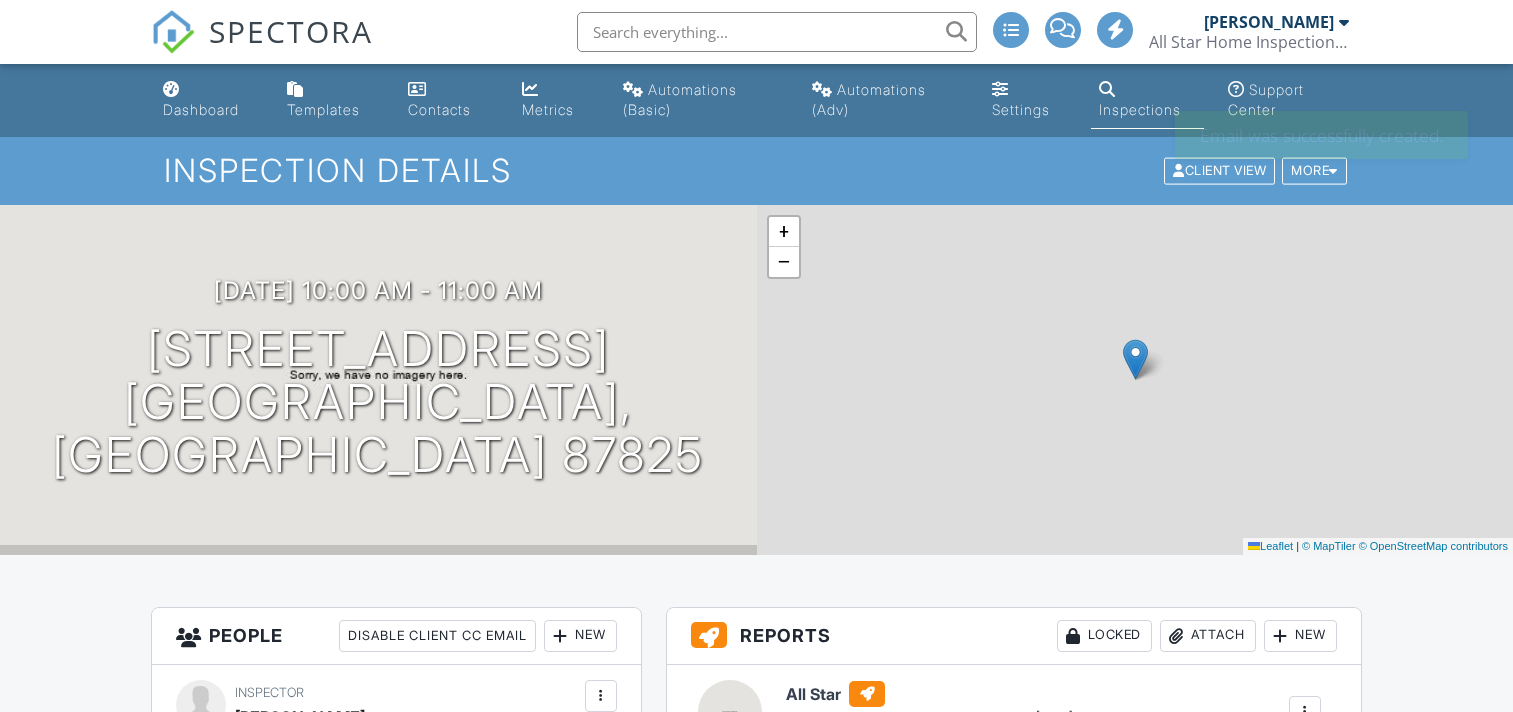 scroll, scrollTop: 0, scrollLeft: 0, axis: both 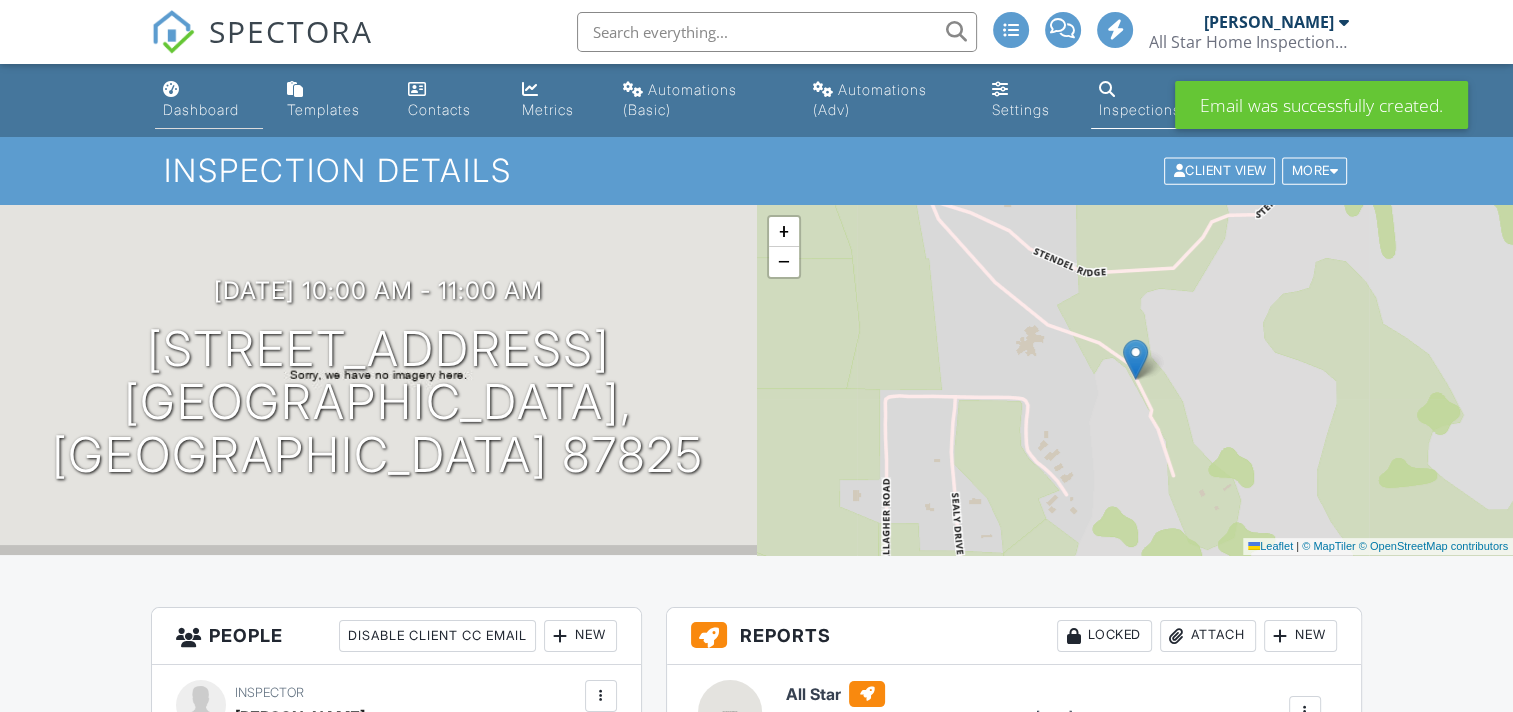 click on "Dashboard" at bounding box center [201, 109] 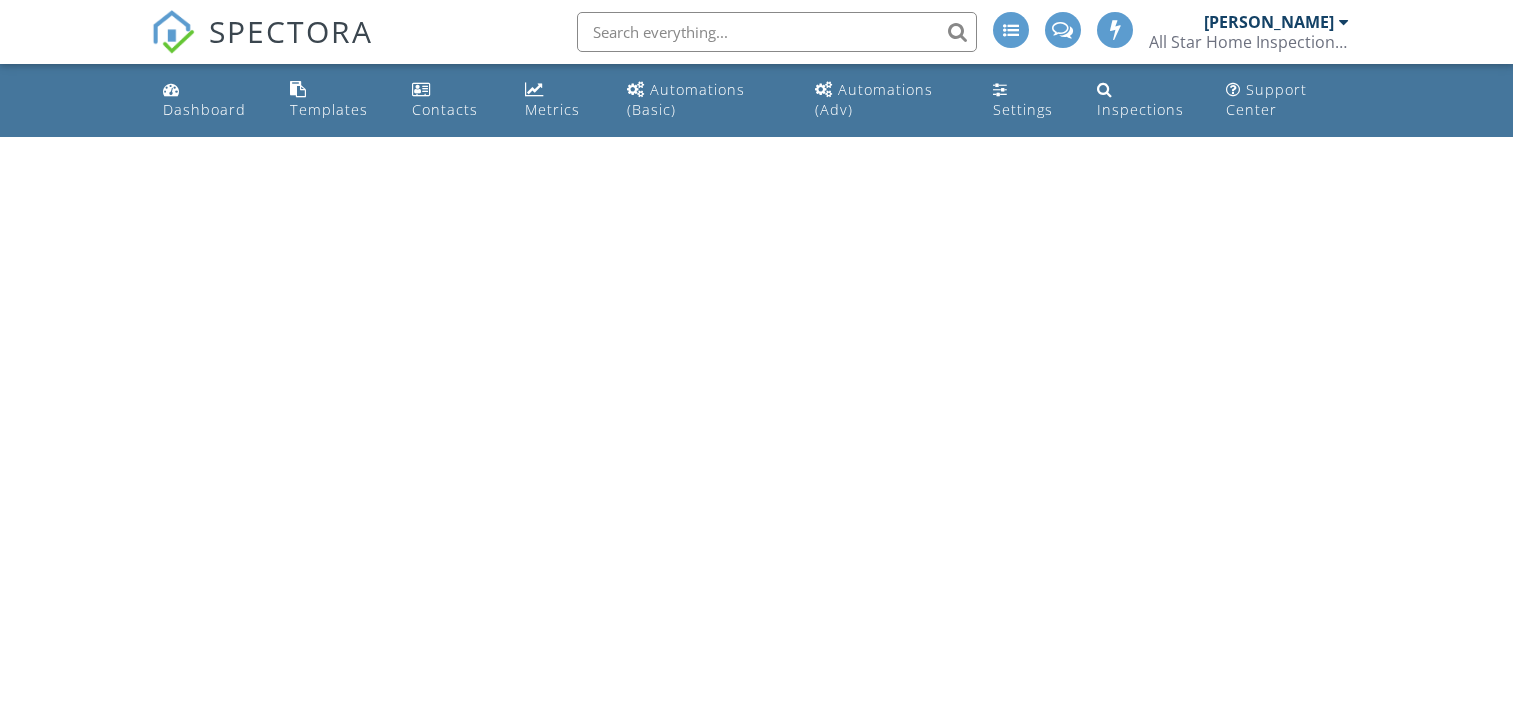 scroll, scrollTop: 0, scrollLeft: 0, axis: both 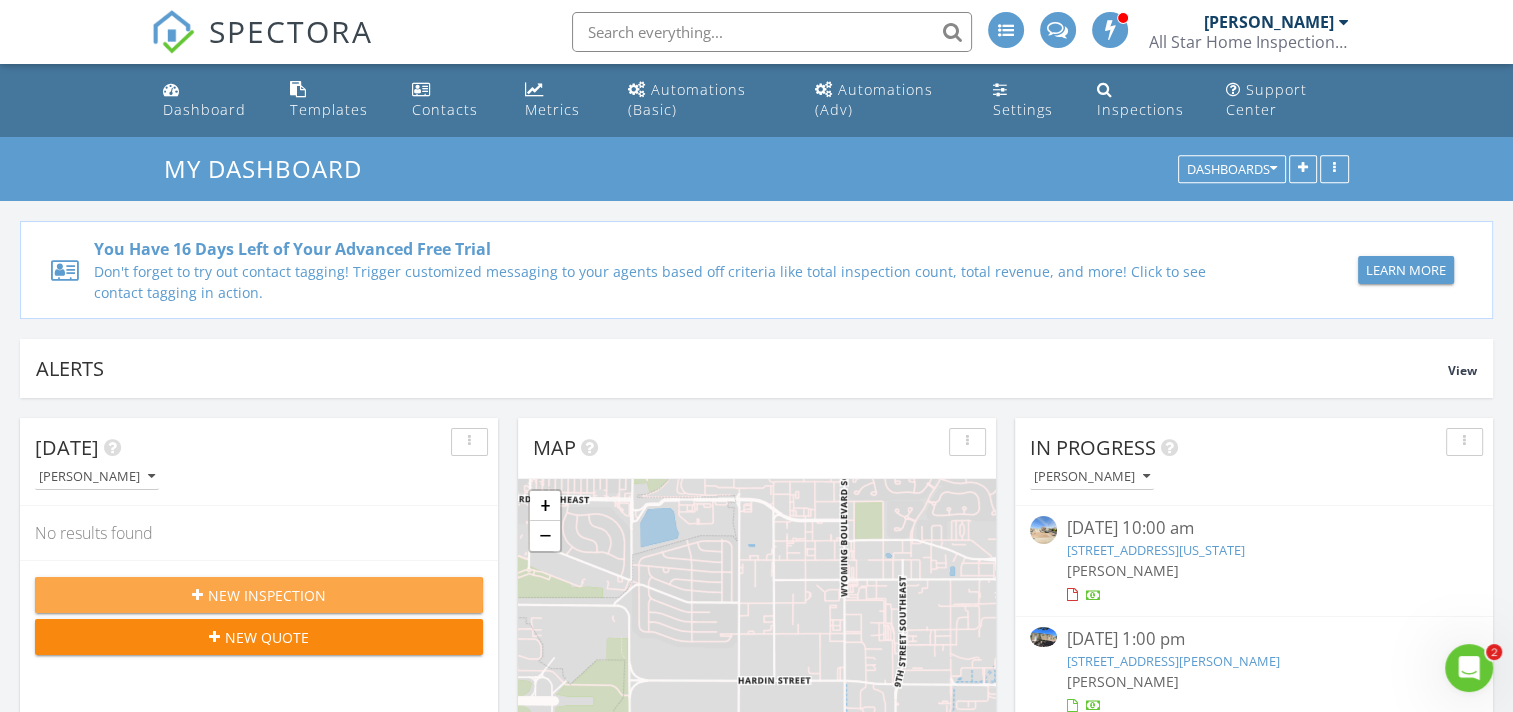 click on "New Inspection" at bounding box center [267, 595] 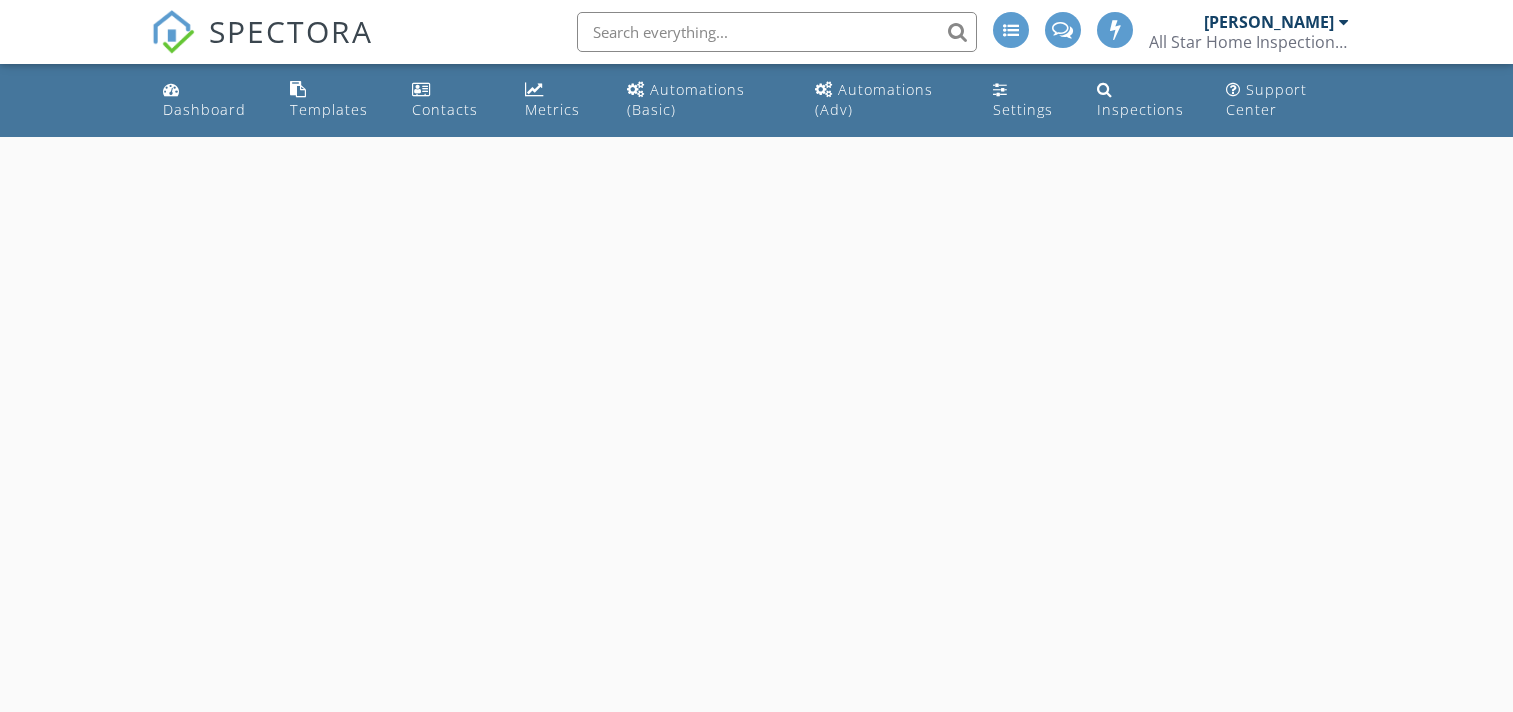 scroll, scrollTop: 0, scrollLeft: 0, axis: both 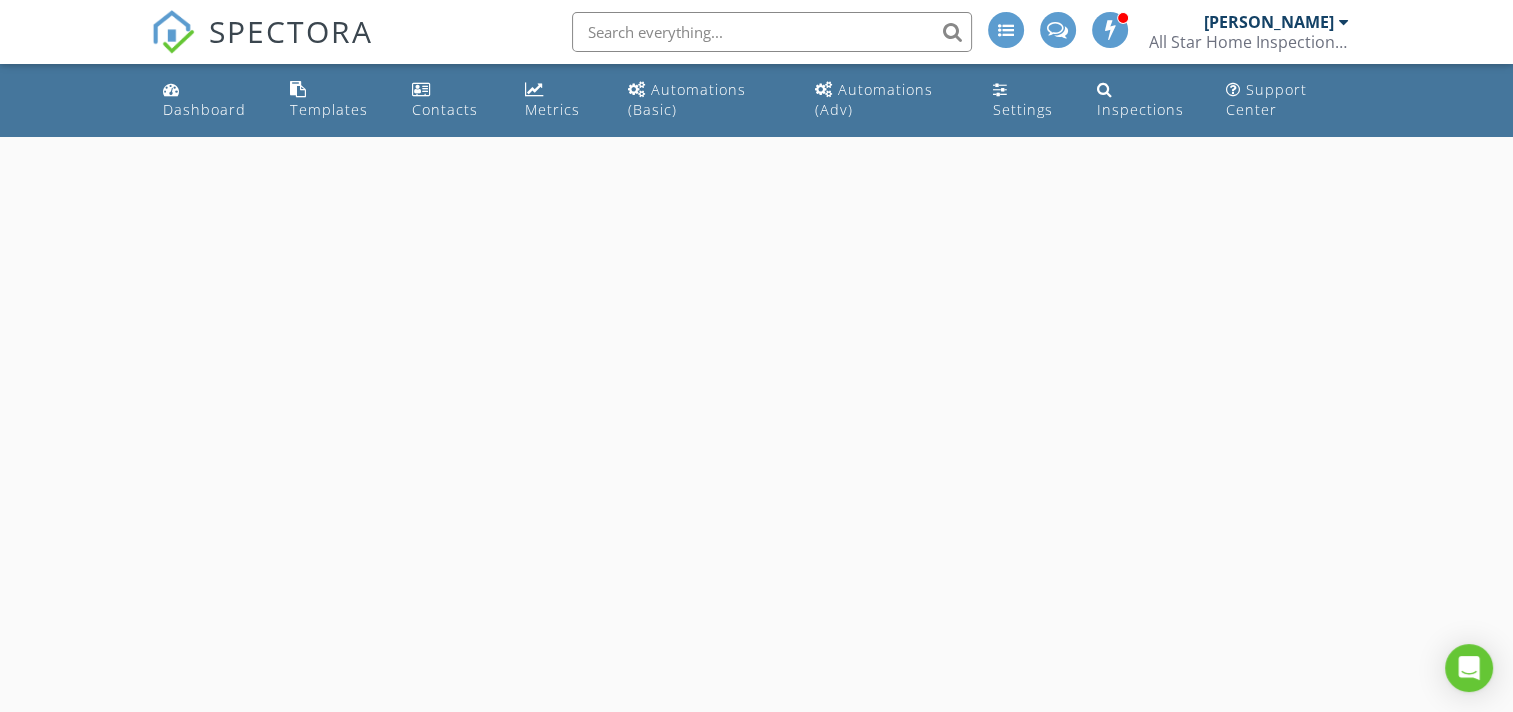 select on "6" 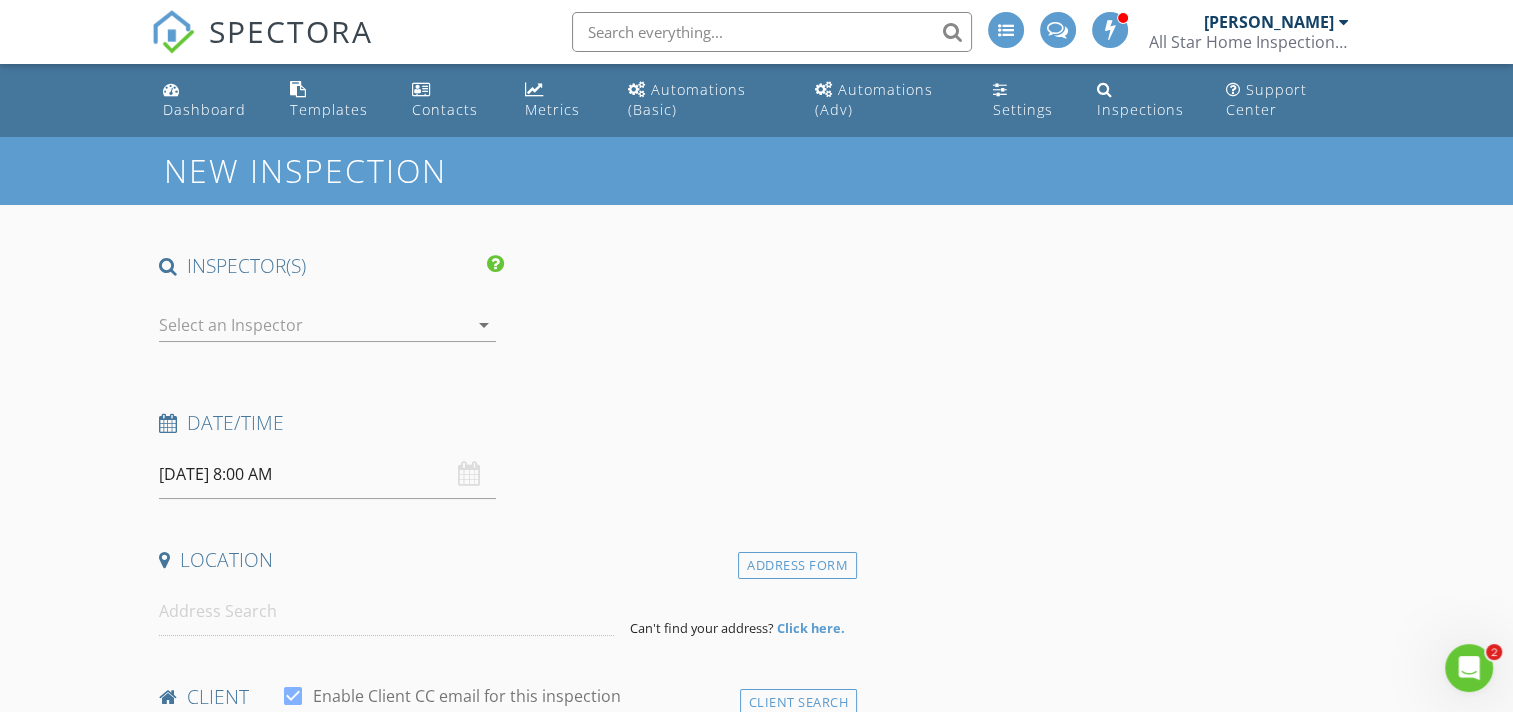 scroll, scrollTop: 0, scrollLeft: 0, axis: both 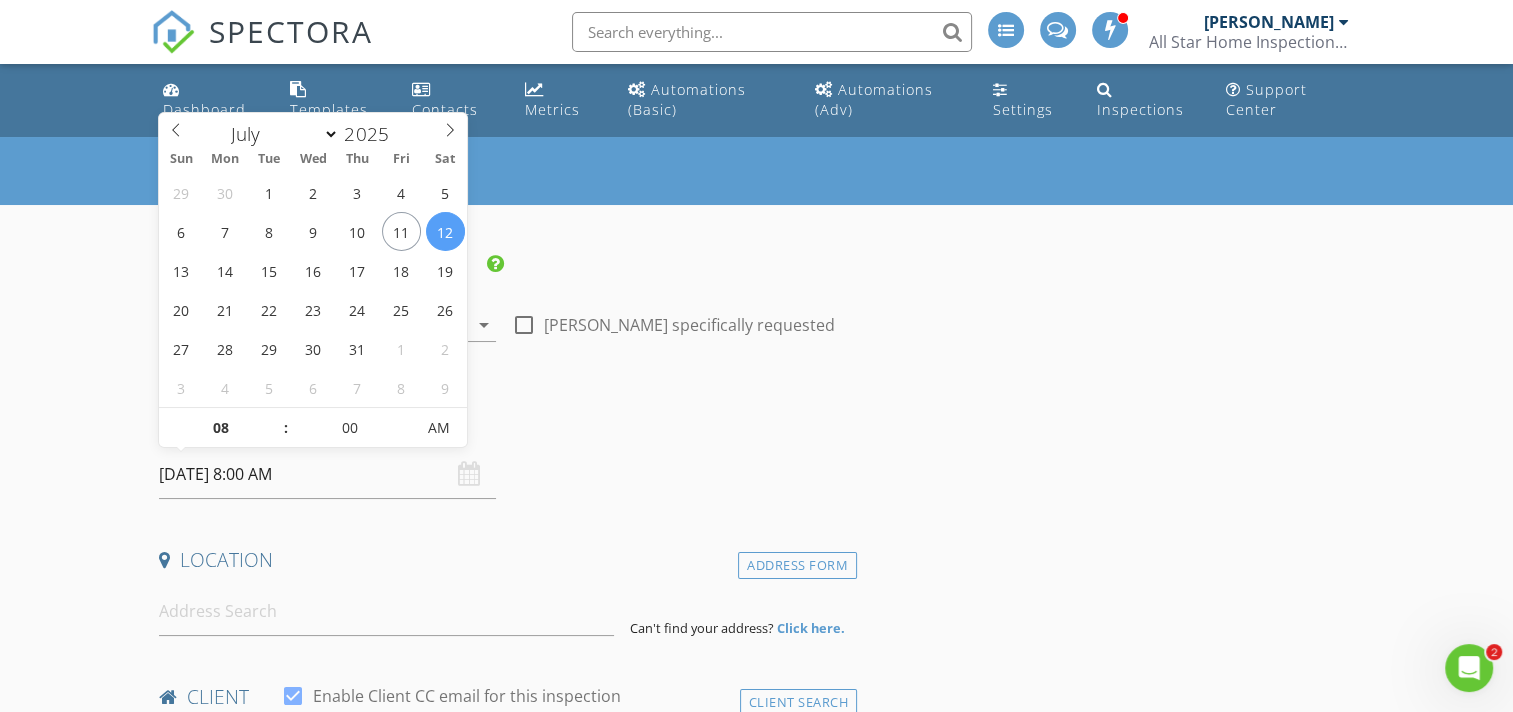 click on "[DATE] 8:00 AM" at bounding box center [327, 474] 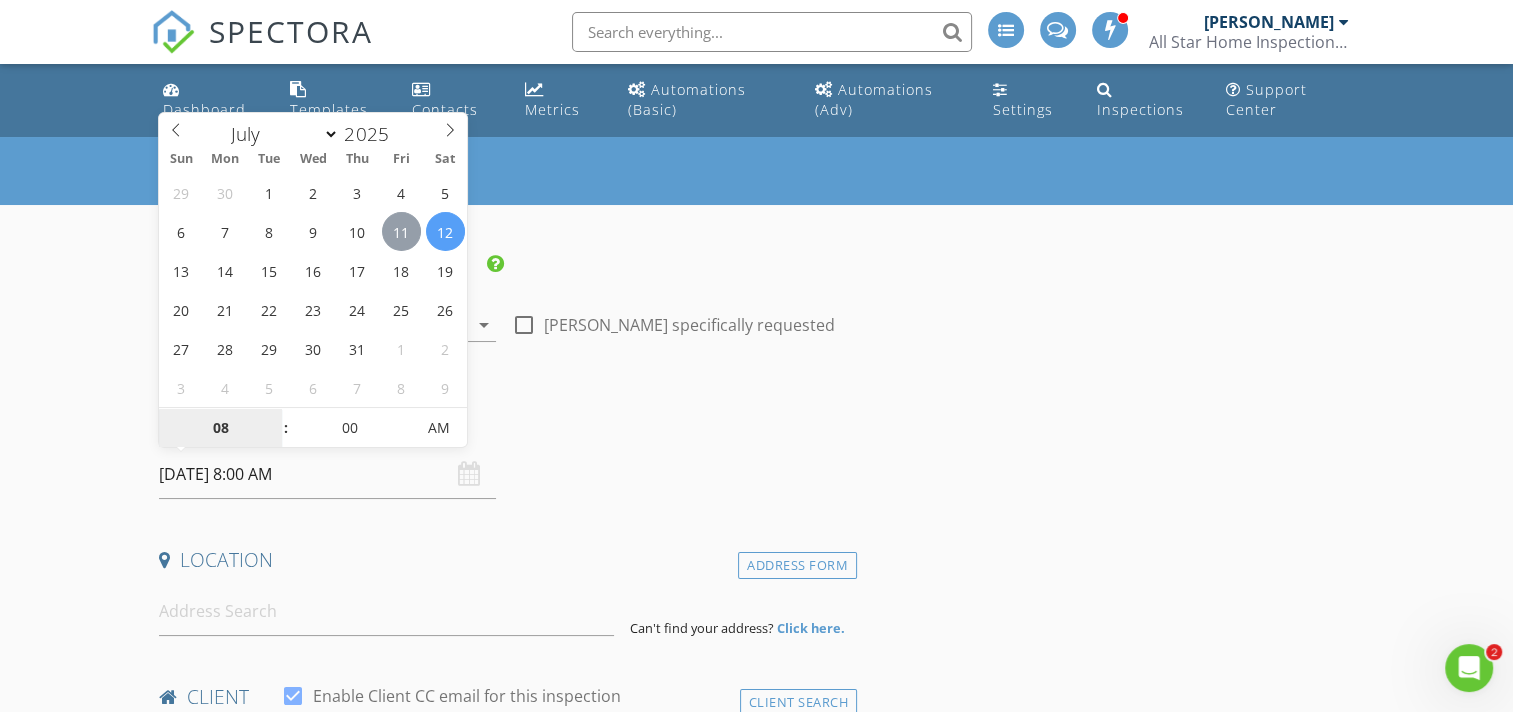 type on "[DATE] 8:00 AM" 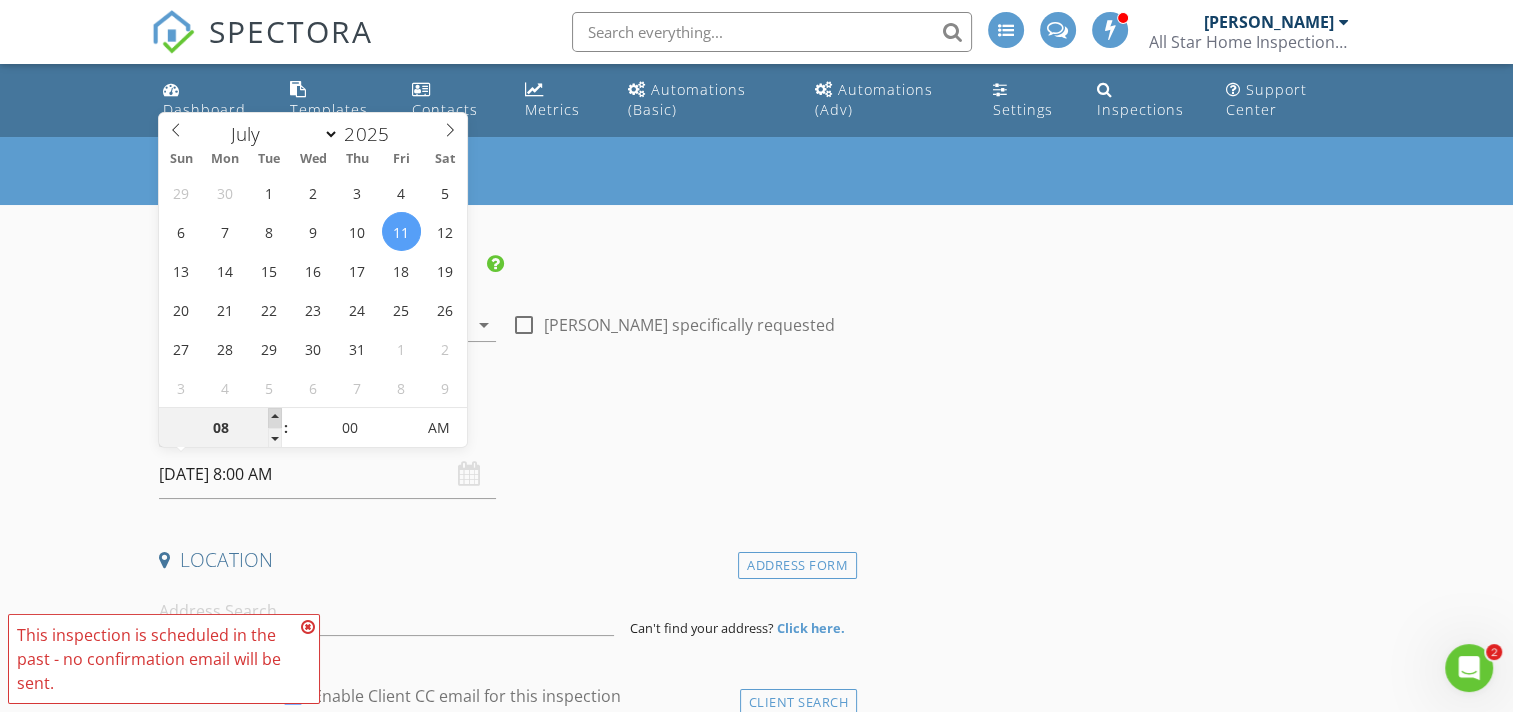 type on "09" 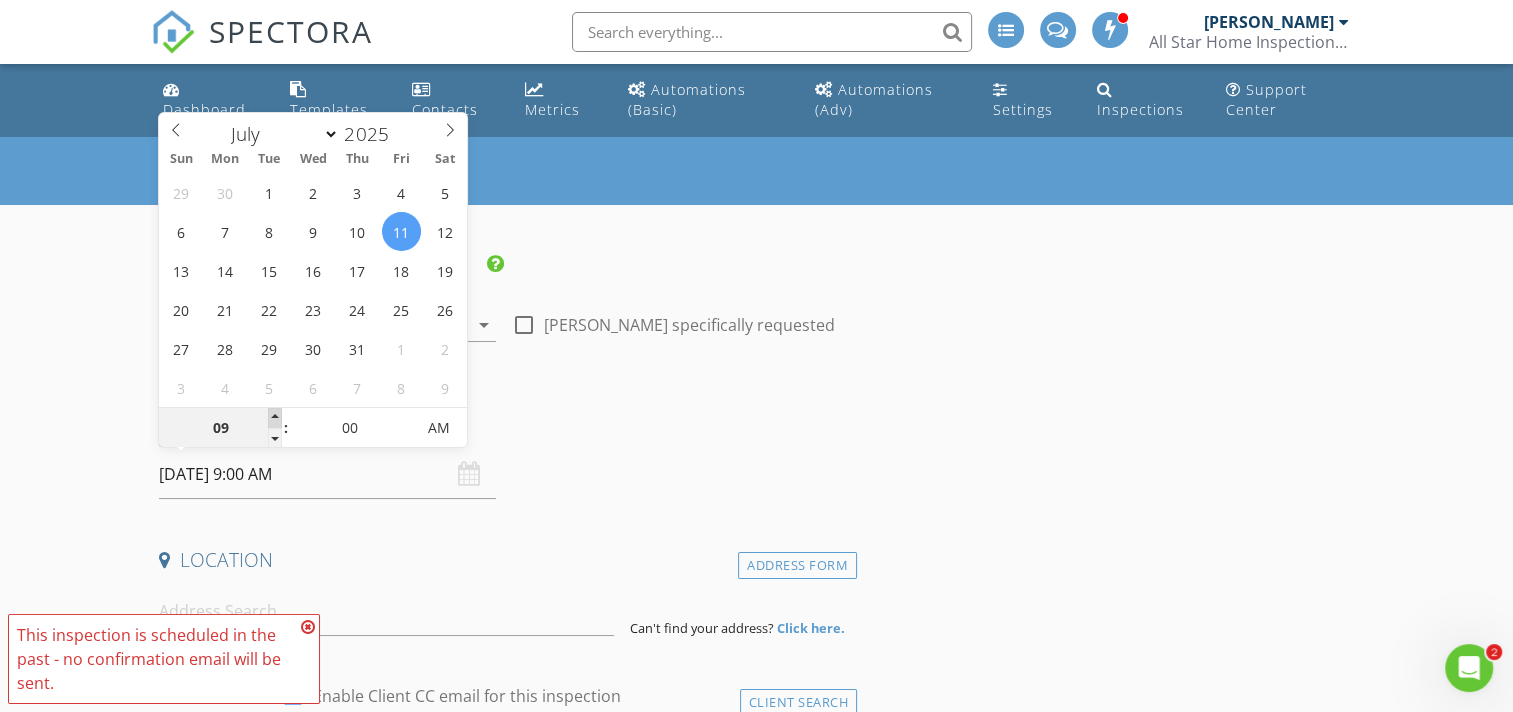 click at bounding box center [275, 418] 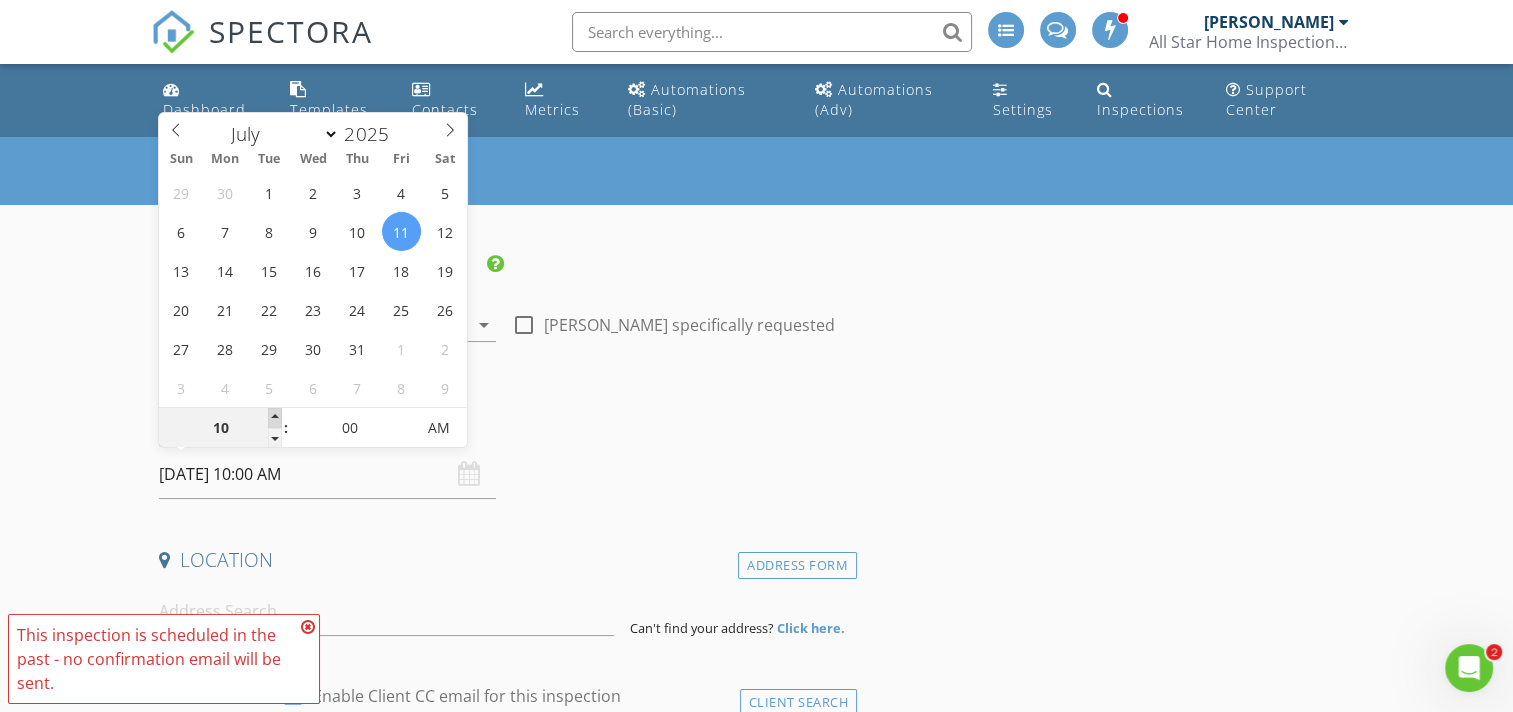 click at bounding box center (275, 418) 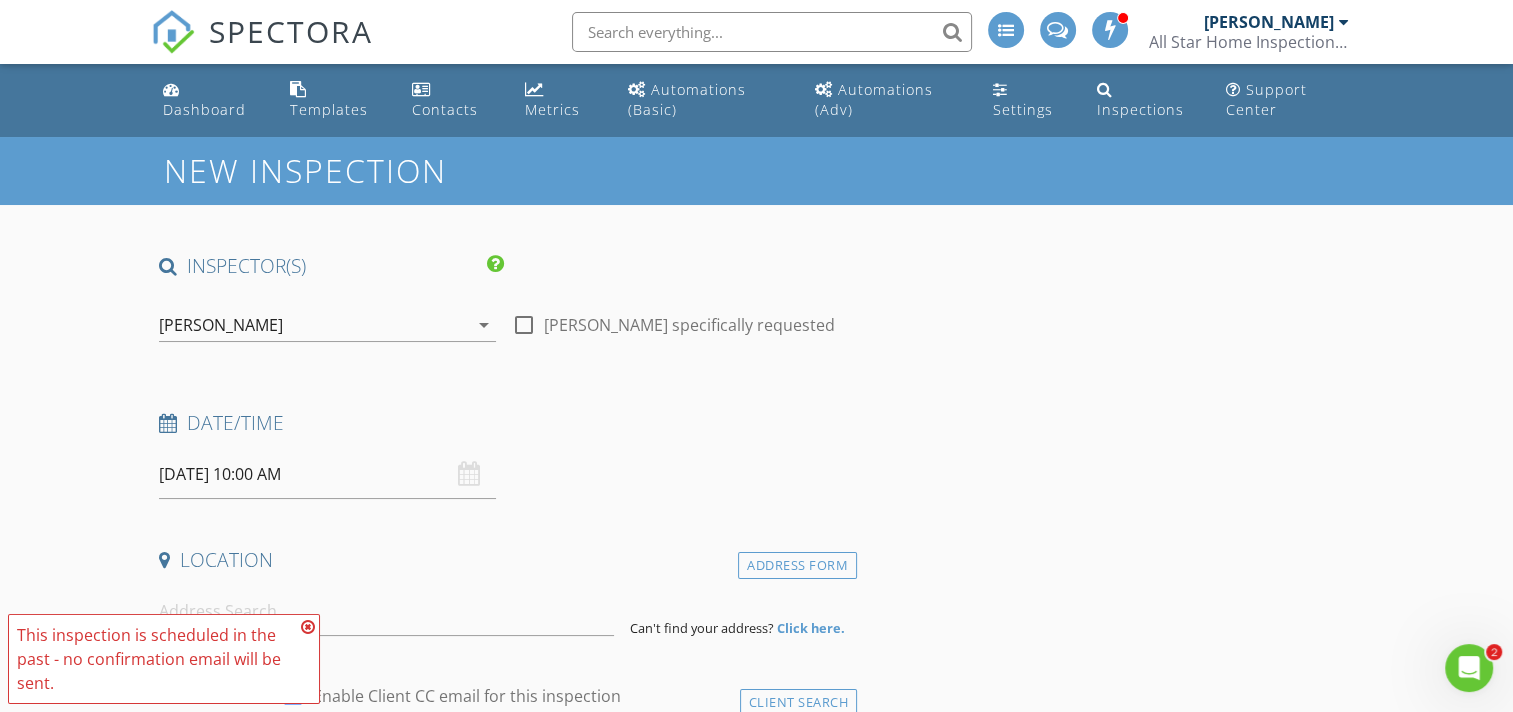 click on "INSPECTOR(S)
check_box   Bobby Sours   PRIMARY   Bobby Sours arrow_drop_down   check_box_outline_blank Bobby Sours specifically requested
Date/Time
07/11/2025 10:00 AM
Location
Address Form       Can't find your address?   Click here.
client
check_box Enable Client CC email for this inspection   Client Search     check_box_outline_blank Client is a Company/Organization     First Name   Last Name   Email   CC Email   Phone         Tags         Notes   Private Notes
ADD ADDITIONAL client
SERVICES
arrow_drop_down     Select Discount Code arrow_drop_down    Charges       TOTAL   $0.00    Duration    No services with durations selected      Templates    No templates selected    Agreements    No agreements selected
Manual Edit
TOTAL:   $0.00" at bounding box center [756, 1903] 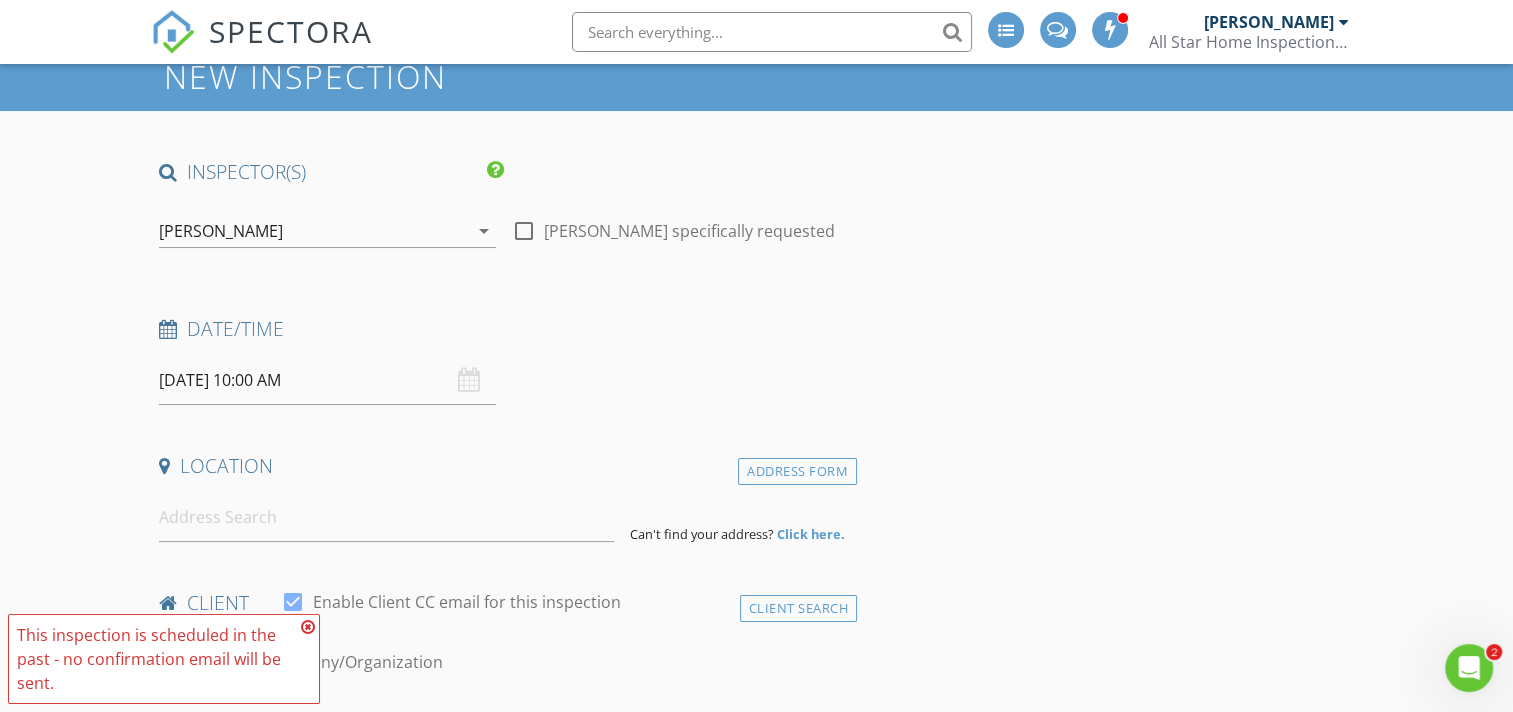 scroll, scrollTop: 133, scrollLeft: 0, axis: vertical 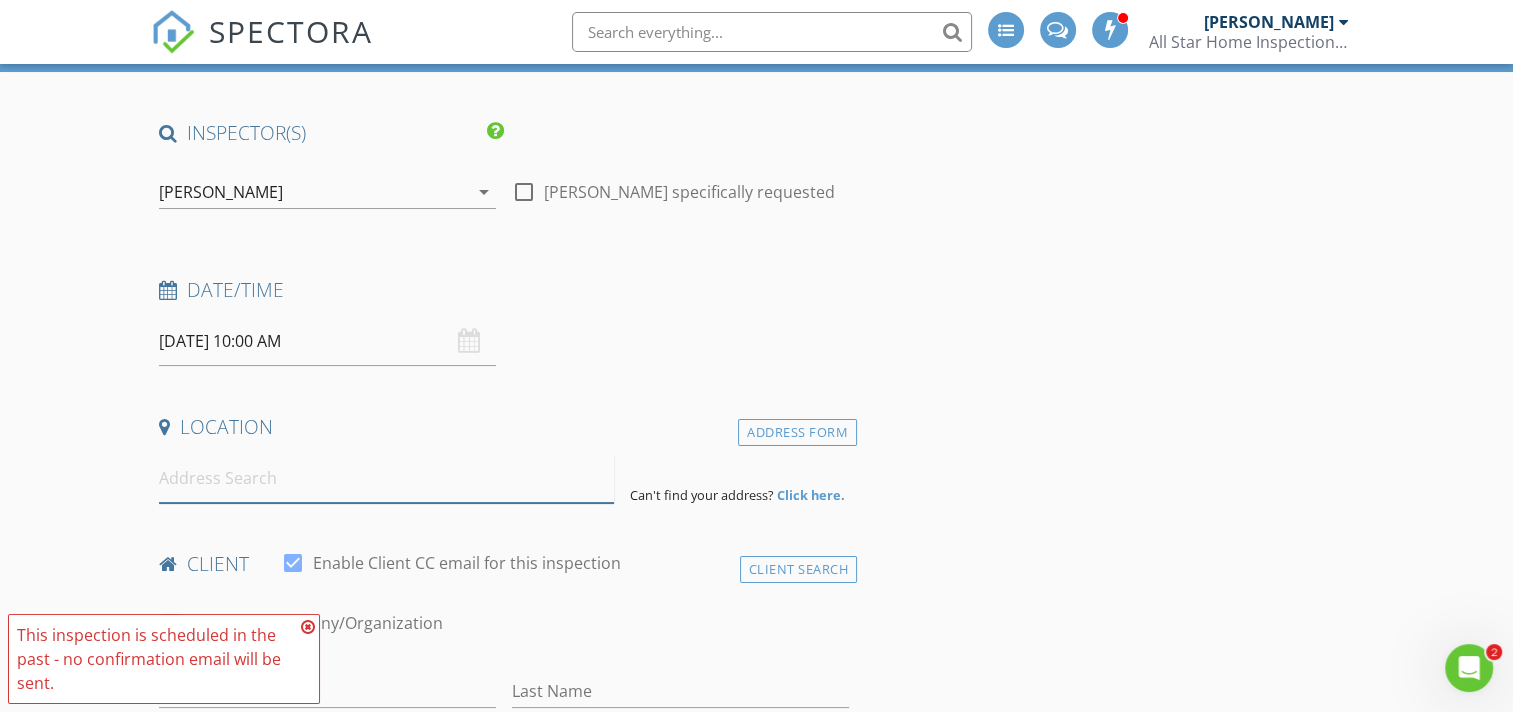 click at bounding box center [386, 478] 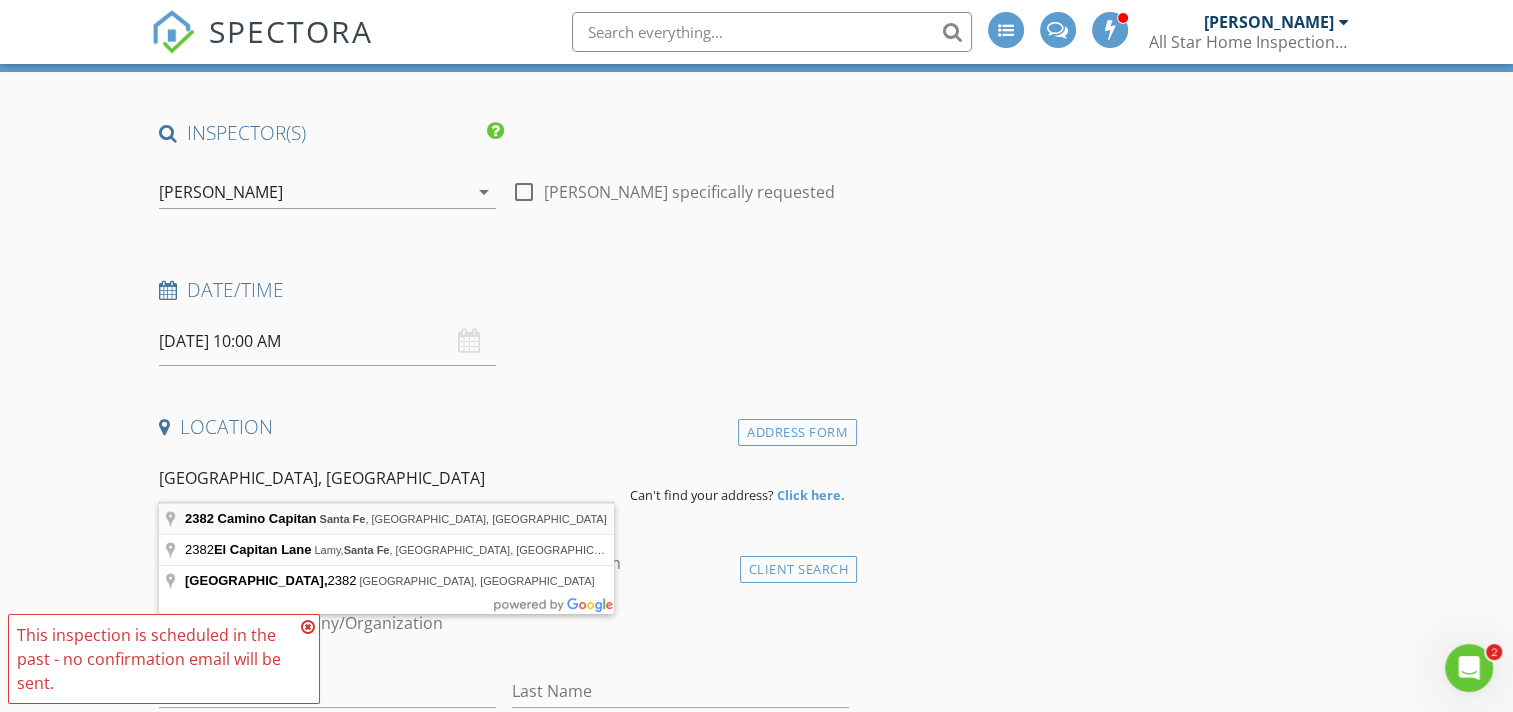 type on "2382 Camino Capitan, Santa Fe, NM, USA" 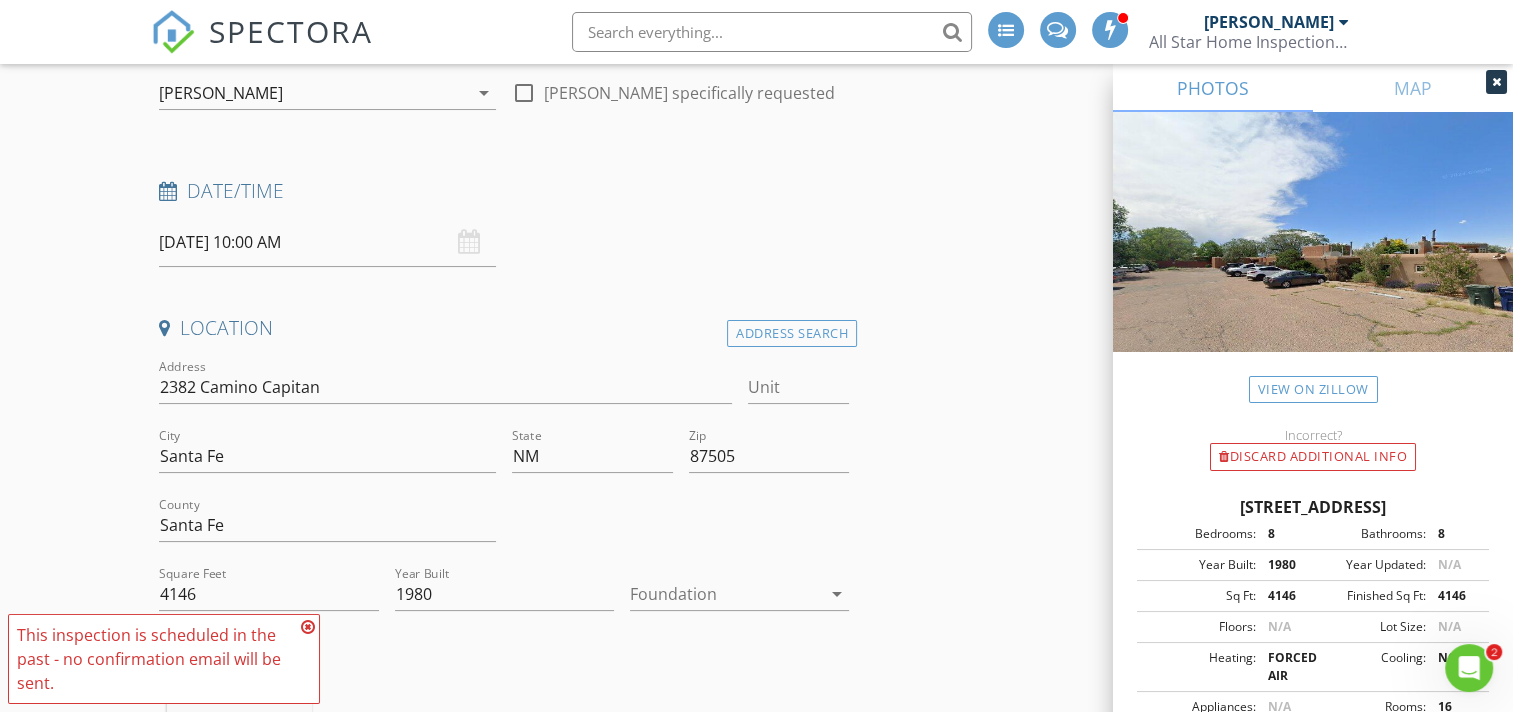 scroll, scrollTop: 266, scrollLeft: 0, axis: vertical 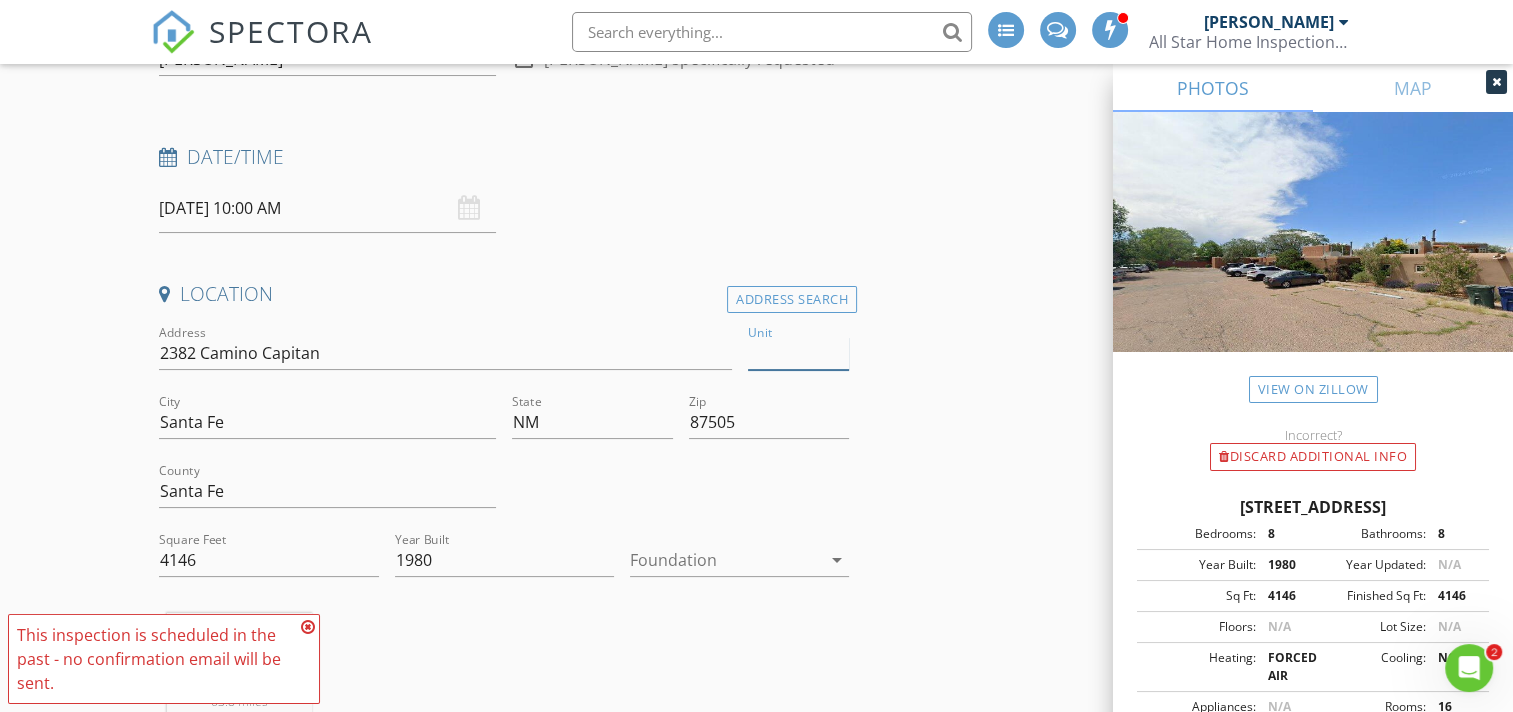 click on "Unit" at bounding box center (799, 353) 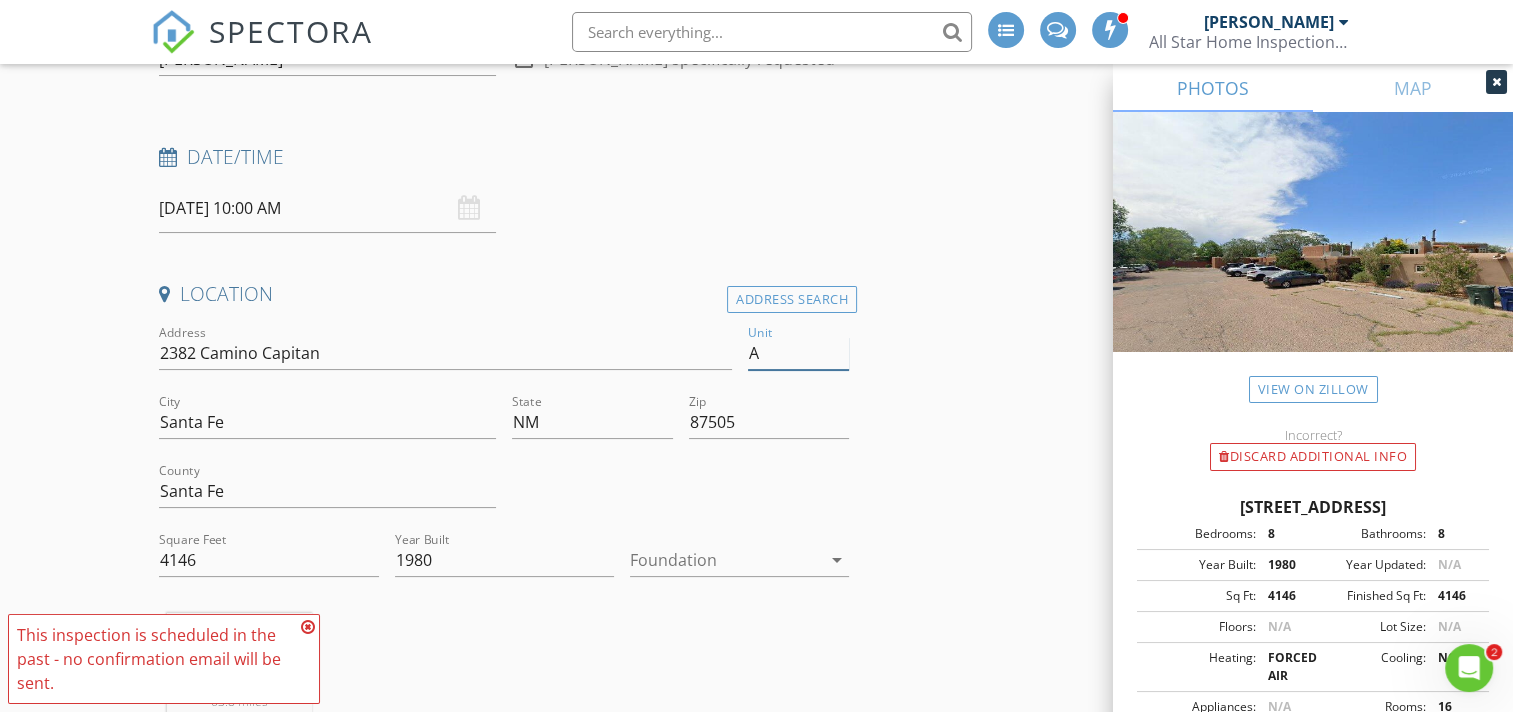 type on "A," 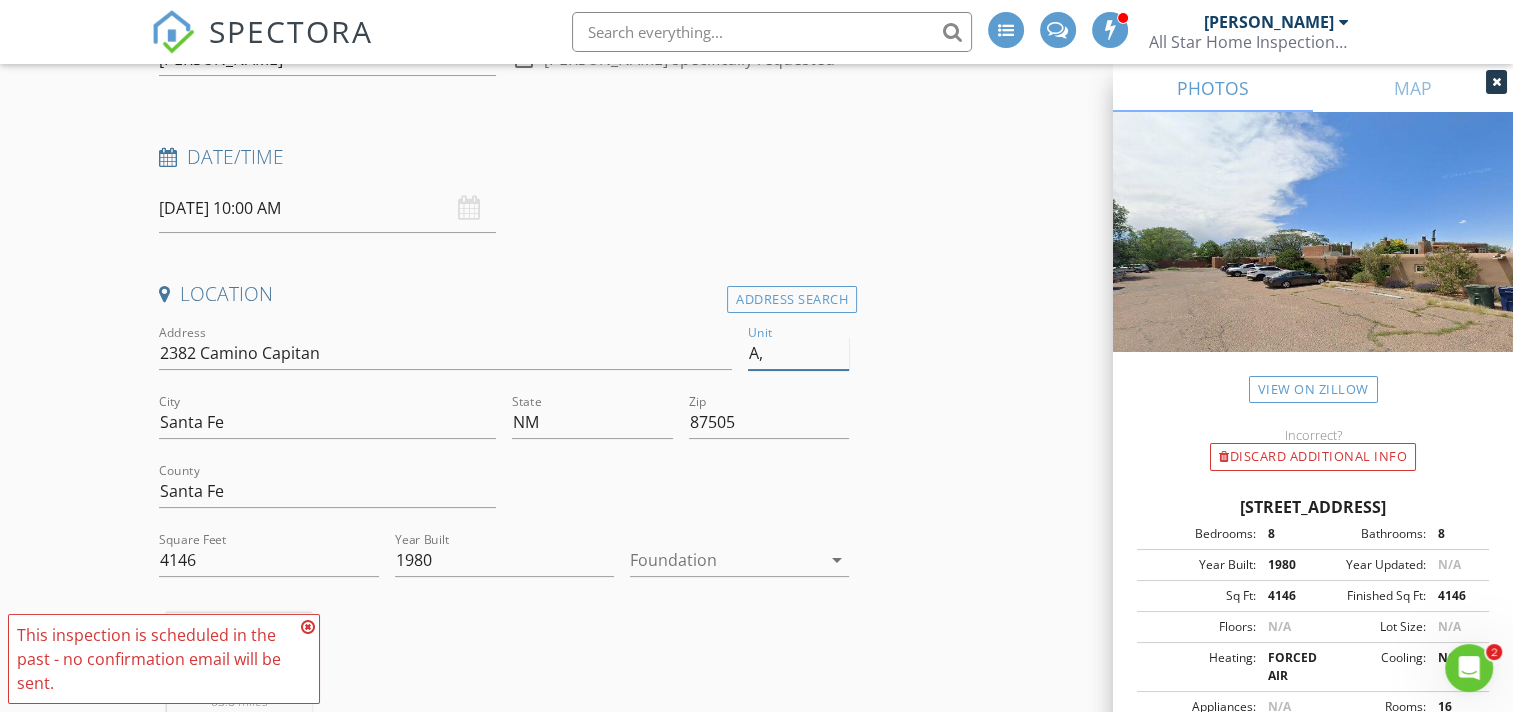 type 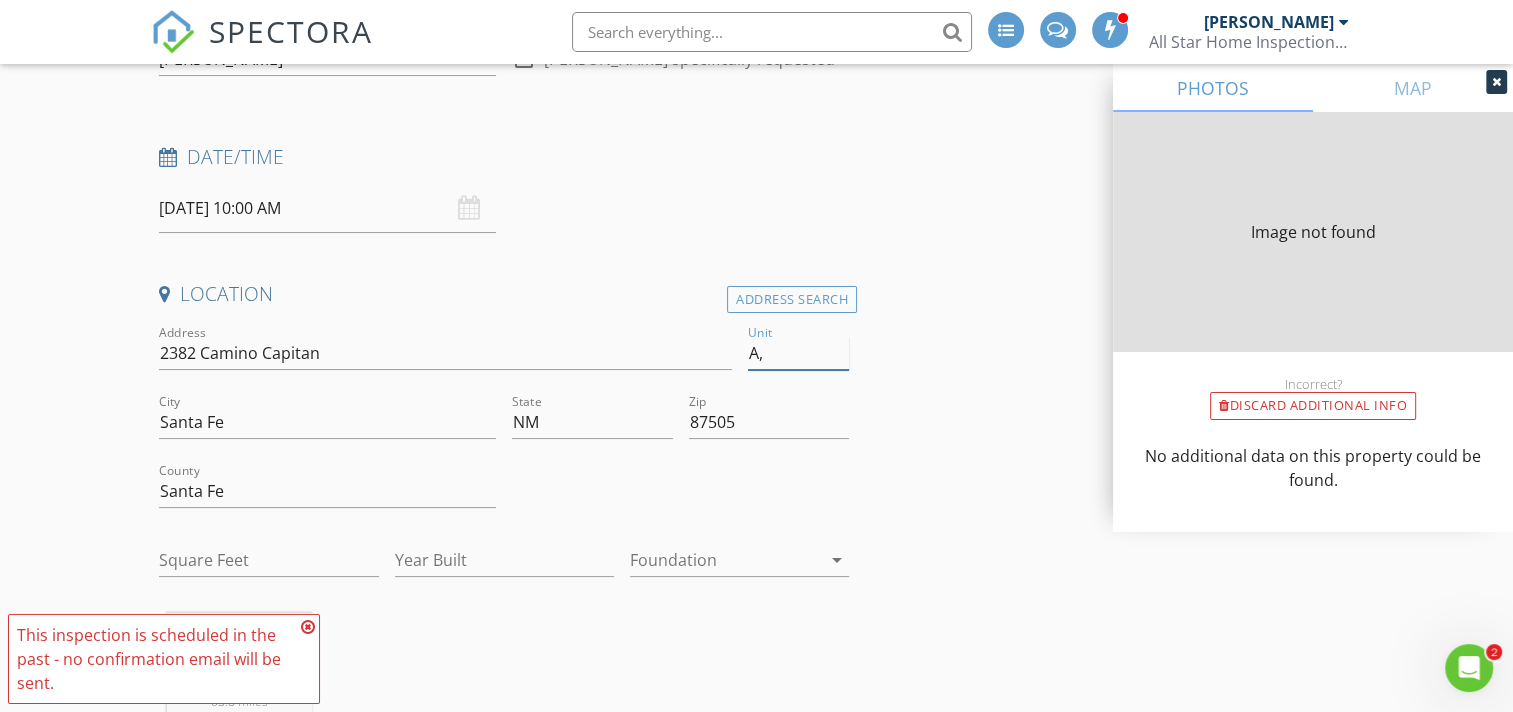 type on "A,B" 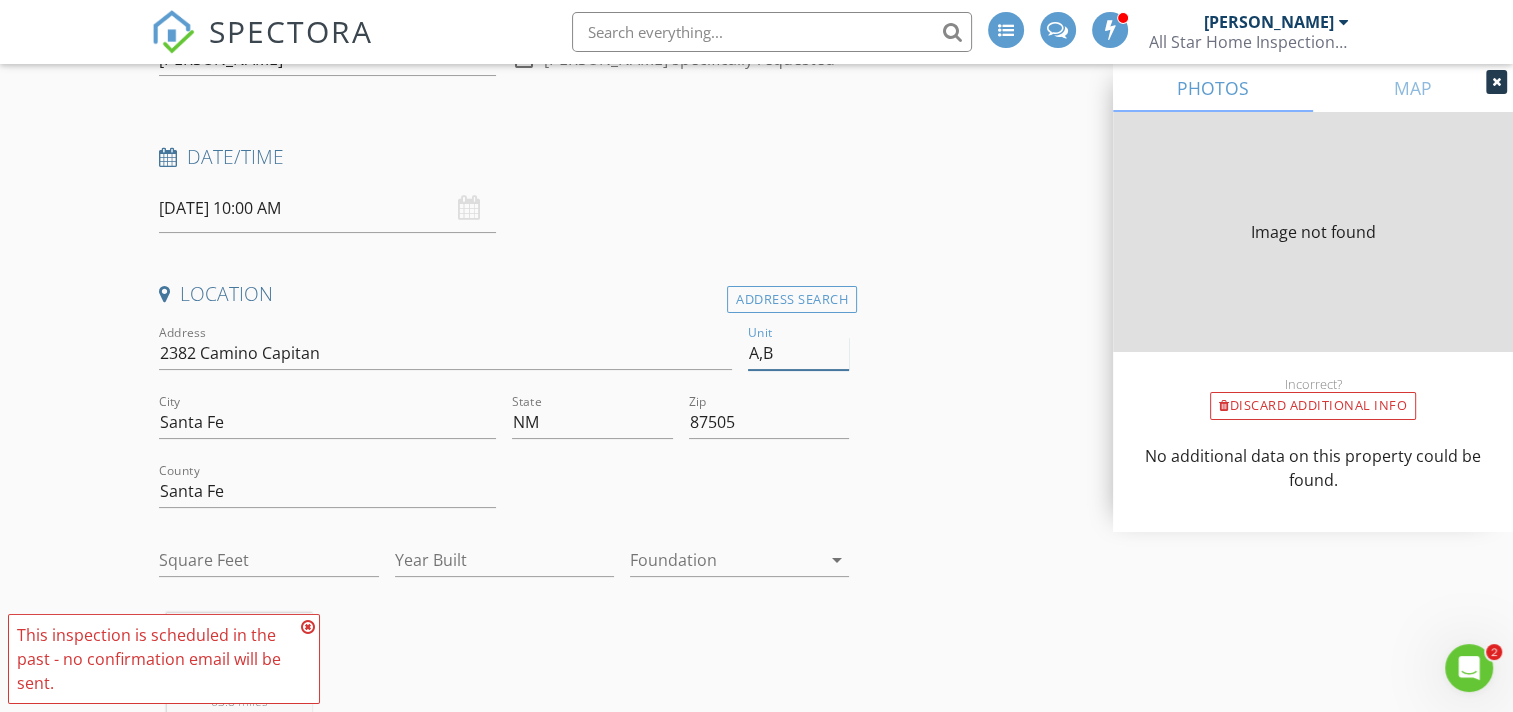 type on "4146" 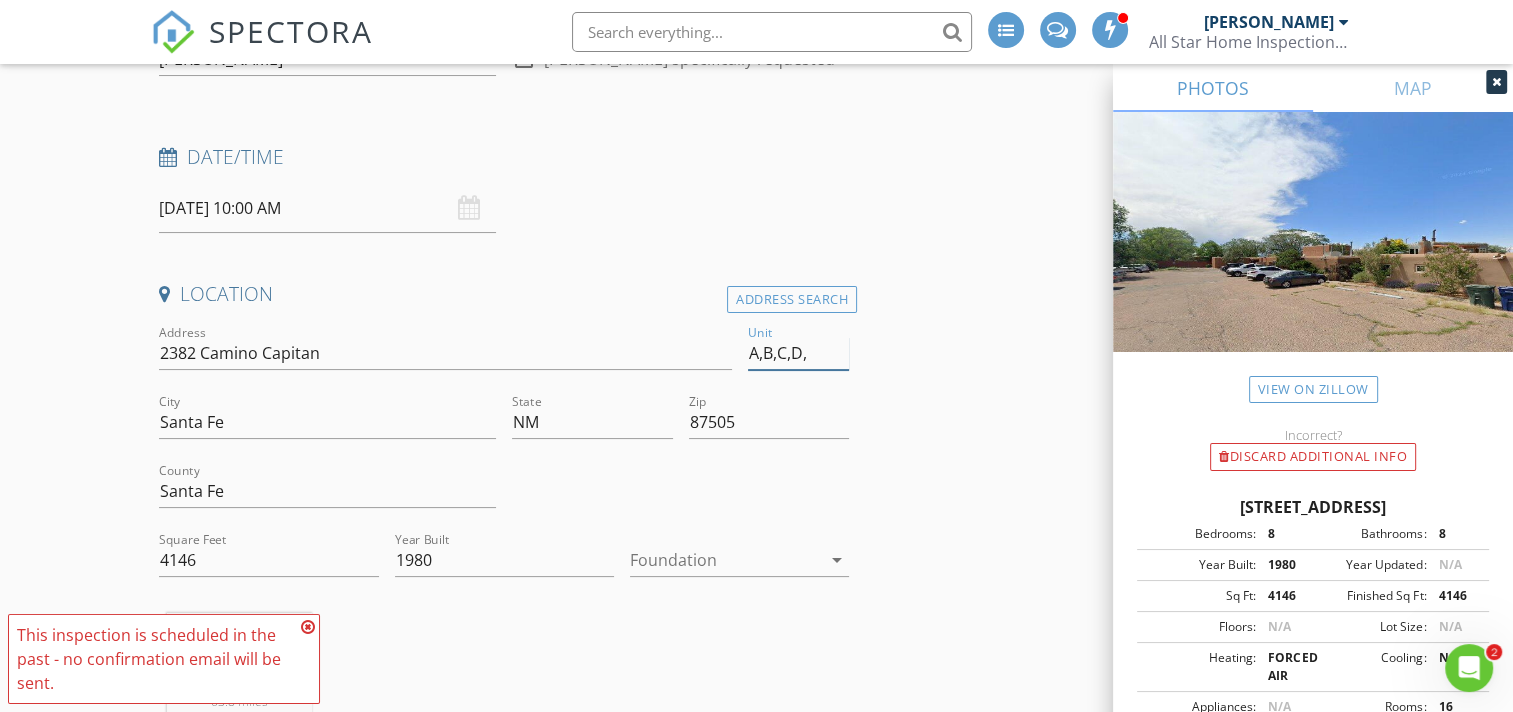 type on "A,B,C,D,E" 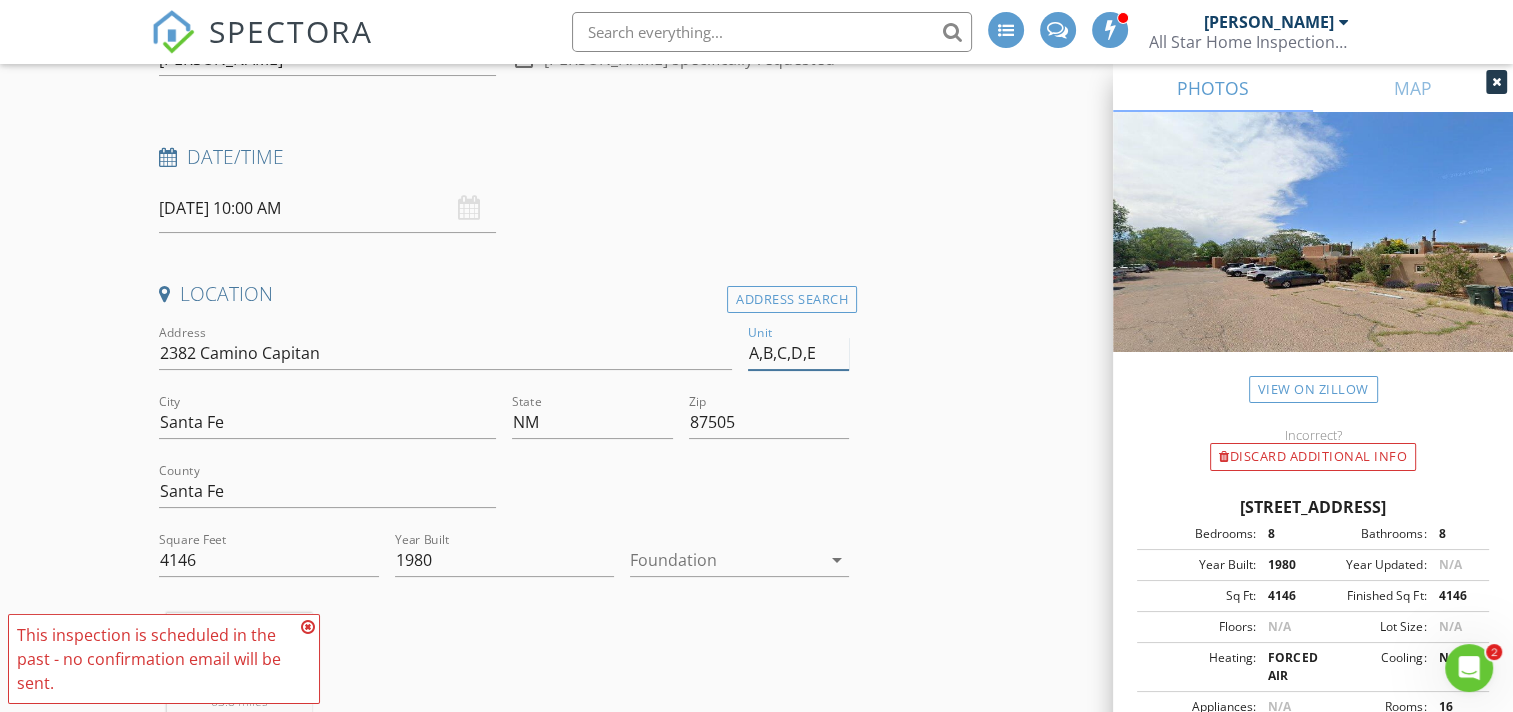 type 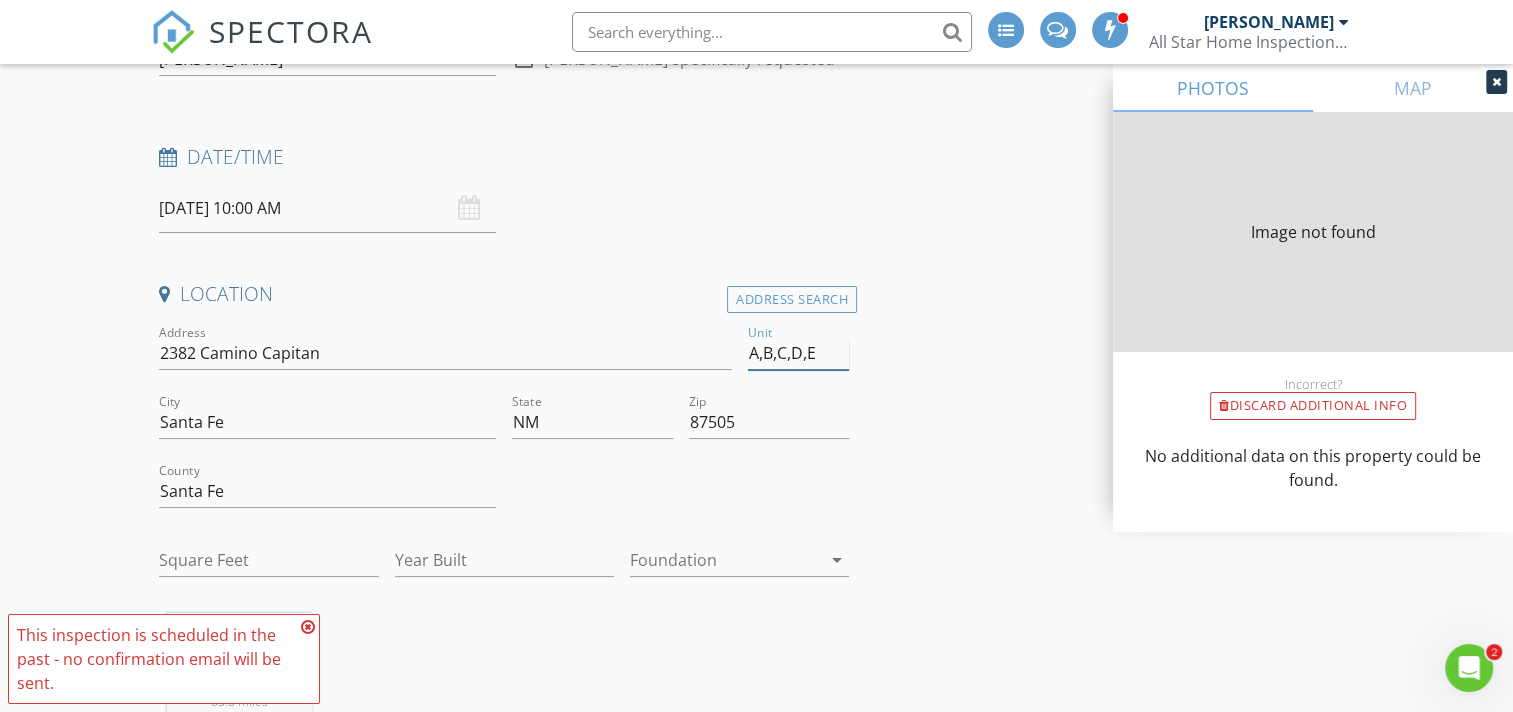 type on "A,B,C,D,Ek" 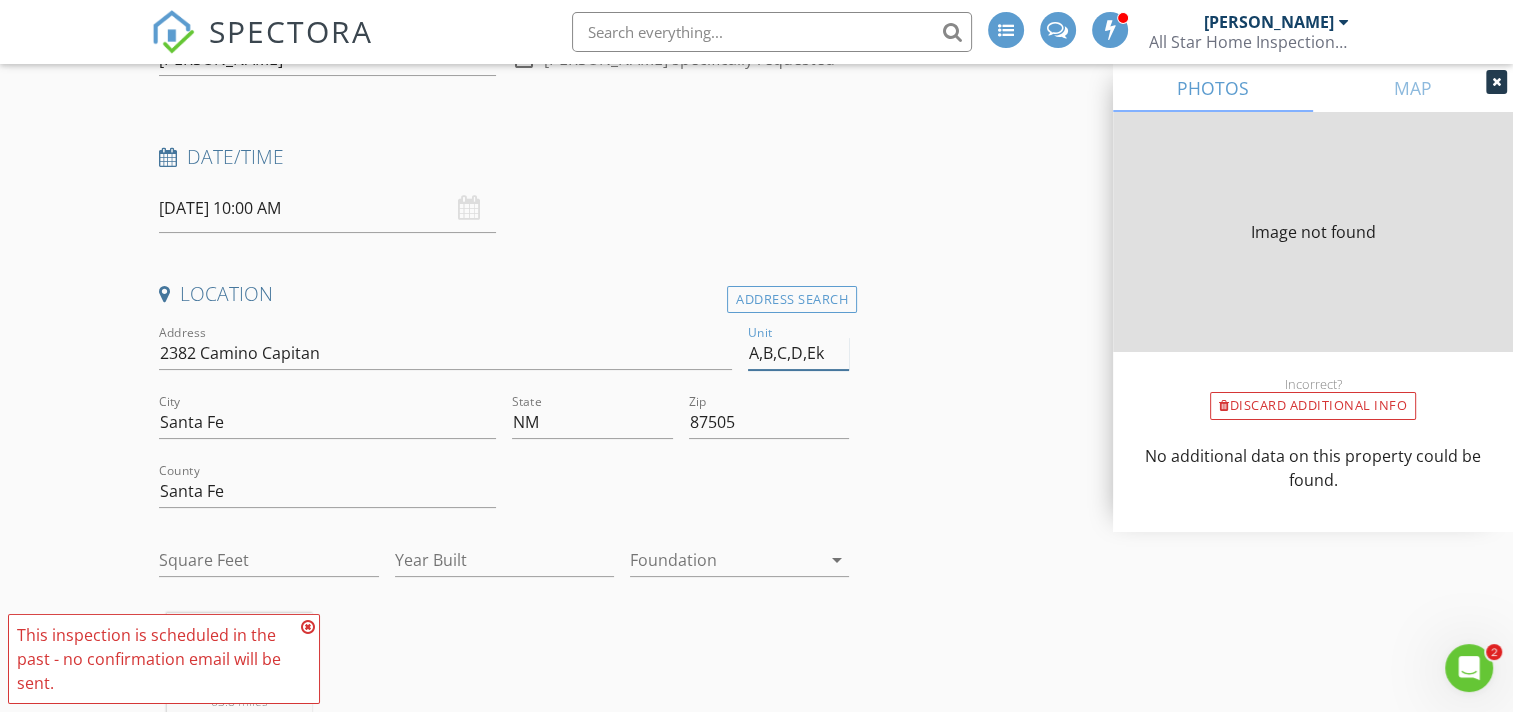 type on "4146" 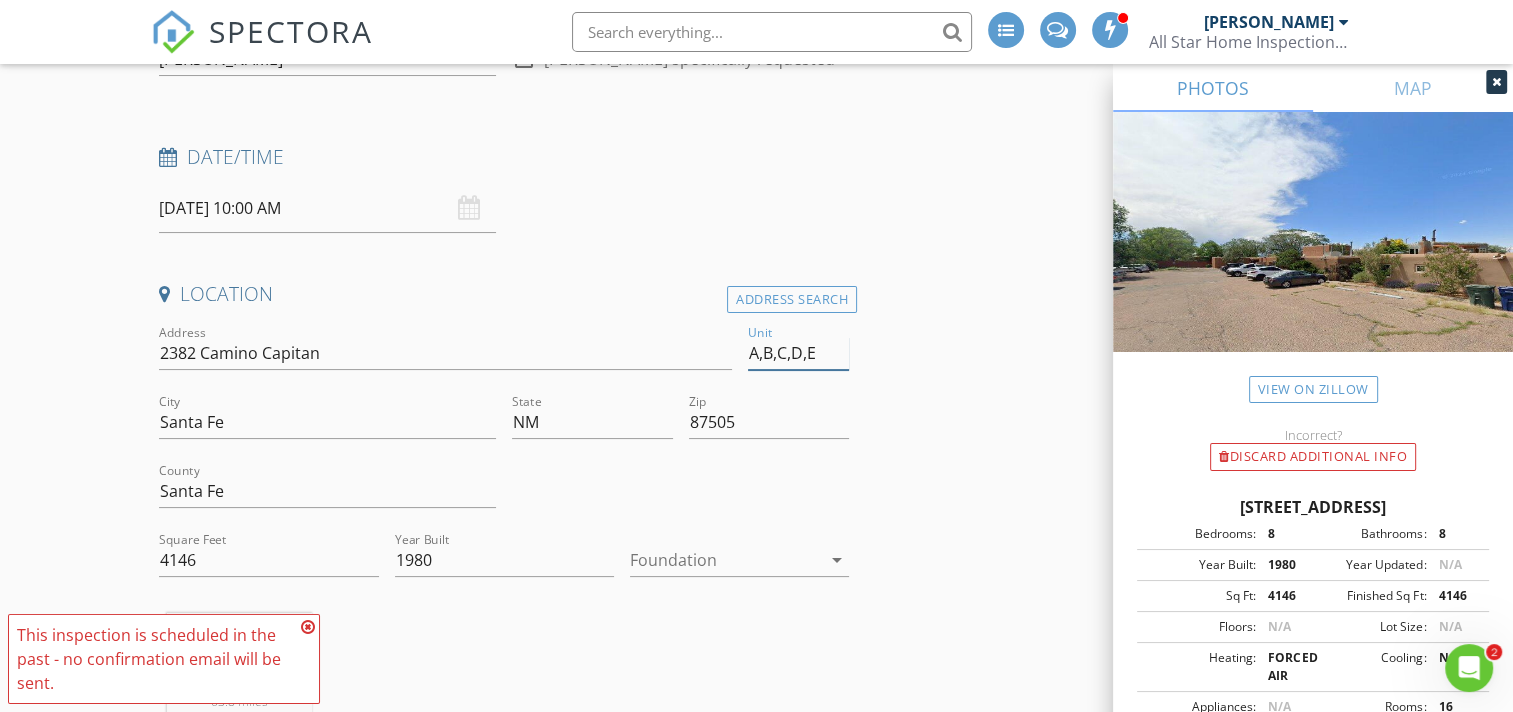 type on "A,B,C,D,E," 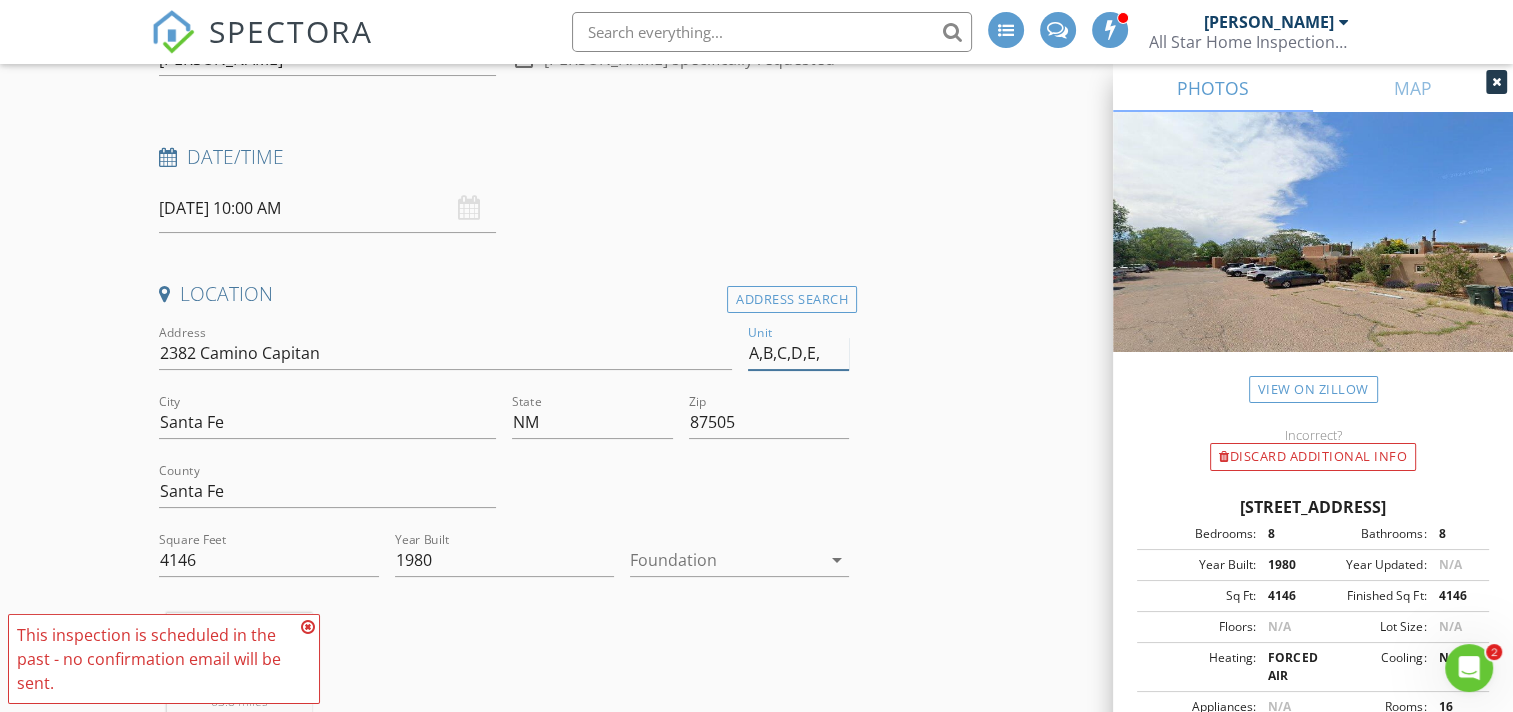 type 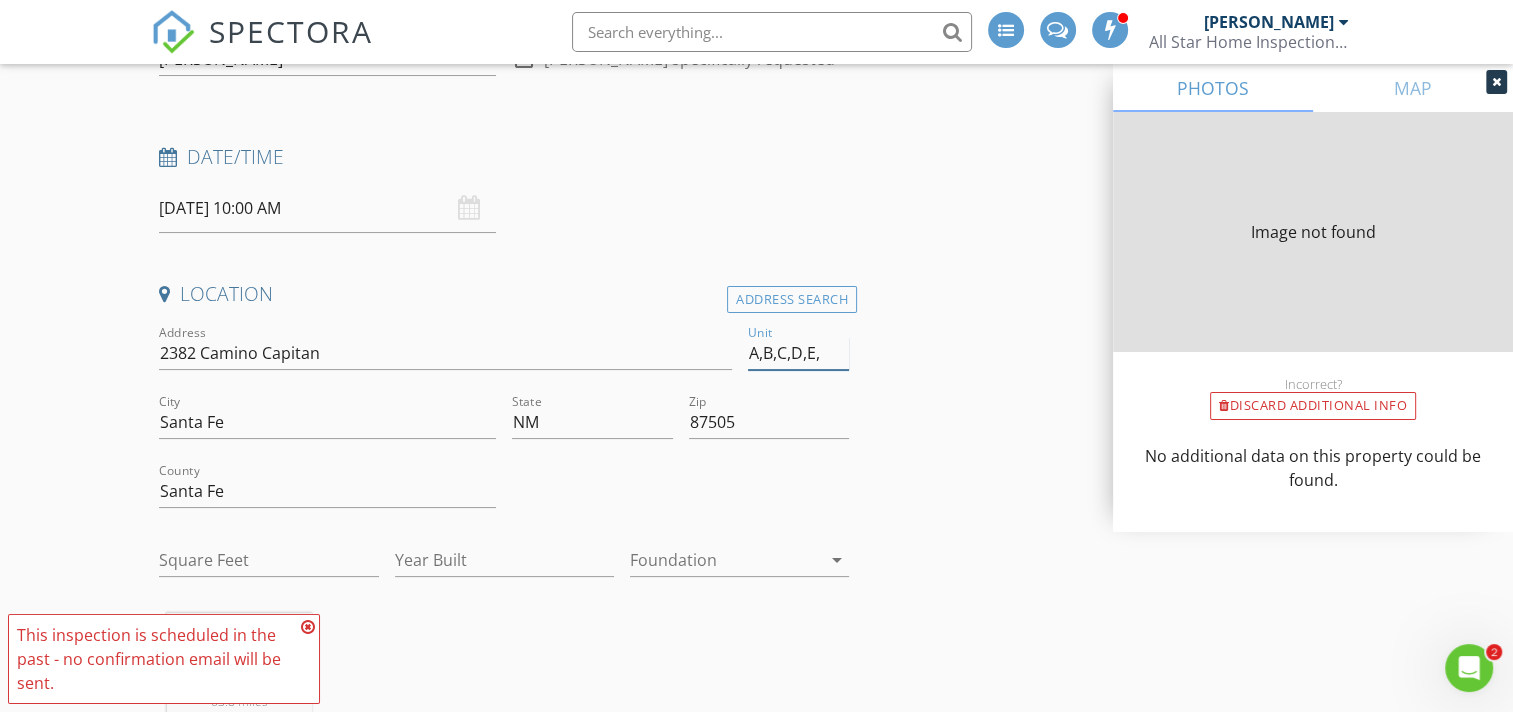 type on "4146" 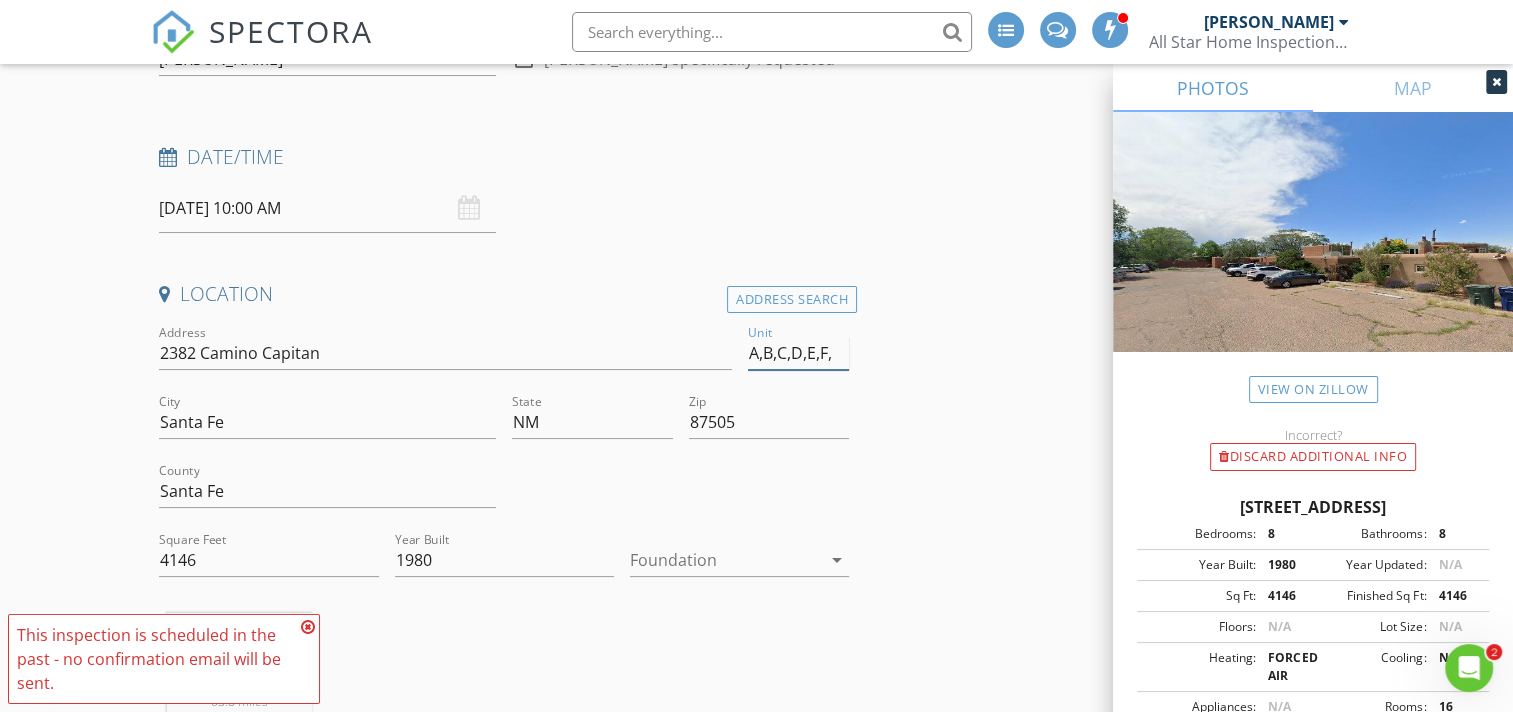 type on "A,B,C,D,E,F,G" 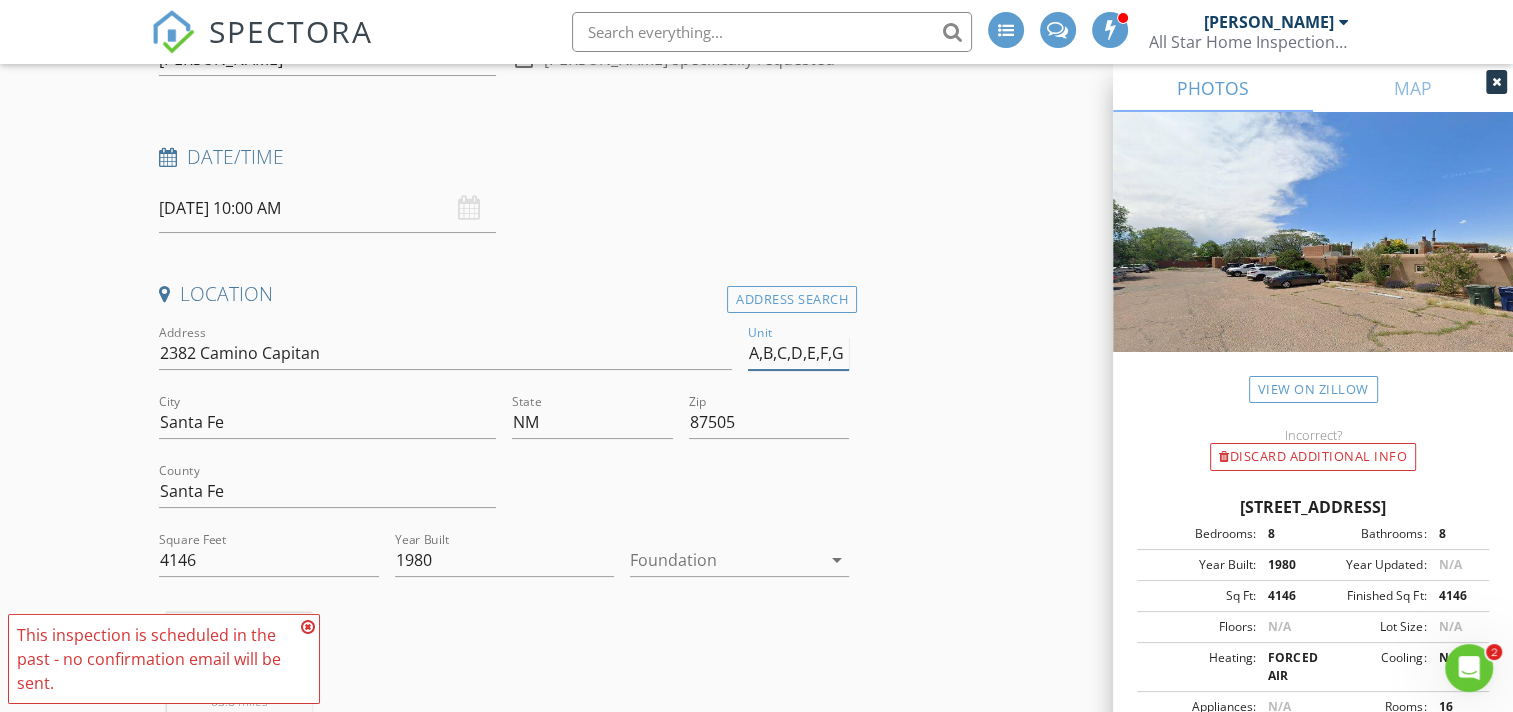 type 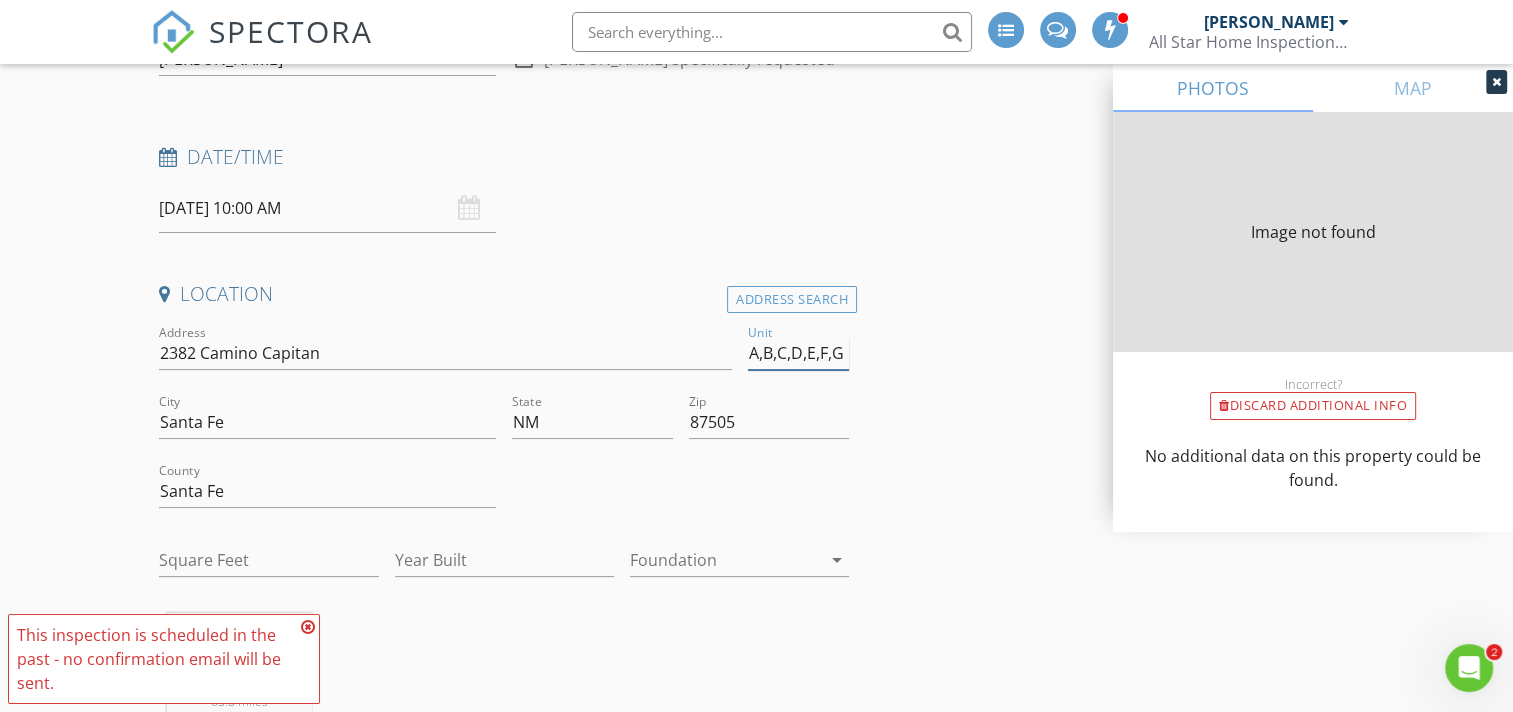 type on "4146" 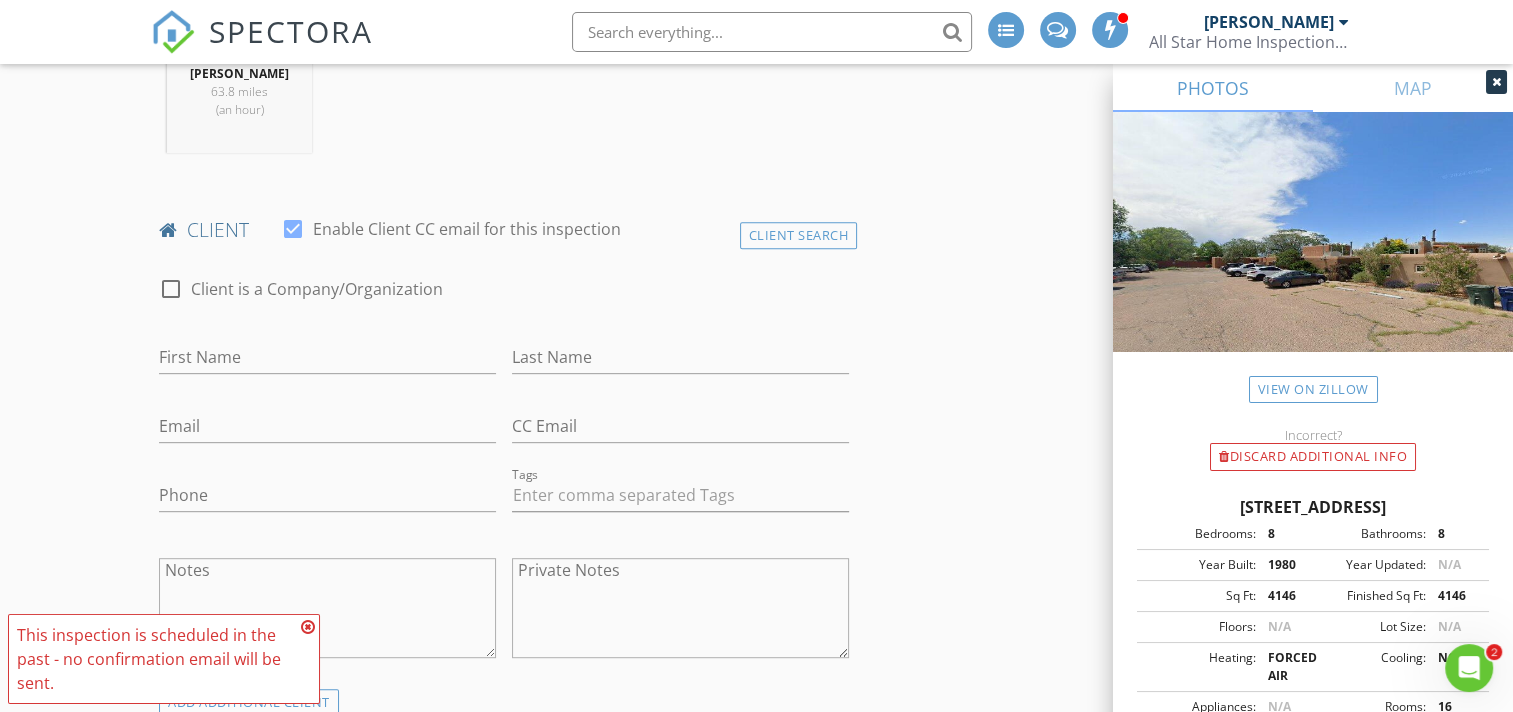 scroll, scrollTop: 933, scrollLeft: 0, axis: vertical 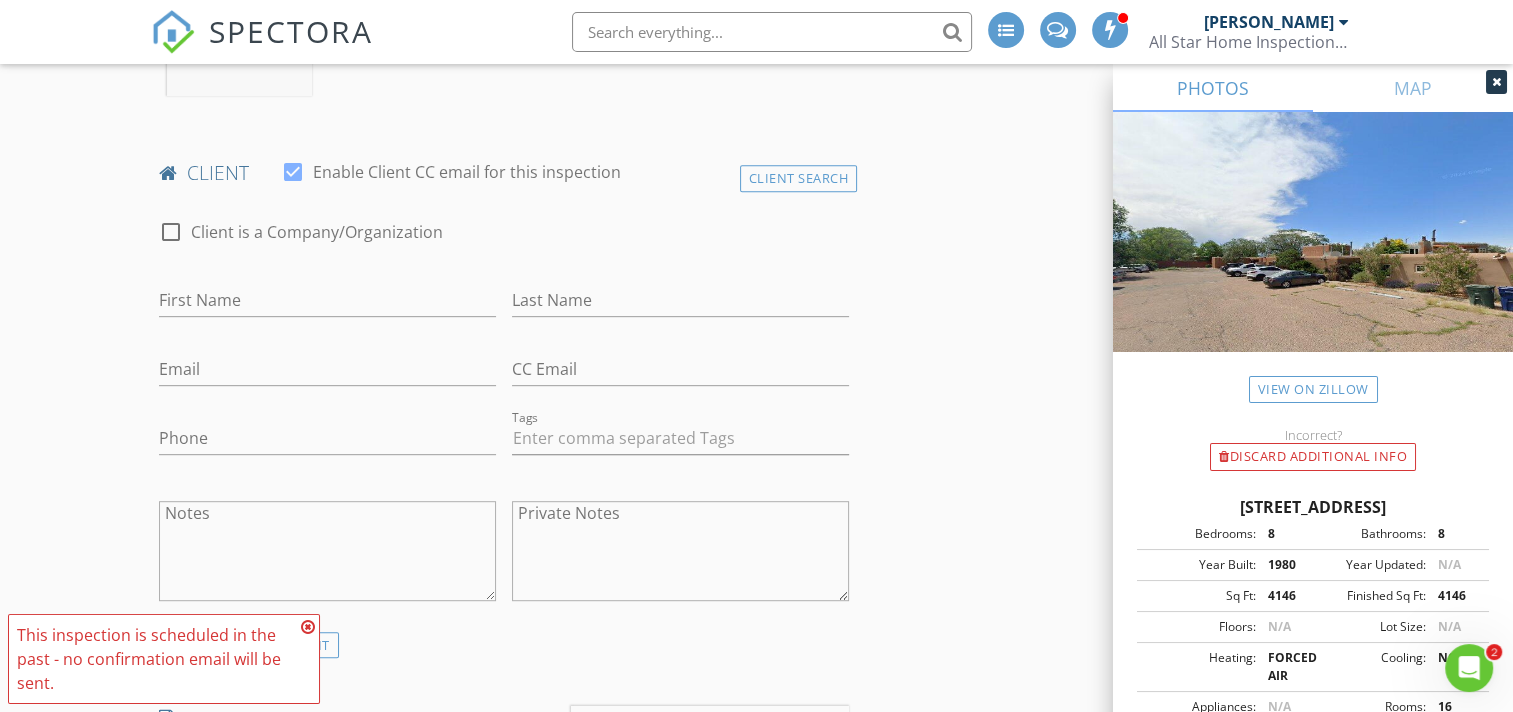 type on "A,B,C,D,E,F,G" 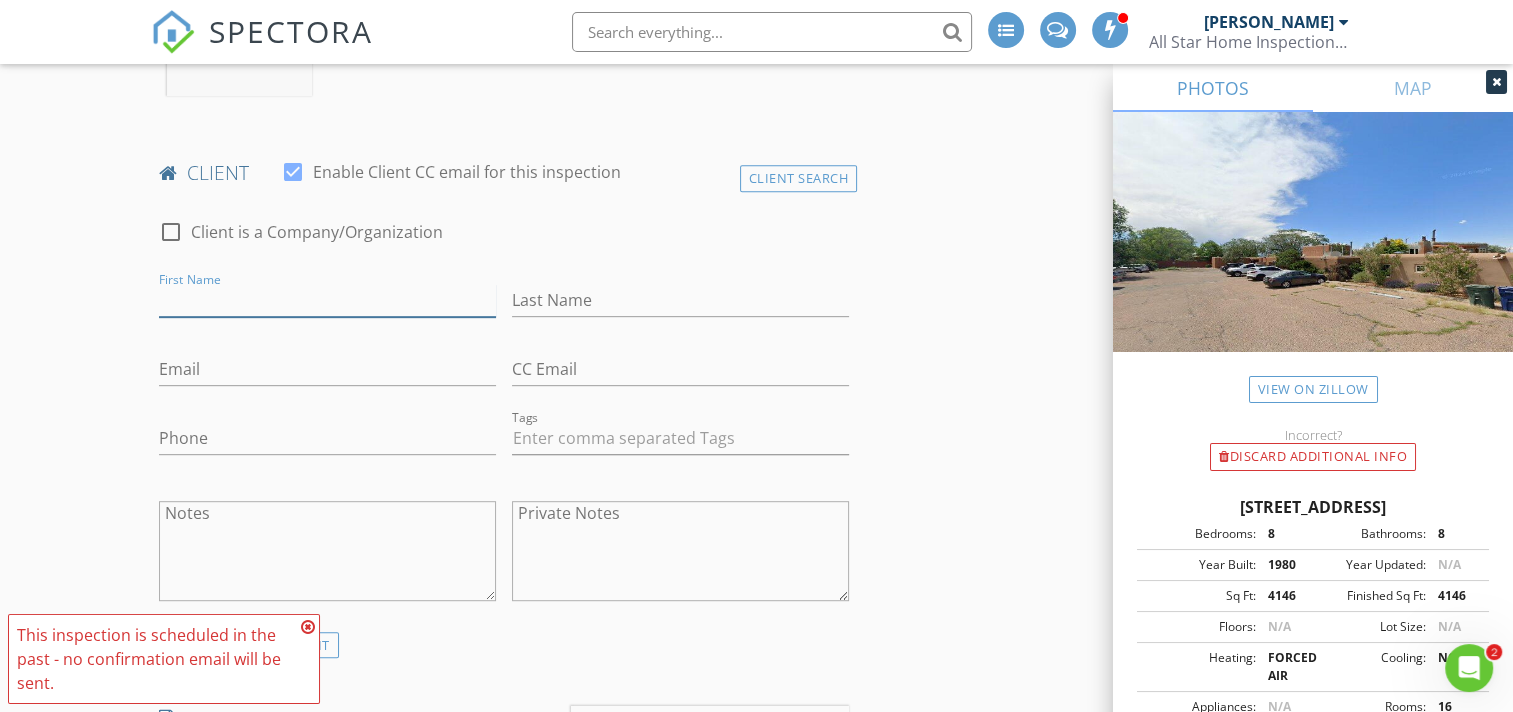 click on "First Name" at bounding box center (327, 300) 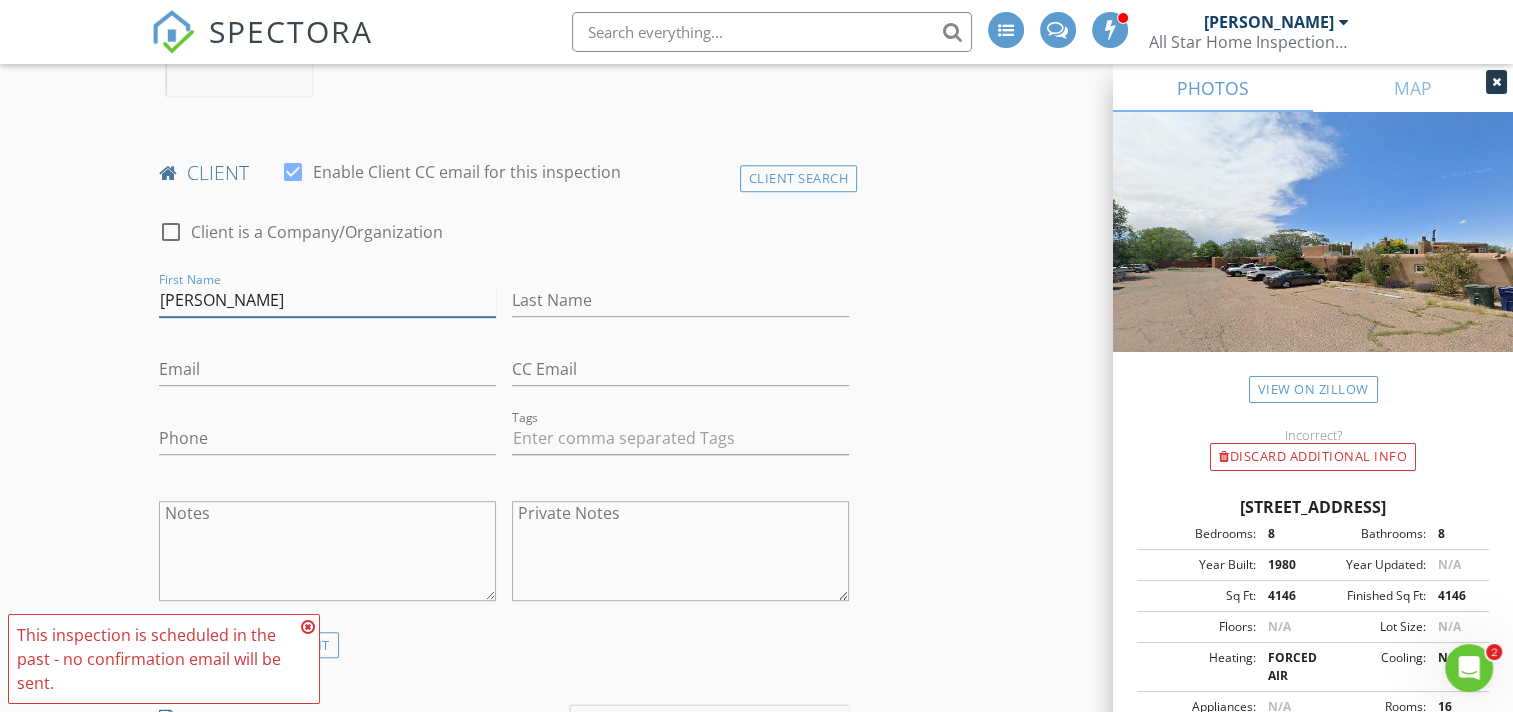 type on "[PERSON_NAME]" 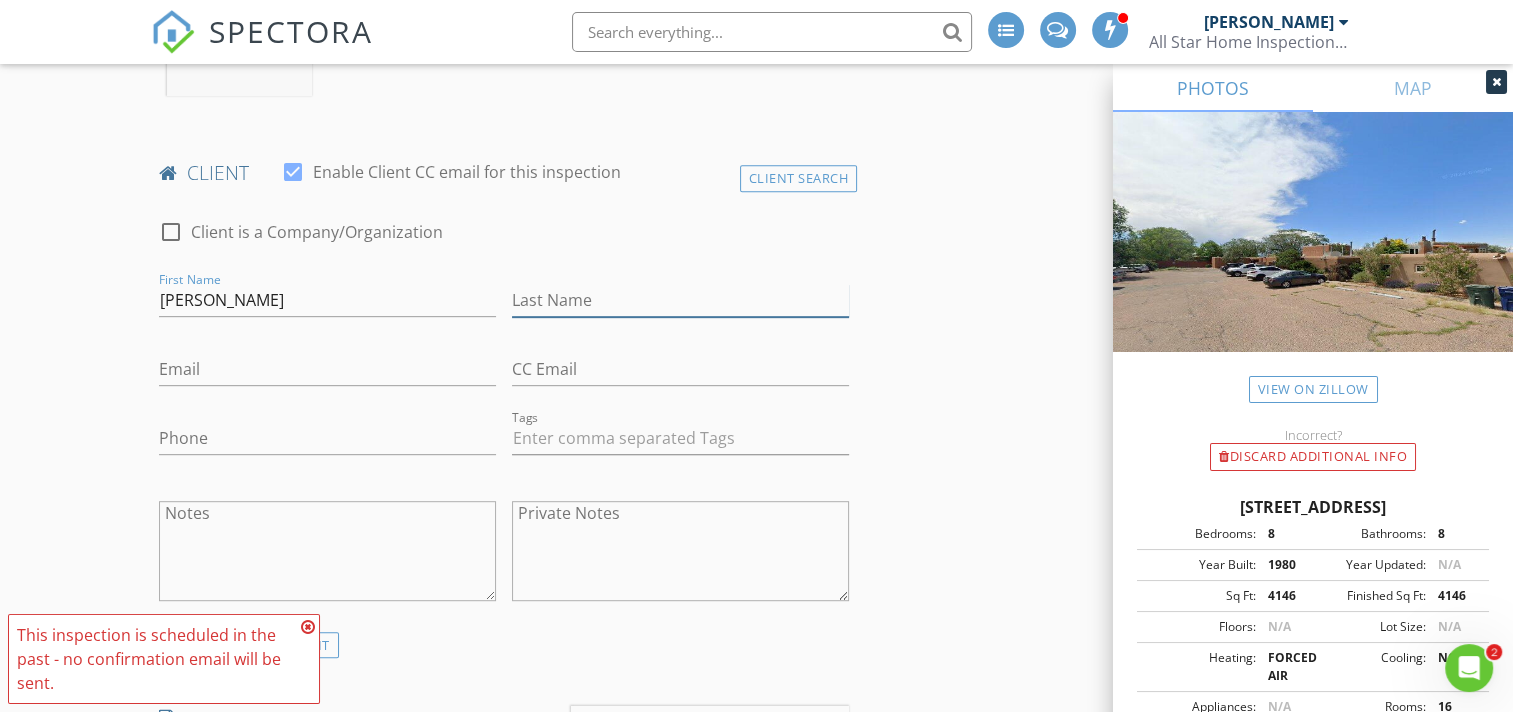 click on "Last Name" at bounding box center [680, 300] 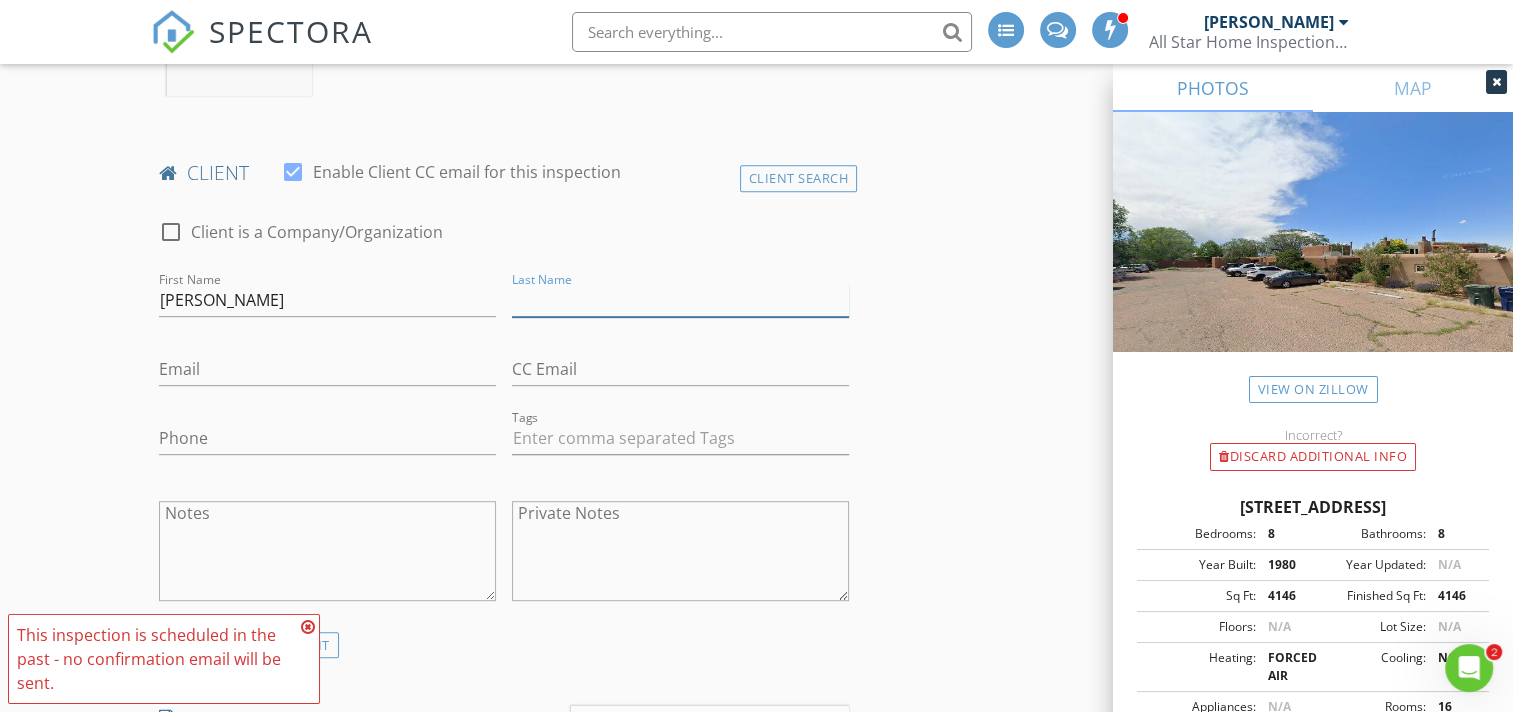 paste on "[PERSON_NAME]" 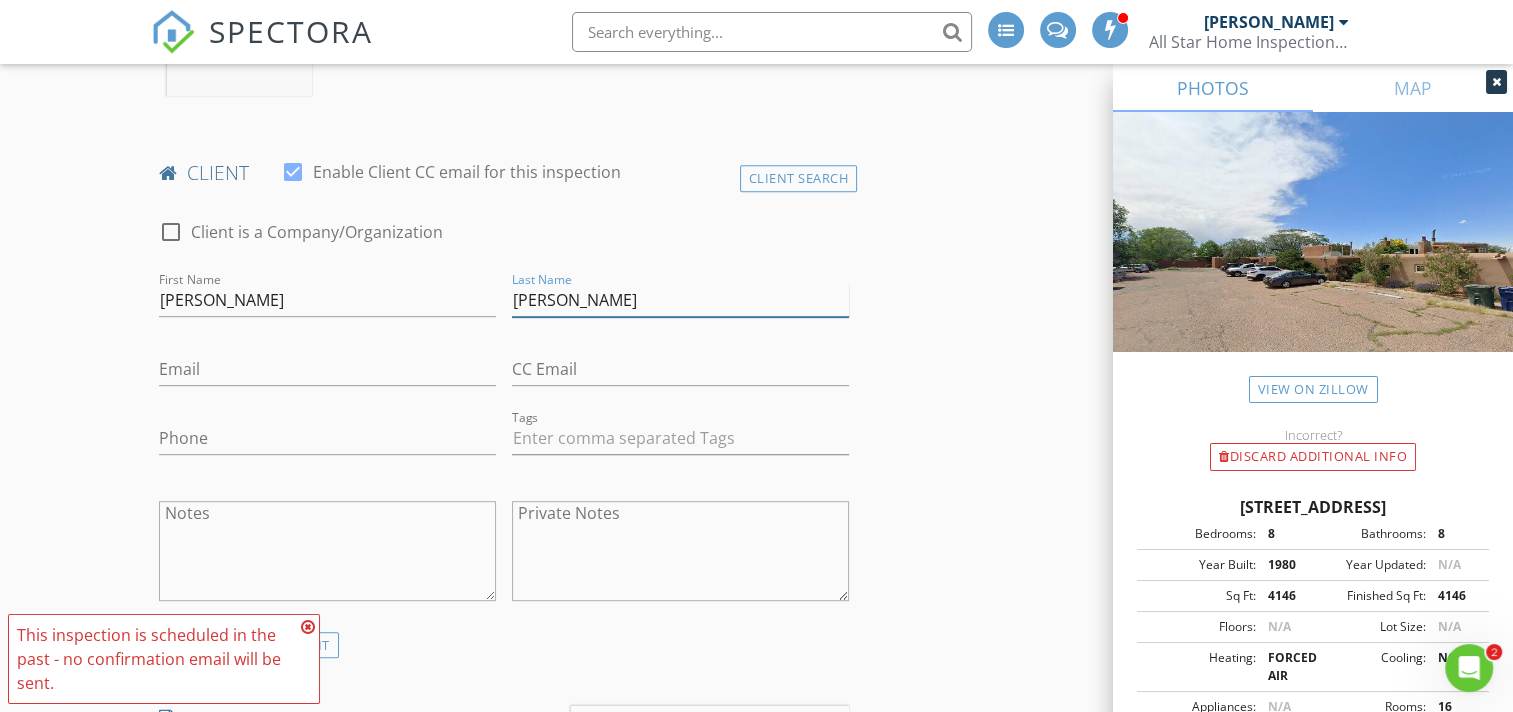 click on "[PERSON_NAME]" at bounding box center (680, 300) 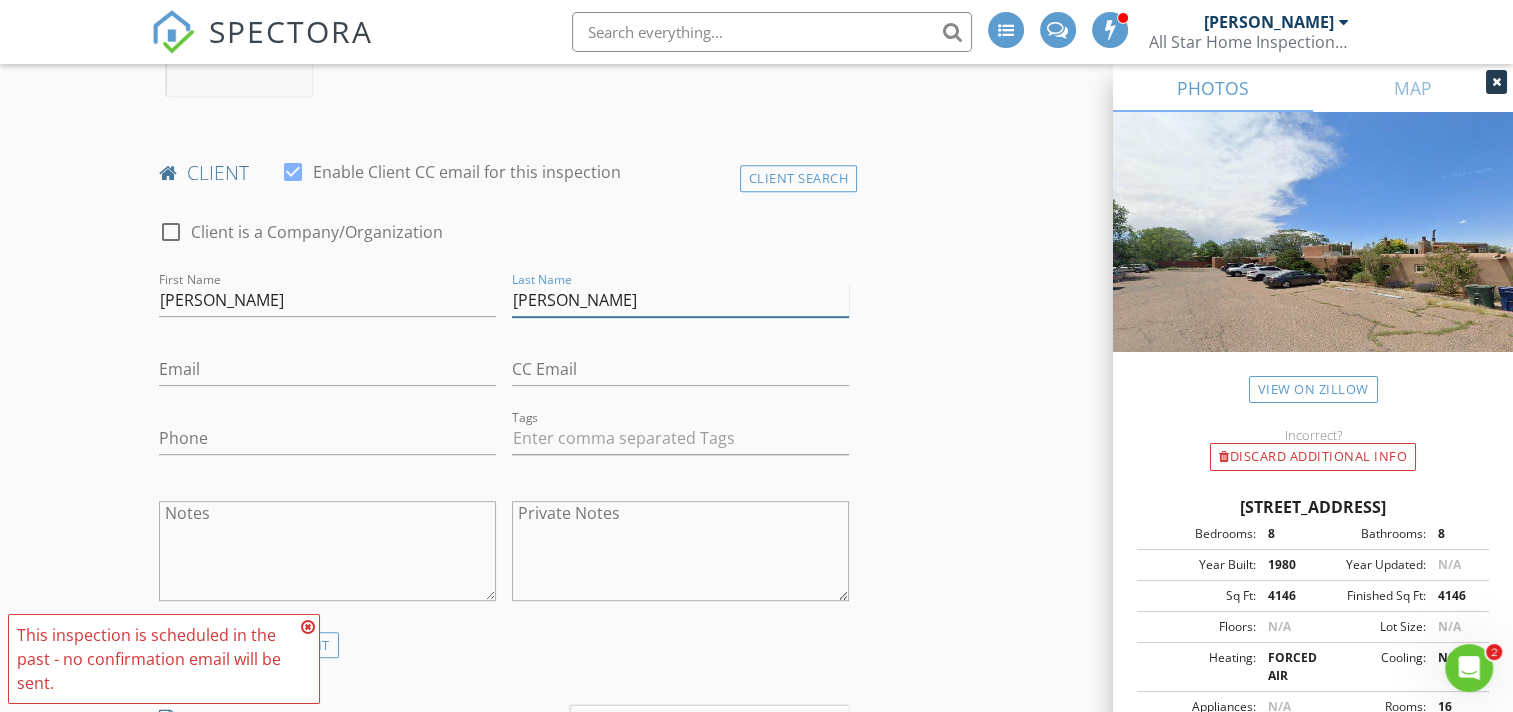 type on "[PERSON_NAME]" 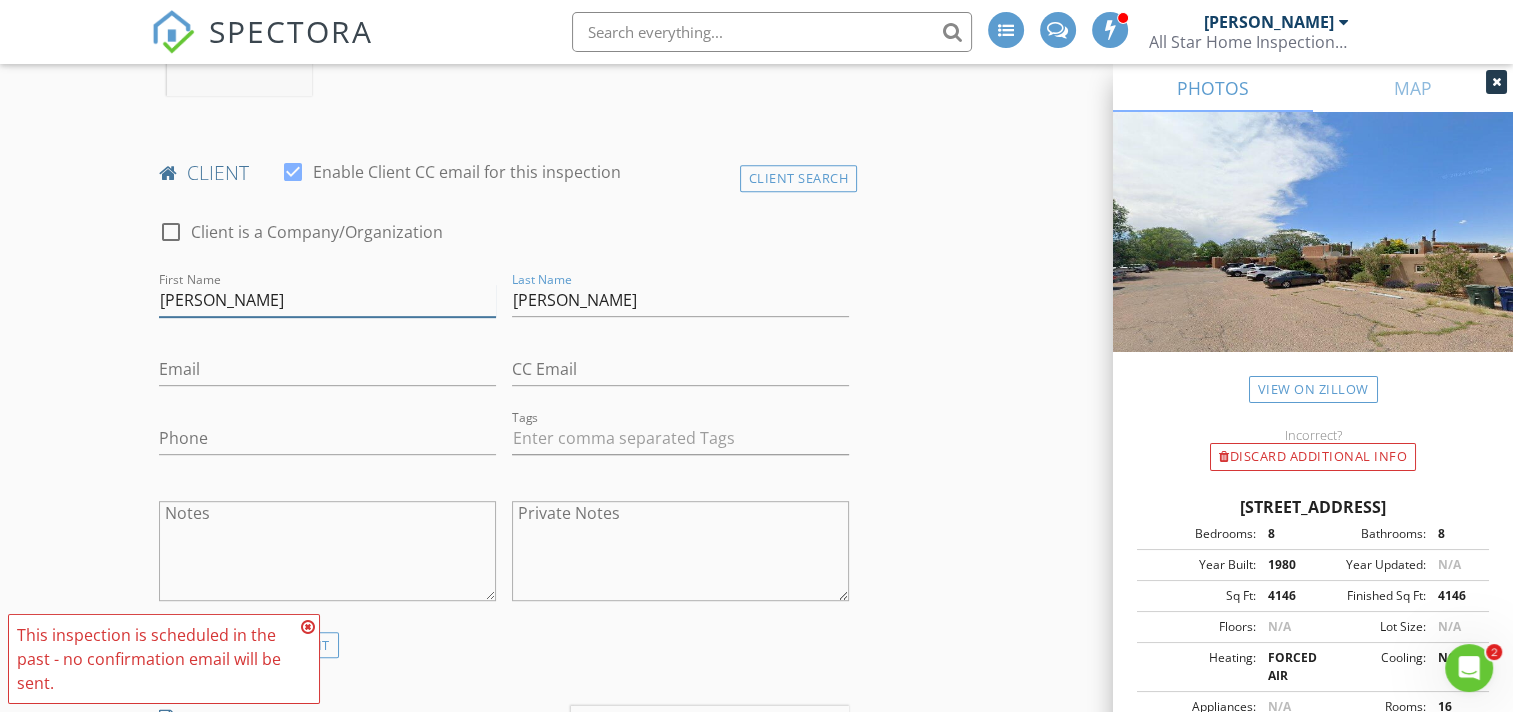 click on "[PERSON_NAME]" at bounding box center [327, 300] 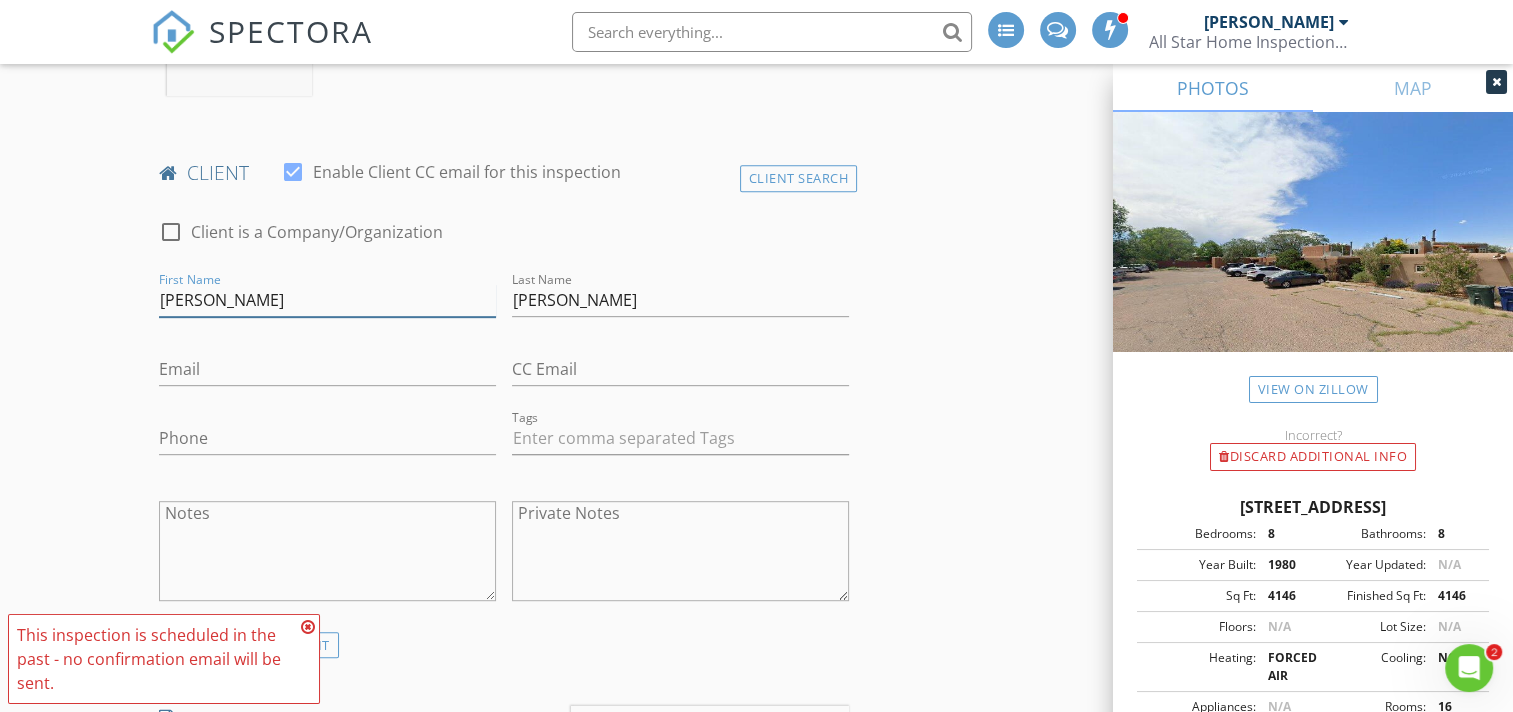 type on "[PERSON_NAME]" 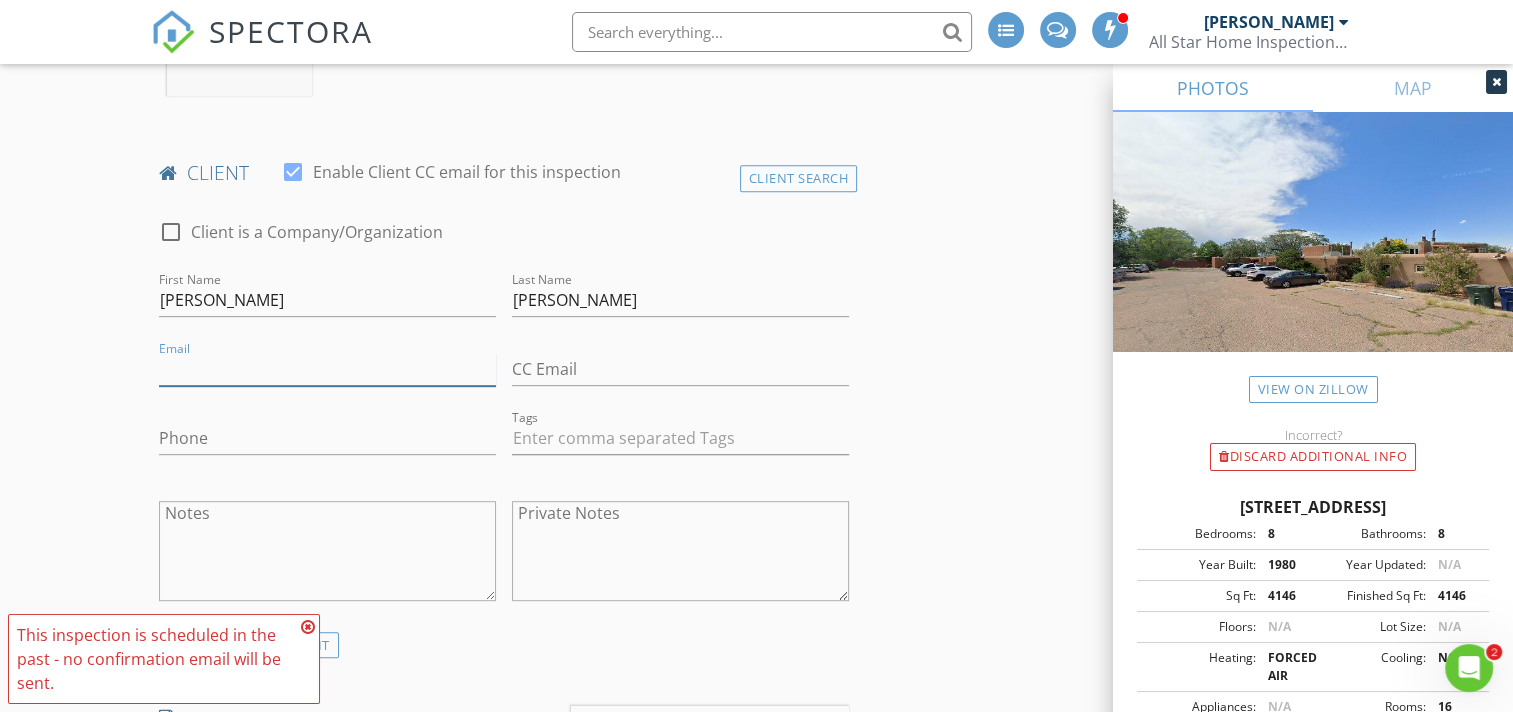 click on "Email" at bounding box center [327, 369] 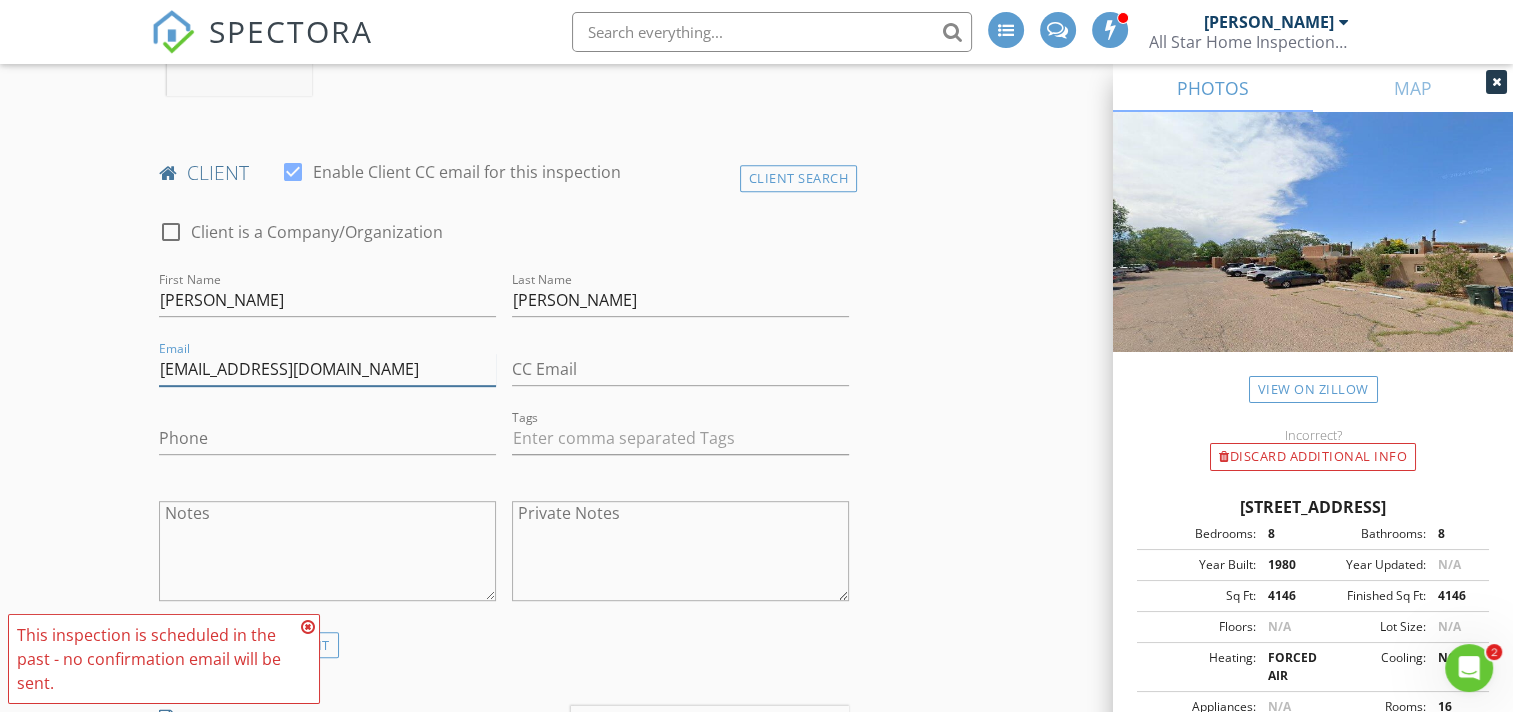 type on "[EMAIL_ADDRESS][DOMAIN_NAME]" 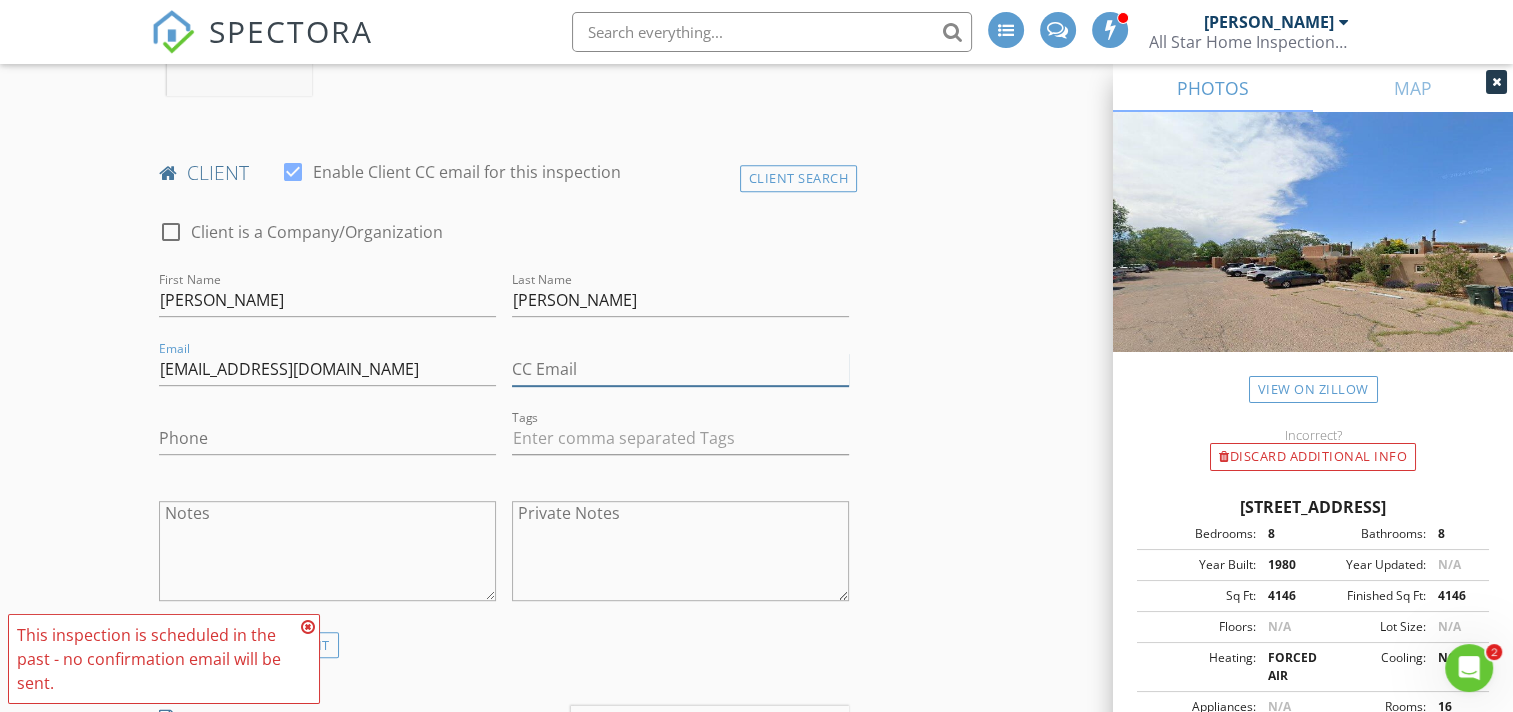 click on "CC Email" at bounding box center [680, 369] 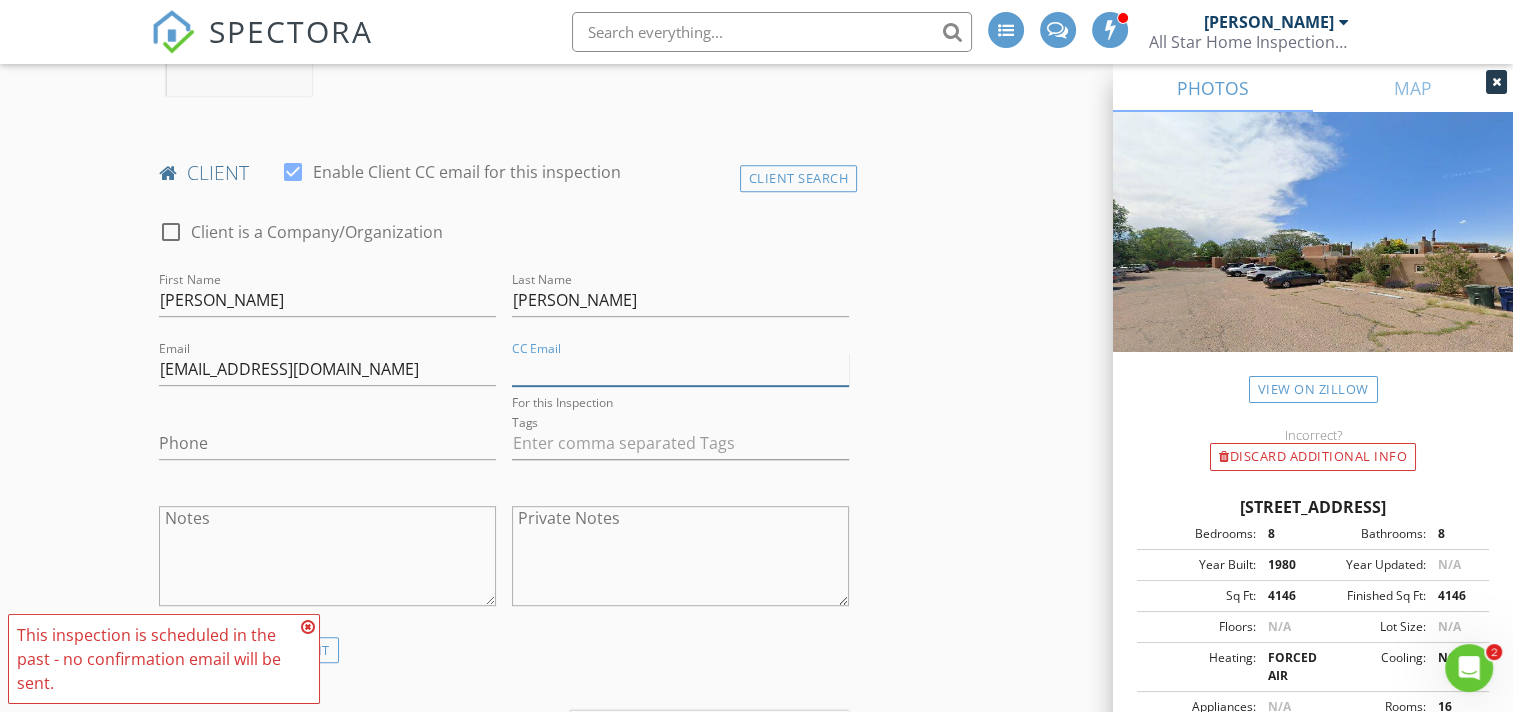 paste on "anita@maestasrealty.com" 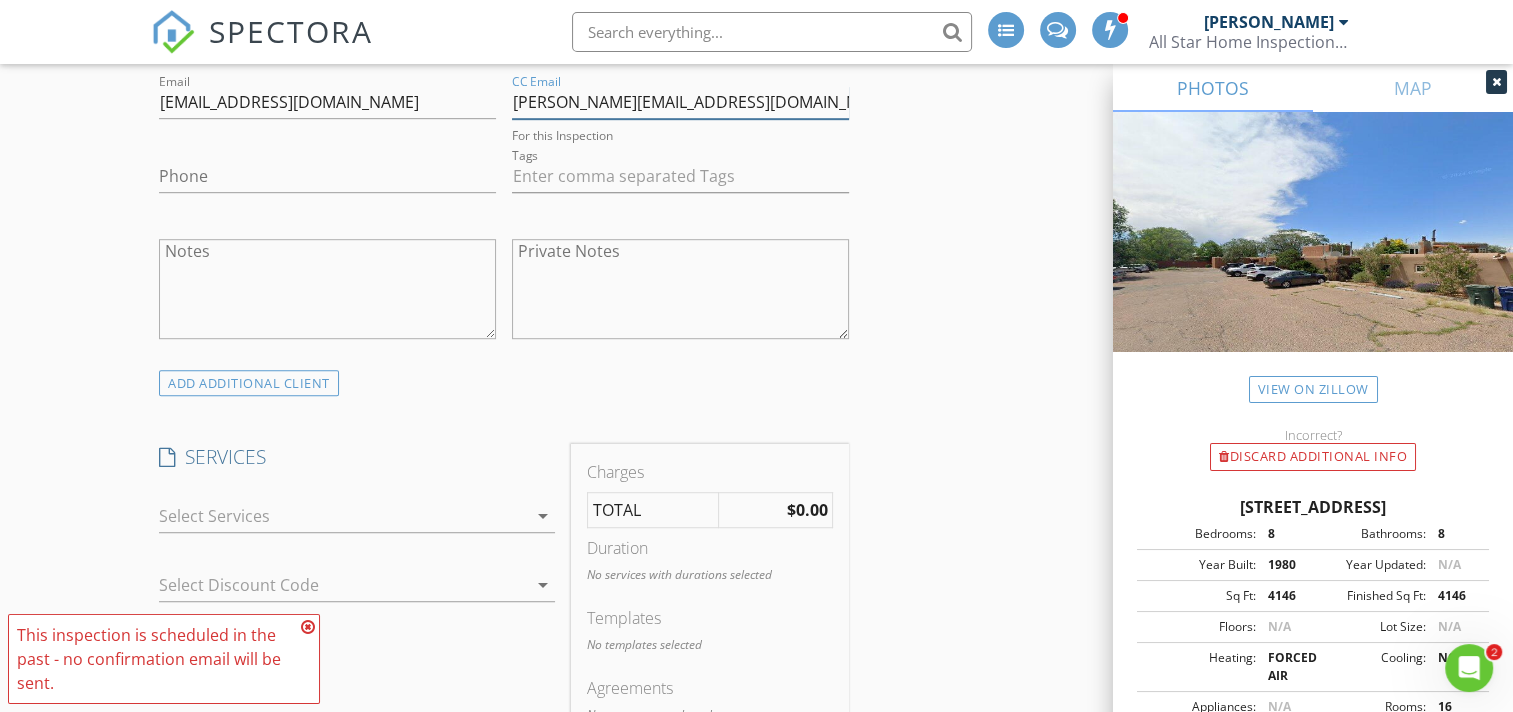 scroll, scrollTop: 1333, scrollLeft: 0, axis: vertical 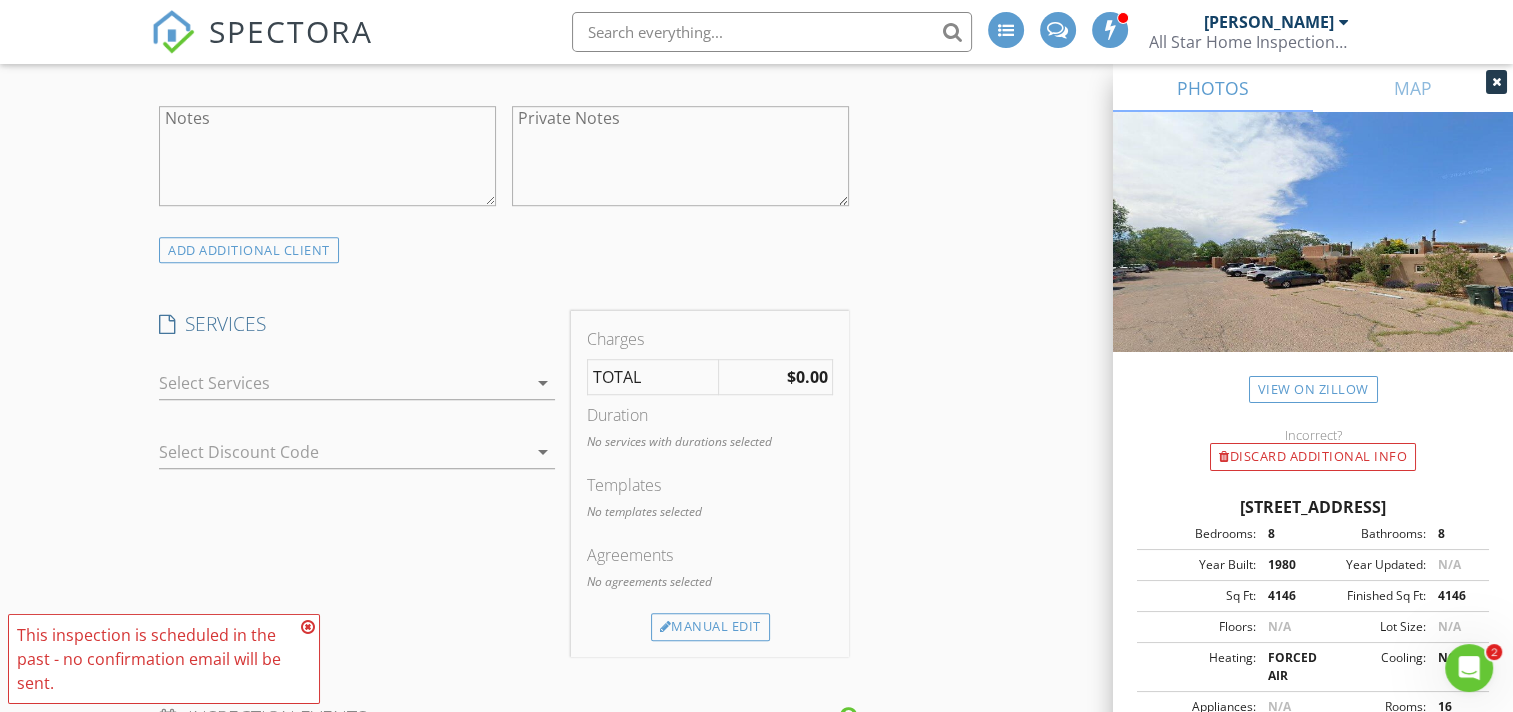 type on "anita@maestasrealty.com" 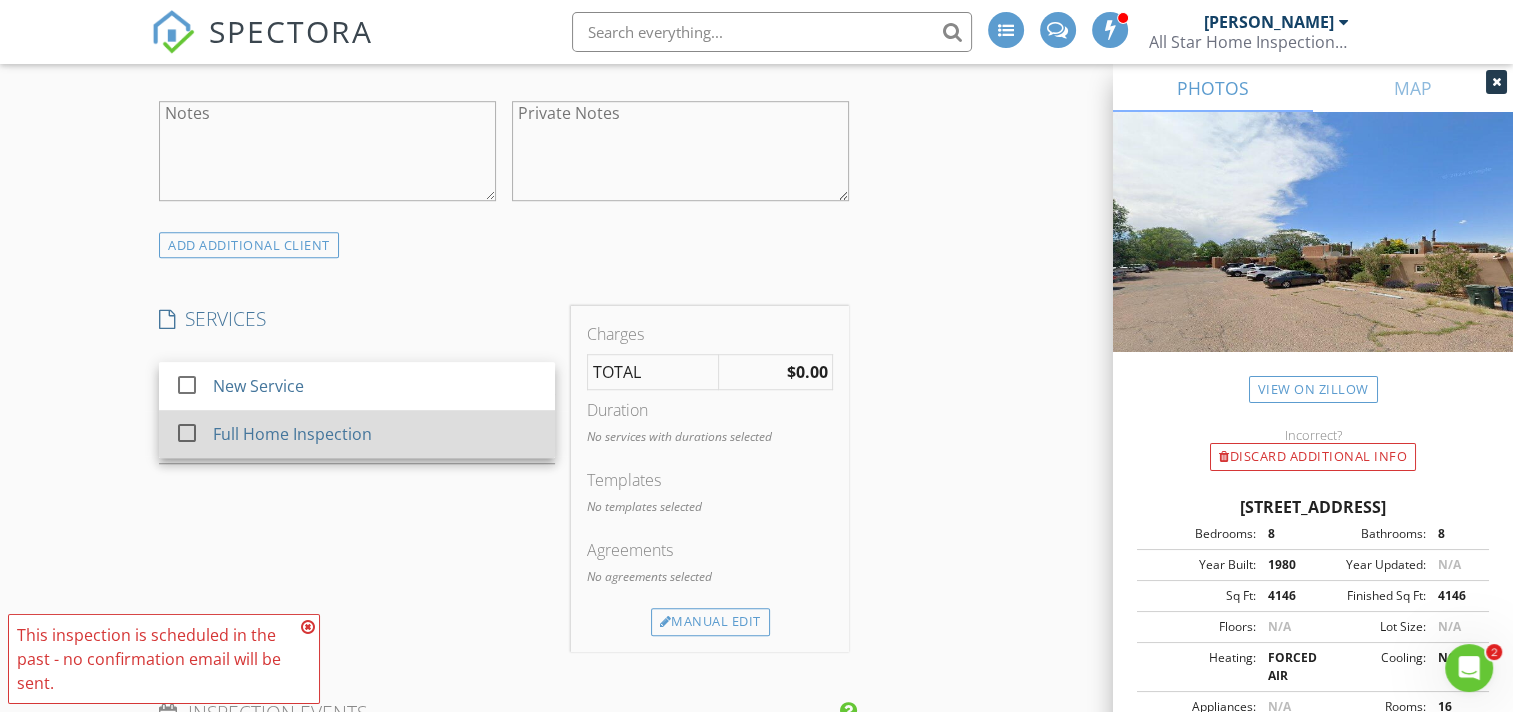 click on "Full Home Inspection" at bounding box center (293, 434) 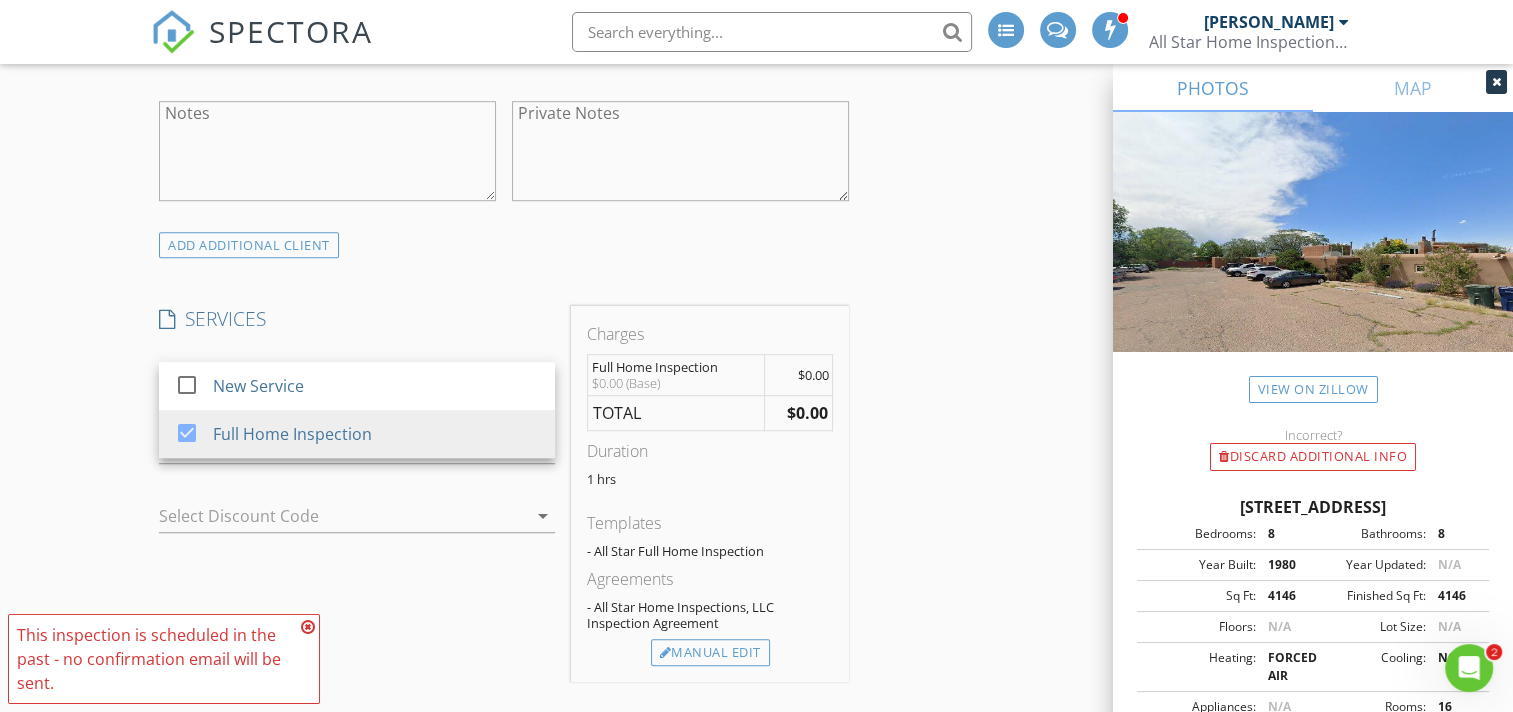 click on "INSPECTOR(S)
check_box   Bobby Sours   PRIMARY   Bobby Sours arrow_drop_down   check_box_outline_blank Bobby Sours specifically requested
Date/Time
07/11/2025 10:00 AM
Location
Address Search       Address 2382 Camino Capitan   Unit A,B,C,D,E,F,G   City Santa Fe   State NM   Zip 87505   County Santa Fe     Square Feet 4146   Year Built 1980   Foundation arrow_drop_down     Bobby Sours     63.8 miles     (an hour)
client
check_box Enable Client CC email for this inspection   Client Search     check_box_outline_blank Client is a Company/Organization     First Name William   Last Name Ausman   Email 1joesweeney@gmail.com   CC Email anita@maestasrealty.com   Phone         Tags         Notes   Private Notes
ADD ADDITIONAL client
SERVICES
check_box_outline_blank   New Service" at bounding box center [756, 790] 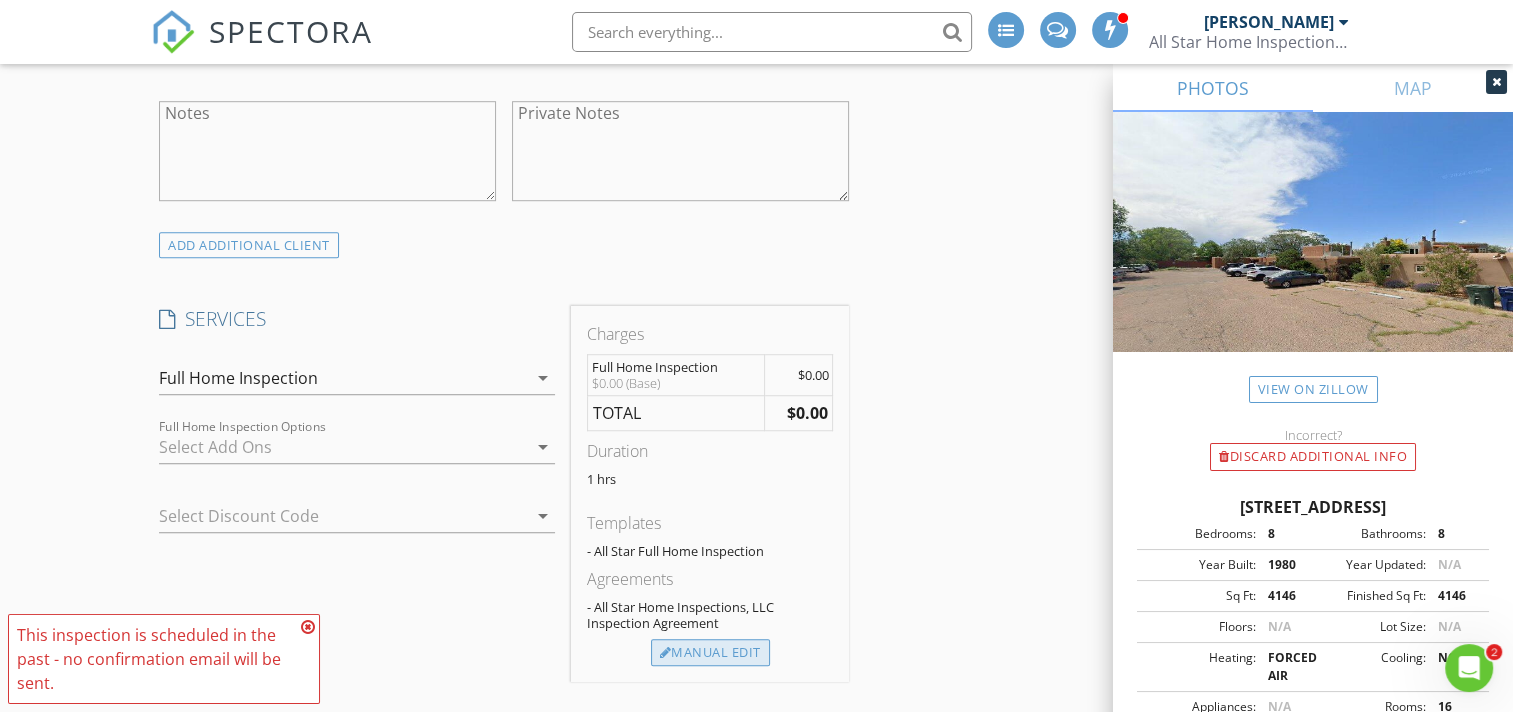click on "Manual Edit" at bounding box center (710, 653) 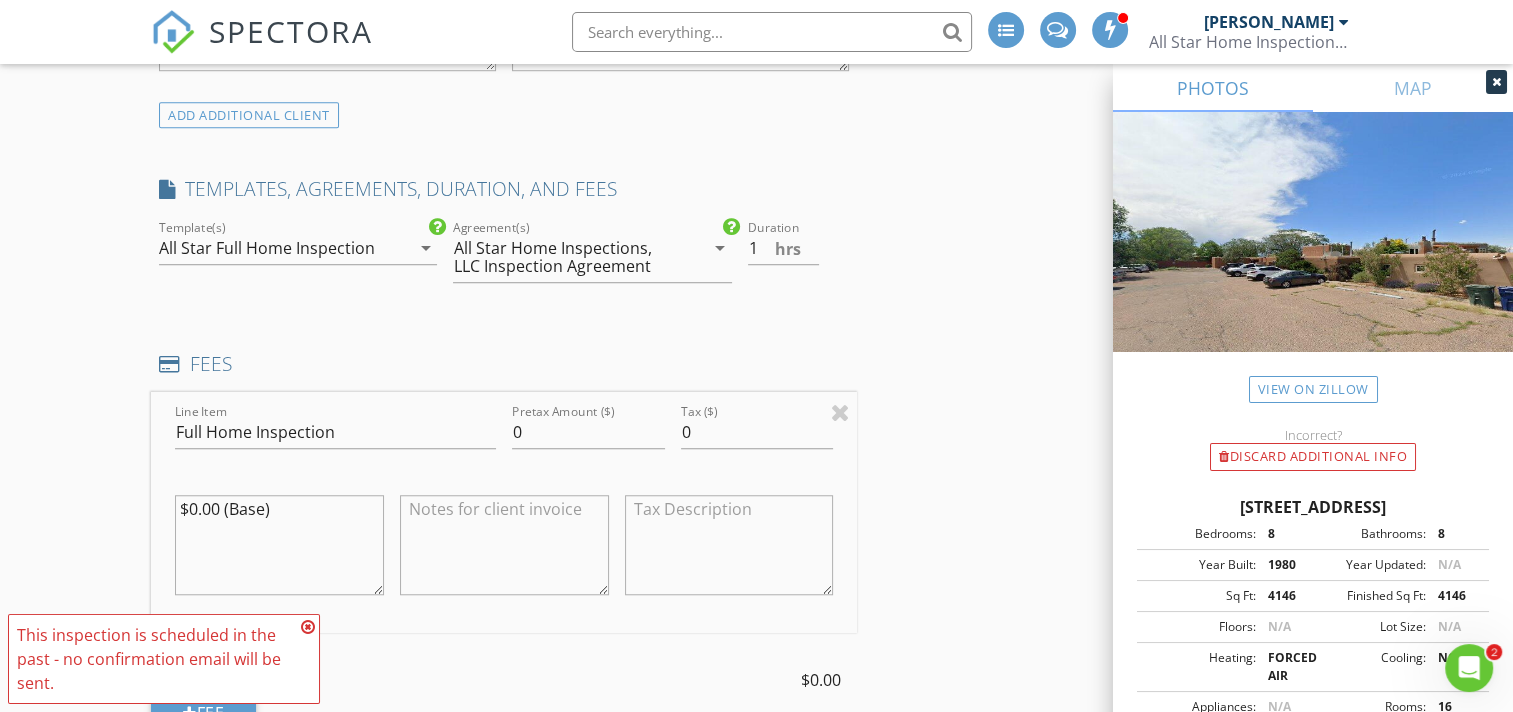 scroll, scrollTop: 1600, scrollLeft: 0, axis: vertical 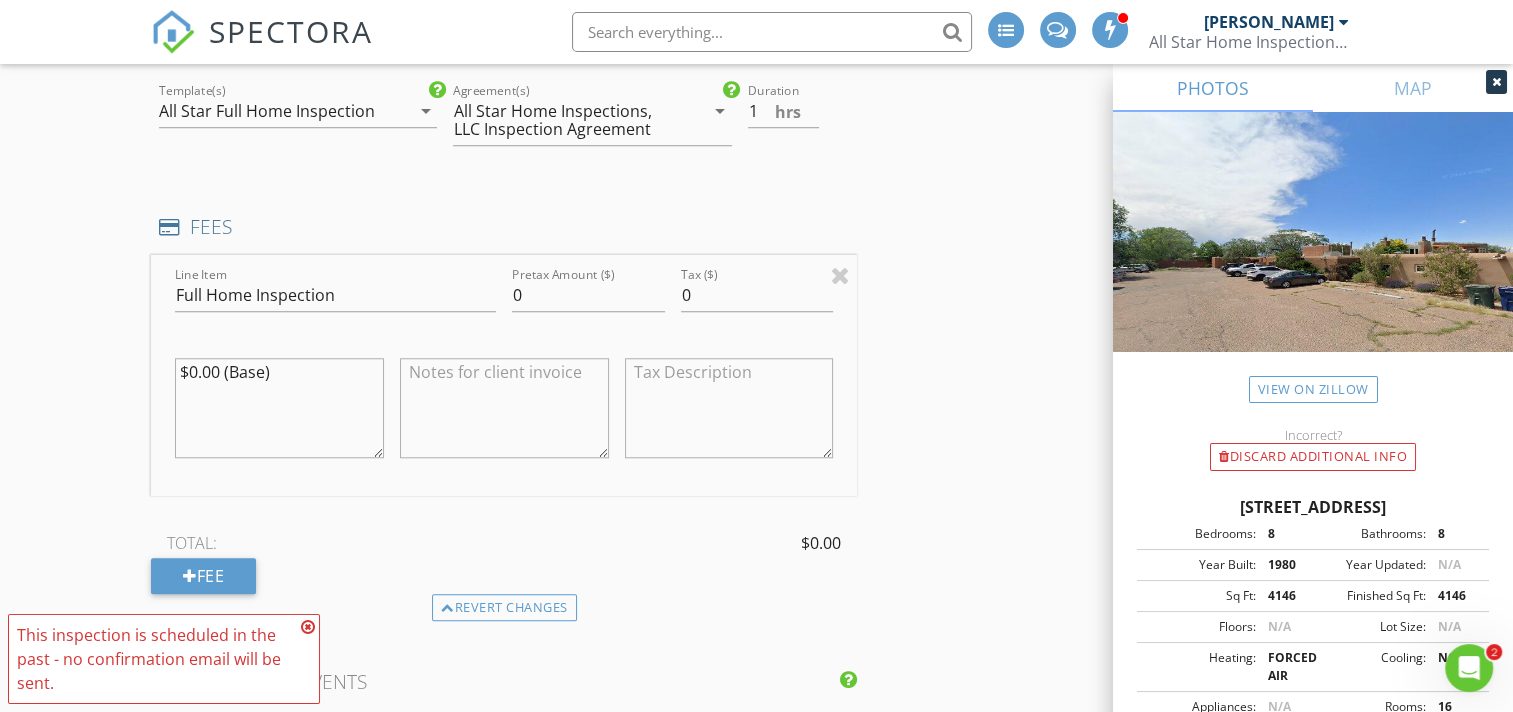 drag, startPoint x: 308, startPoint y: 376, endPoint x: 108, endPoint y: 358, distance: 200.80836 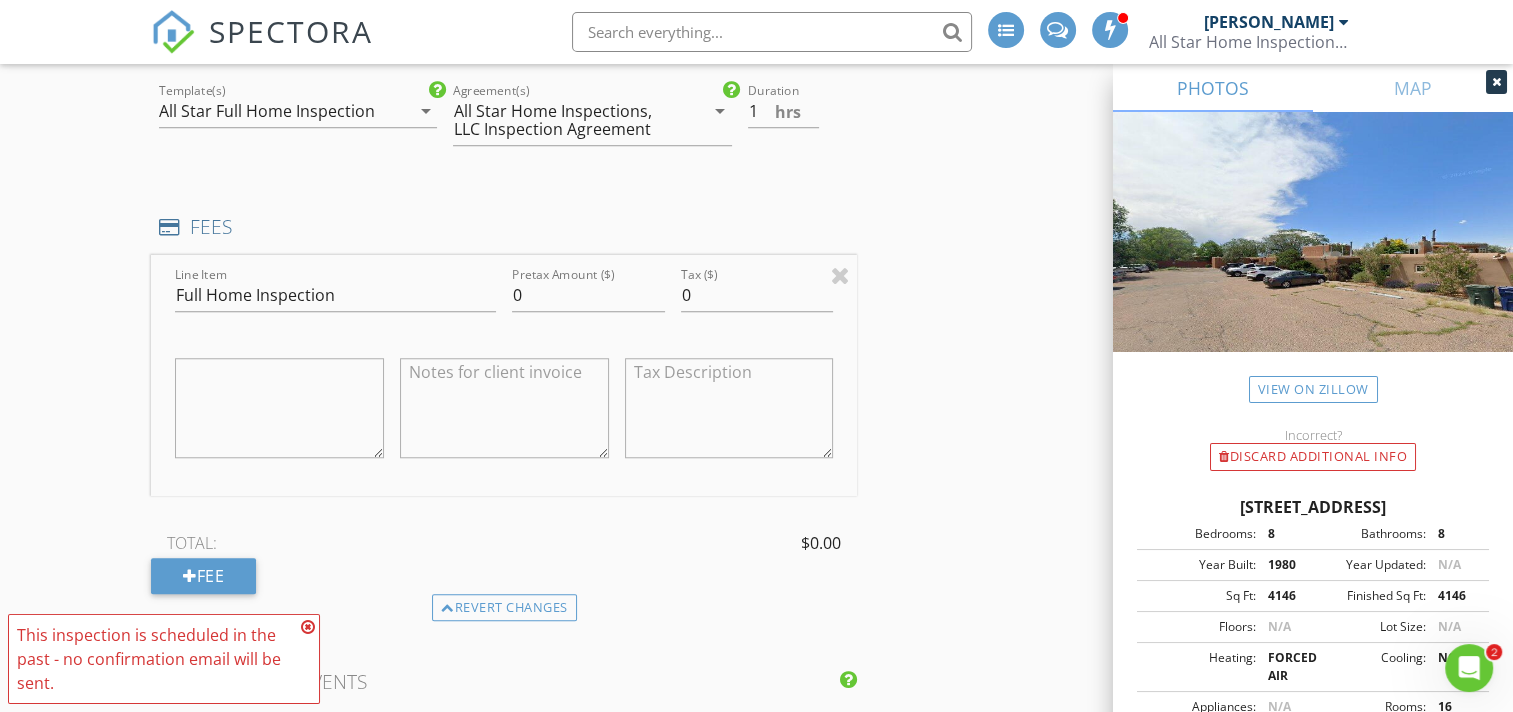 type 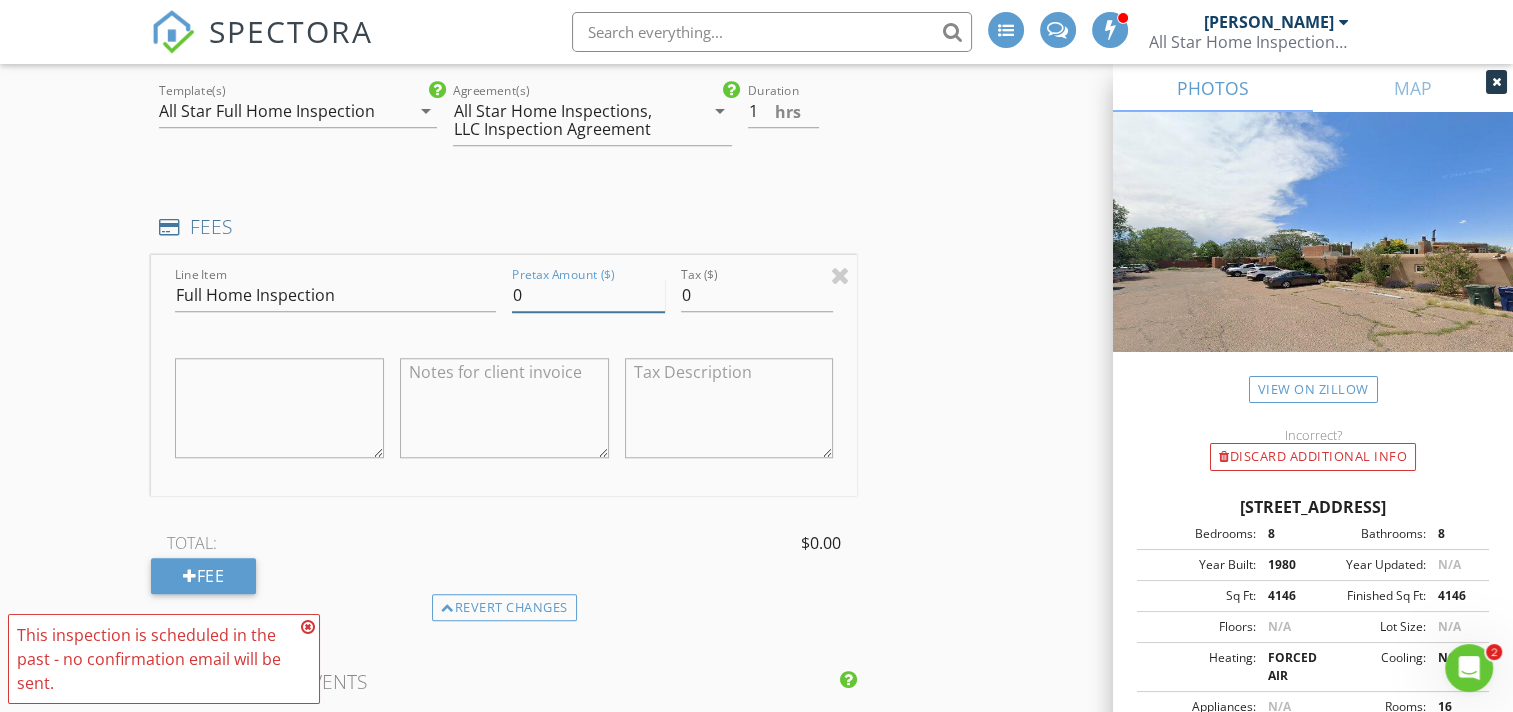 drag, startPoint x: 538, startPoint y: 296, endPoint x: 500, endPoint y: 297, distance: 38.013157 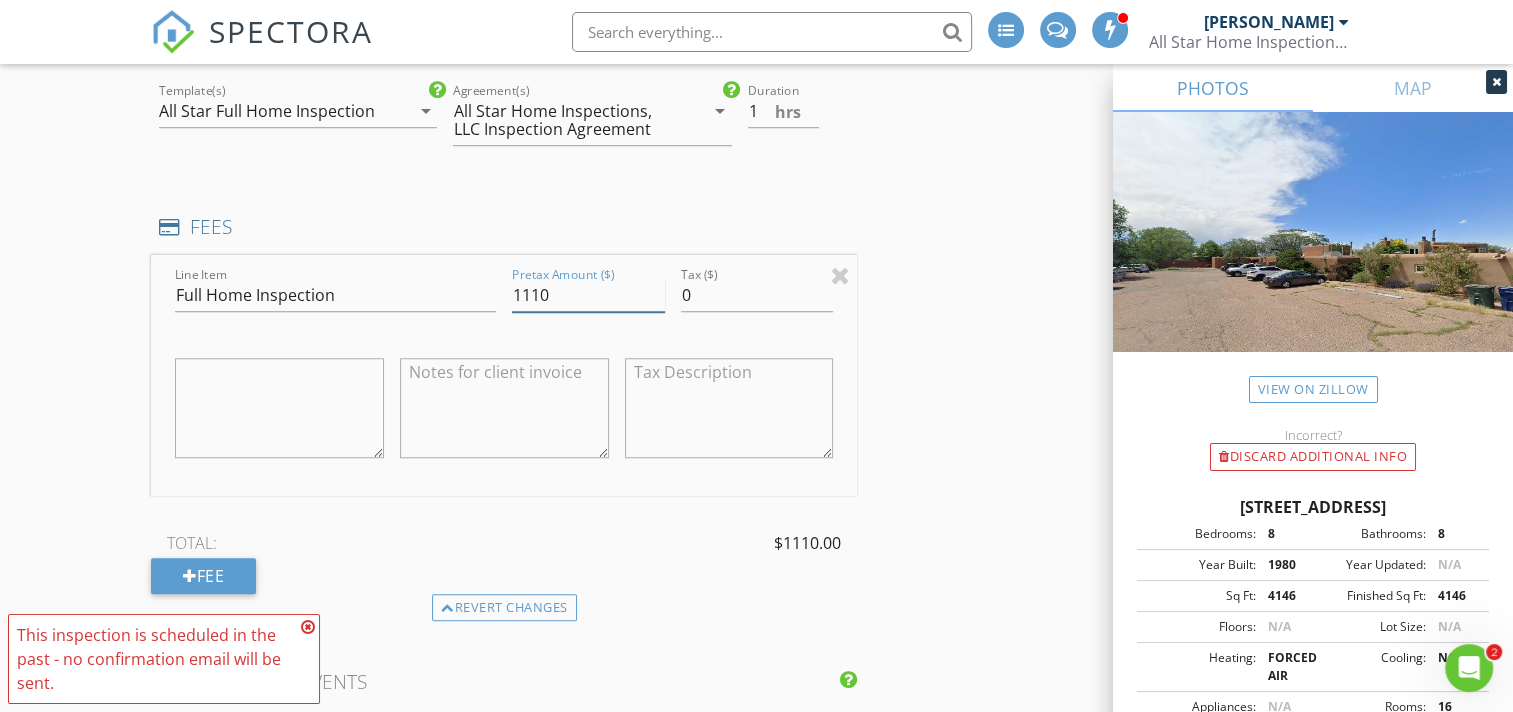 type on "1110" 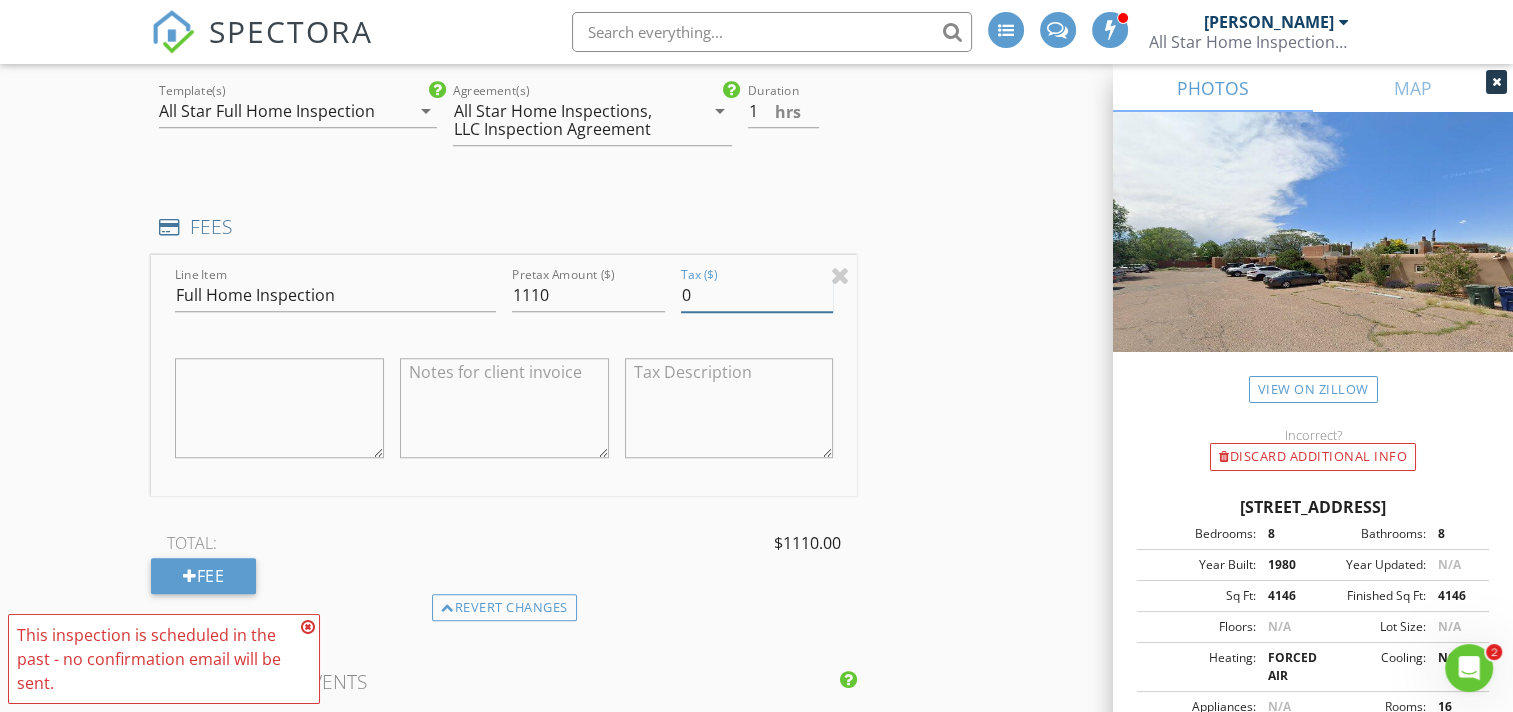 drag, startPoint x: 703, startPoint y: 294, endPoint x: 685, endPoint y: 300, distance: 18.973665 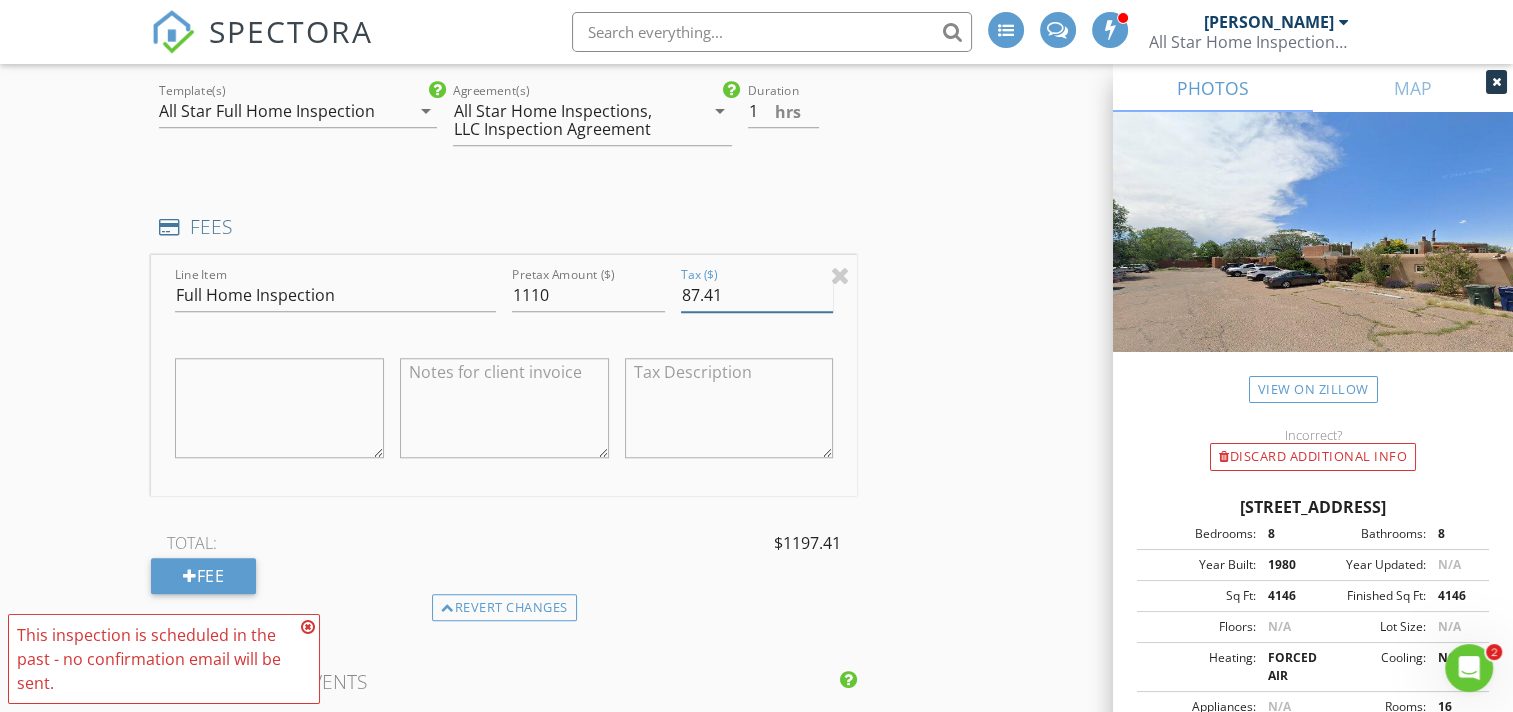 type on "87.41" 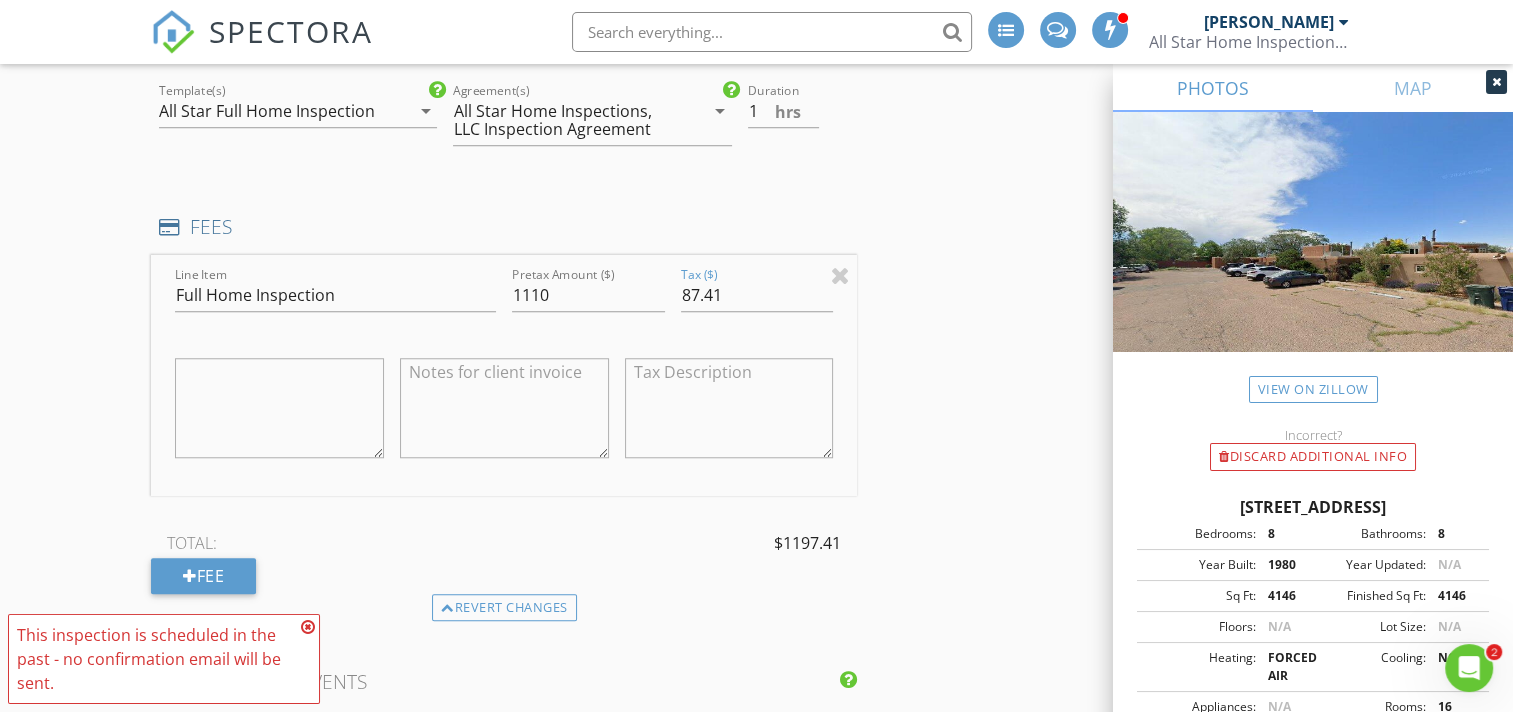 click at bounding box center (504, 408) 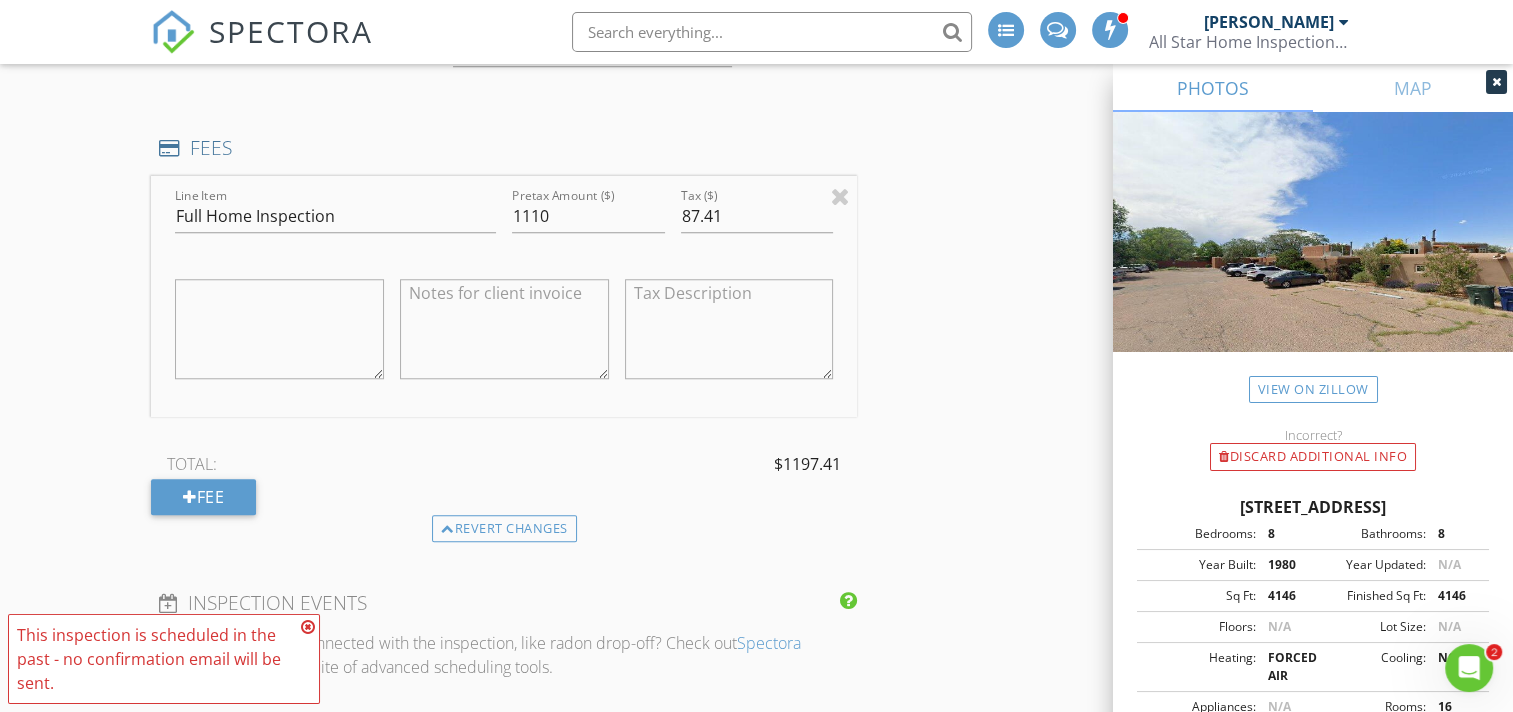 scroll, scrollTop: 1733, scrollLeft: 0, axis: vertical 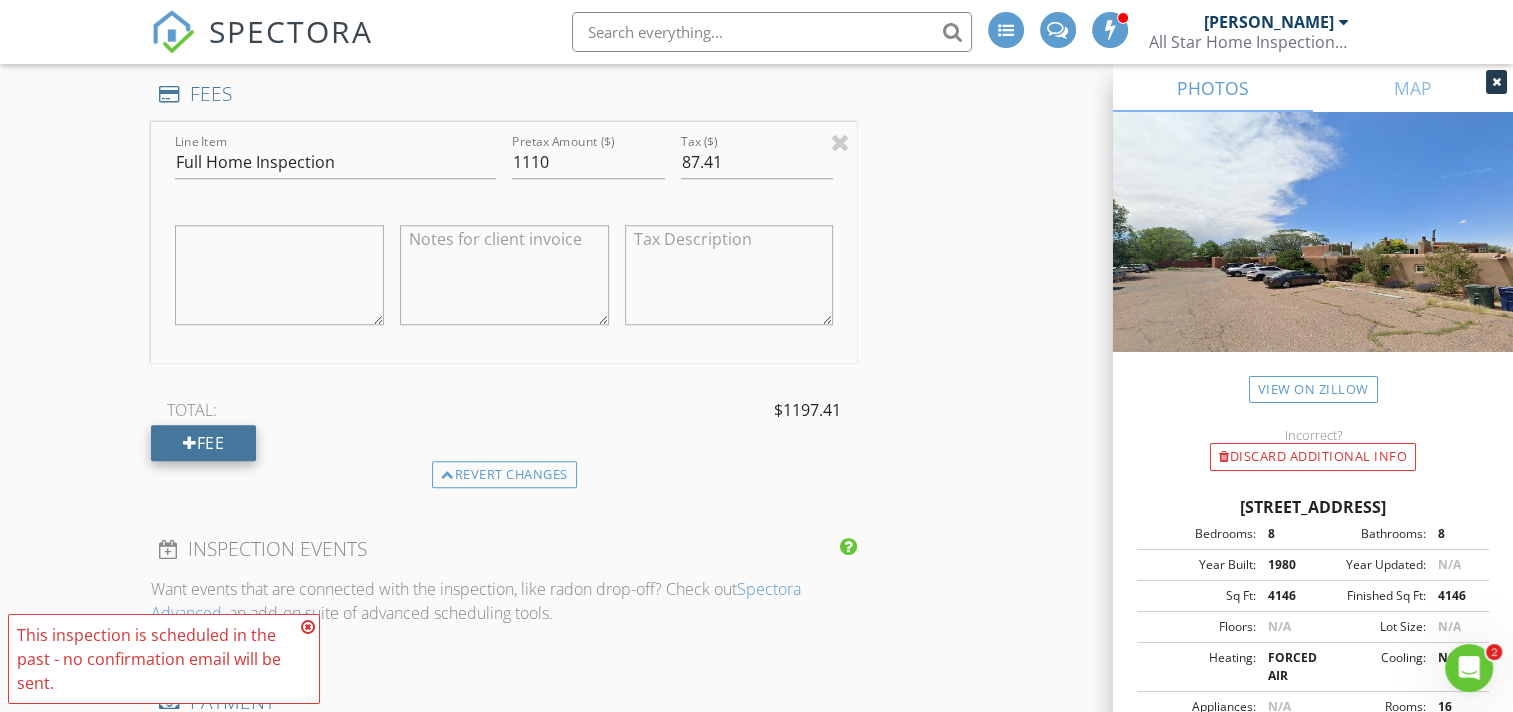 click on "Fee" at bounding box center (203, 443) 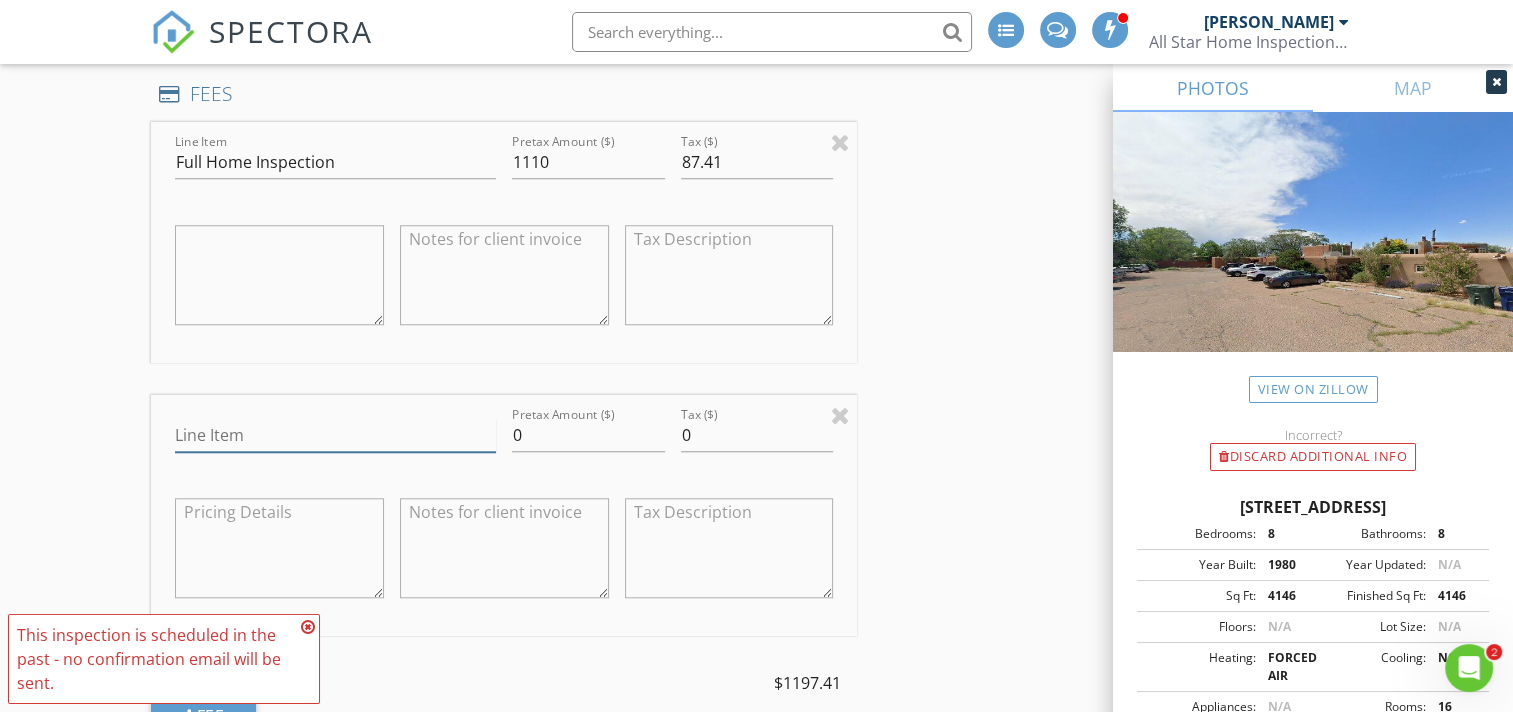 click on "Line Item" at bounding box center (335, 435) 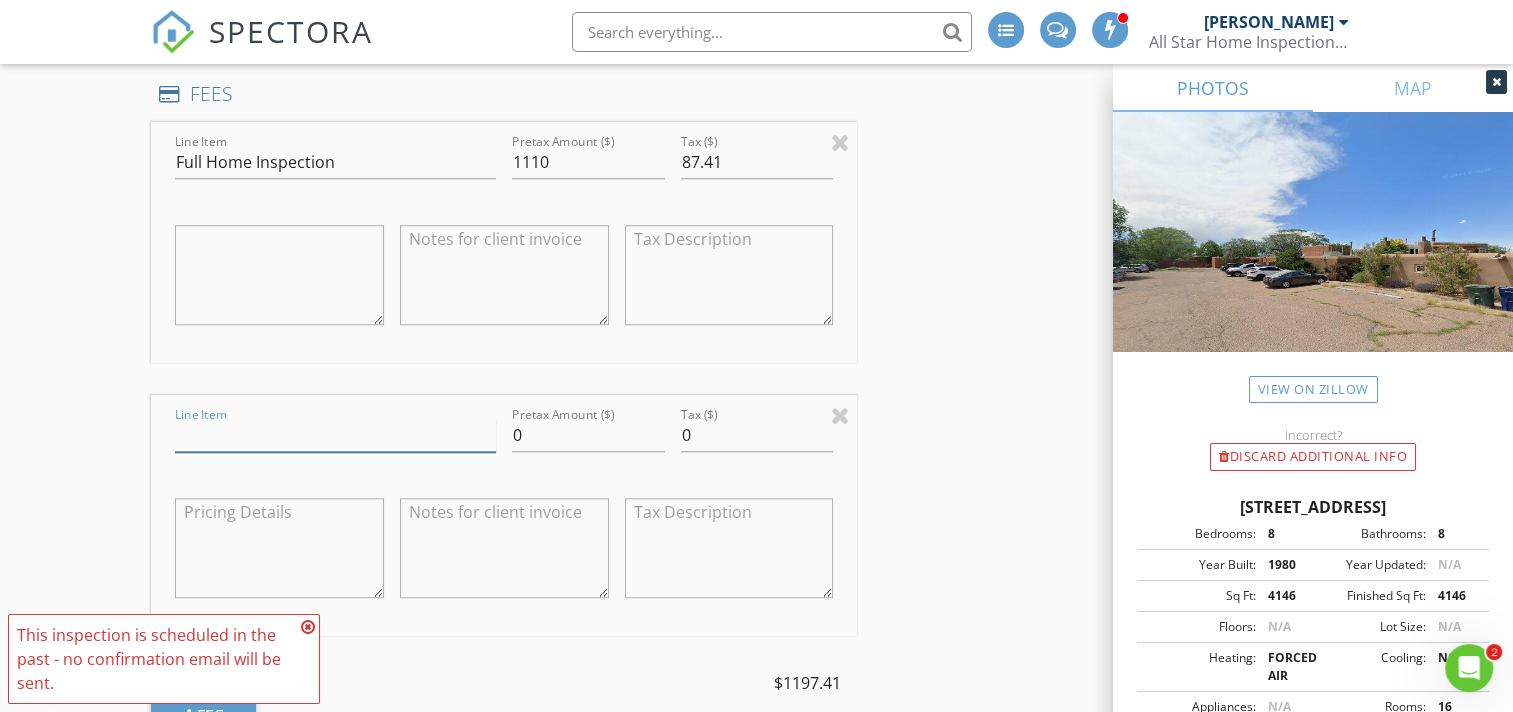 type on "Termite/Dry Rot Inspection" 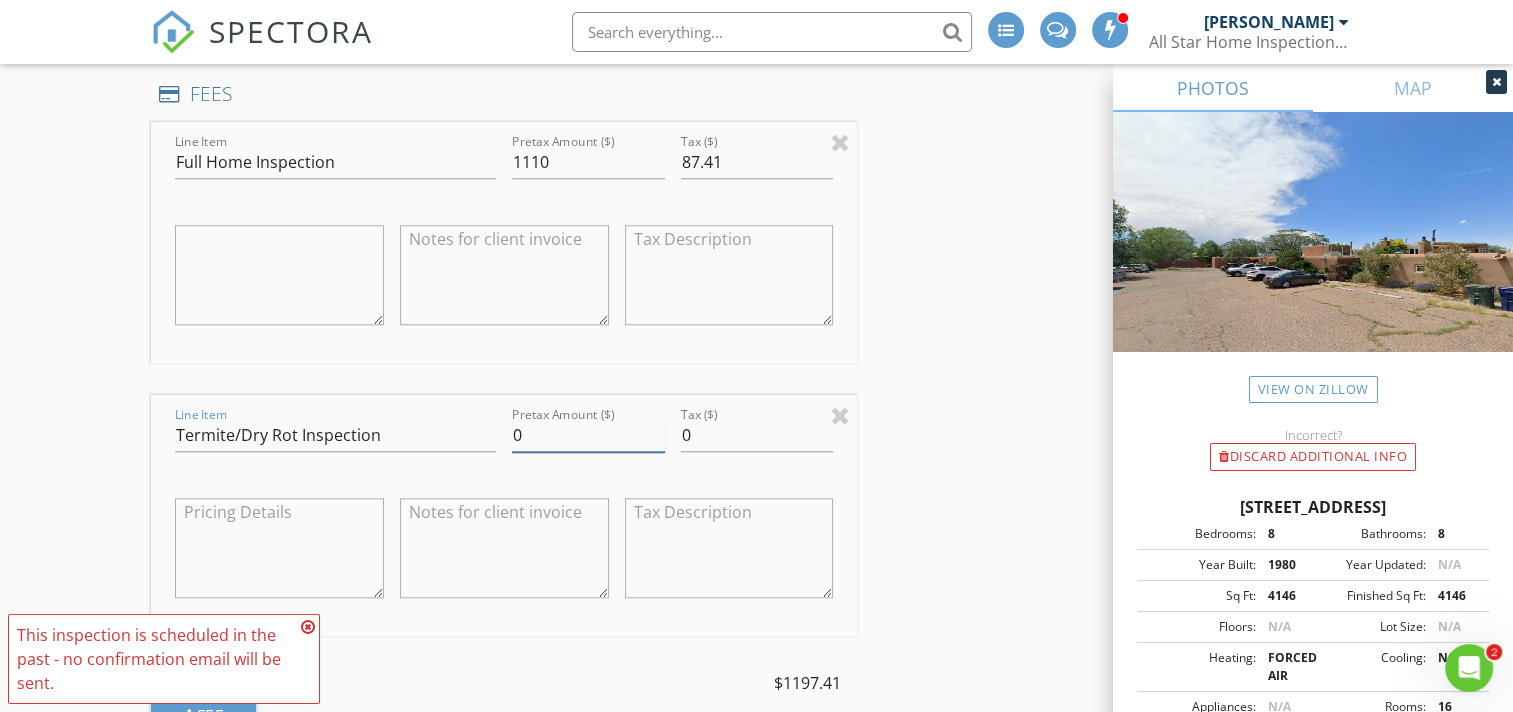 click on "0" at bounding box center [588, 435] 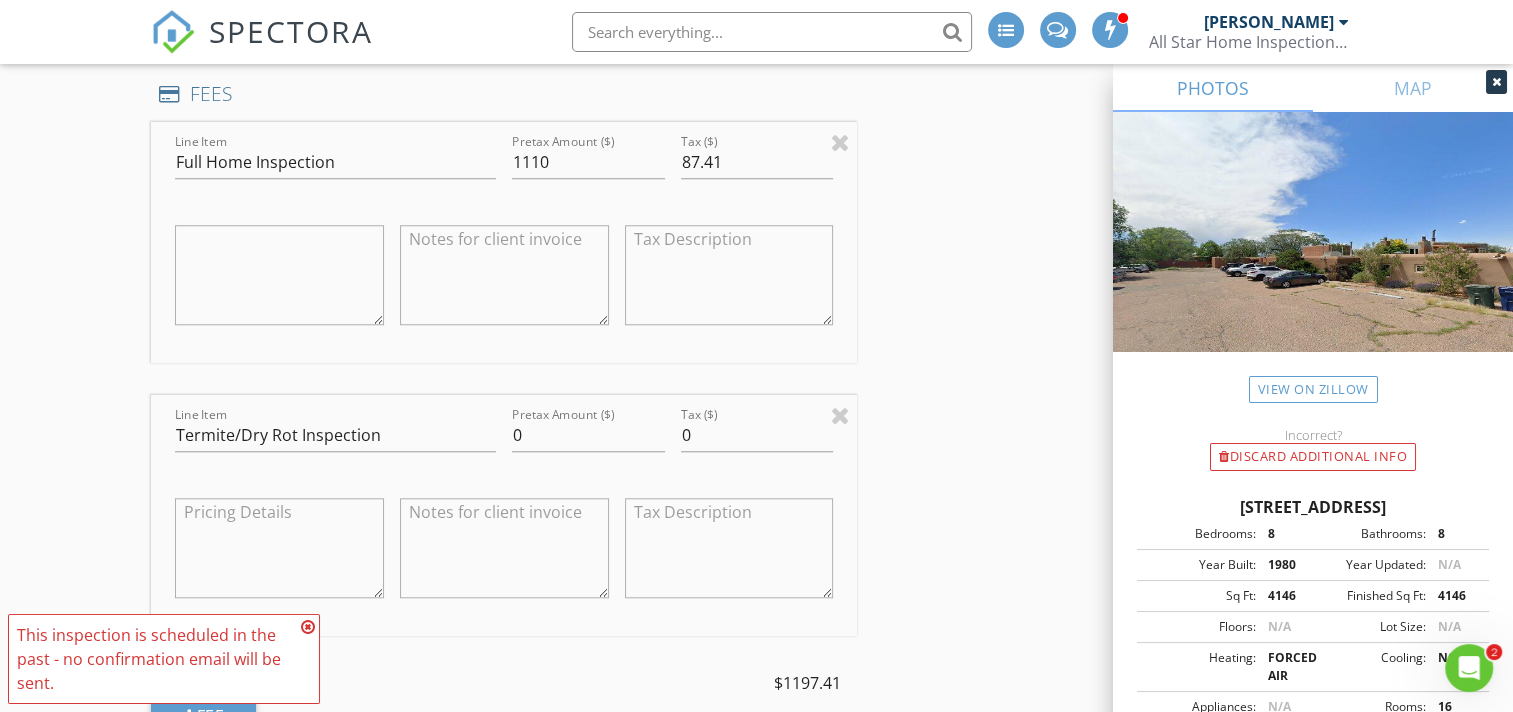 click at bounding box center [504, 548] 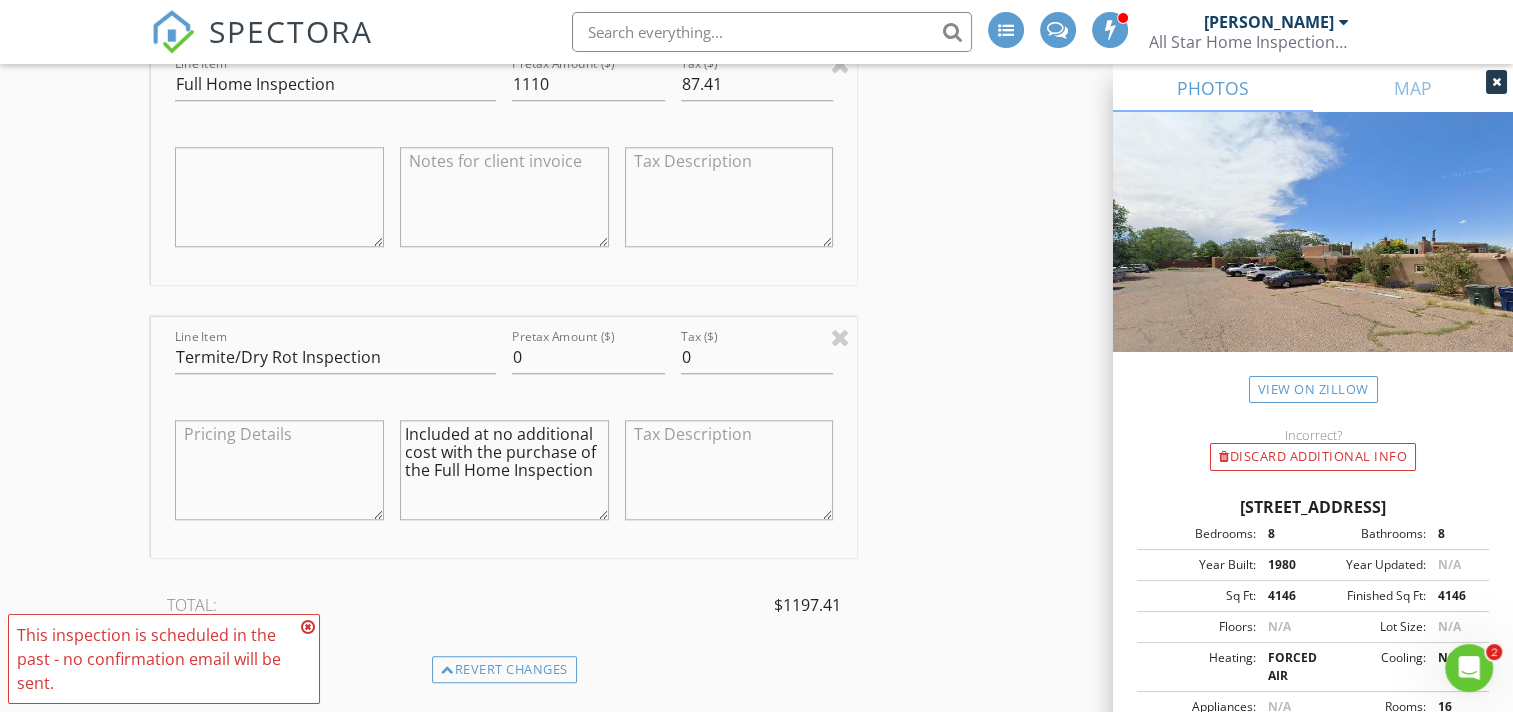 scroll, scrollTop: 1866, scrollLeft: 0, axis: vertical 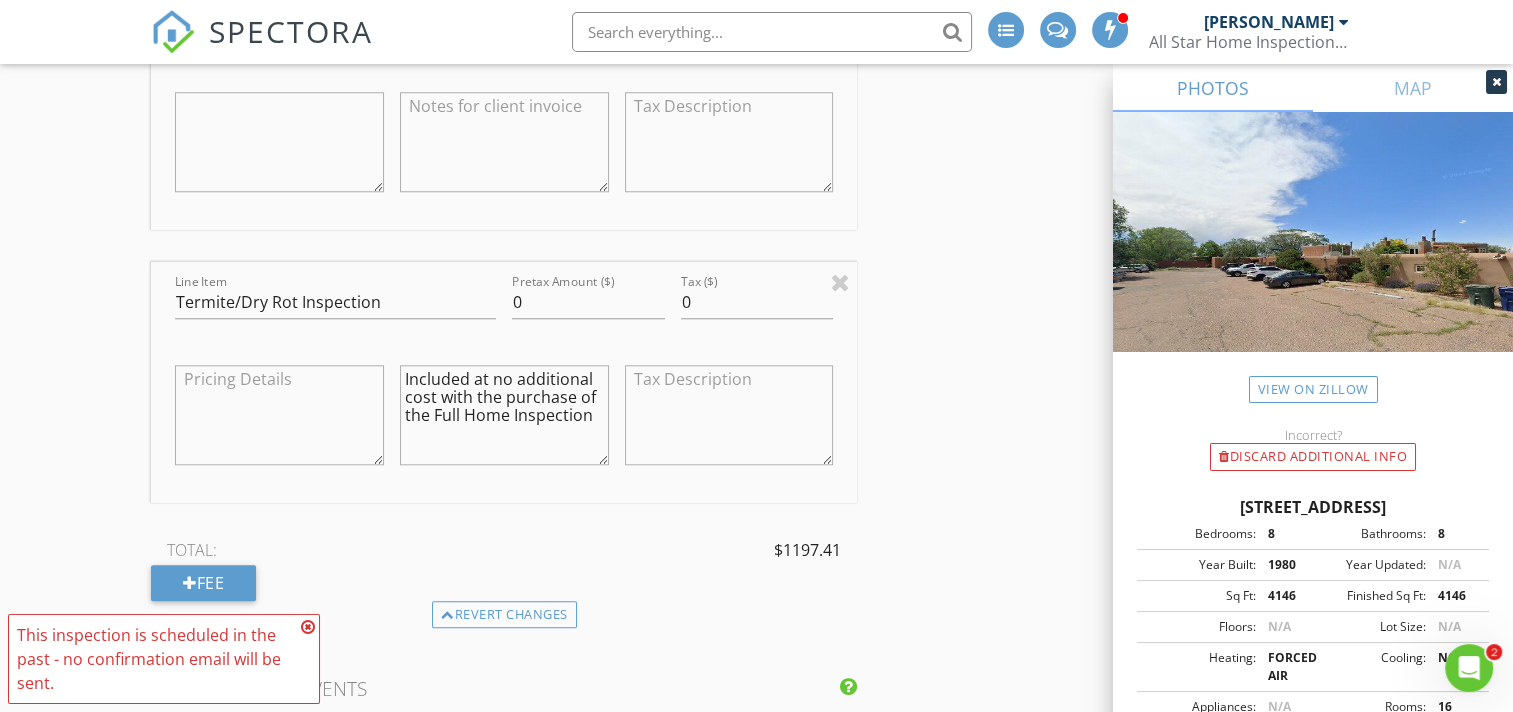 drag, startPoint x: 436, startPoint y: 411, endPoint x: 510, endPoint y: 414, distance: 74.06078 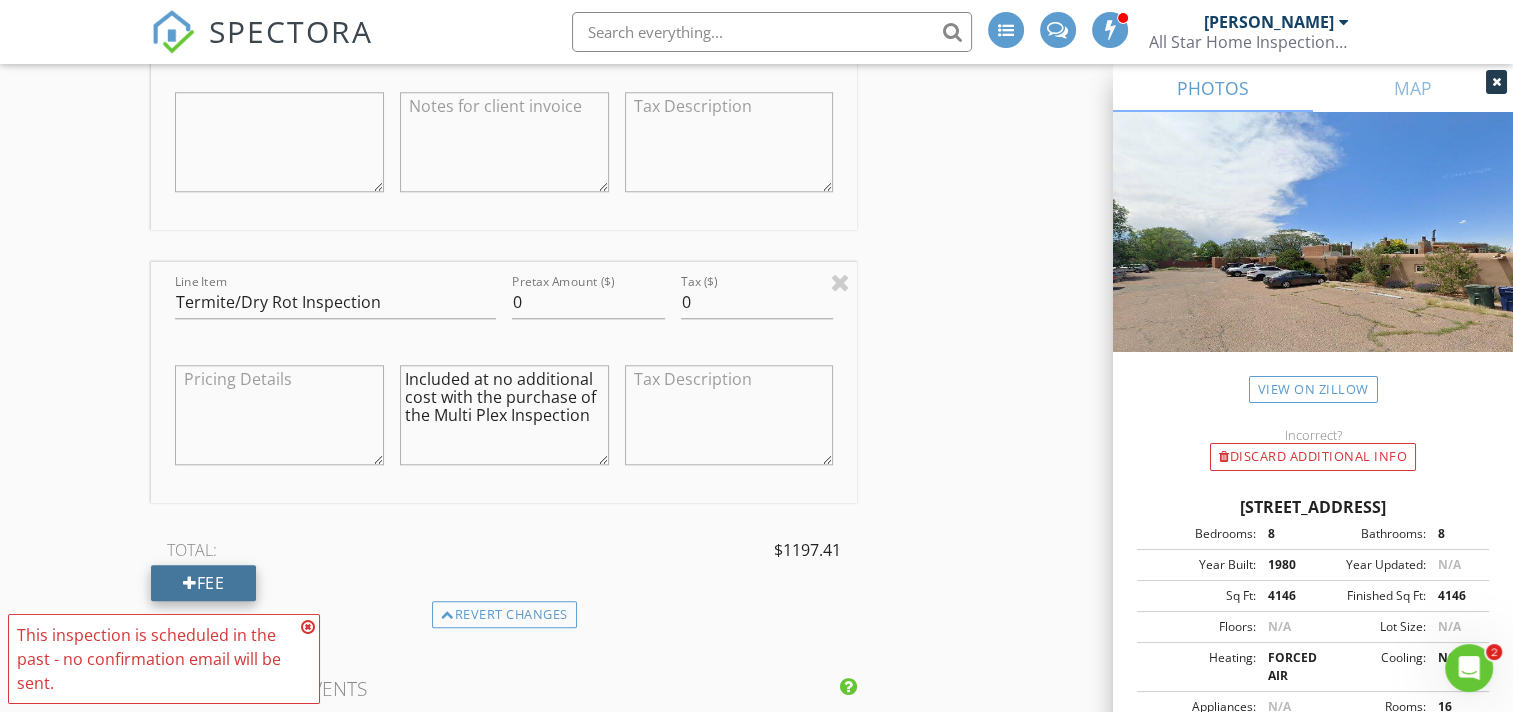 type on "Included at no additional cost with the purchase of the Multi Plex Inspection" 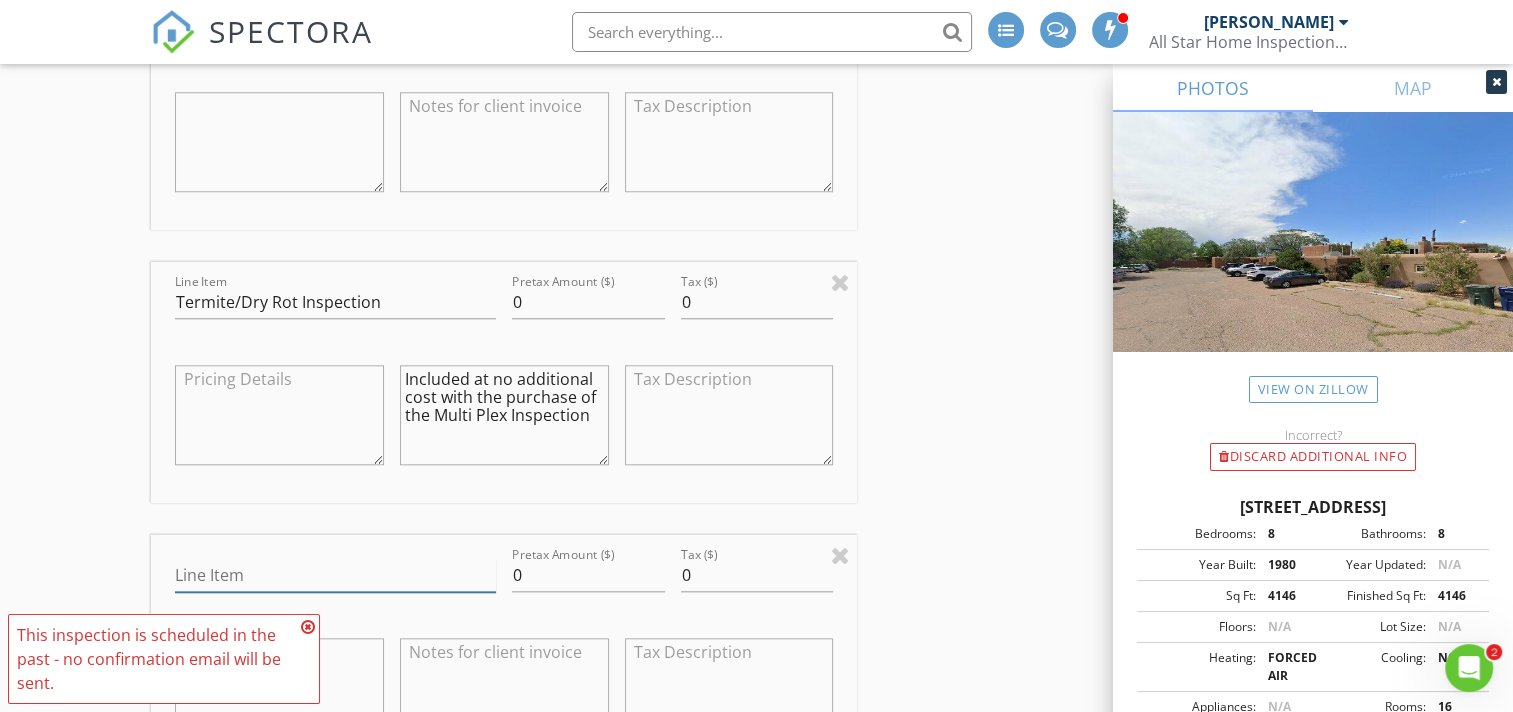 click on "Line Item" at bounding box center (335, 575) 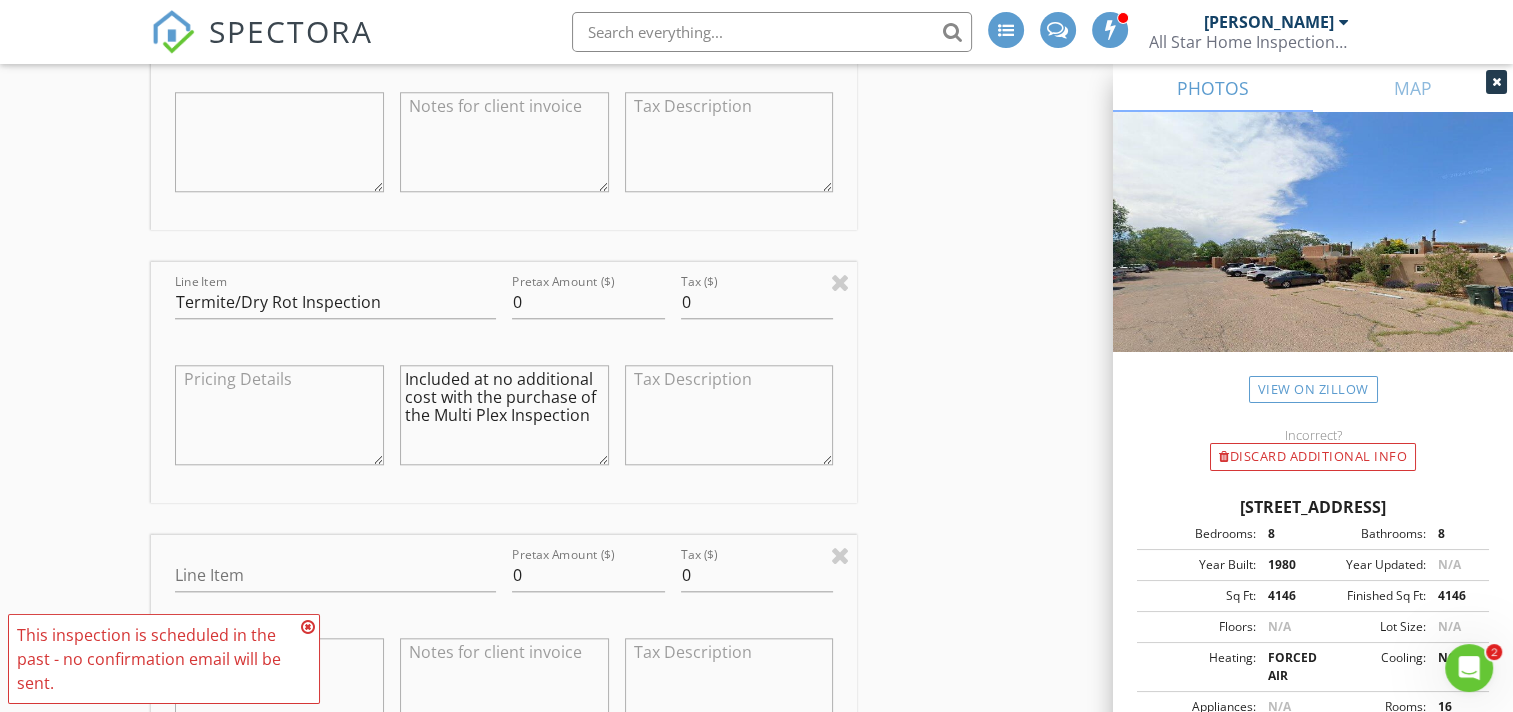 click at bounding box center (729, 415) 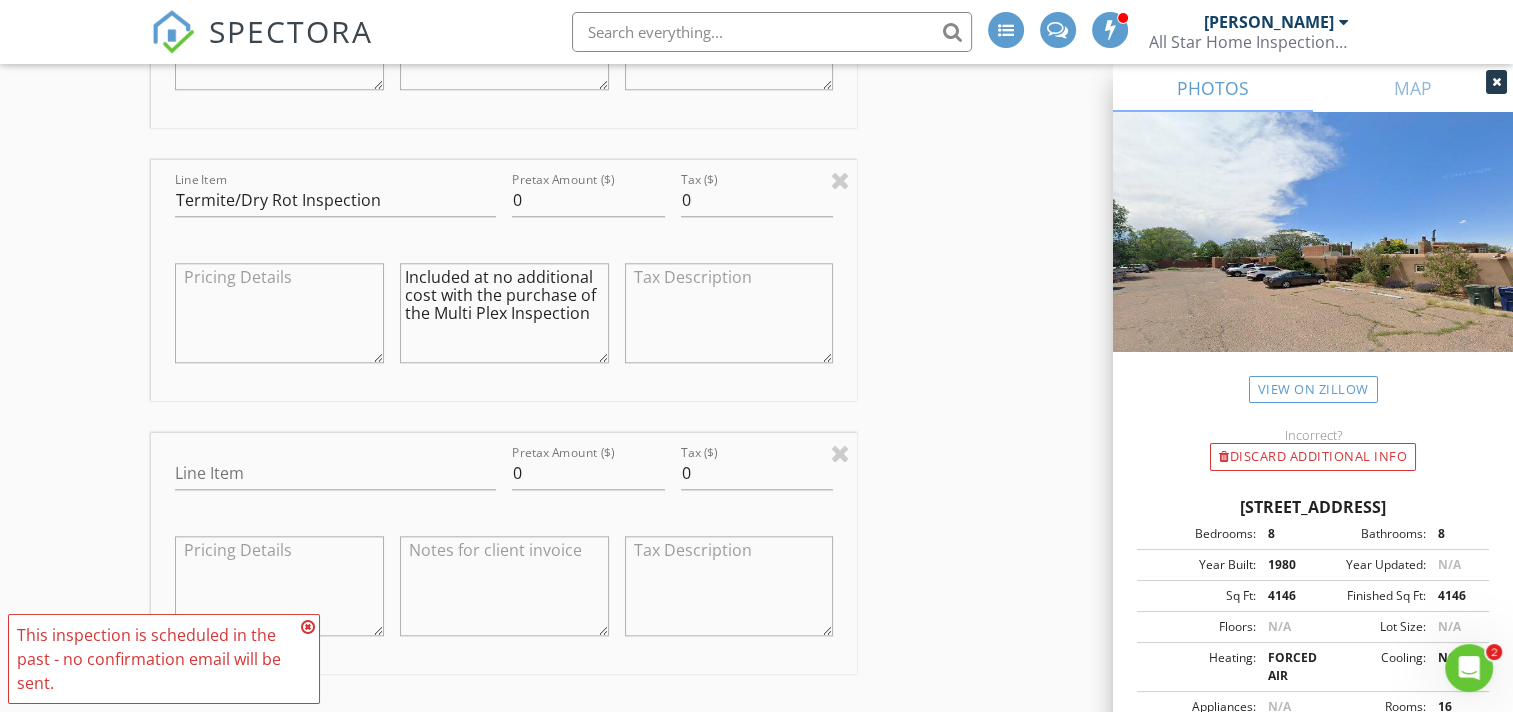 scroll, scrollTop: 2000, scrollLeft: 0, axis: vertical 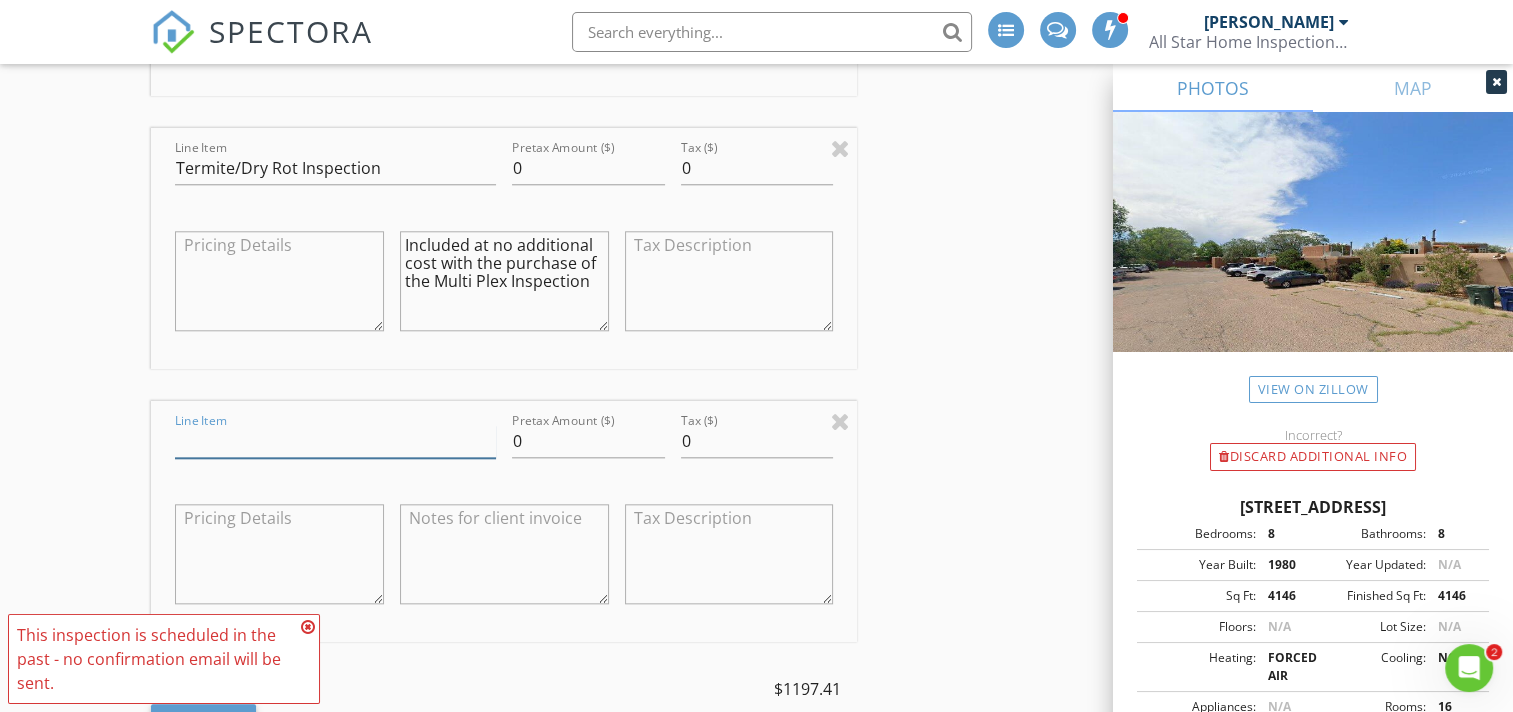 click on "Line Item" at bounding box center [335, 441] 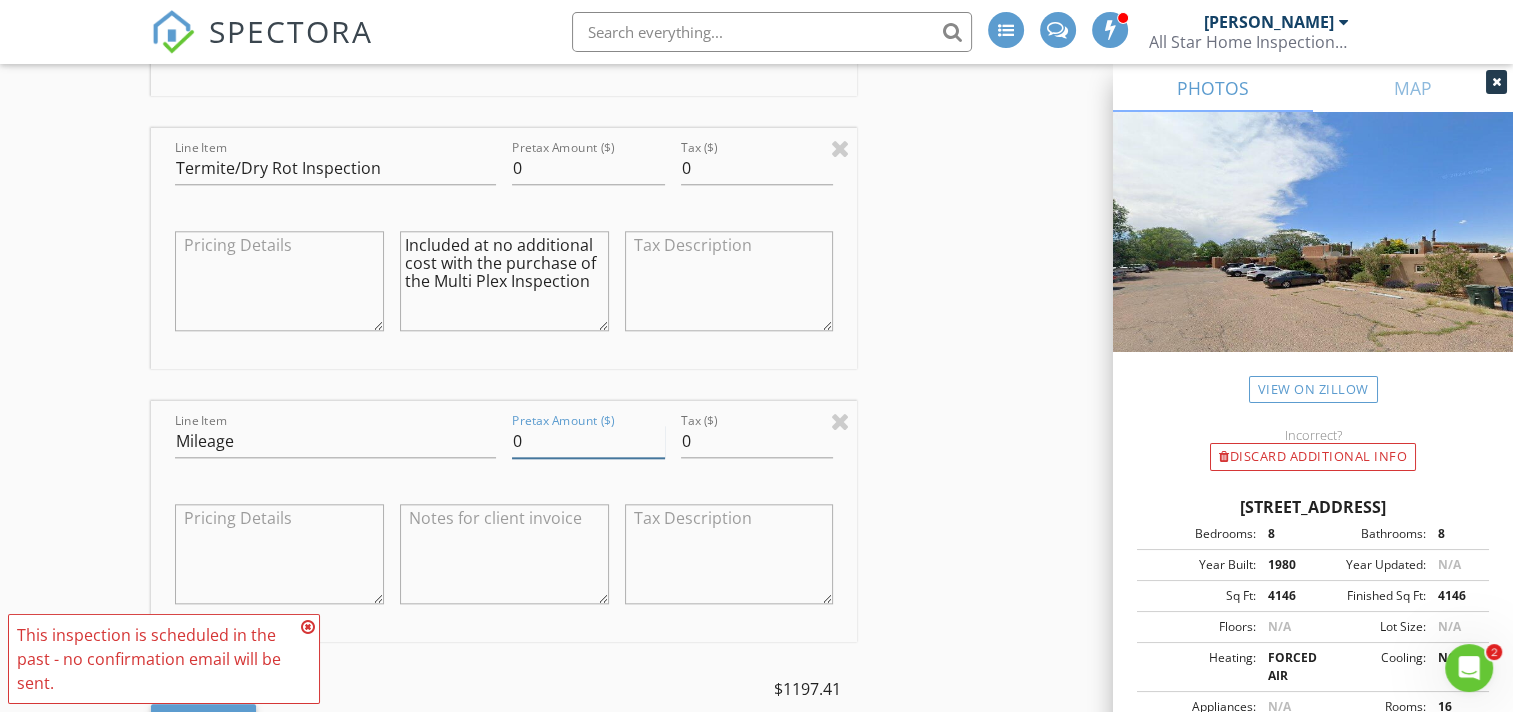 drag, startPoint x: 548, startPoint y: 438, endPoint x: 509, endPoint y: 448, distance: 40.261642 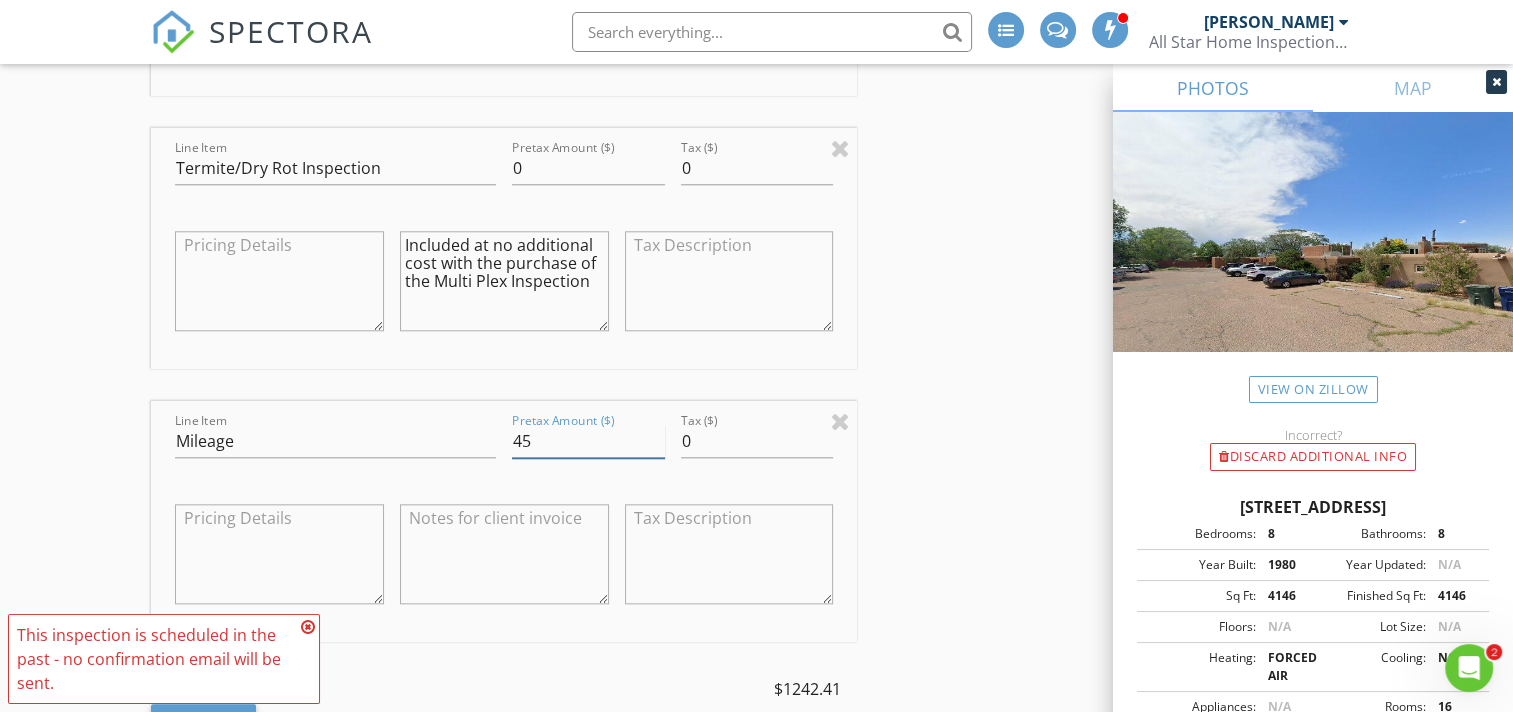 type on "45" 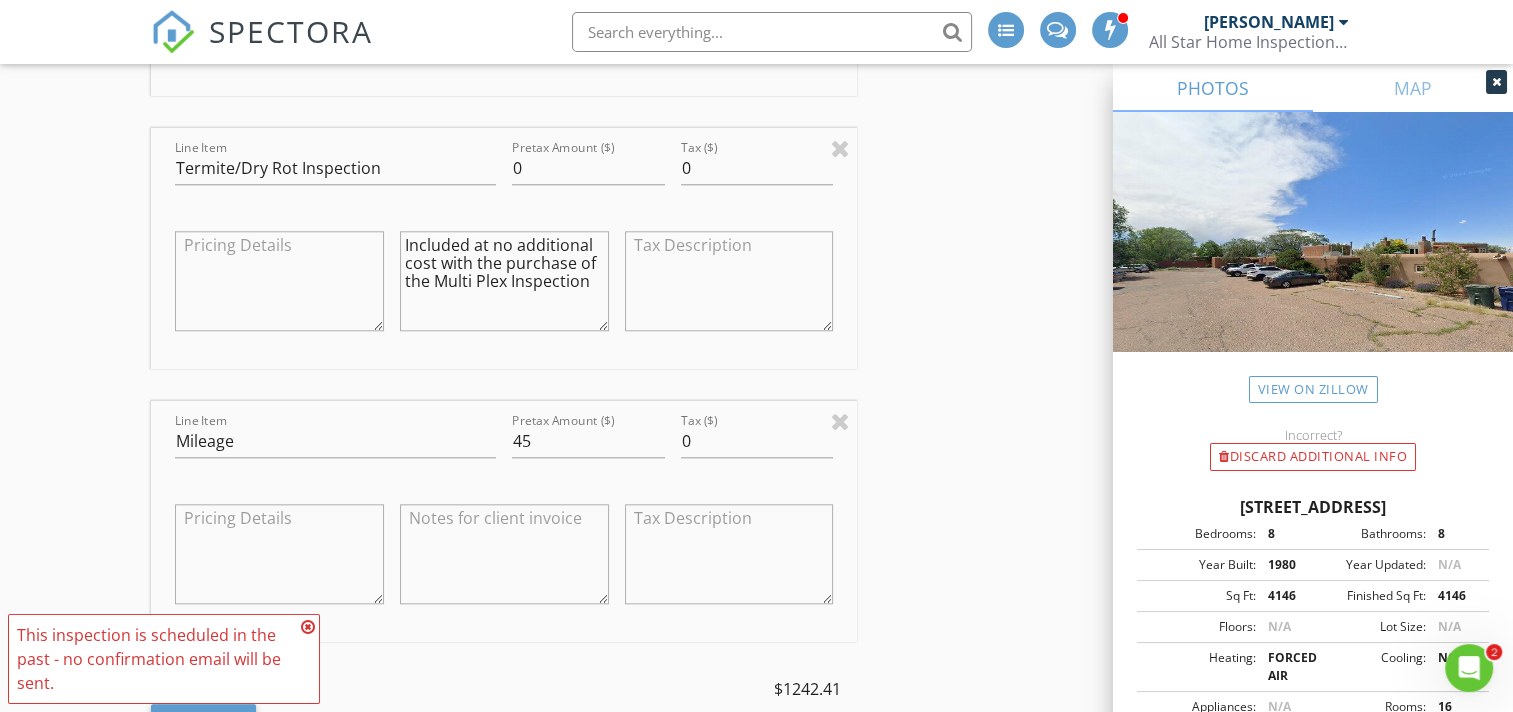 click at bounding box center [504, 554] 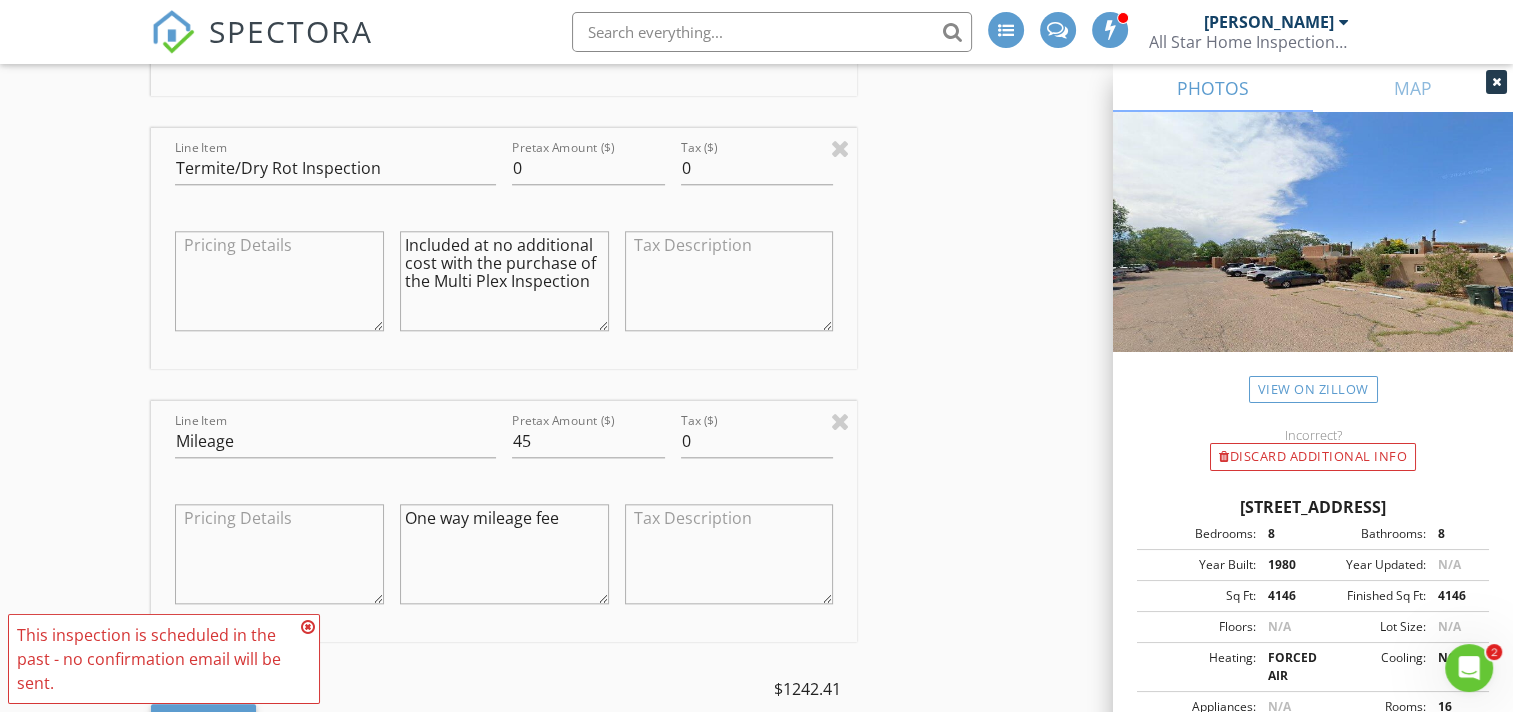 click on "One way mileage fee" at bounding box center [504, 554] 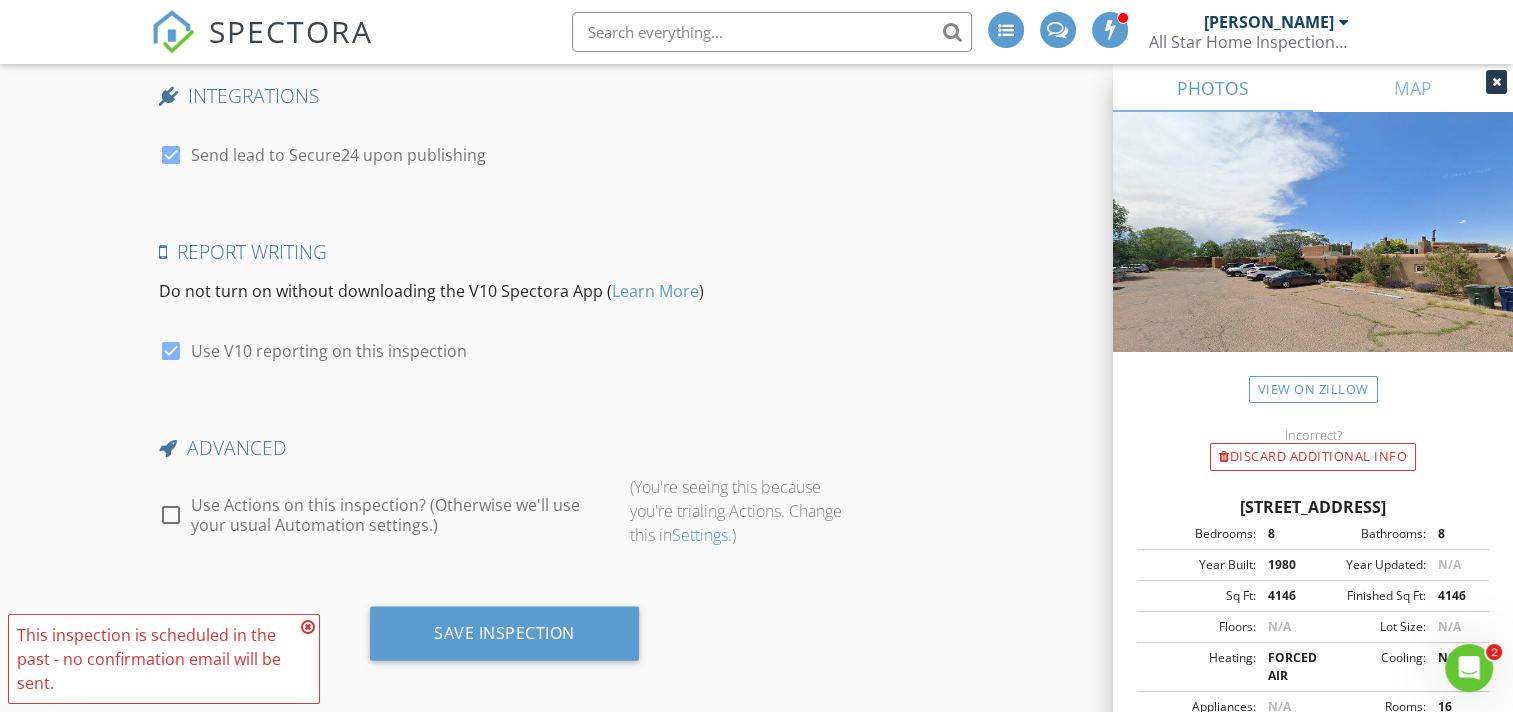 scroll, scrollTop: 4074, scrollLeft: 0, axis: vertical 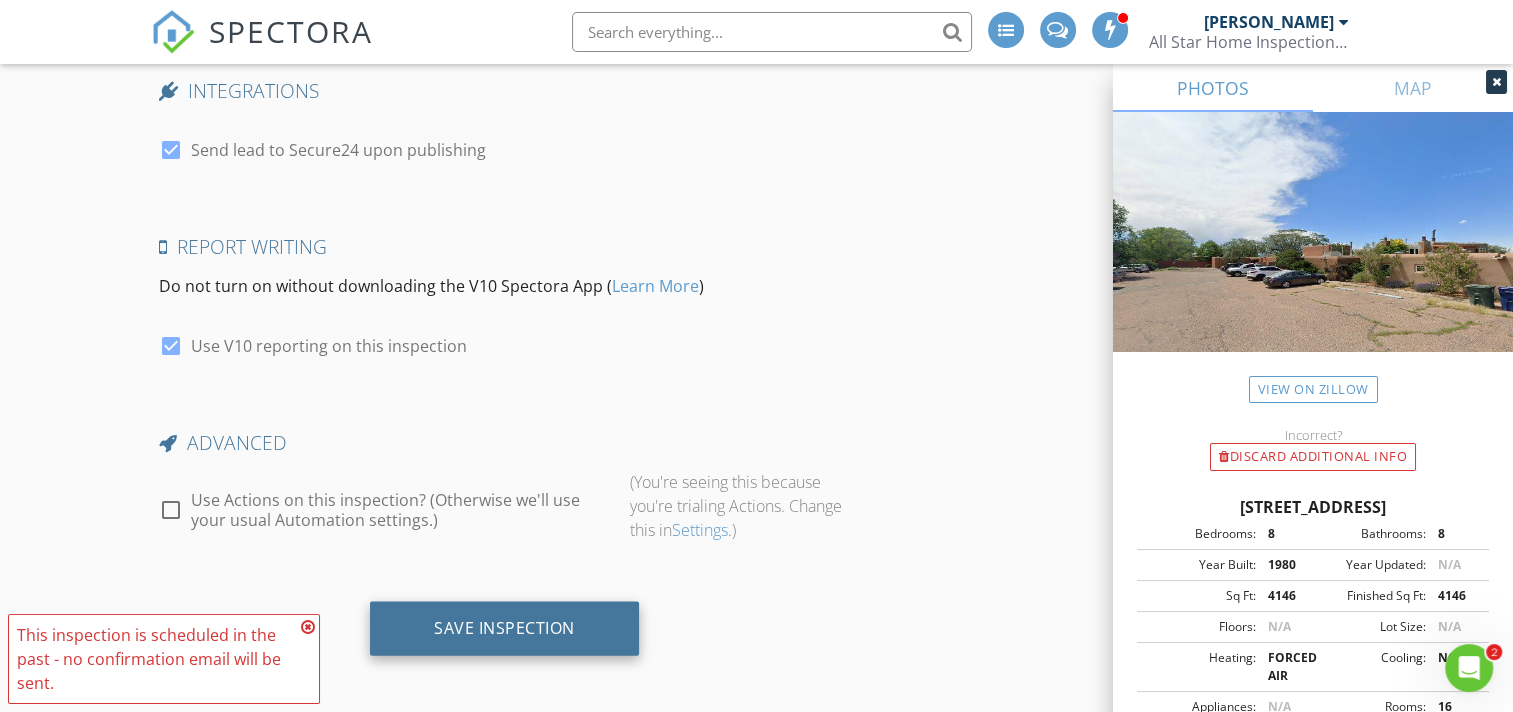 click on "Save Inspection" at bounding box center [504, 628] 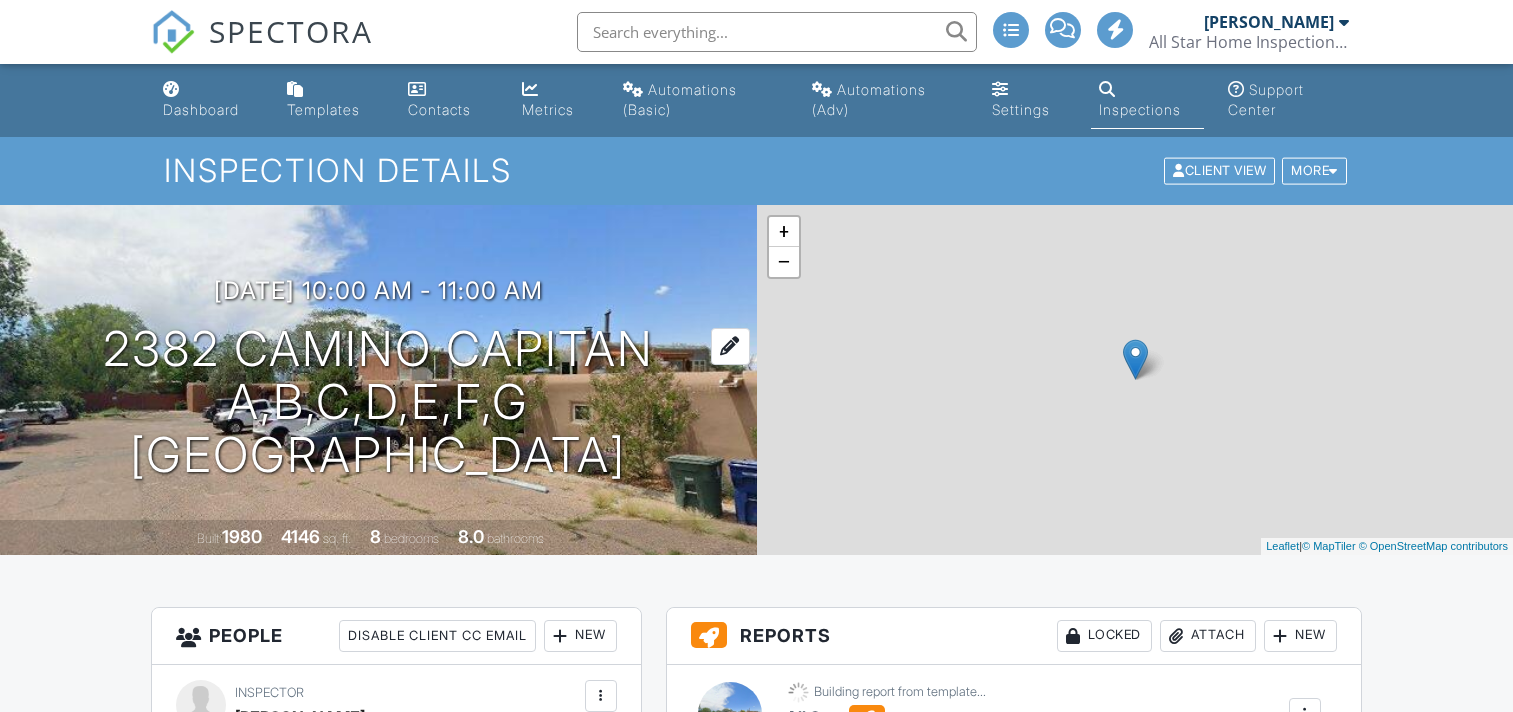 scroll, scrollTop: 0, scrollLeft: 0, axis: both 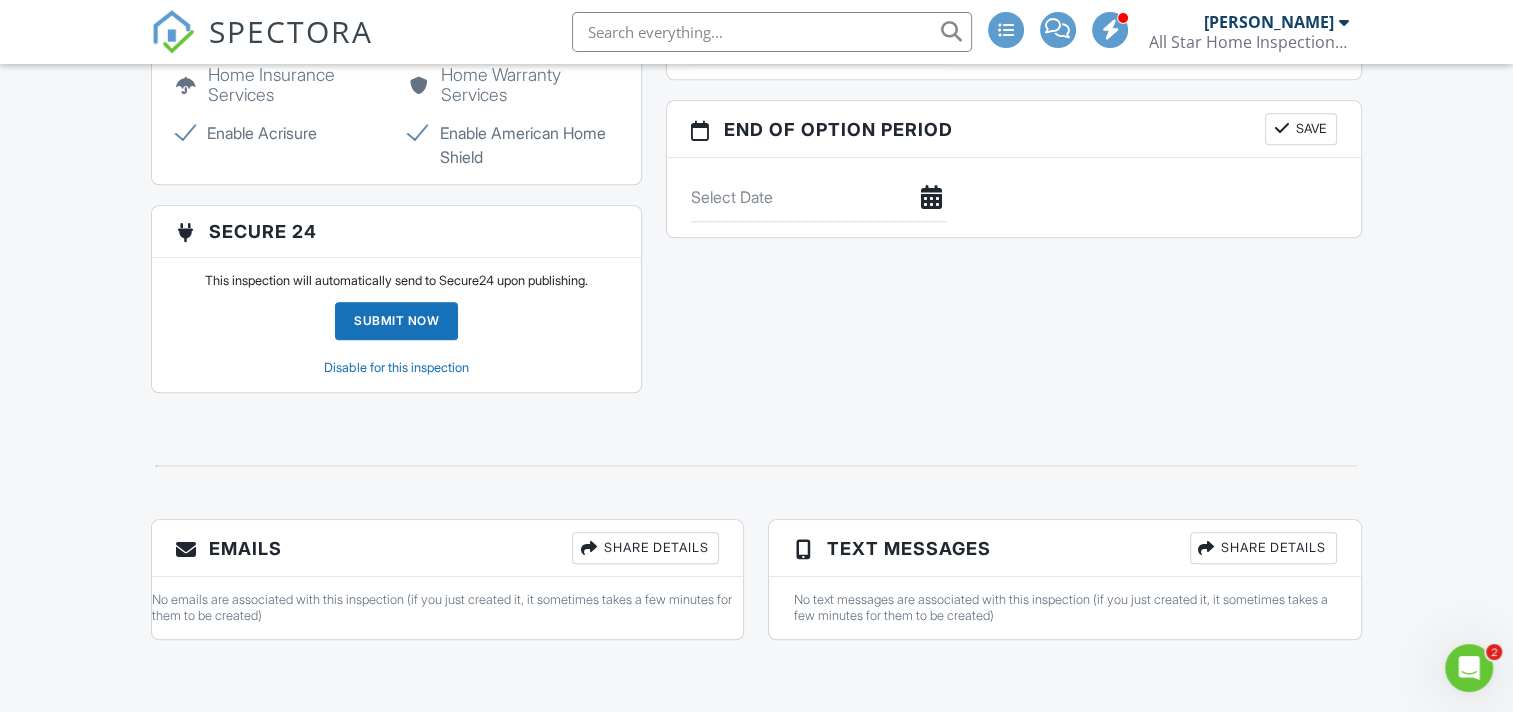 click on "Share Details" at bounding box center [645, 548] 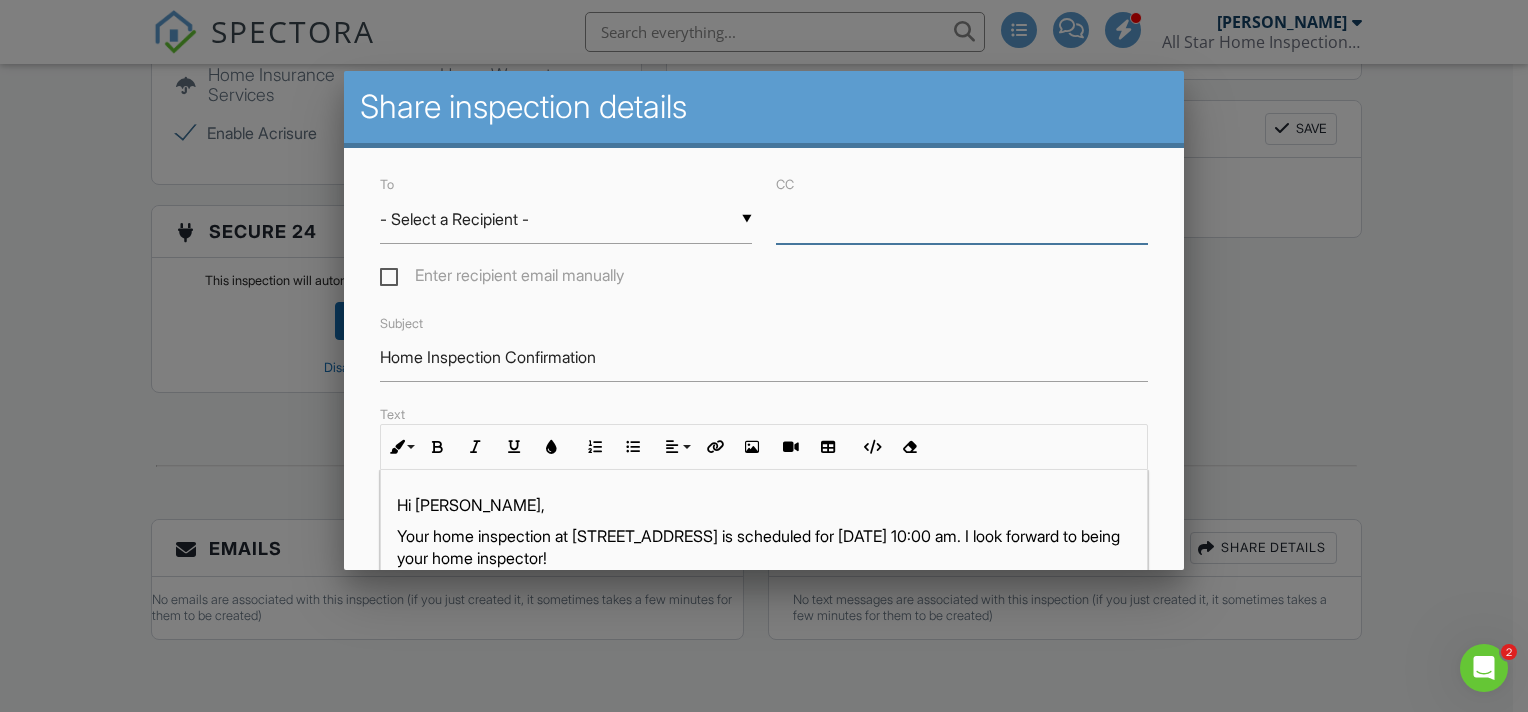 click on "CC" at bounding box center [962, 219] 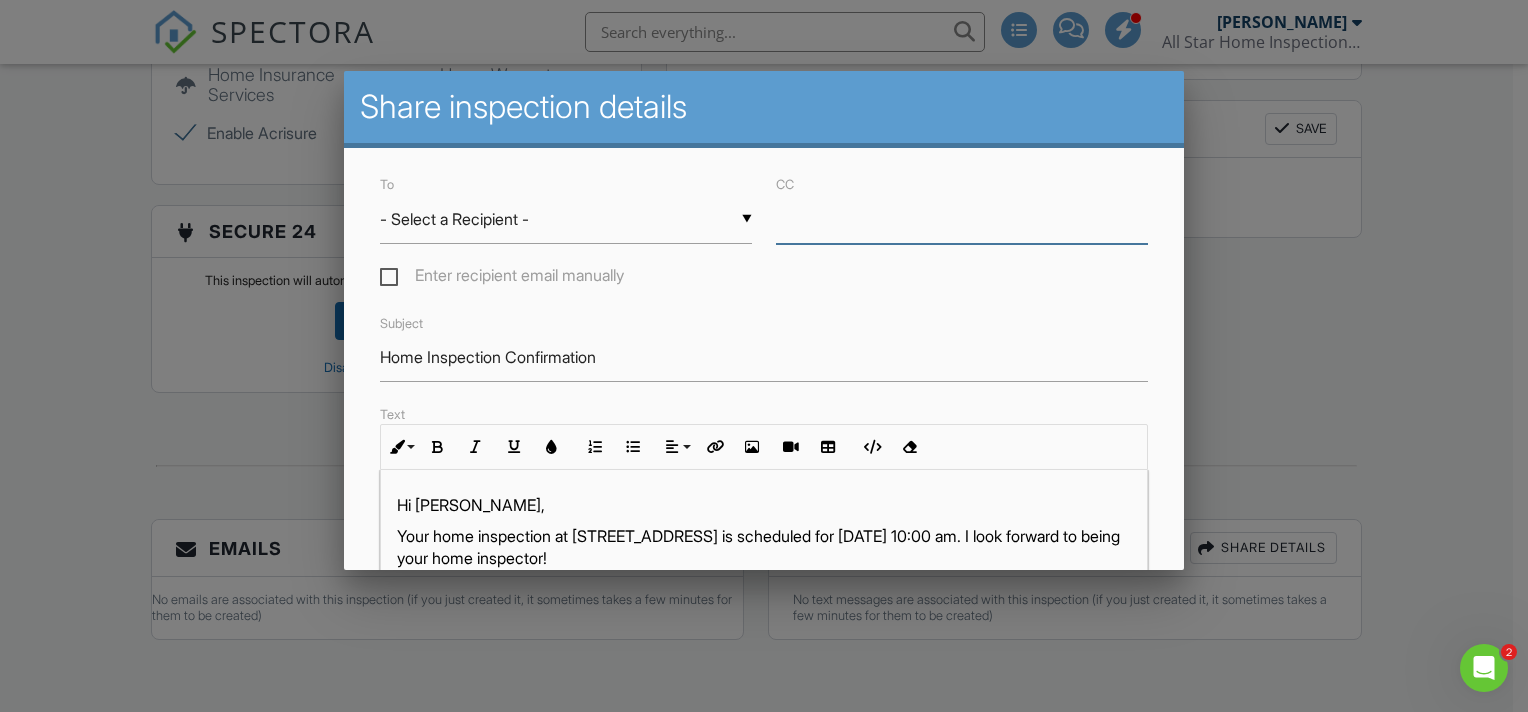 paste on "[PERSON_NAME][EMAIL_ADDRESS][DOMAIN_NAME]" 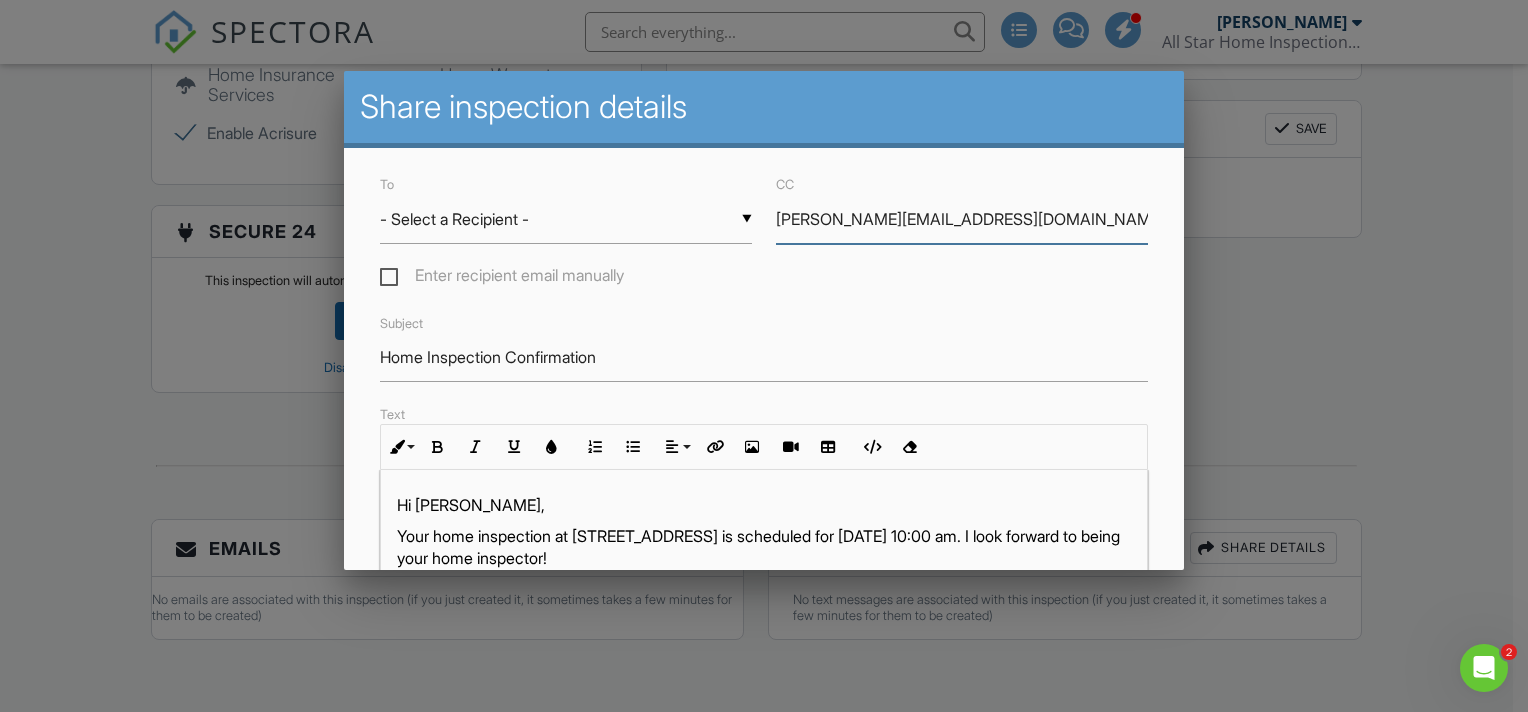 type on "[PERSON_NAME][EMAIL_ADDRESS][DOMAIN_NAME]" 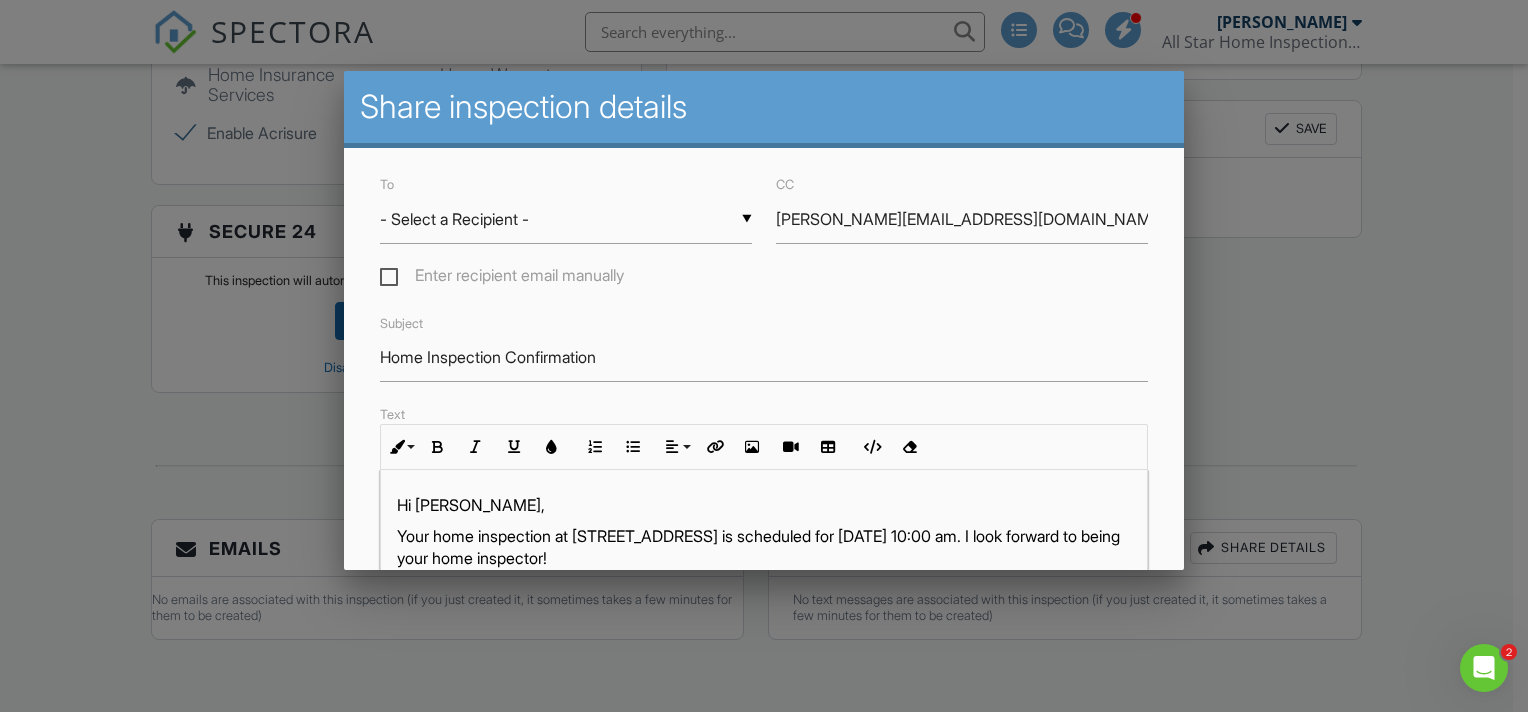 click on "▼ - Select a Recipient - - Select a Recipient - [PERSON_NAME] (Client) - Select a Recipient - [PERSON_NAME] (Client)" at bounding box center (566, 219) 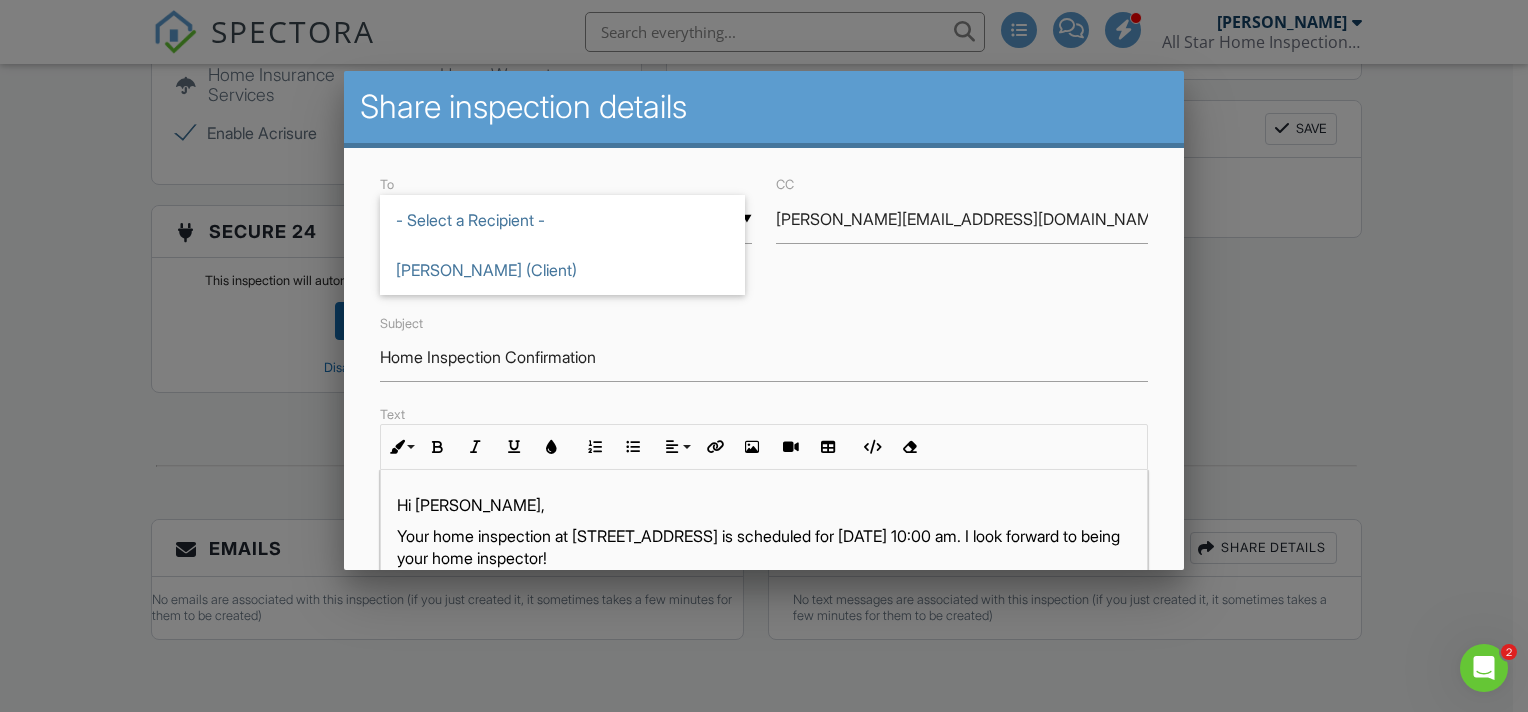 click on "[PERSON_NAME] (Client)" at bounding box center (562, 270) 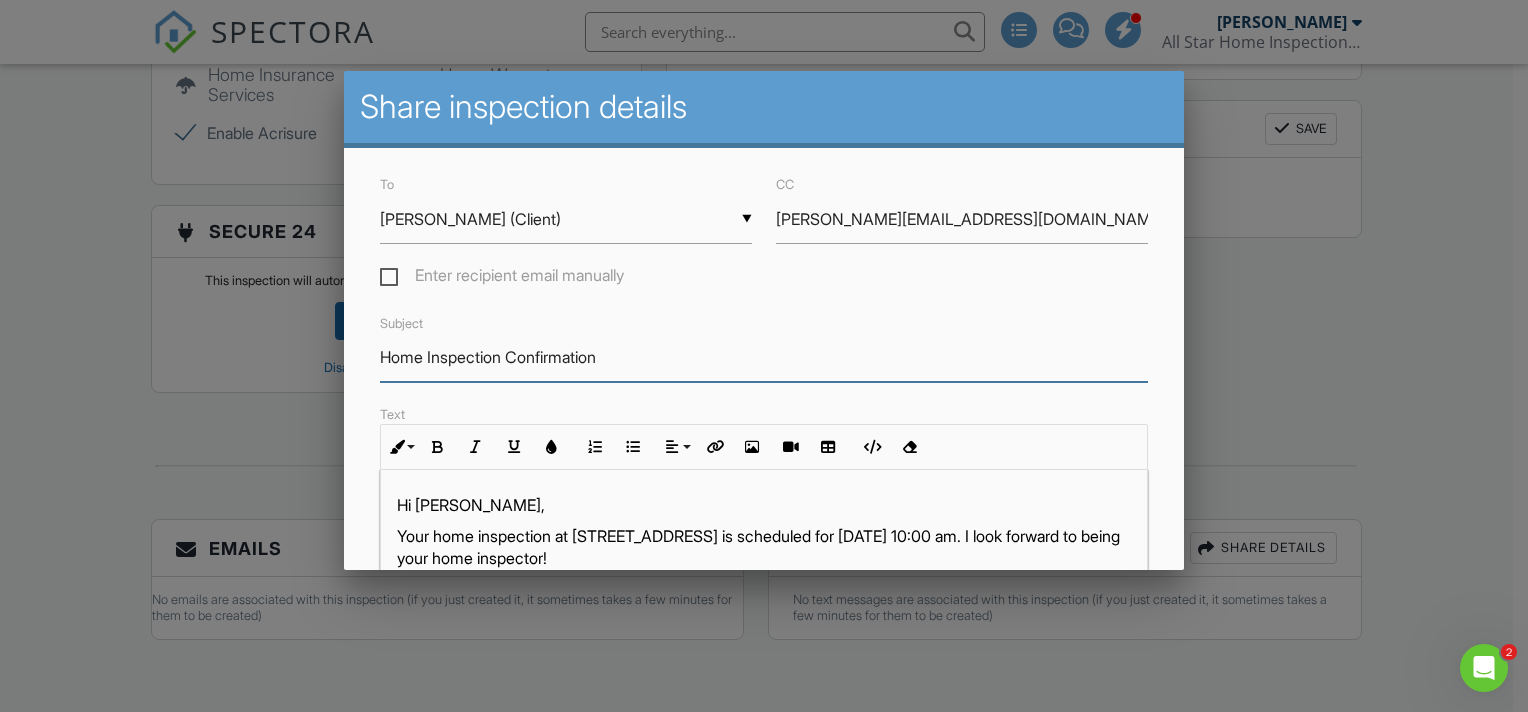 drag, startPoint x: 637, startPoint y: 355, endPoint x: 310, endPoint y: 368, distance: 327.2583 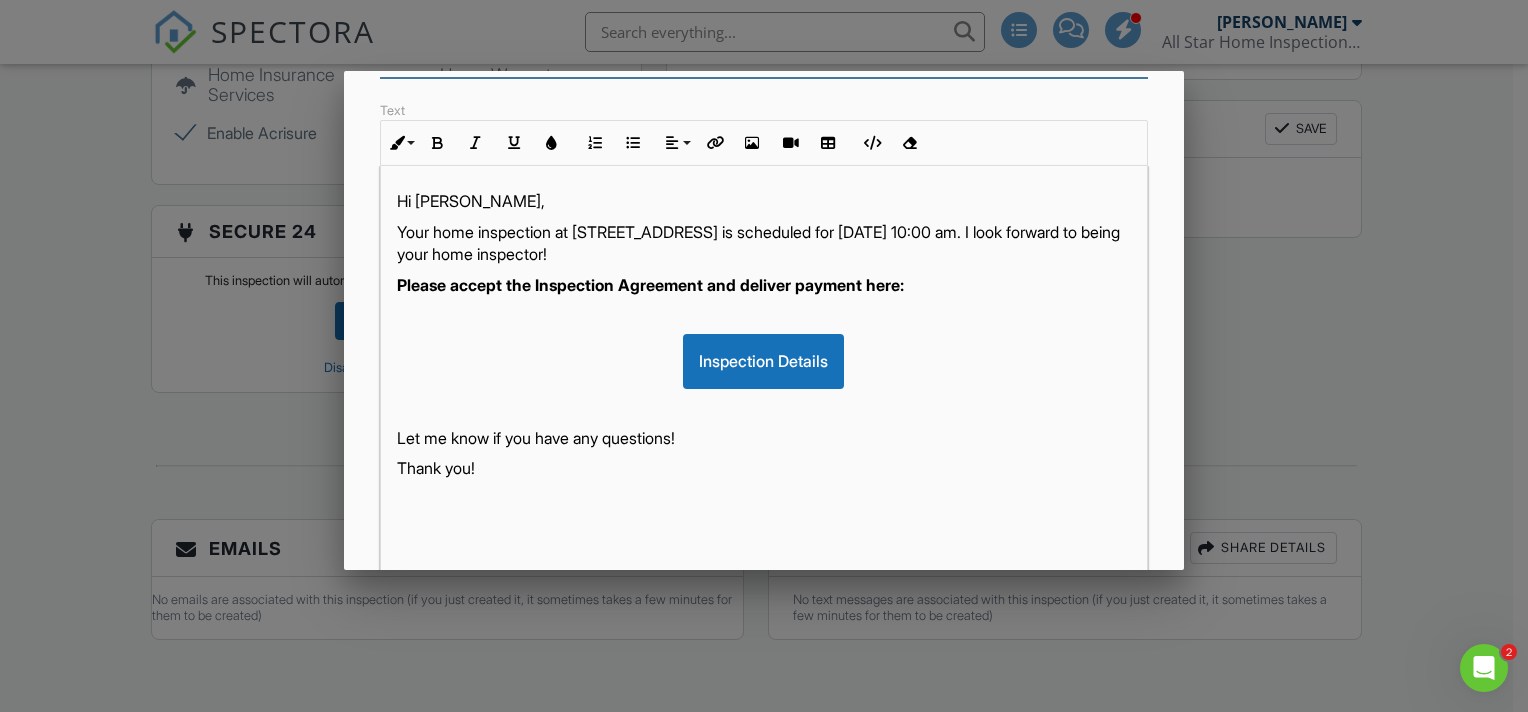 scroll, scrollTop: 266, scrollLeft: 0, axis: vertical 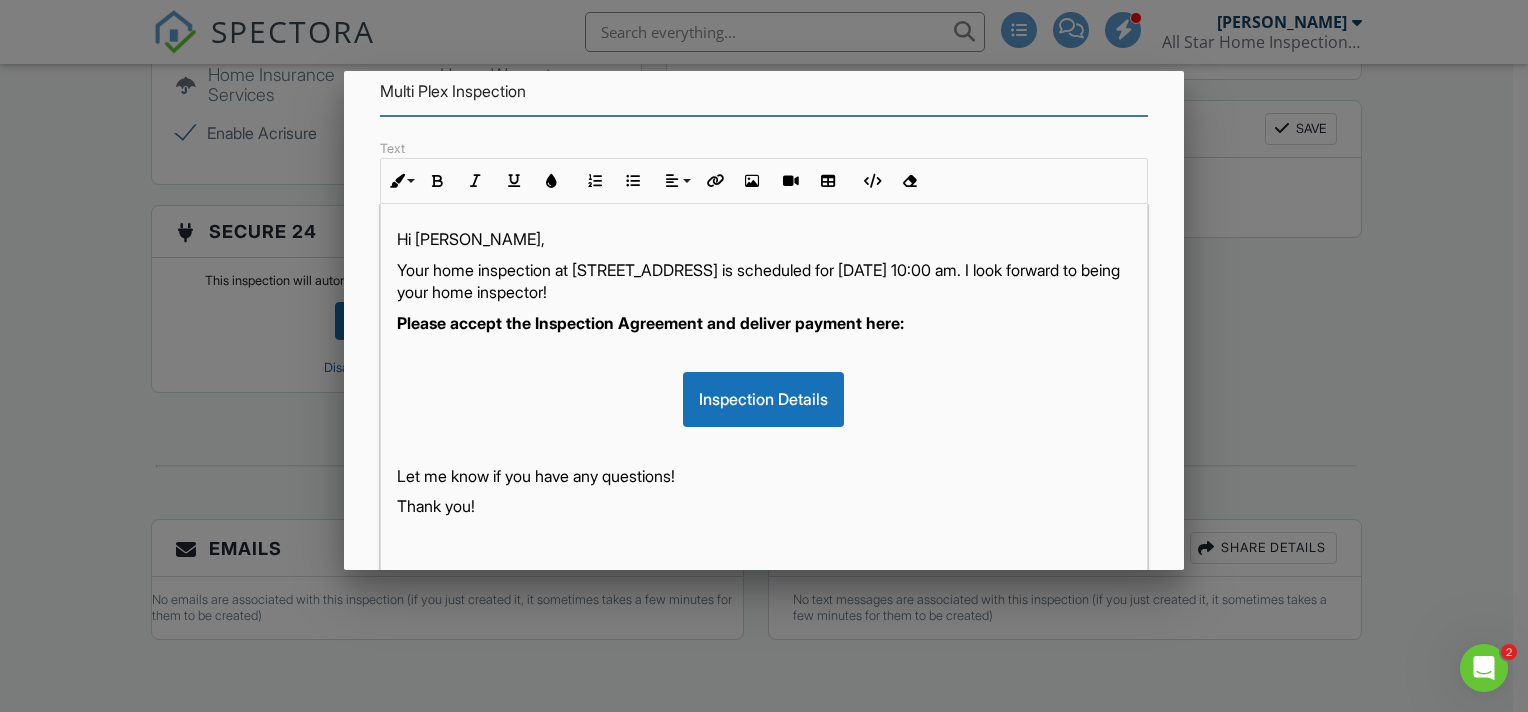 type on "Multi Plex Inspection" 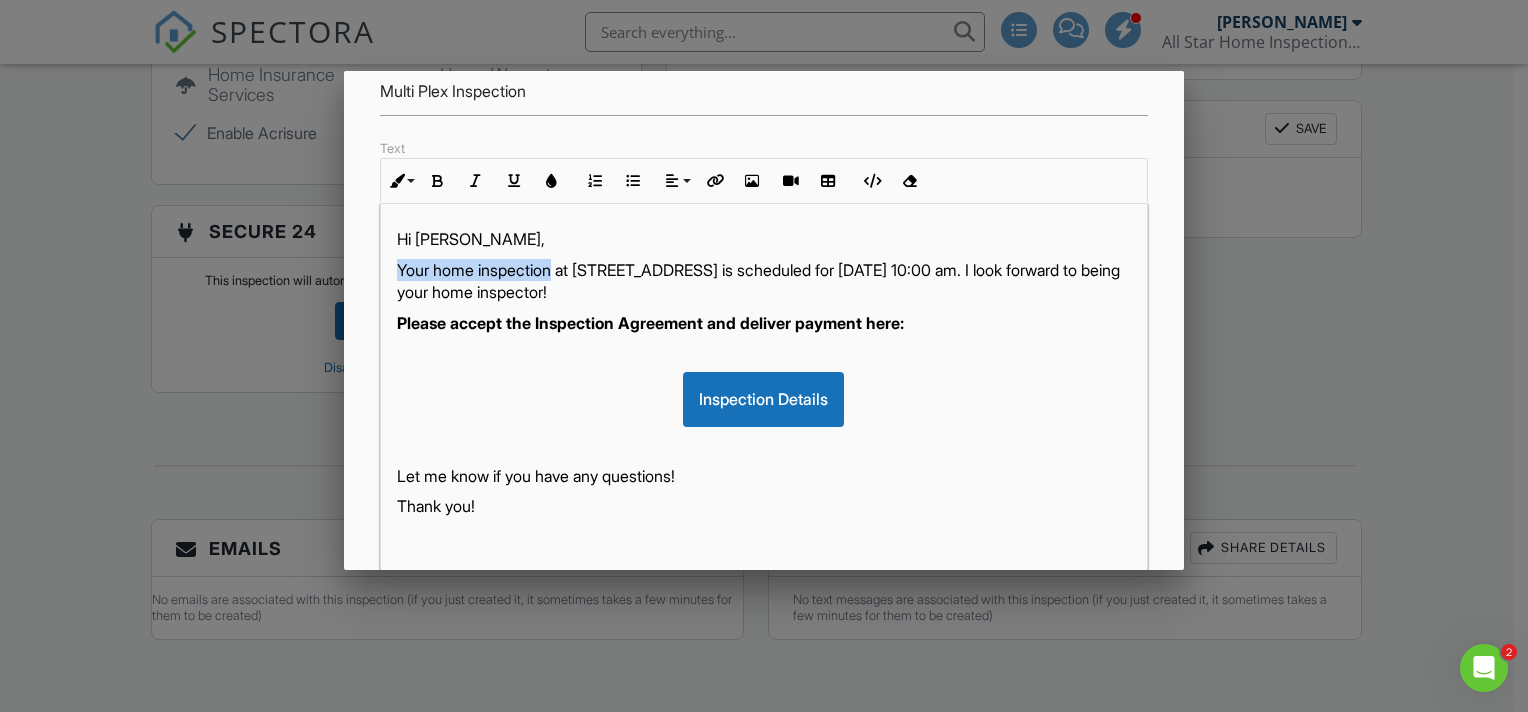 drag, startPoint x: 395, startPoint y: 271, endPoint x: 556, endPoint y: 267, distance: 161.04968 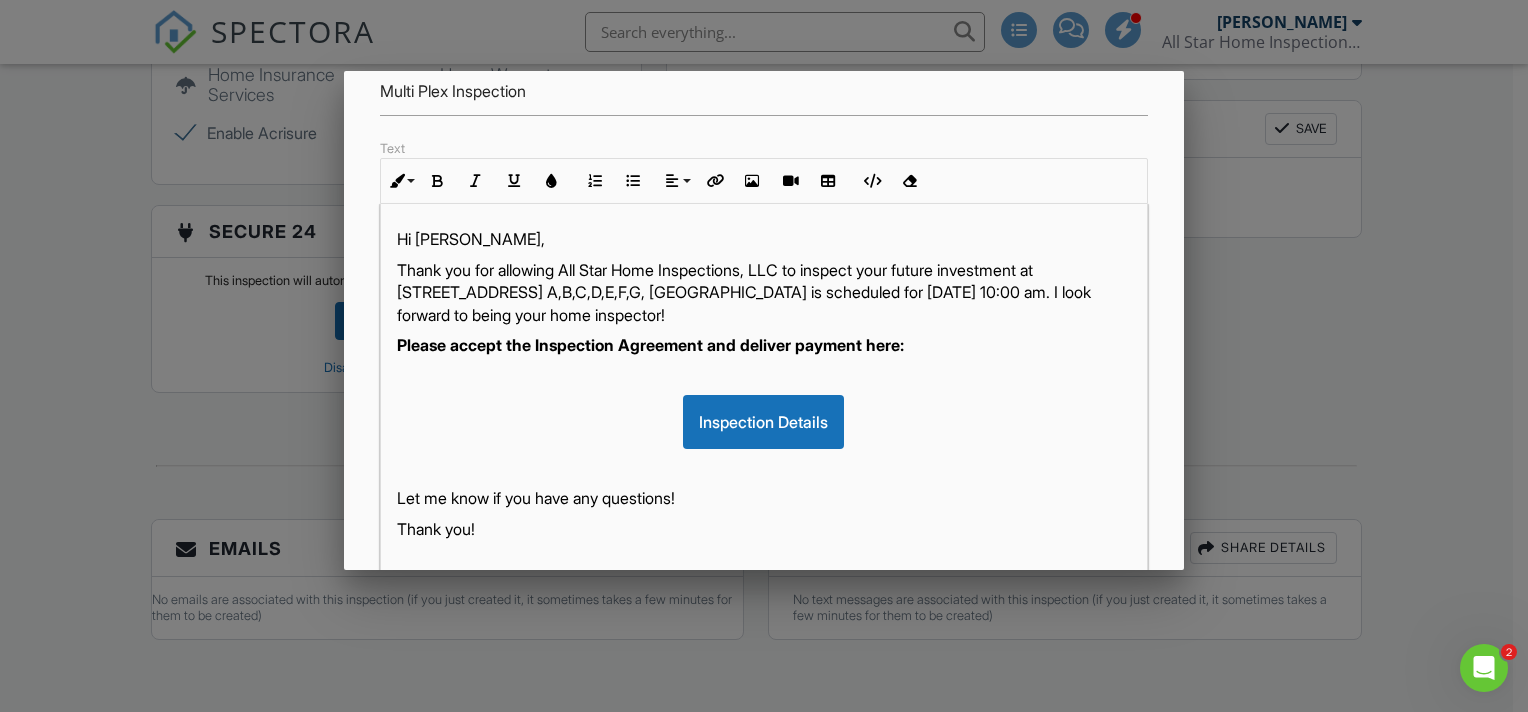 click on "Thank you for allowing All Star Home Inspections, LLC to inspect your future investment at [STREET_ADDRESS] A,B,C,D,E,F,G, [GEOGRAPHIC_DATA] is scheduled for [DATE] 10:00 am. I look forward to being your home inspector!" at bounding box center (764, 292) 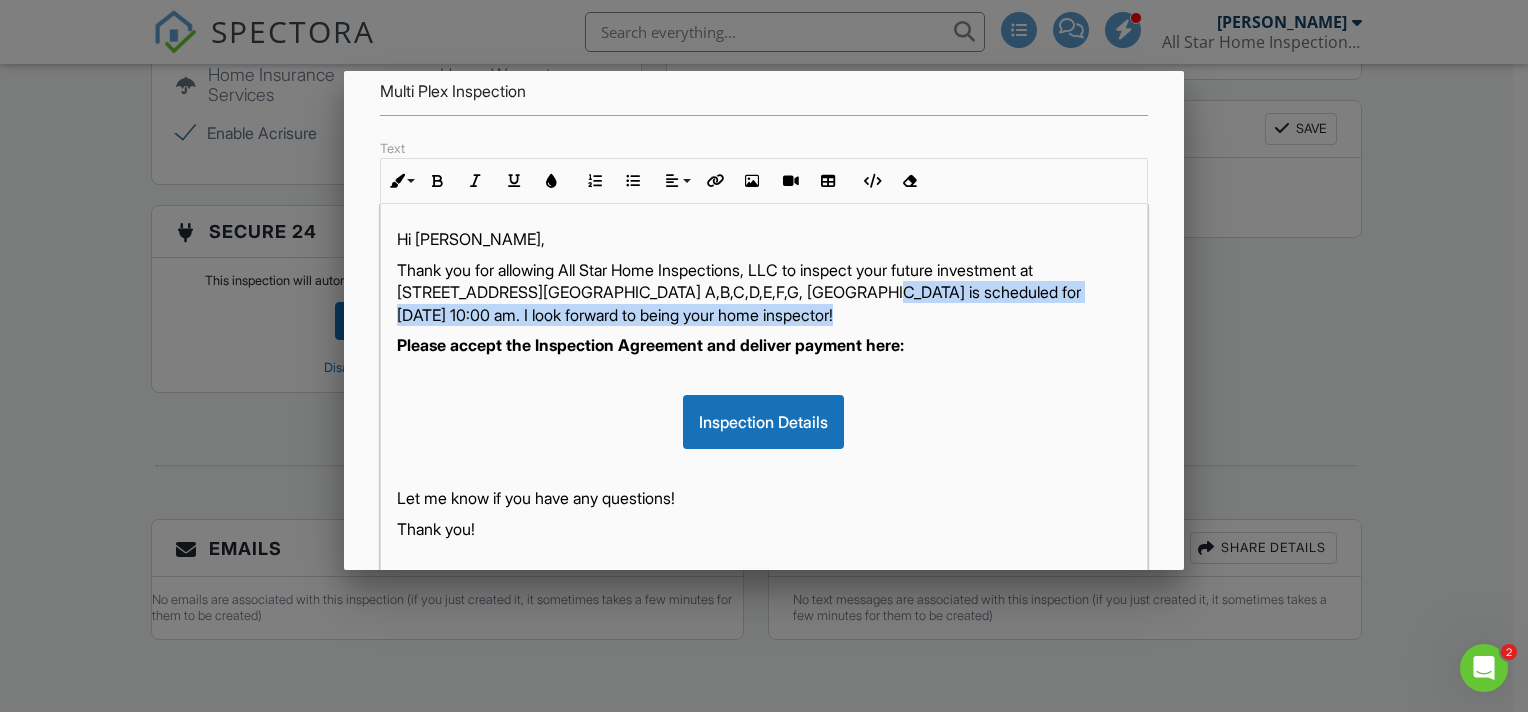 drag, startPoint x: 869, startPoint y: 292, endPoint x: 895, endPoint y: 316, distance: 35.383614 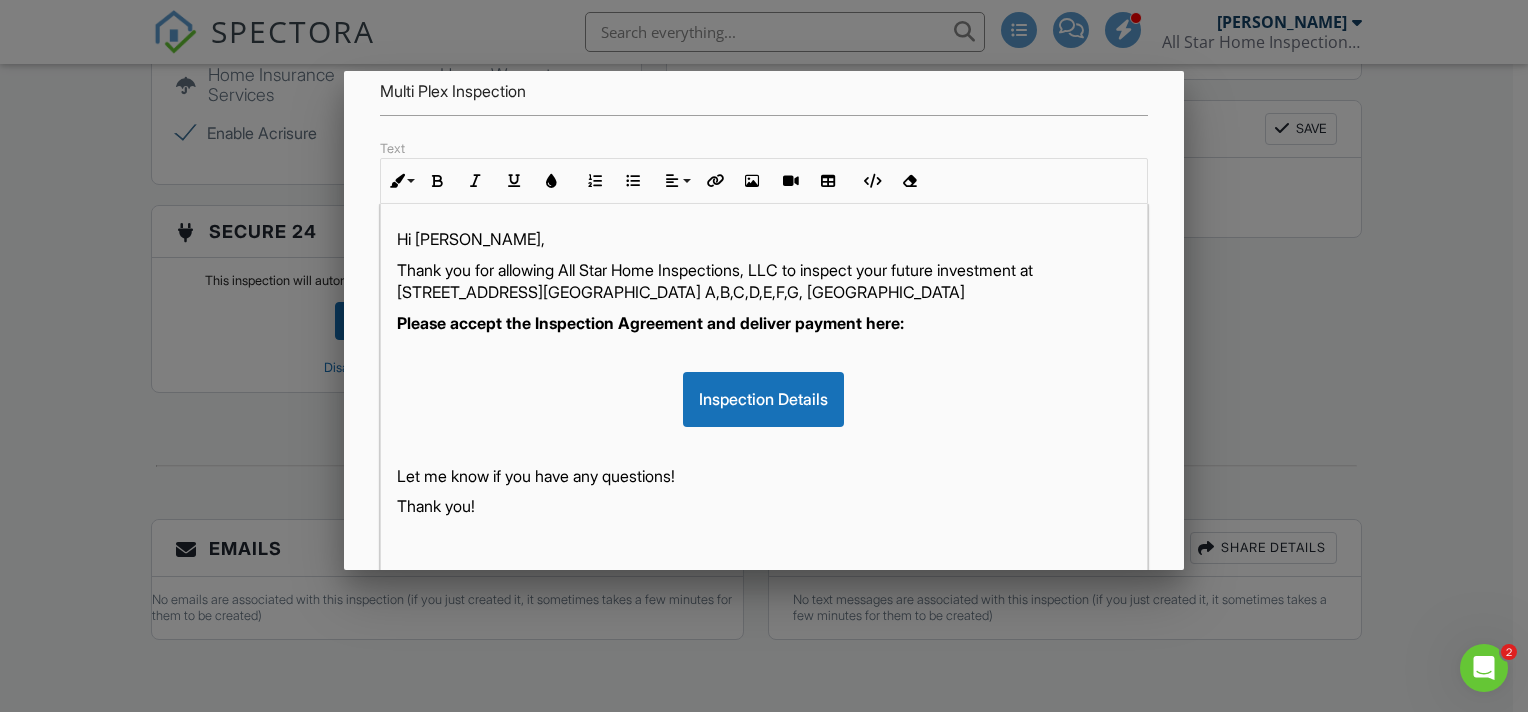 scroll, scrollTop: 530, scrollLeft: 0, axis: vertical 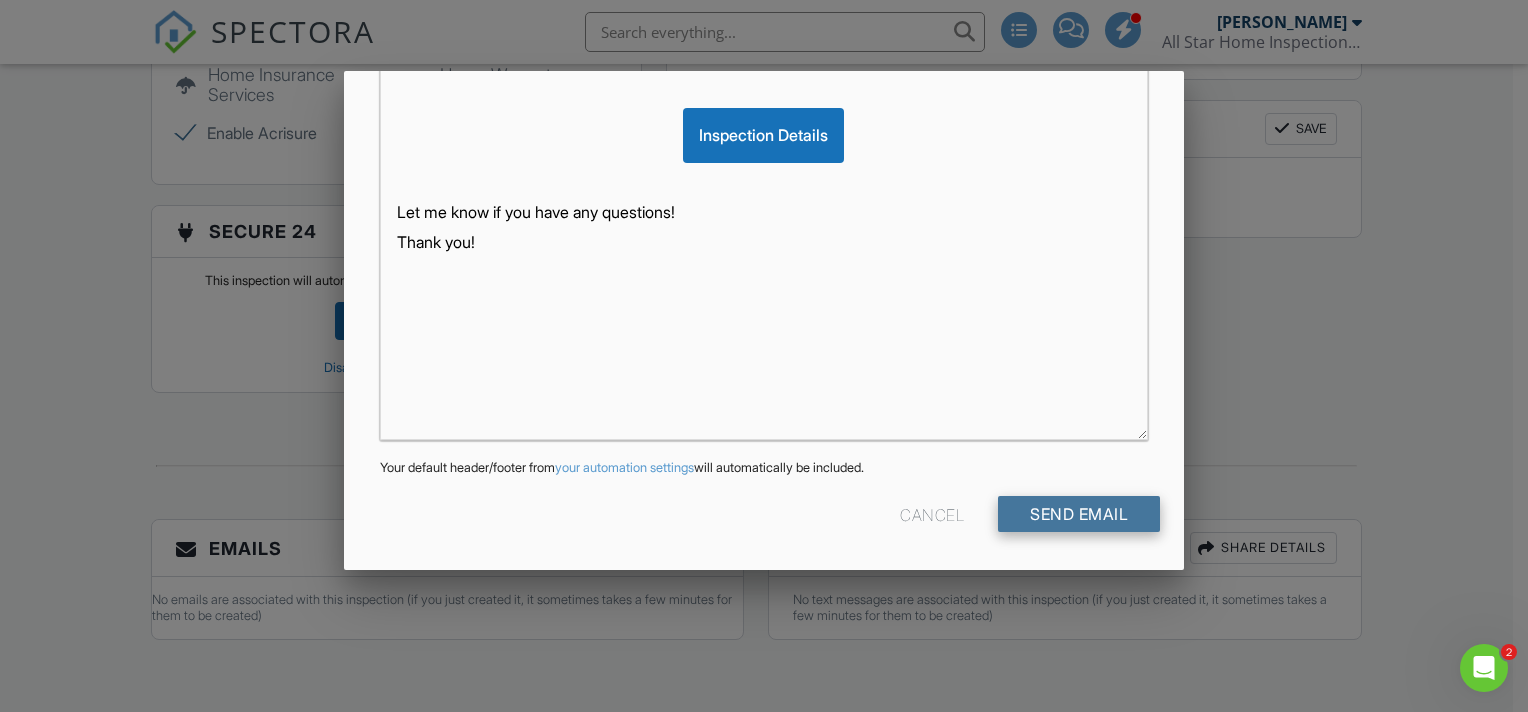 click on "Send Email" at bounding box center (1079, 514) 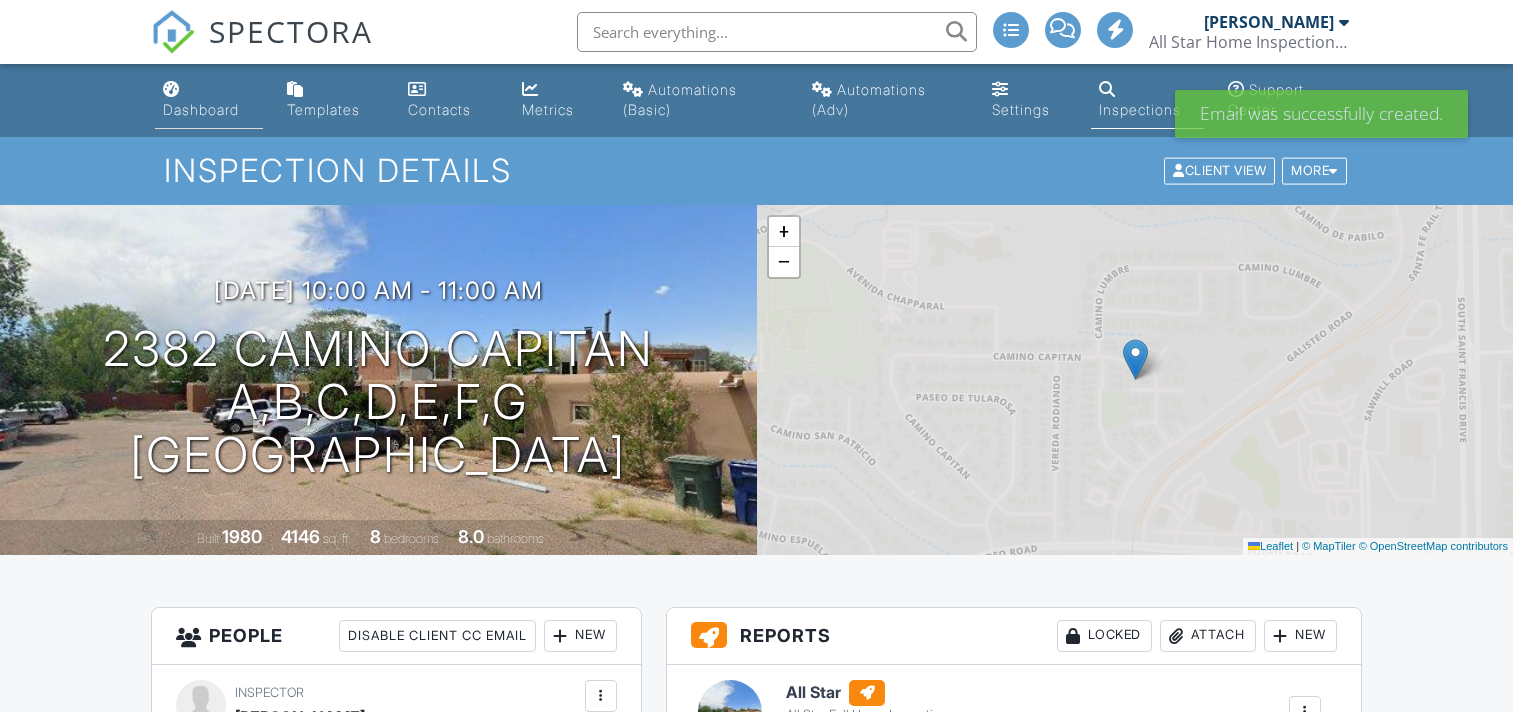 scroll, scrollTop: 0, scrollLeft: 0, axis: both 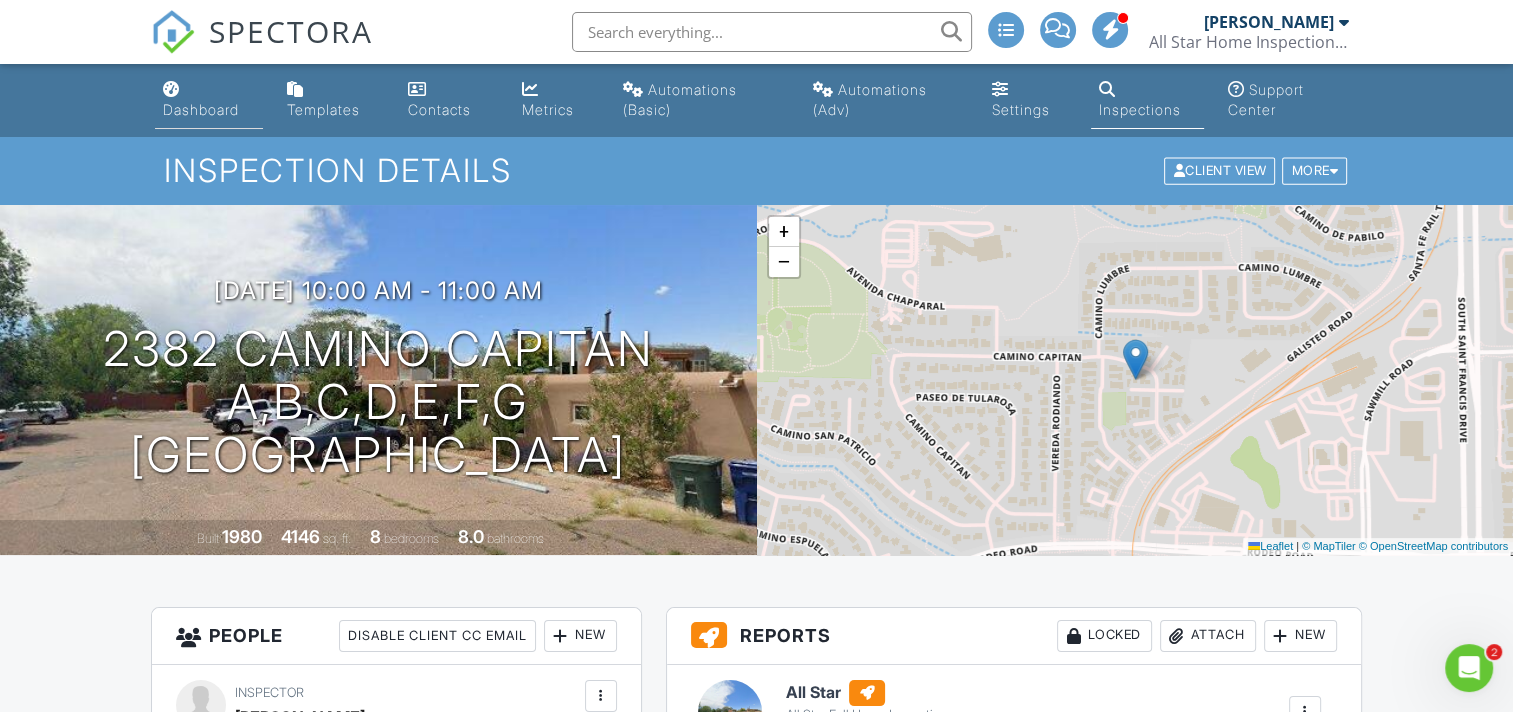 click on "Dashboard" at bounding box center [201, 109] 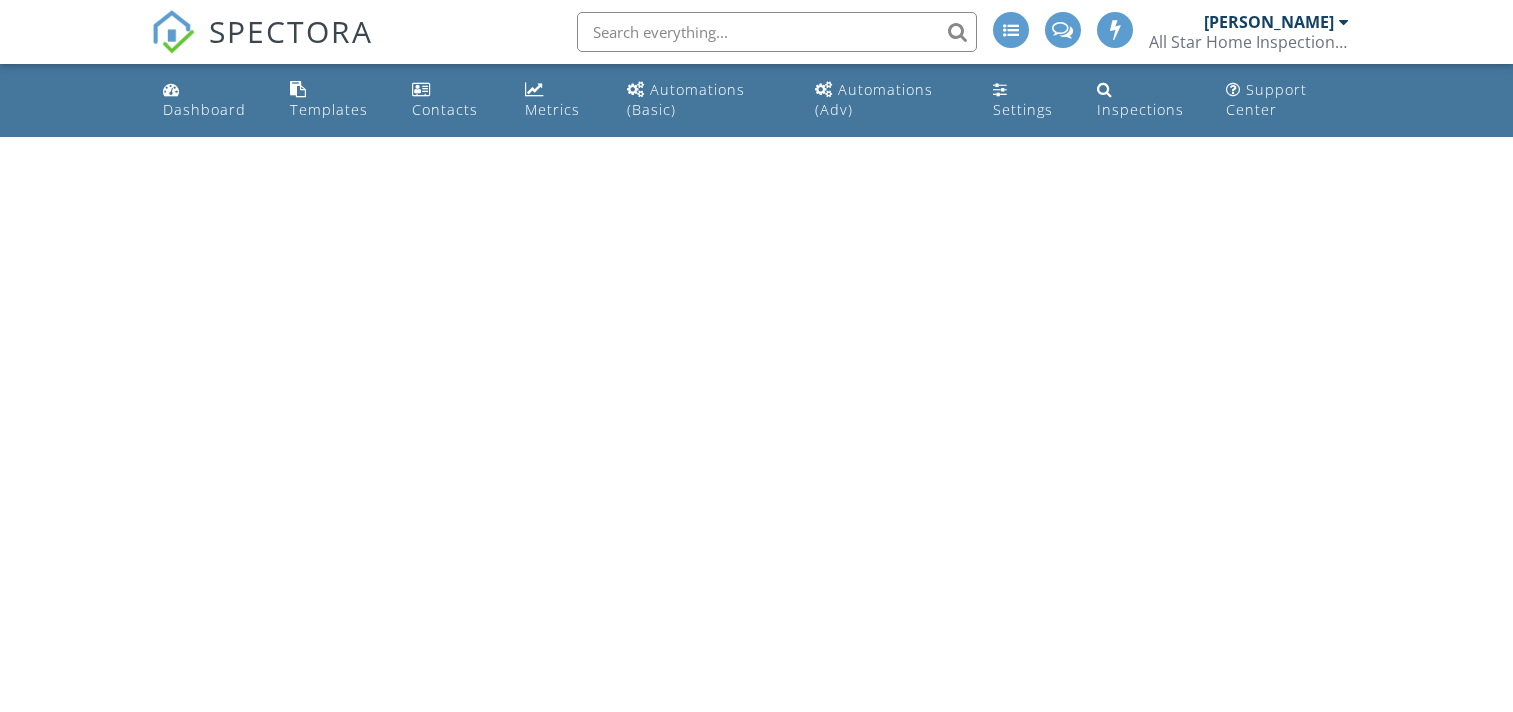 scroll, scrollTop: 0, scrollLeft: 0, axis: both 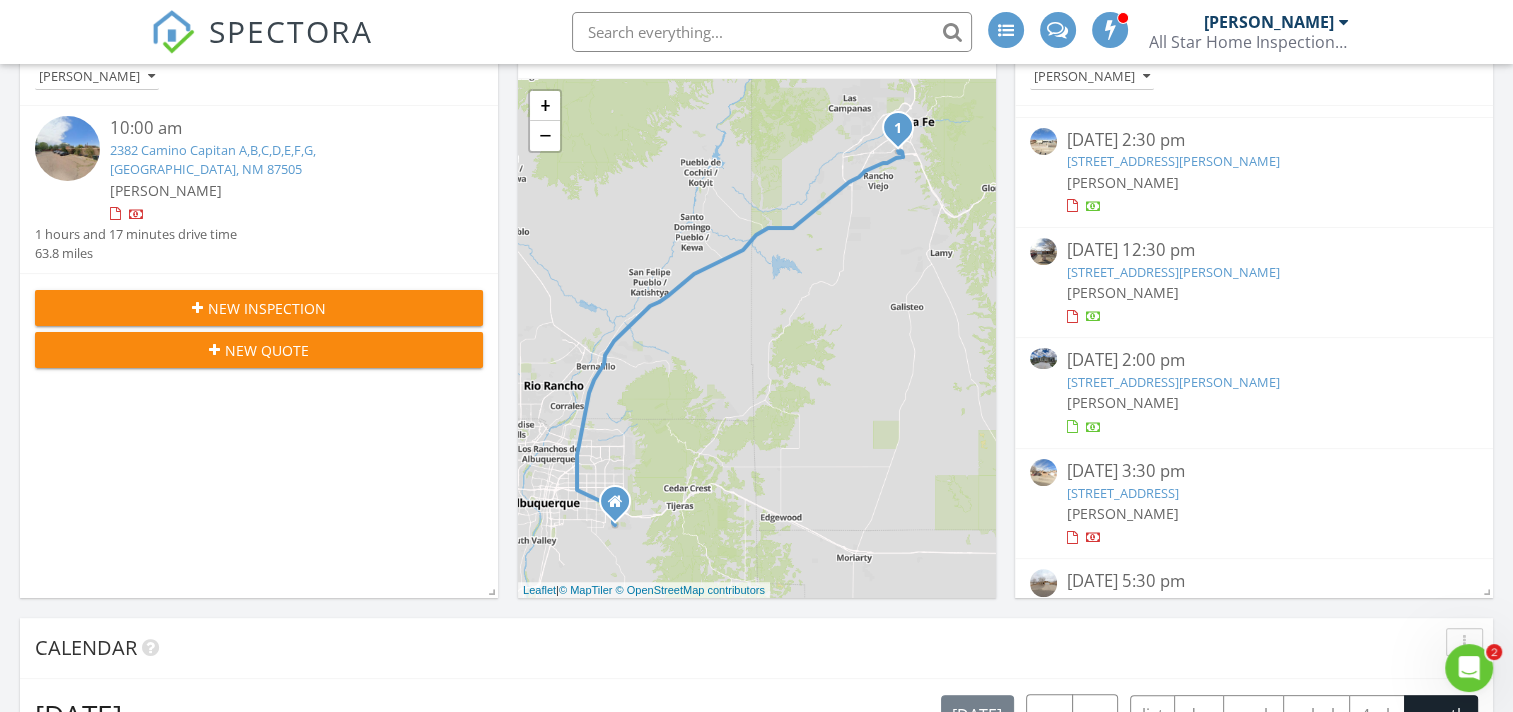 click on "[STREET_ADDRESS][PERSON_NAME]" at bounding box center [1173, 161] 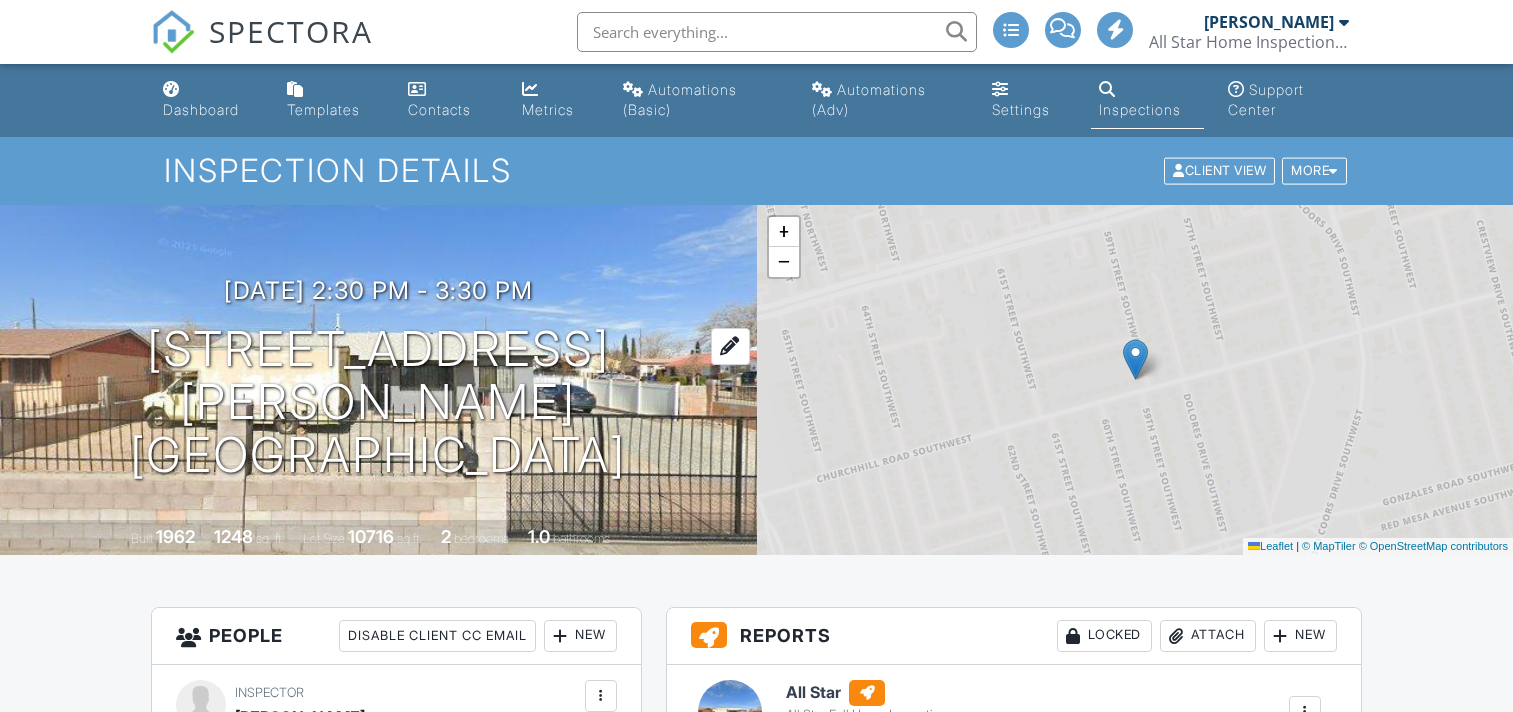 scroll, scrollTop: 0, scrollLeft: 0, axis: both 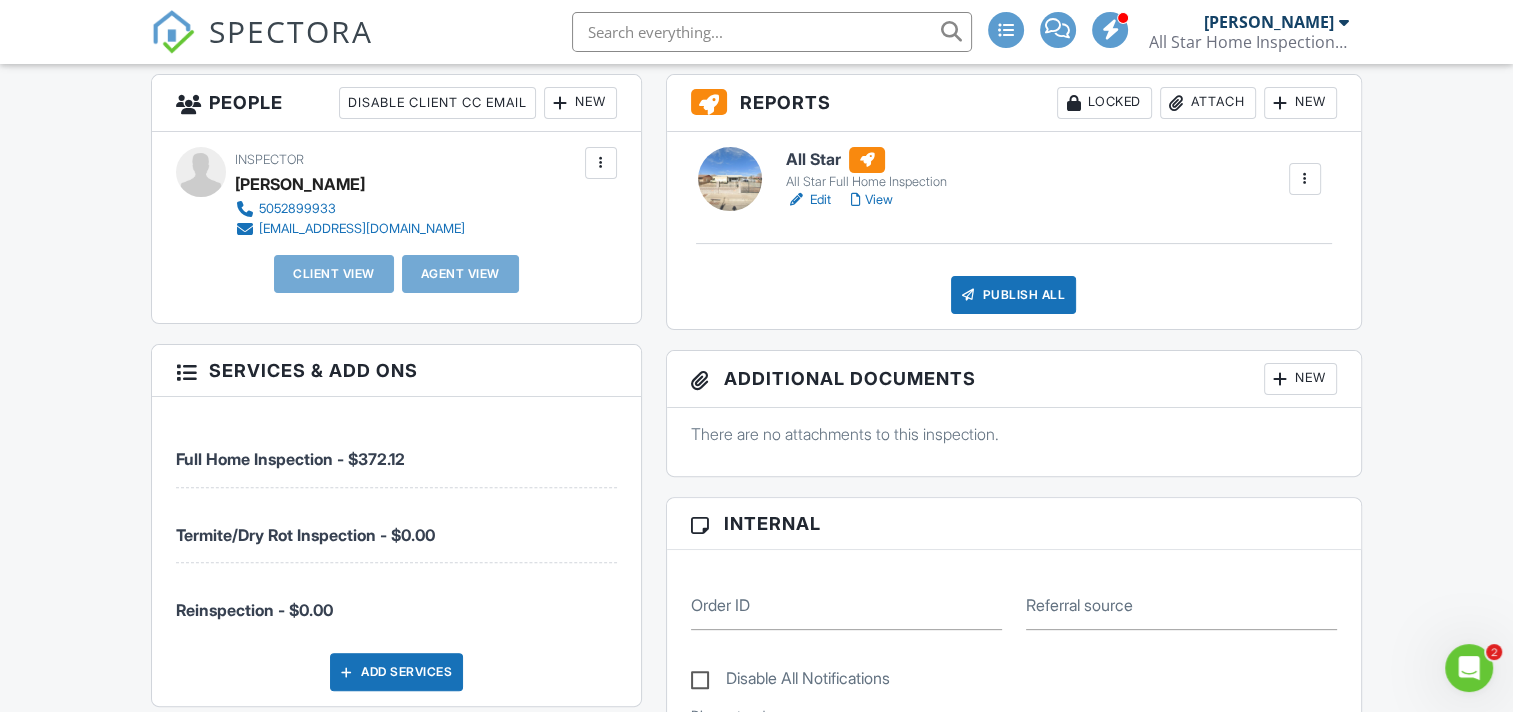 click on "Edit" at bounding box center [808, 200] 